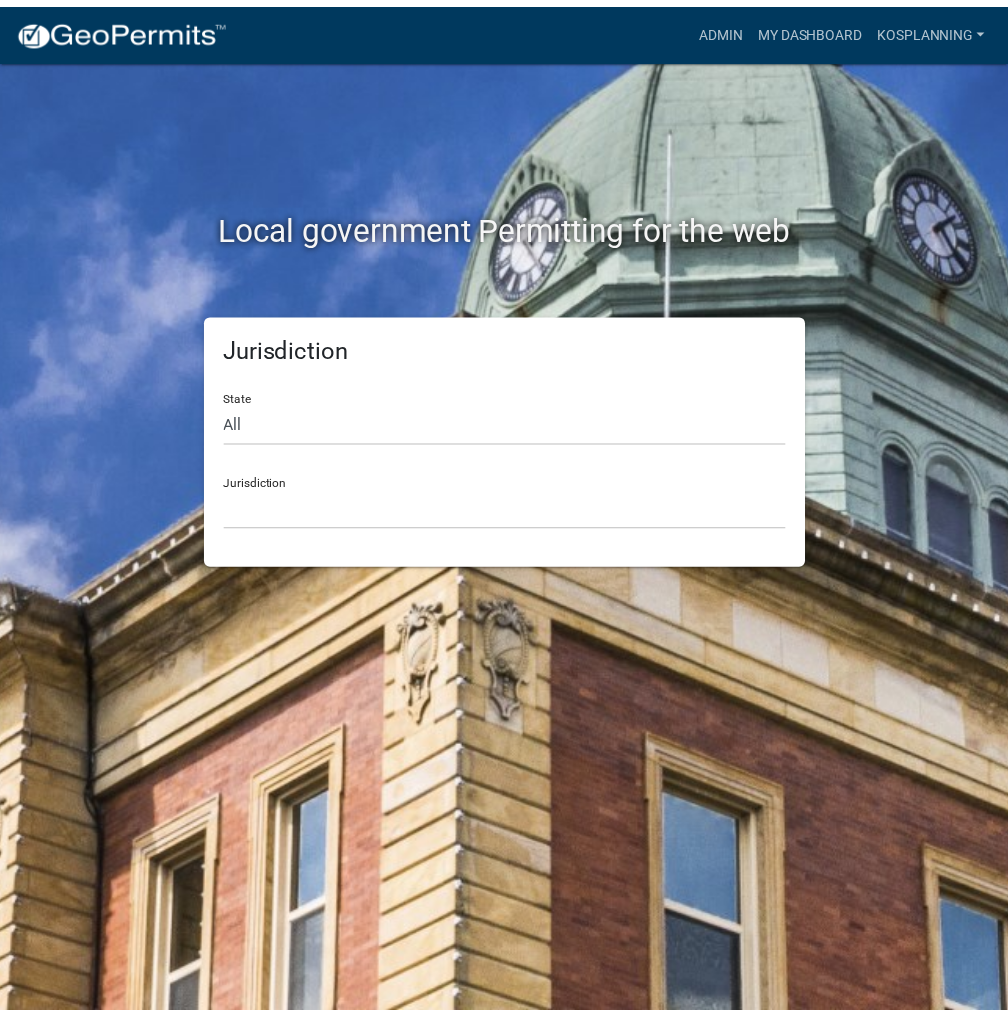 scroll, scrollTop: 0, scrollLeft: 0, axis: both 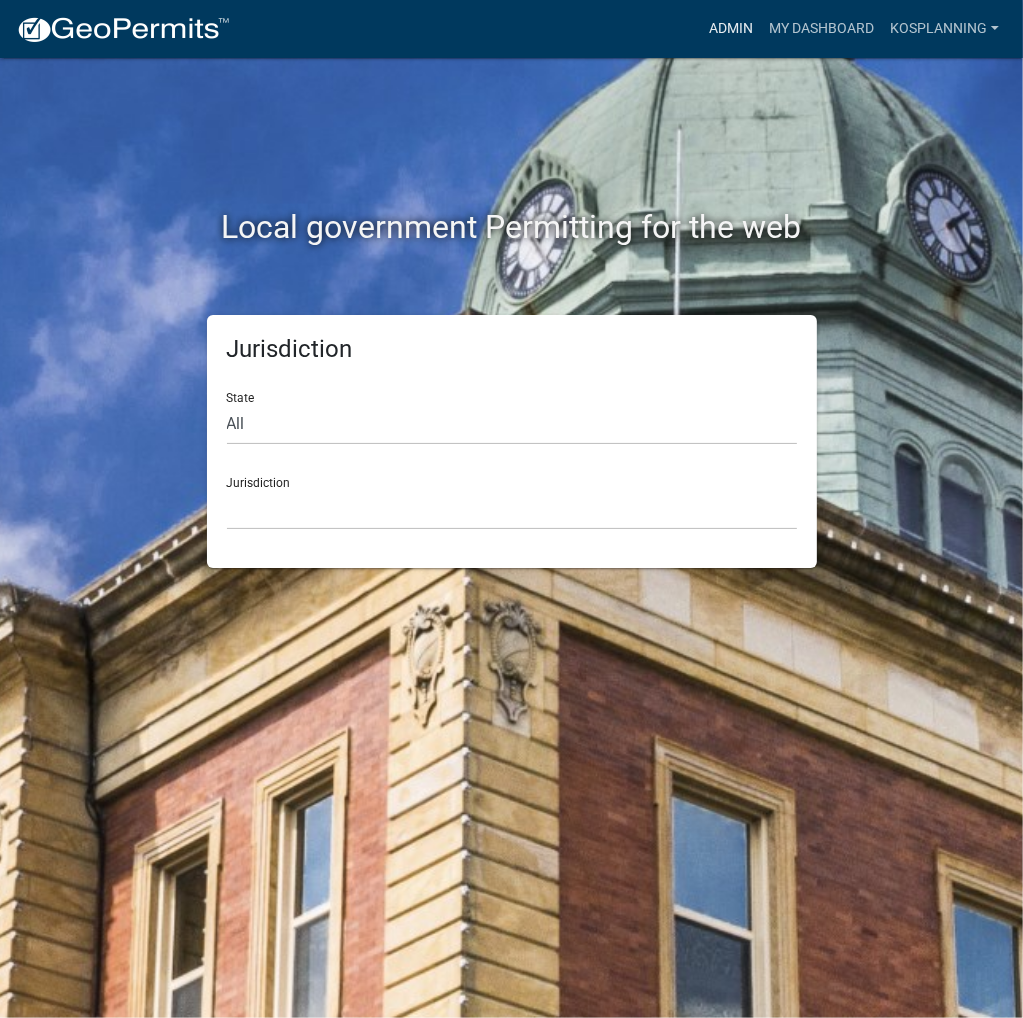 click on "Admin" at bounding box center [731, 29] 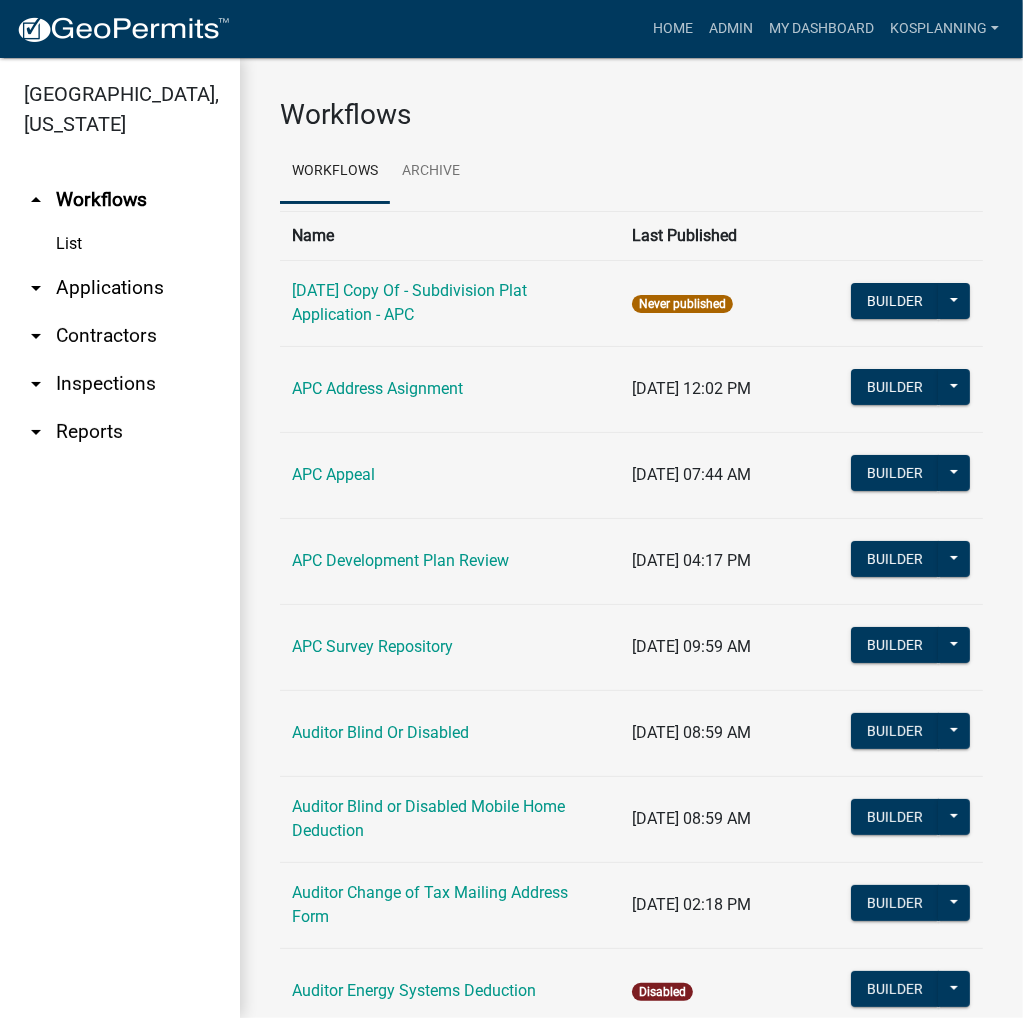 click on "arrow_drop_down   Contractors" at bounding box center (120, 336) 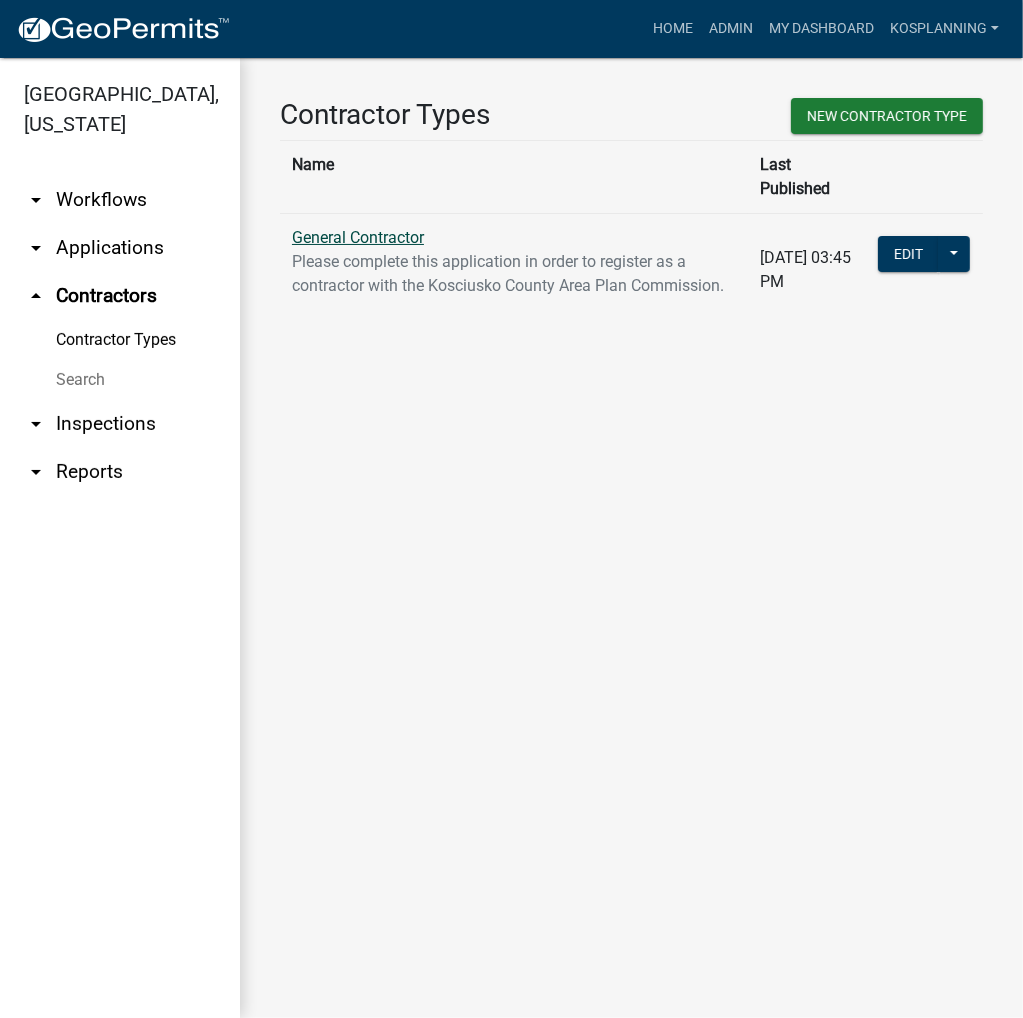 click on "General Contractor" 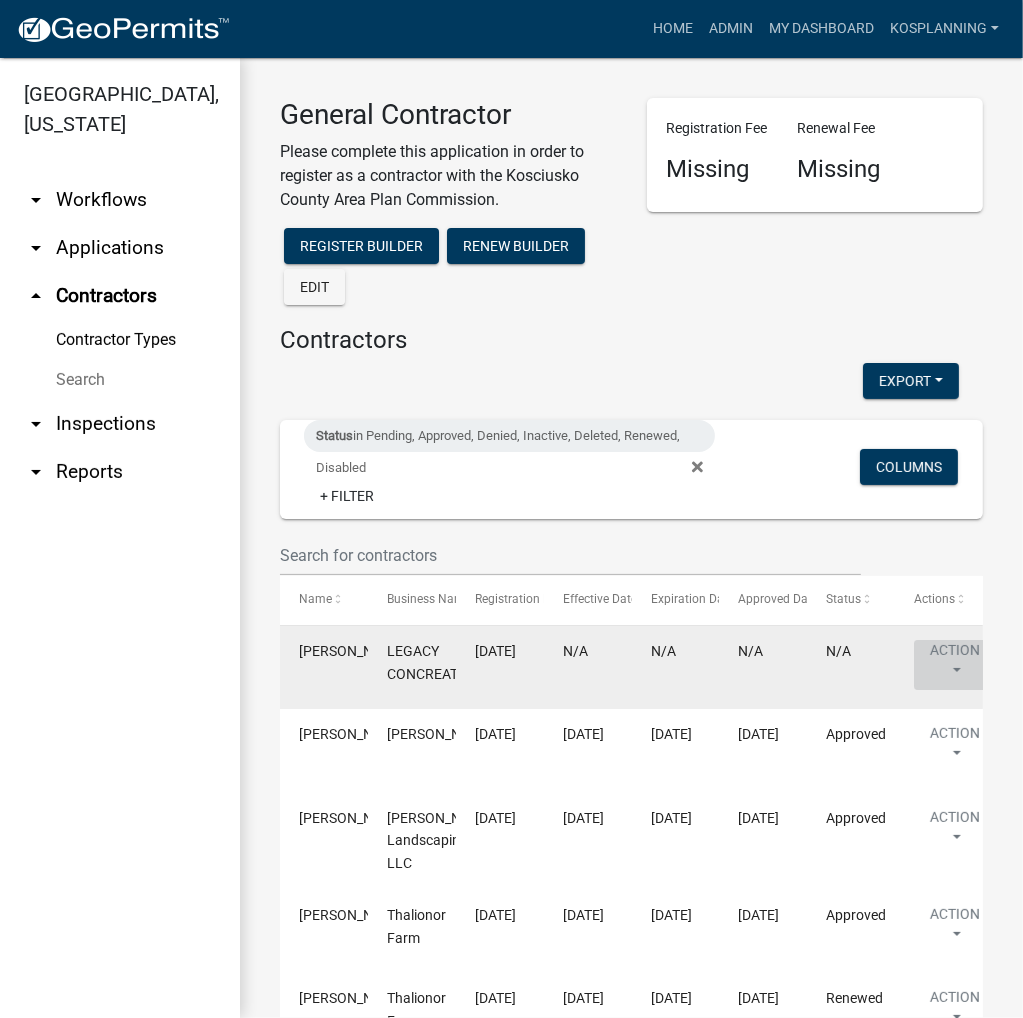 click on "Action" at bounding box center (955, 665) 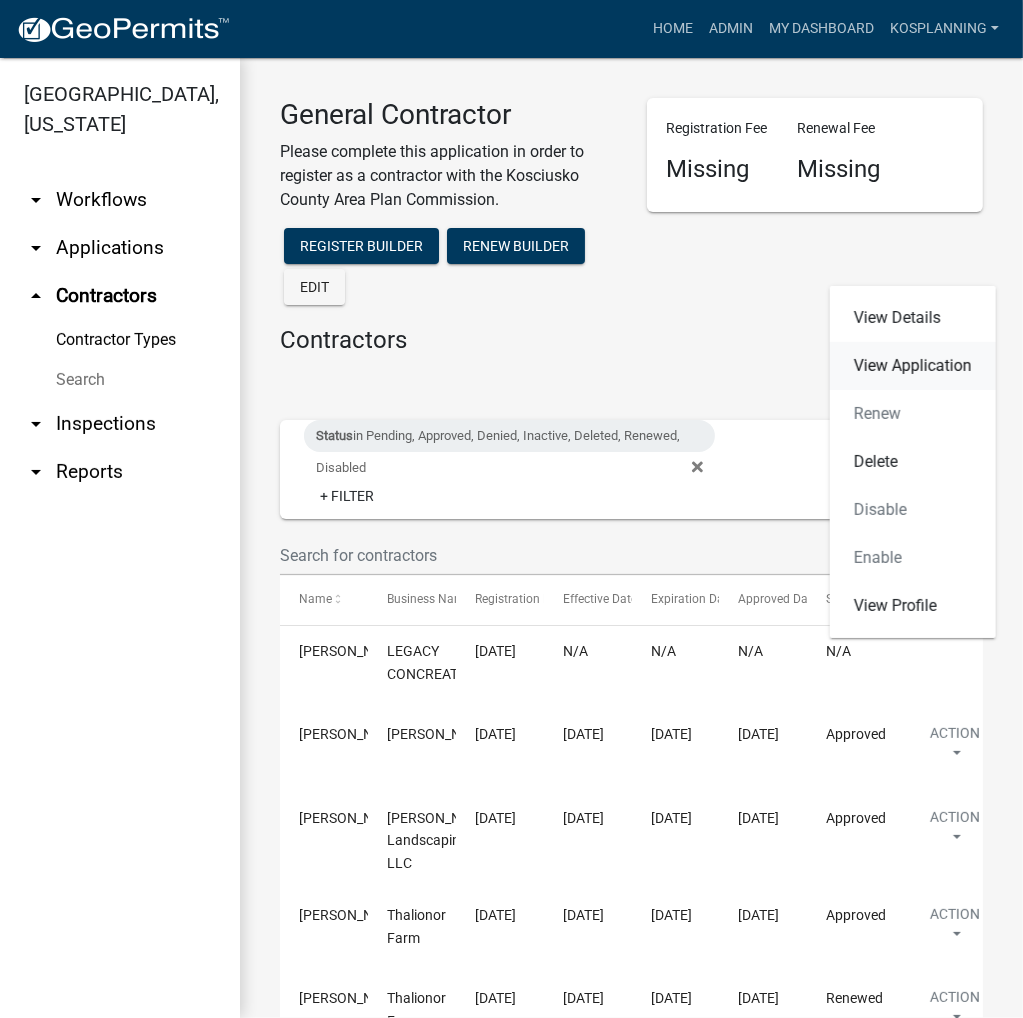 click on "View Application" at bounding box center (913, 366) 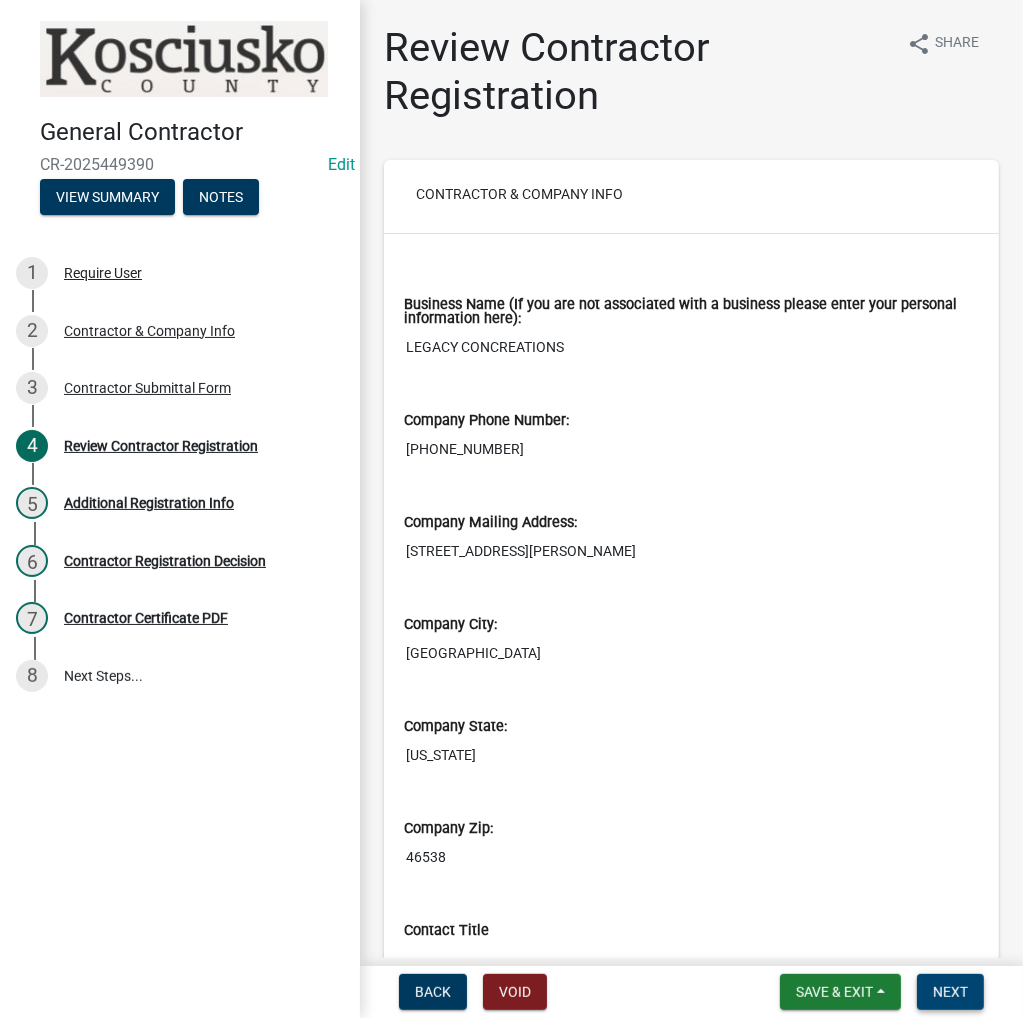 click on "Next" at bounding box center (950, 992) 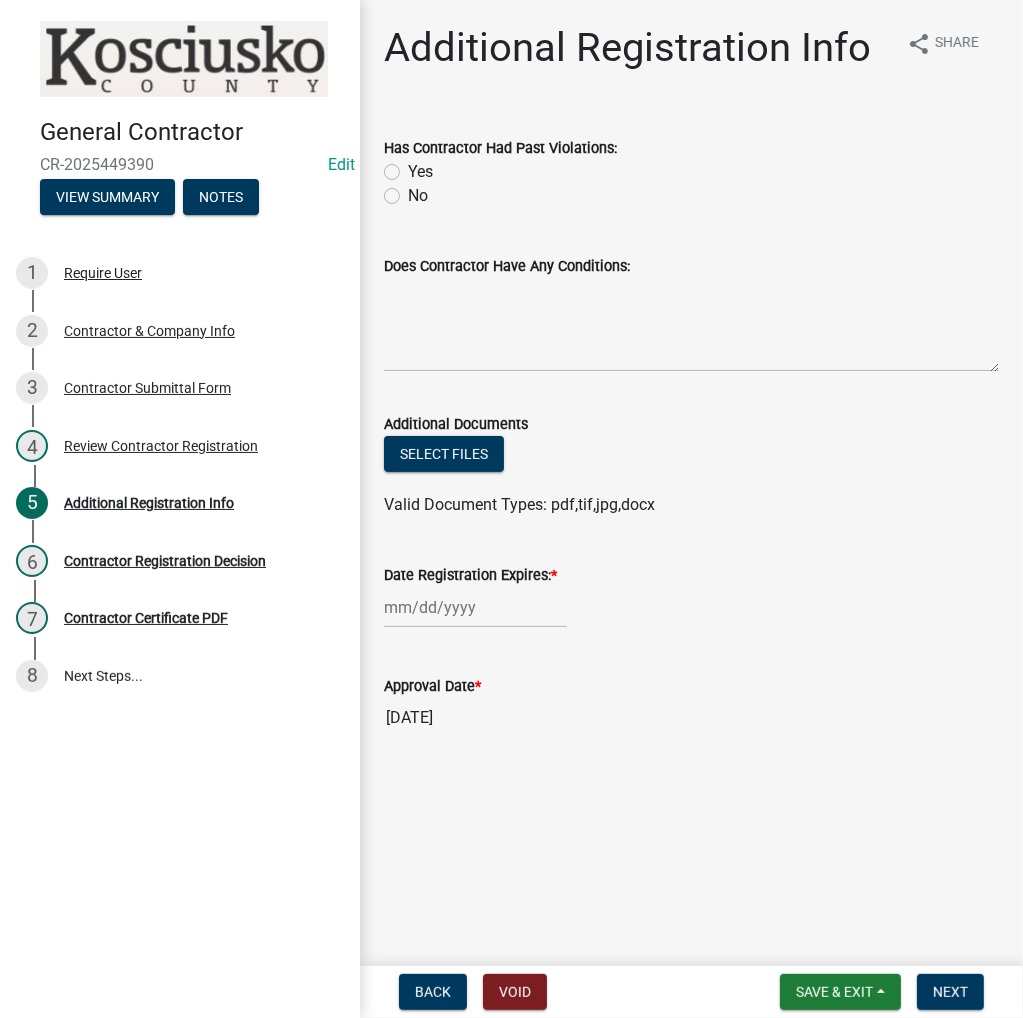 click on "No" 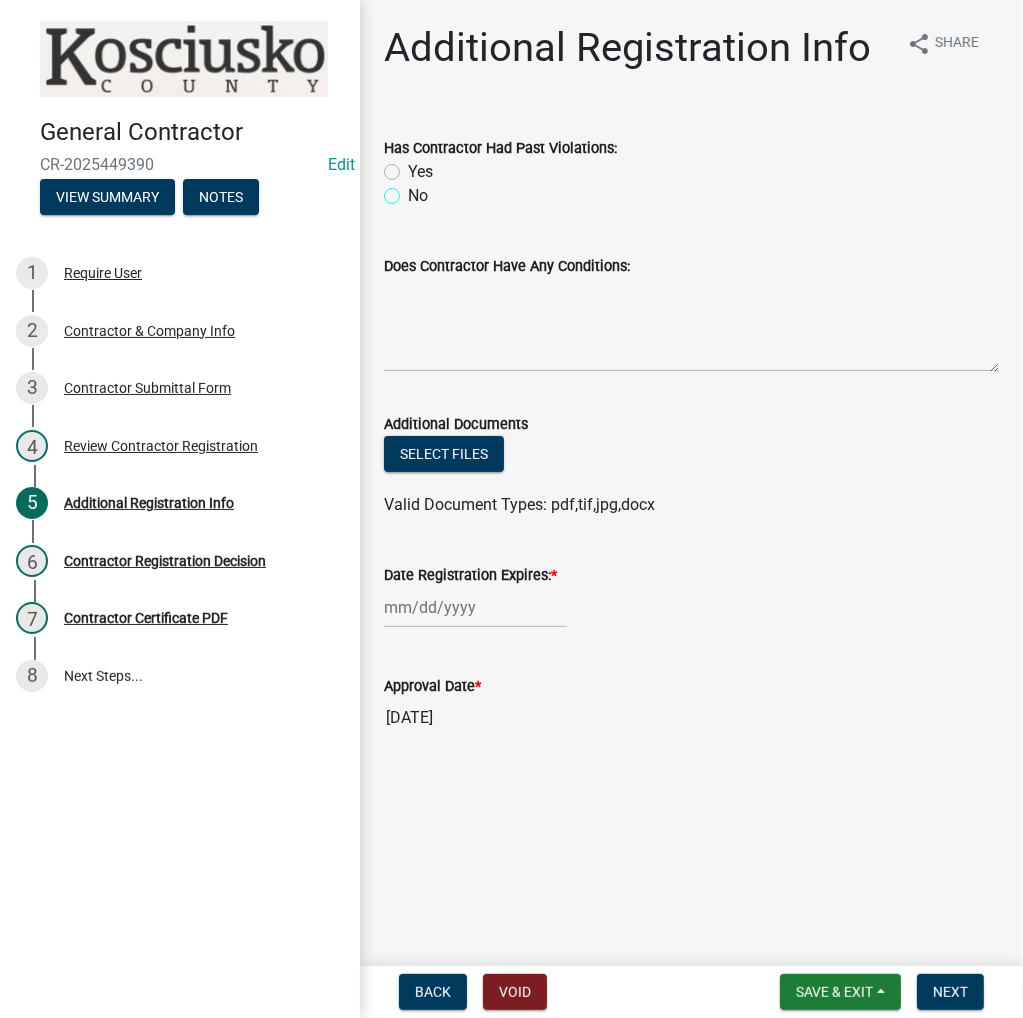 click on "No" at bounding box center (414, 190) 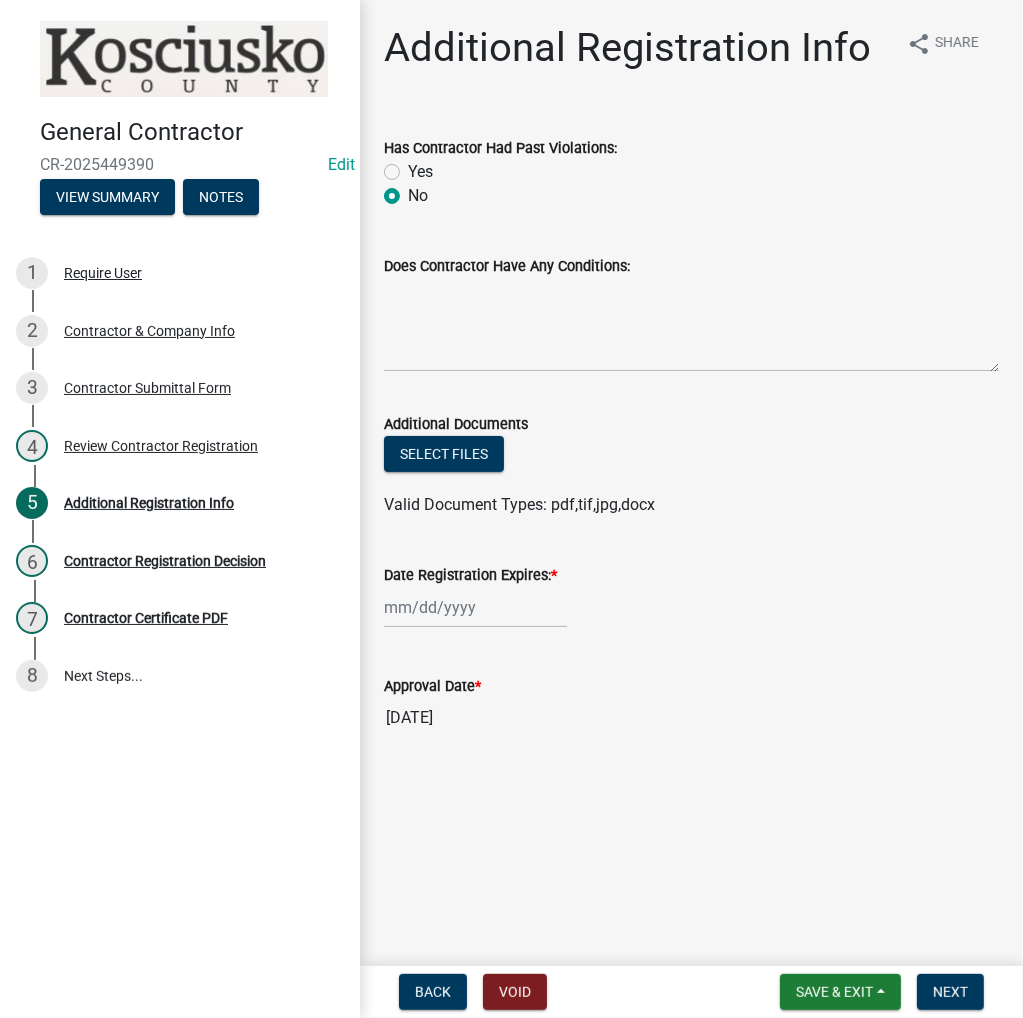 radio on "true" 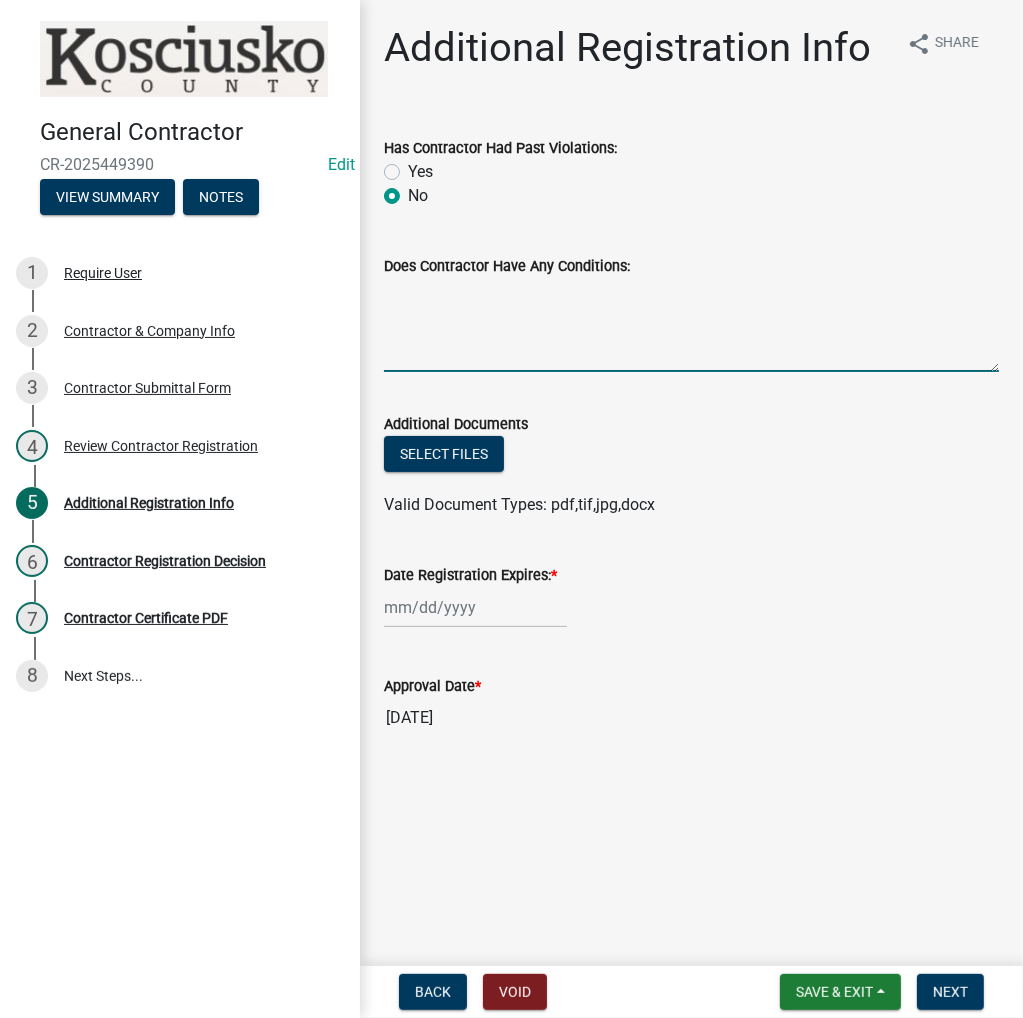 click on "Does Contractor Have Any Conditions:" at bounding box center [691, 325] 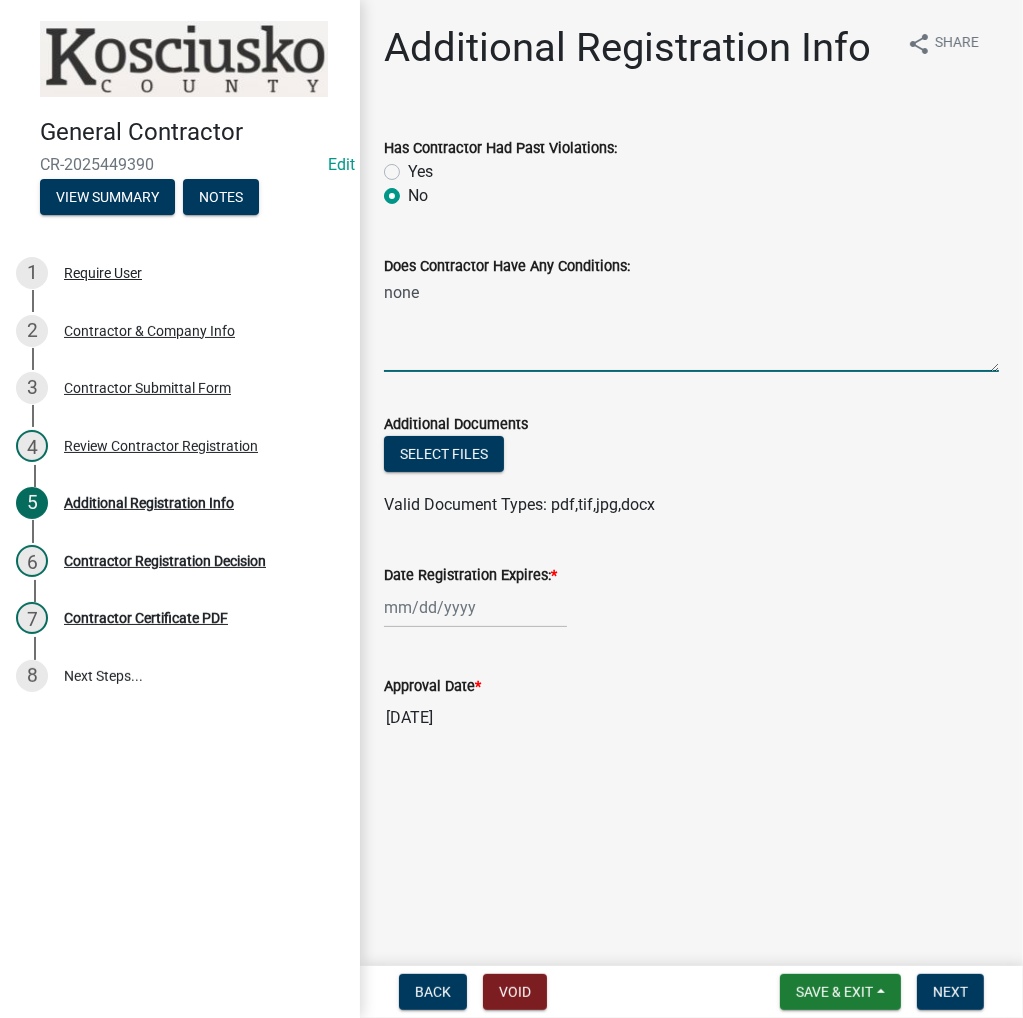 type on "none" 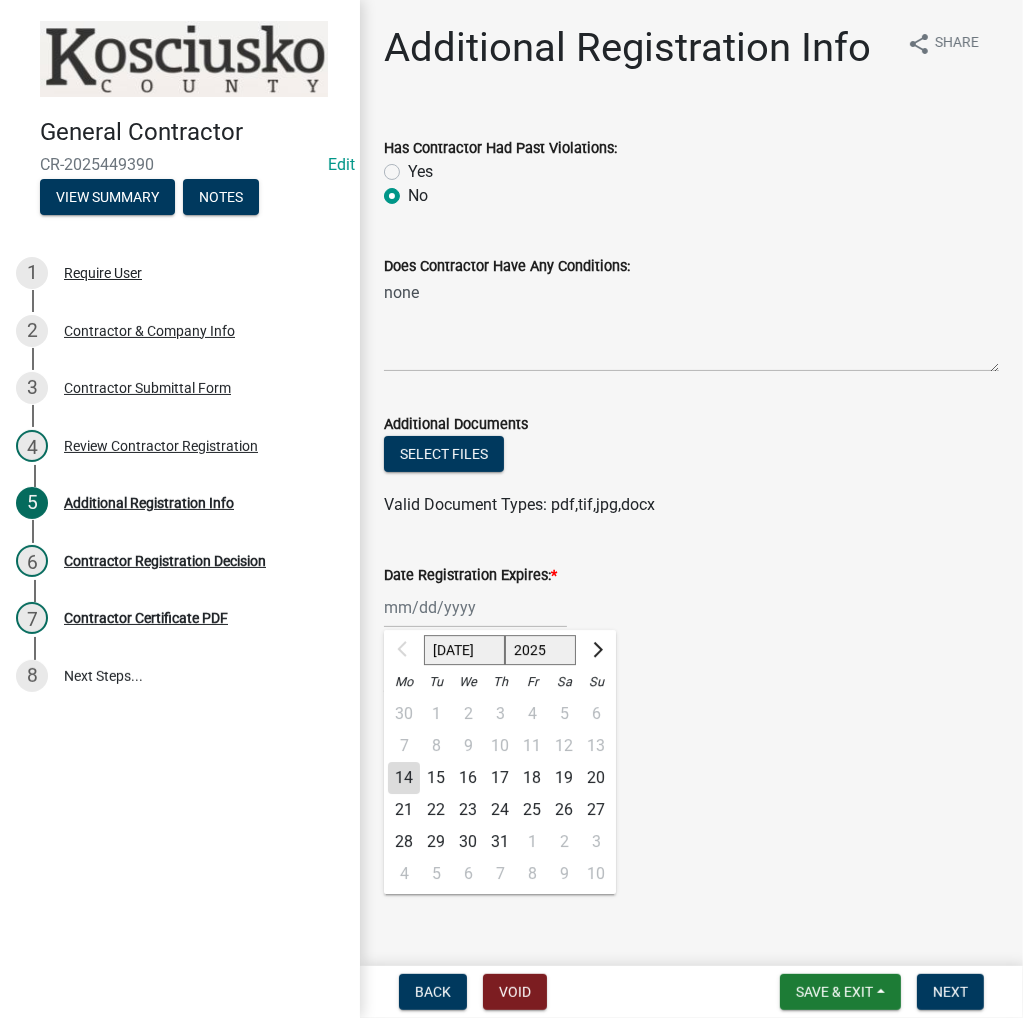 click on "[DATE] Aug Sep Oct Nov [DATE] 2026 2027 2028 2029 2030 2031 2032 2033 2034 2035 2036 2037 2038 2039 2040 2041 2042 2043 2044 2045 2046 2047 2048 2049 2050 2051 2052 2053 2054 2055 2056 2057 2058 2059 2060 2061 2062 2063 2064 2065 2066 2067 2068 2069 2070 2071 2072 2073 2074 2075 2076 2077 2078 2079 2080 2081 2082 2083 2084 2085 2086 2087 2088 2089 2090 2091 2092 2093 2094 2095 2096 2097 2098 2099 2100 2101 2102 2103 2104 2105 2106 2107 2108 2109 2110 2111 2112 2113 2114 2115 2116 2117 2118 2119 2120 2121 2122 2123 2124 2125 2126 2127 2128 2129 2130 2131 2132 2133 2134 2135 2136 2137 2138 2139 2140 2141 2142 2143 2144 2145 2146 2147 2148 2149 2150 2151 2152 2153 2154 2155 2156 2157 2158 2159 2160 2161 2162 2163 2164 2165 2166 2167 2168 2169 2170 2171 2172 2173 2174 2175 2176 2177 2178 2179 2180 2181 2182 2183 2184 2185 2186 2187 2188 2189 2190 2191 2192 2193 2194 2195 2196 2197 2198 2199 2200 2201 2202 2203 2204 2205 2206 2207 2208 2209 2210 2211 2212 2213 2214 2215 2216 2217 2218 2219 2220 2221 2222 2223 2224" 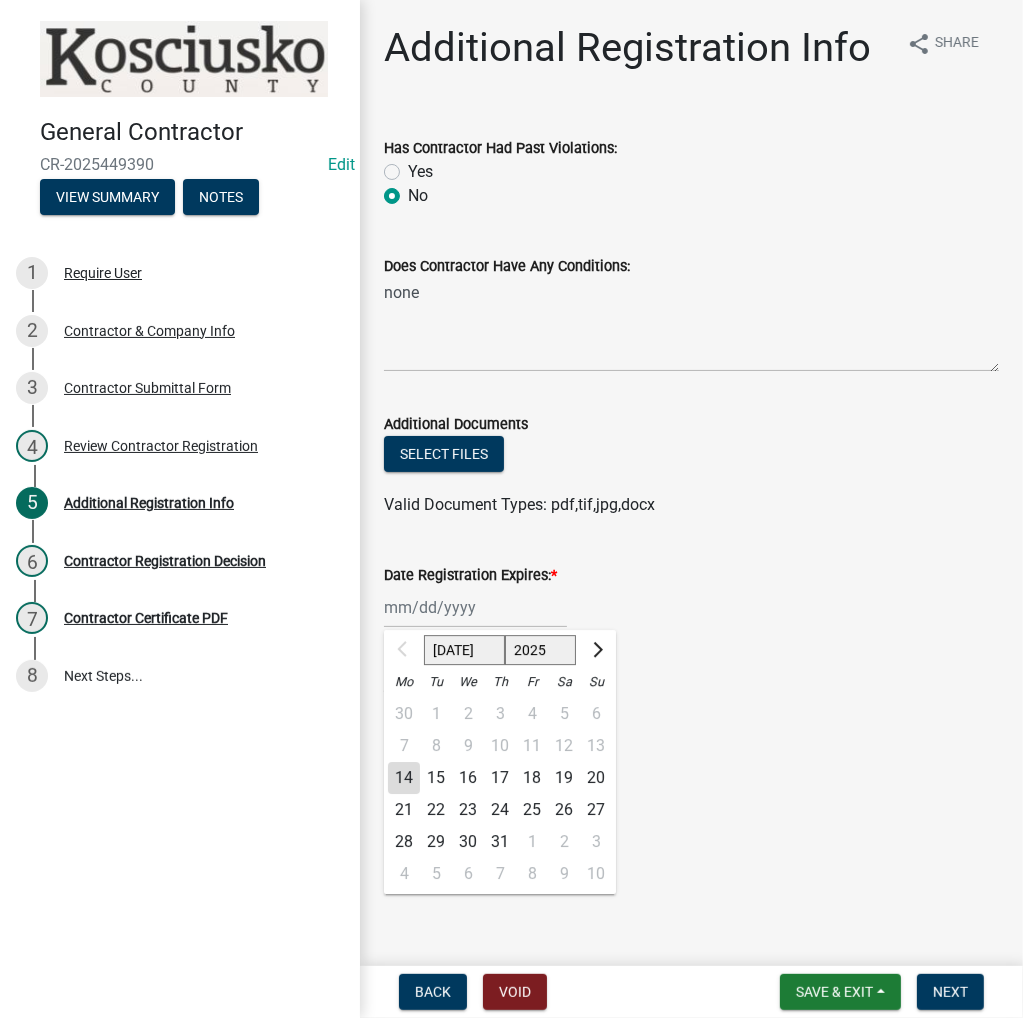 click on "2025 2026 2027 2028 2029 2030 2031 2032 2033 2034 2035 2036 2037 2038 2039 2040 2041 2042 2043 2044 2045 2046 2047 2048 2049 2050 2051 2052 2053 2054 2055 2056 2057 2058 2059 2060 2061 2062 2063 2064 2065 2066 2067 2068 2069 2070 2071 2072 2073 2074 2075 2076 2077 2078 2079 2080 2081 2082 2083 2084 2085 2086 2087 2088 2089 2090 2091 2092 2093 2094 2095 2096 2097 2098 2099 2100 2101 2102 2103 2104 2105 2106 2107 2108 2109 2110 2111 2112 2113 2114 2115 2116 2117 2118 2119 2120 2121 2122 2123 2124 2125 2126 2127 2128 2129 2130 2131 2132 2133 2134 2135 2136 2137 2138 2139 2140 2141 2142 2143 2144 2145 2146 2147 2148 2149 2150 2151 2152 2153 2154 2155 2156 2157 2158 2159 2160 2161 2162 2163 2164 2165 2166 2167 2168 2169 2170 2171 2172 2173 2174 2175 2176 2177 2178 2179 2180 2181 2182 2183 2184 2185 2186 2187 2188 2189 2190 2191 2192 2193 2194 2195 2196 2197 2198 2199 2200 2201 2202 2203 2204 2205 2206 2207 2208 2209 2210 2211 2212 2213 2214 2215 2216 2217 2218 2219 2220 2221 2222 2223 2224 2225 2226 2227 2228 2229" 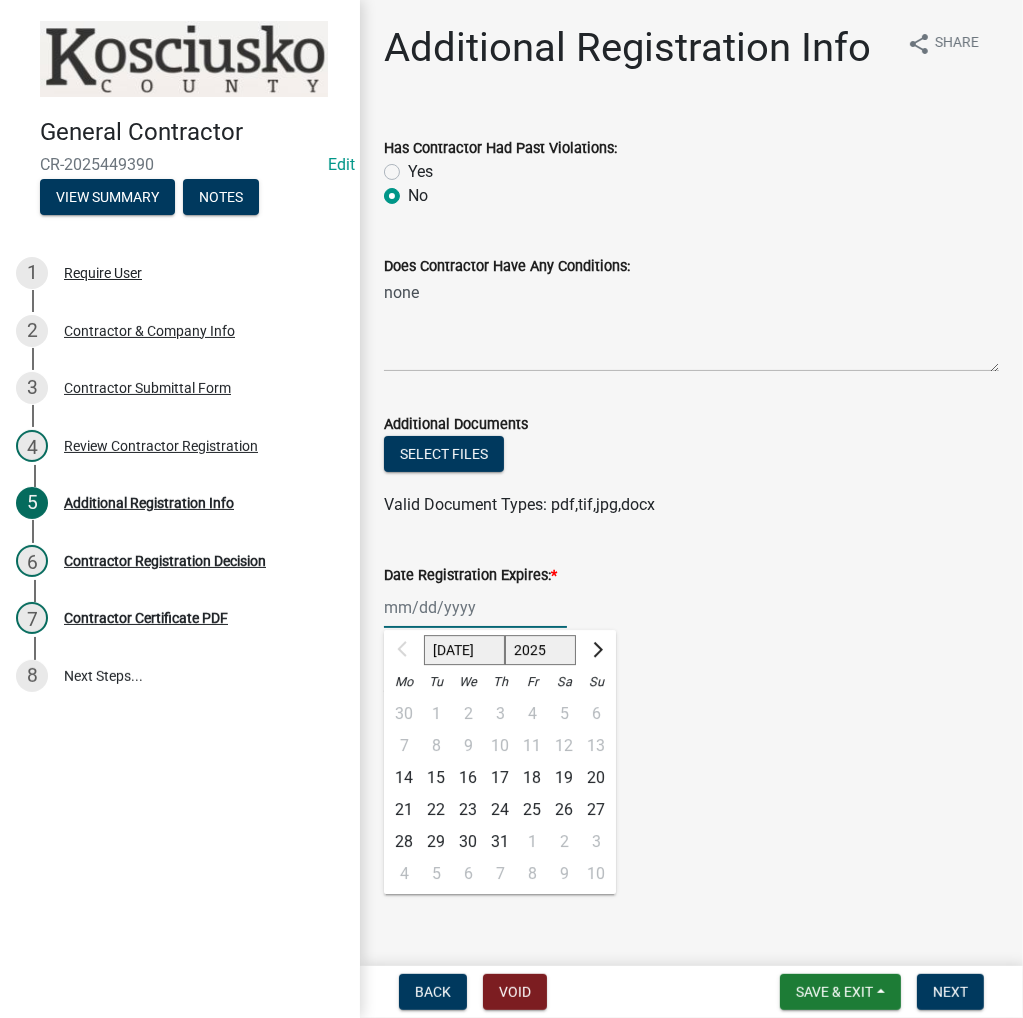 select on "2026" 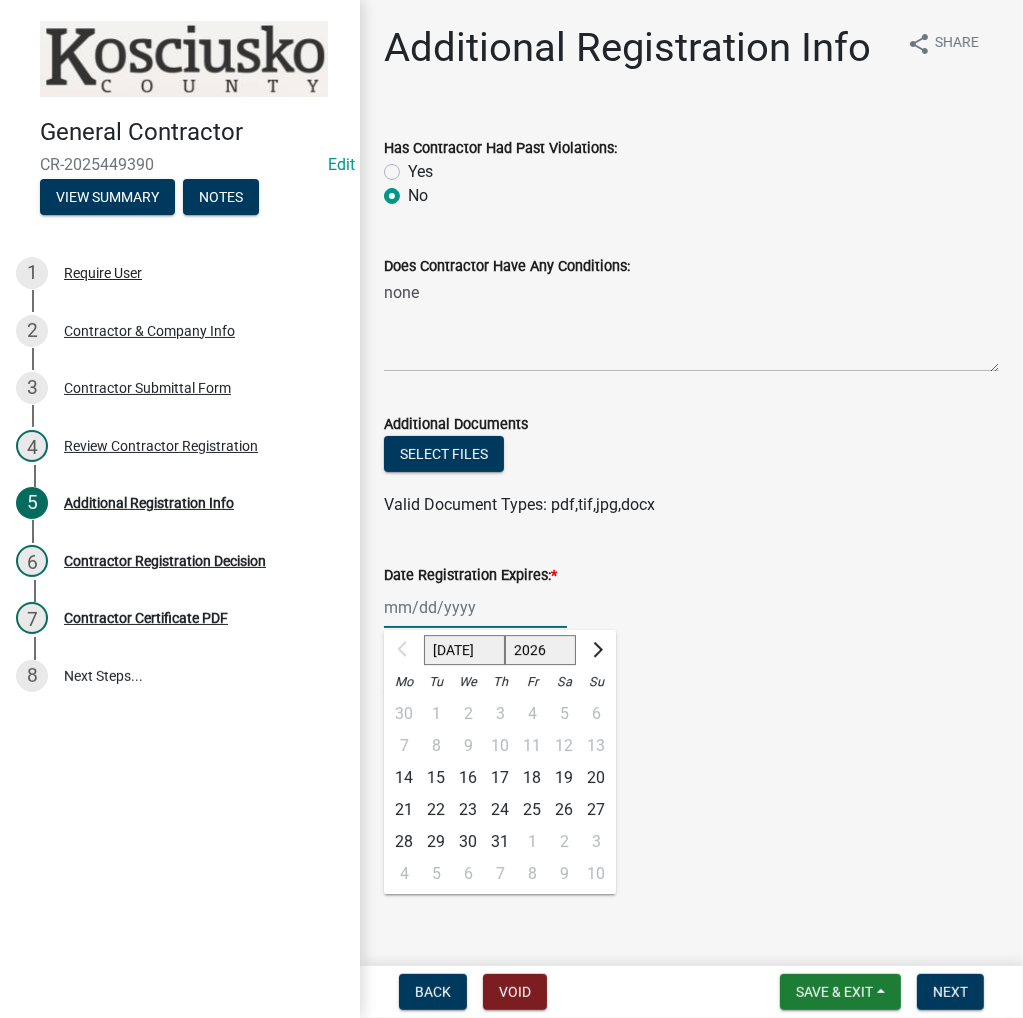 click on "2025 2026 2027 2028 2029 2030 2031 2032 2033 2034 2035 2036 2037 2038 2039 2040 2041 2042 2043 2044 2045 2046 2047 2048 2049 2050 2051 2052 2053 2054 2055 2056 2057 2058 2059 2060 2061 2062 2063 2064 2065 2066 2067 2068 2069 2070 2071 2072 2073 2074 2075 2076 2077 2078 2079 2080 2081 2082 2083 2084 2085 2086 2087 2088 2089 2090 2091 2092 2093 2094 2095 2096 2097 2098 2099 2100 2101 2102 2103 2104 2105 2106 2107 2108 2109 2110 2111 2112 2113 2114 2115 2116 2117 2118 2119 2120 2121 2122 2123 2124 2125 2126 2127 2128 2129 2130 2131 2132 2133 2134 2135 2136 2137 2138 2139 2140 2141 2142 2143 2144 2145 2146 2147 2148 2149 2150 2151 2152 2153 2154 2155 2156 2157 2158 2159 2160 2161 2162 2163 2164 2165 2166 2167 2168 2169 2170 2171 2172 2173 2174 2175 2176 2177 2178 2179 2180 2181 2182 2183 2184 2185 2186 2187 2188 2189 2190 2191 2192 2193 2194 2195 2196 2197 2198 2199 2200 2201 2202 2203 2204 2205 2206 2207 2208 2209 2210 2211 2212 2213 2214 2215 2216 2217 2218 2219 2220 2221 2222 2223 2224 2225 2226 2227 2228 2229" 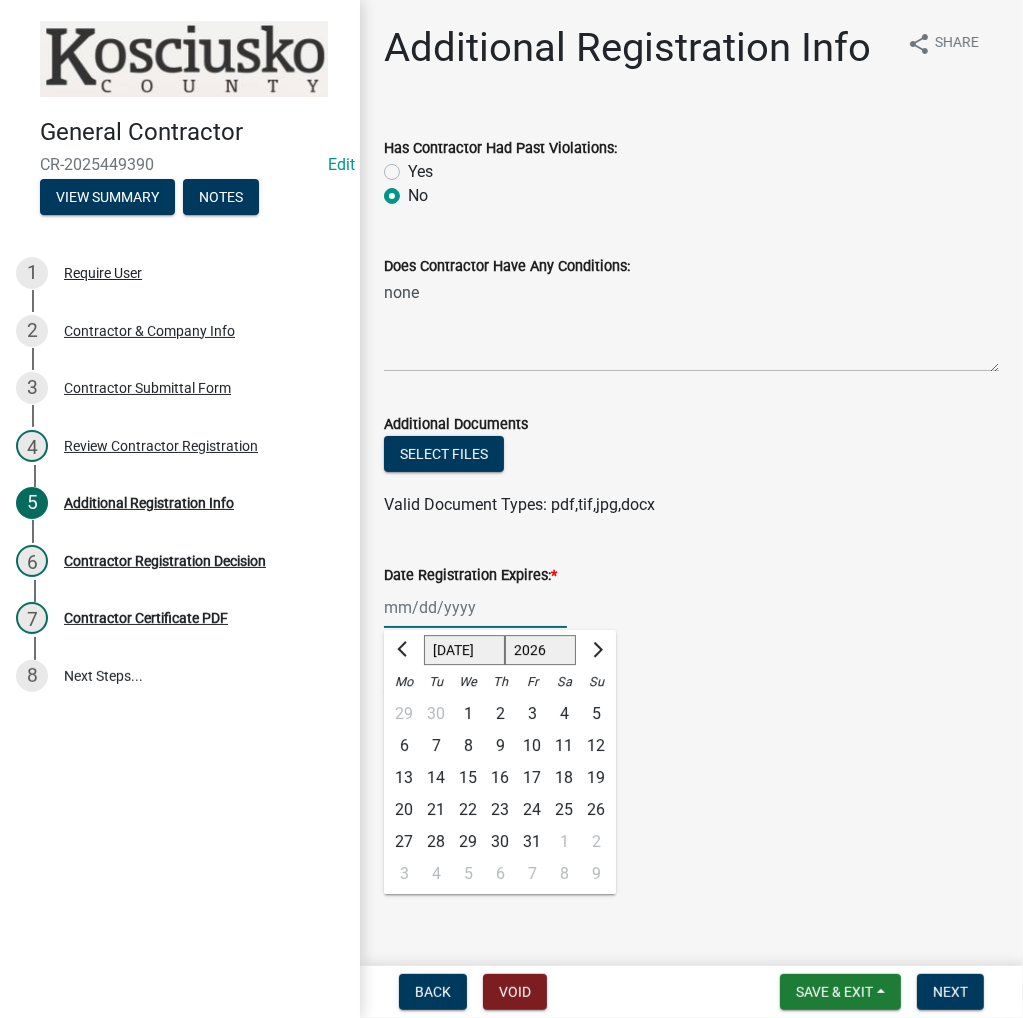 click on "14" 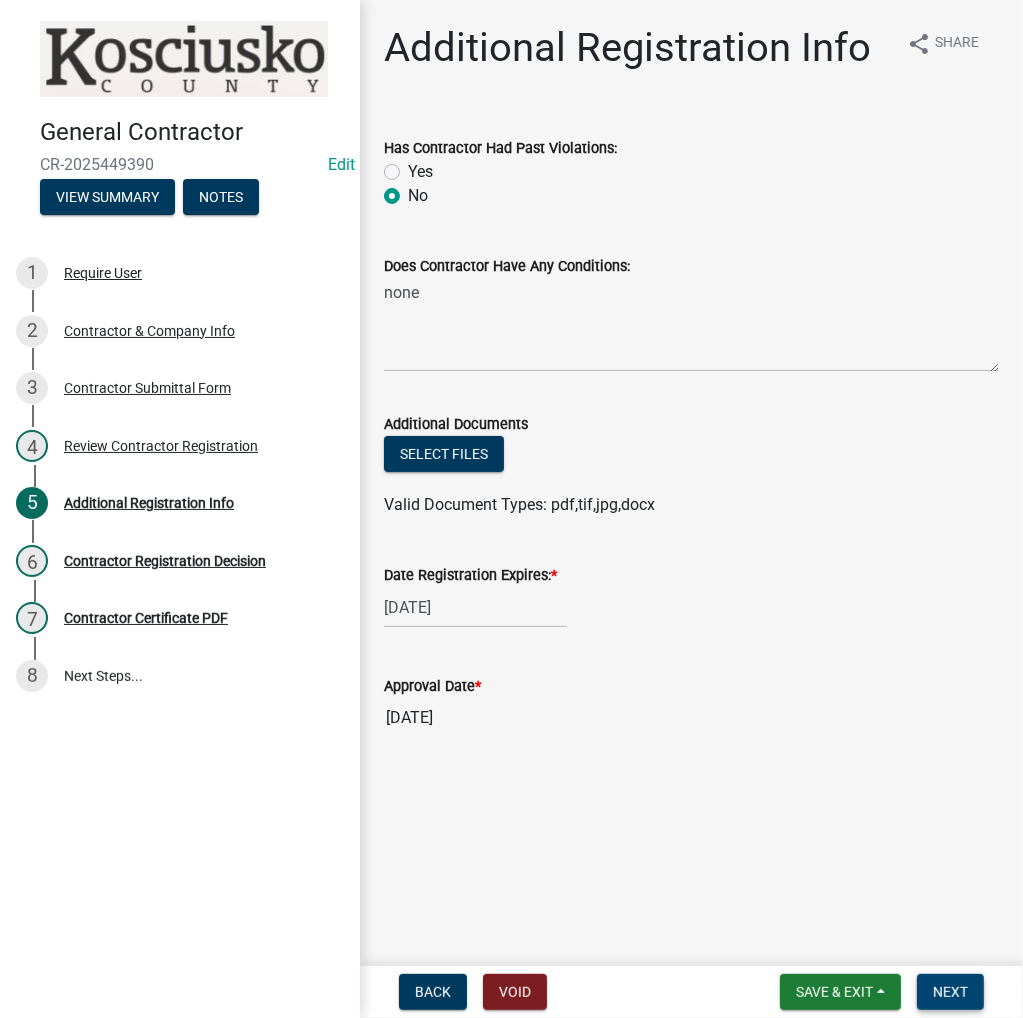 click on "Next" at bounding box center [950, 992] 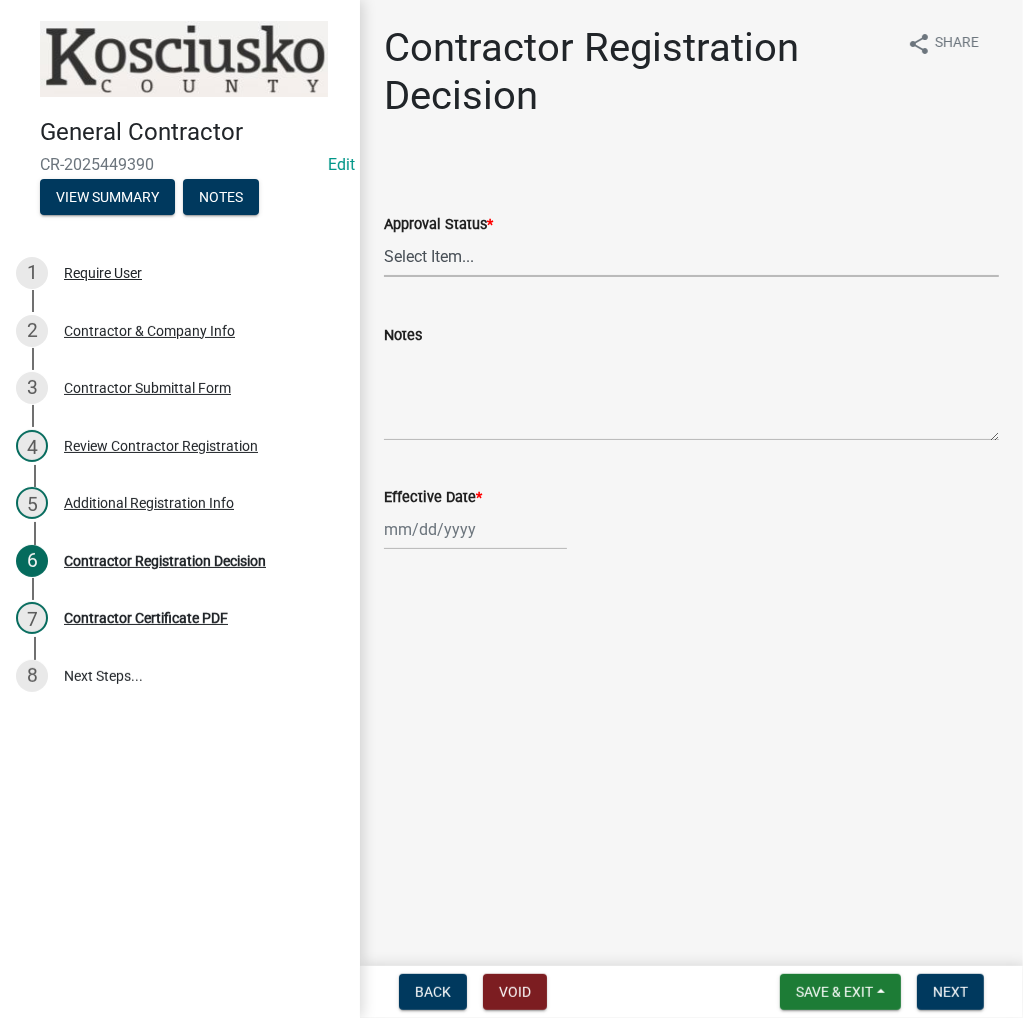 click on "Select Item...   Approved   Denied" at bounding box center (691, 256) 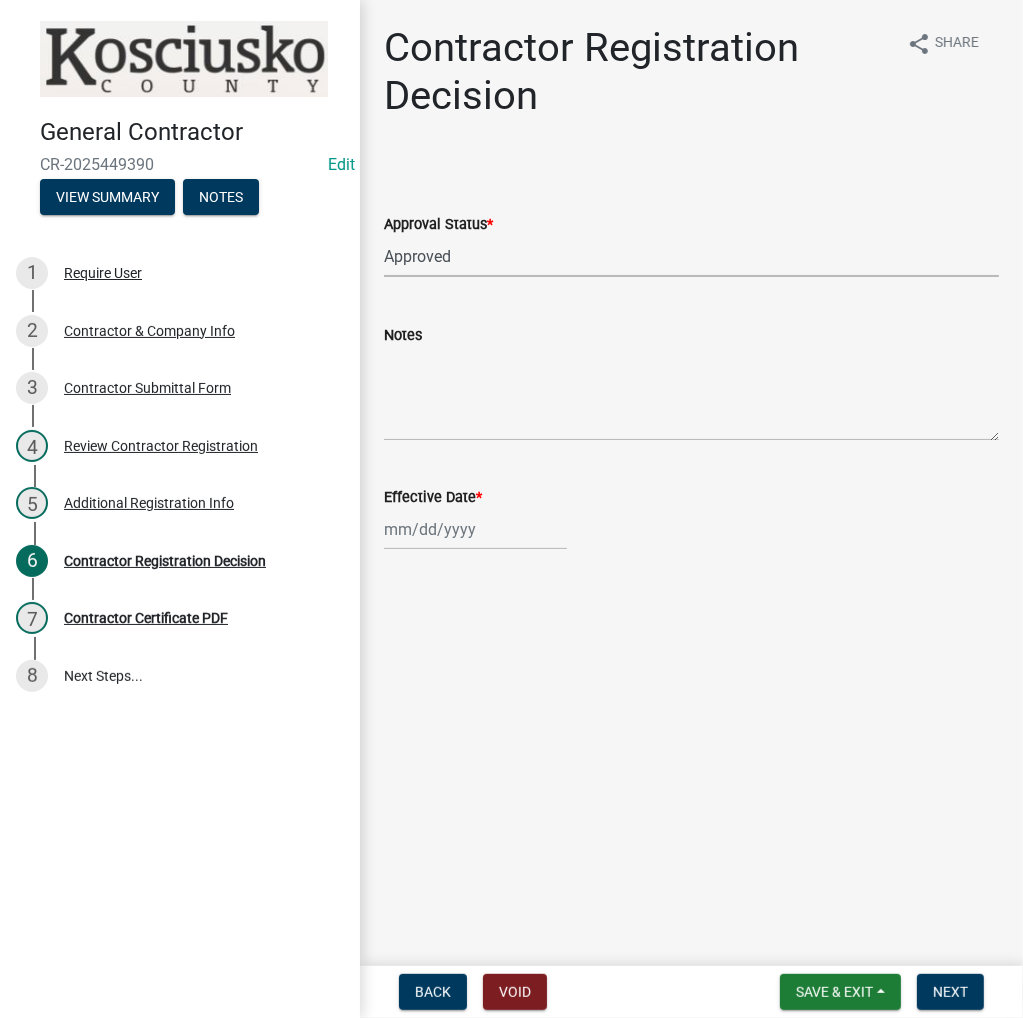 click on "Select Item...   Approved   Denied" at bounding box center (691, 256) 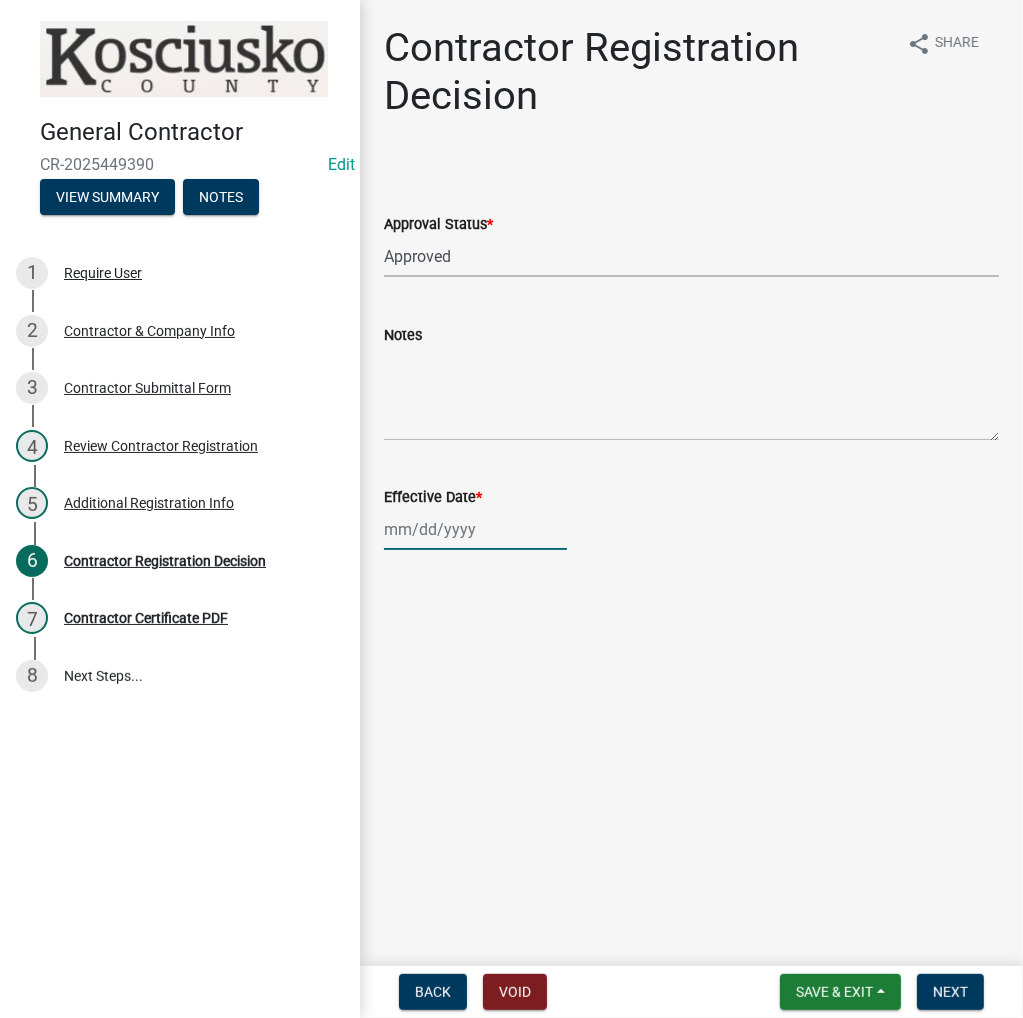 click 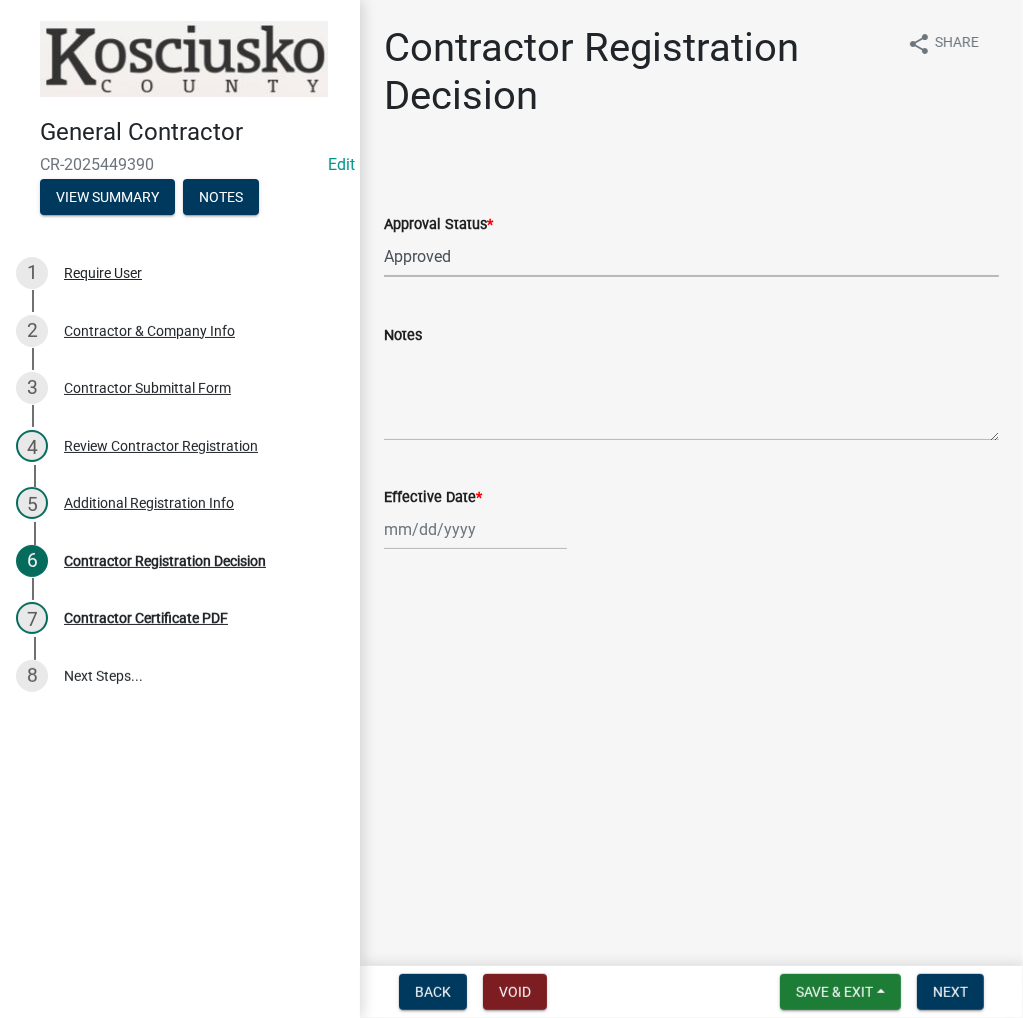 select on "7" 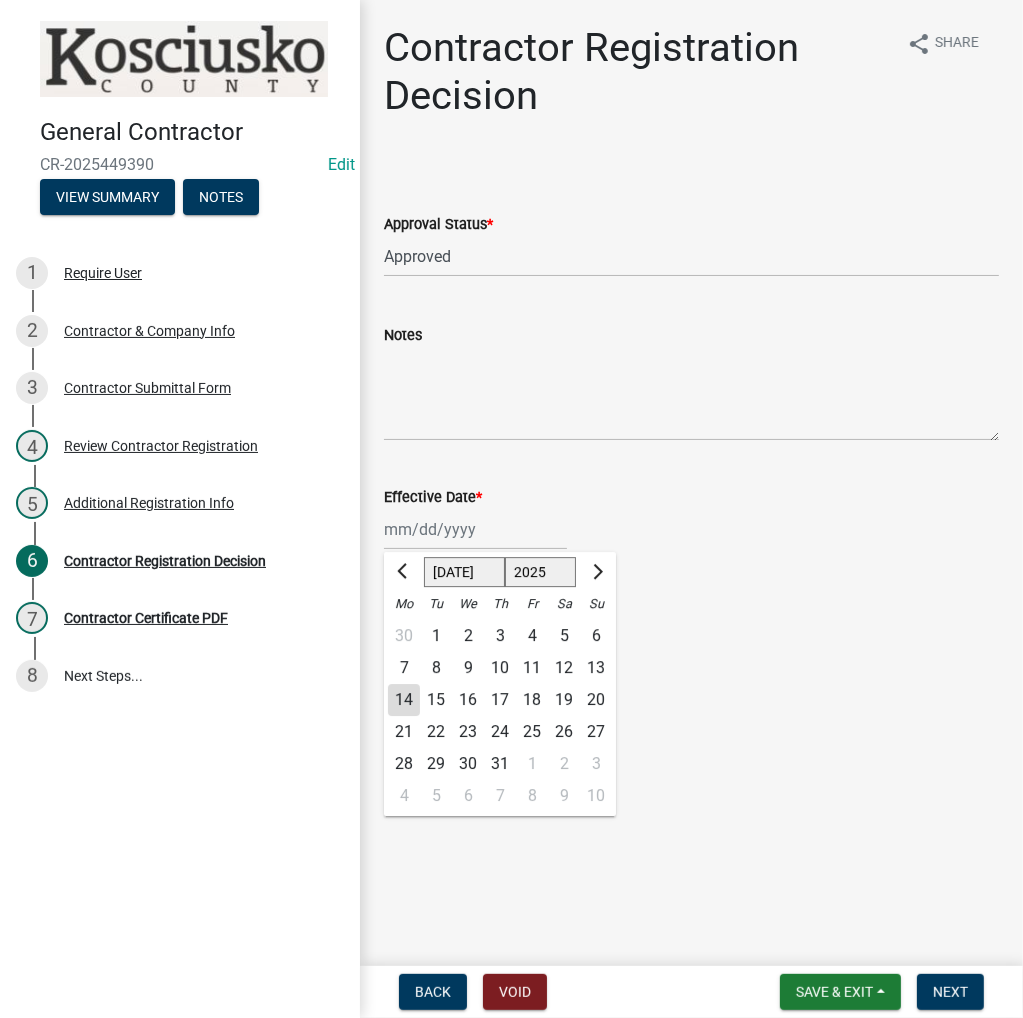 click on "14" 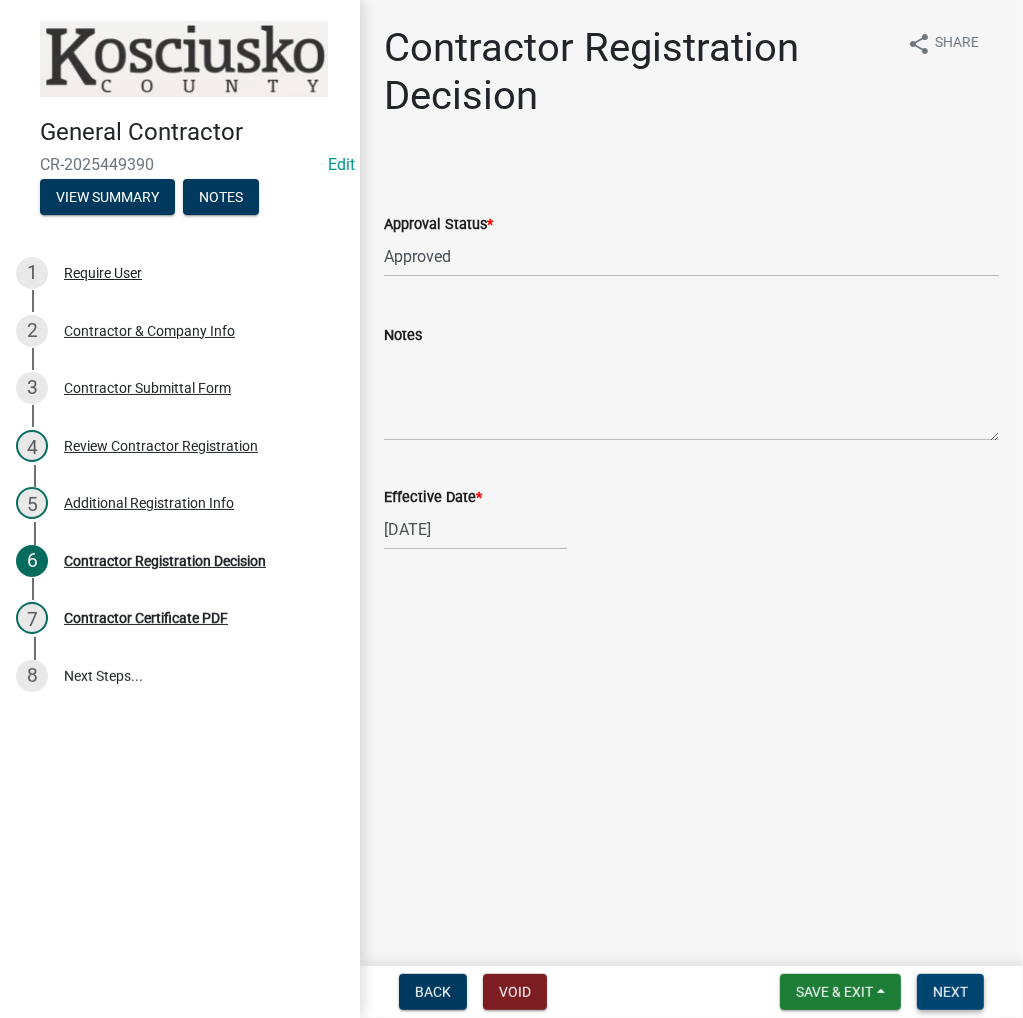 click on "Next" at bounding box center [950, 992] 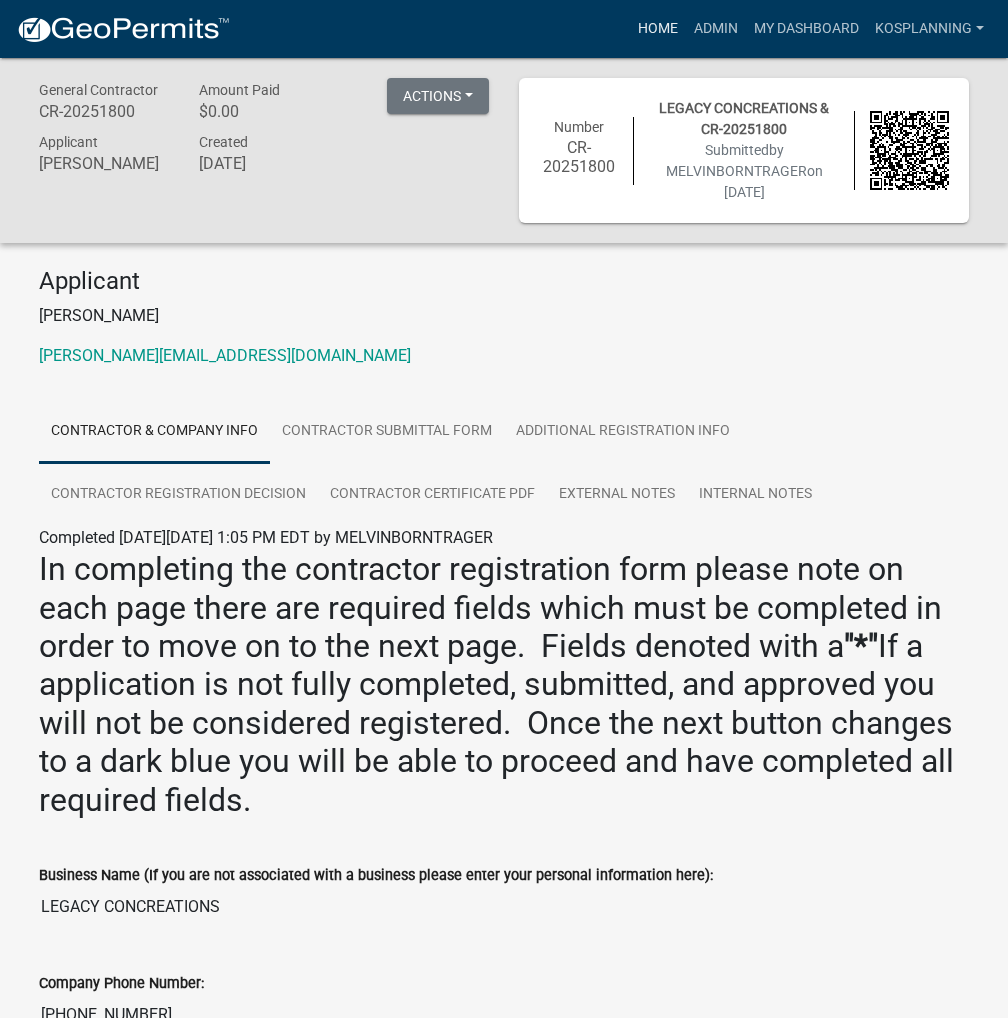 click on "Home" at bounding box center [658, 29] 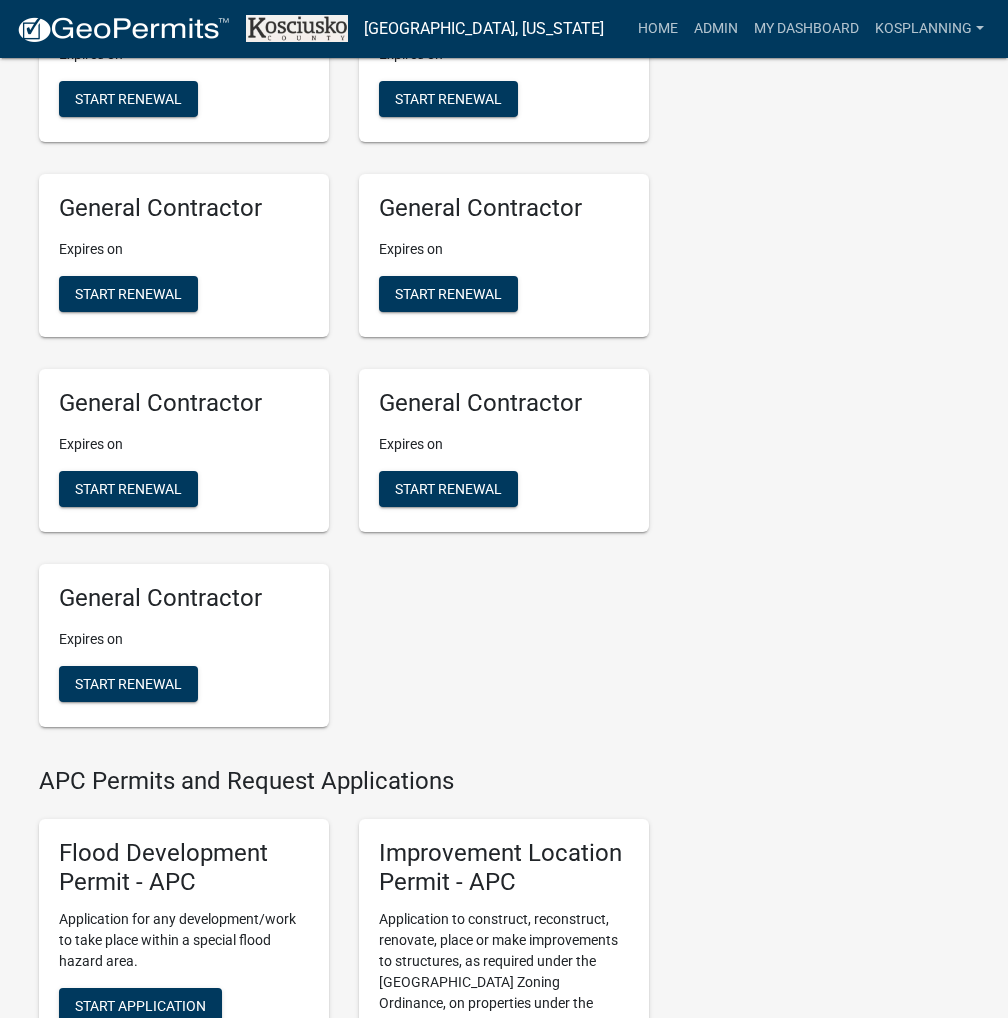 scroll, scrollTop: 1800, scrollLeft: 0, axis: vertical 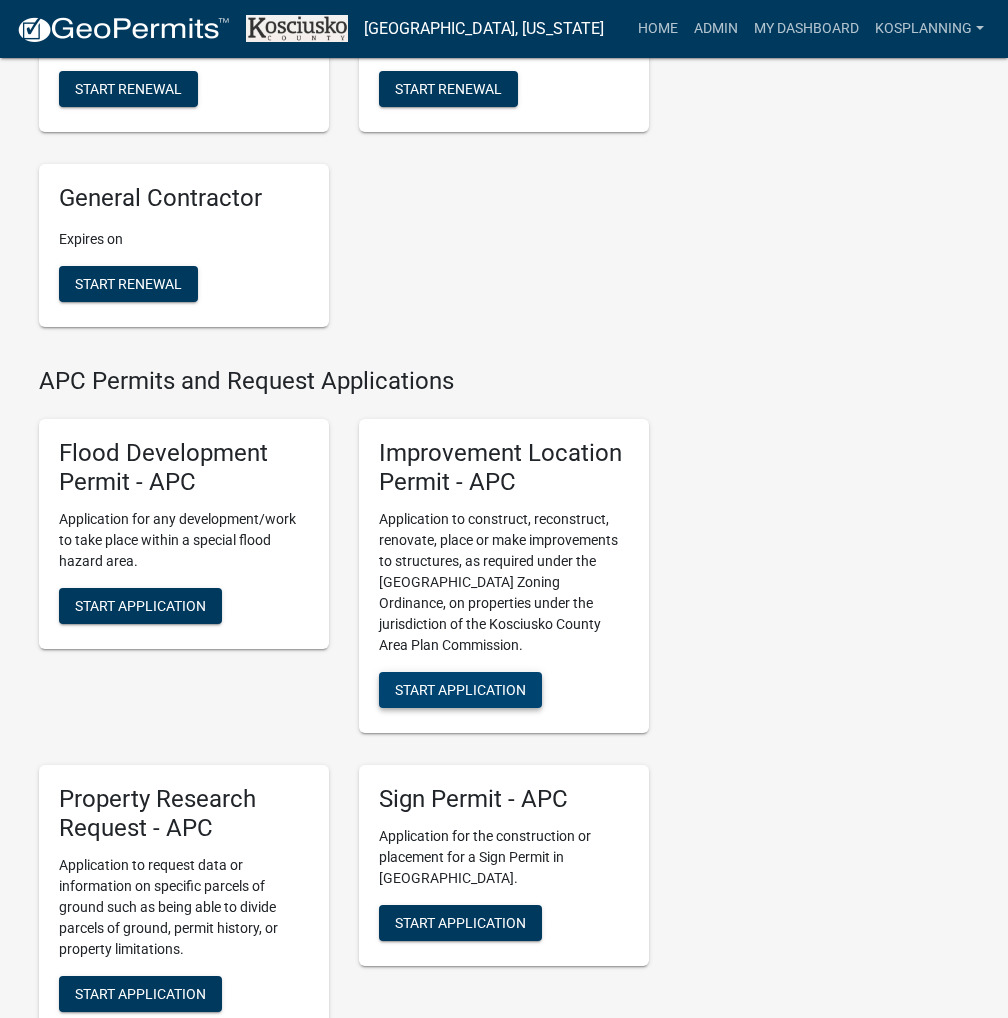 click on "Start Application" at bounding box center [460, 690] 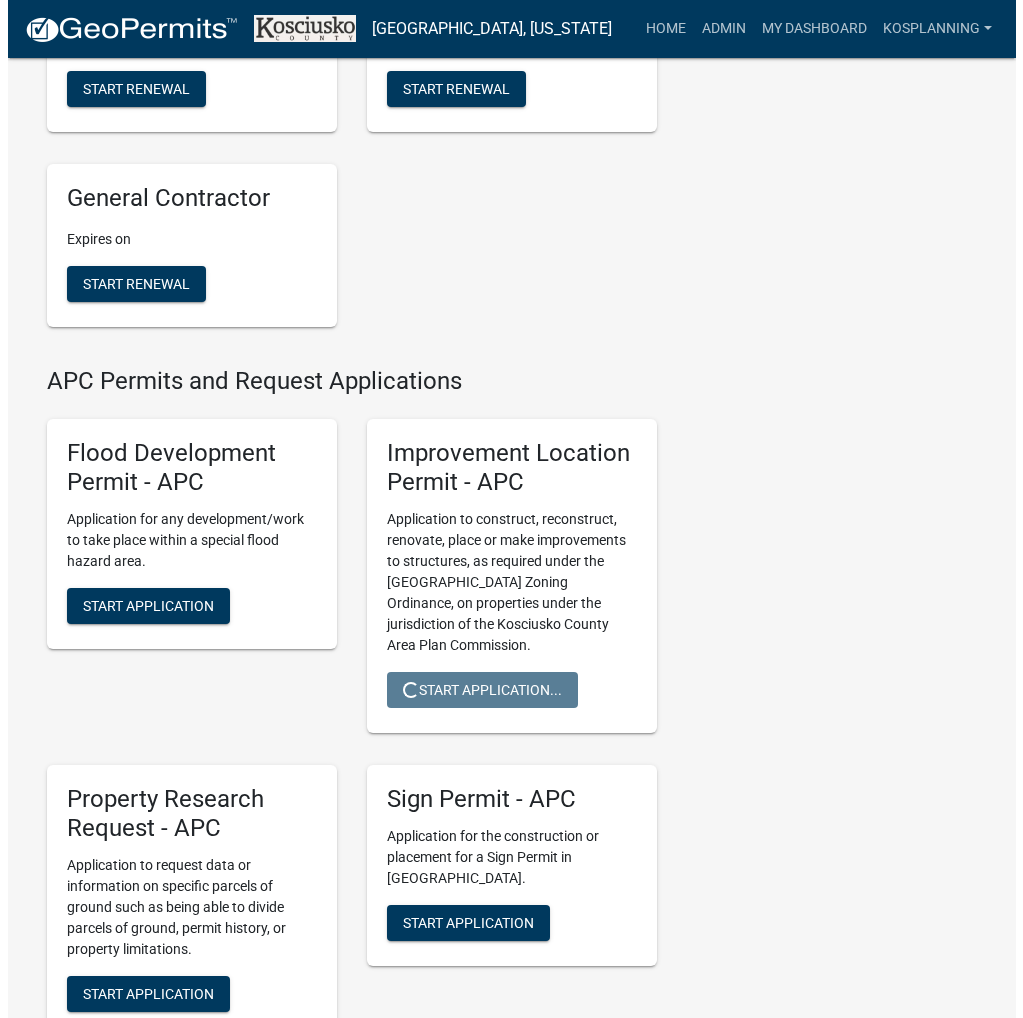 scroll, scrollTop: 0, scrollLeft: 0, axis: both 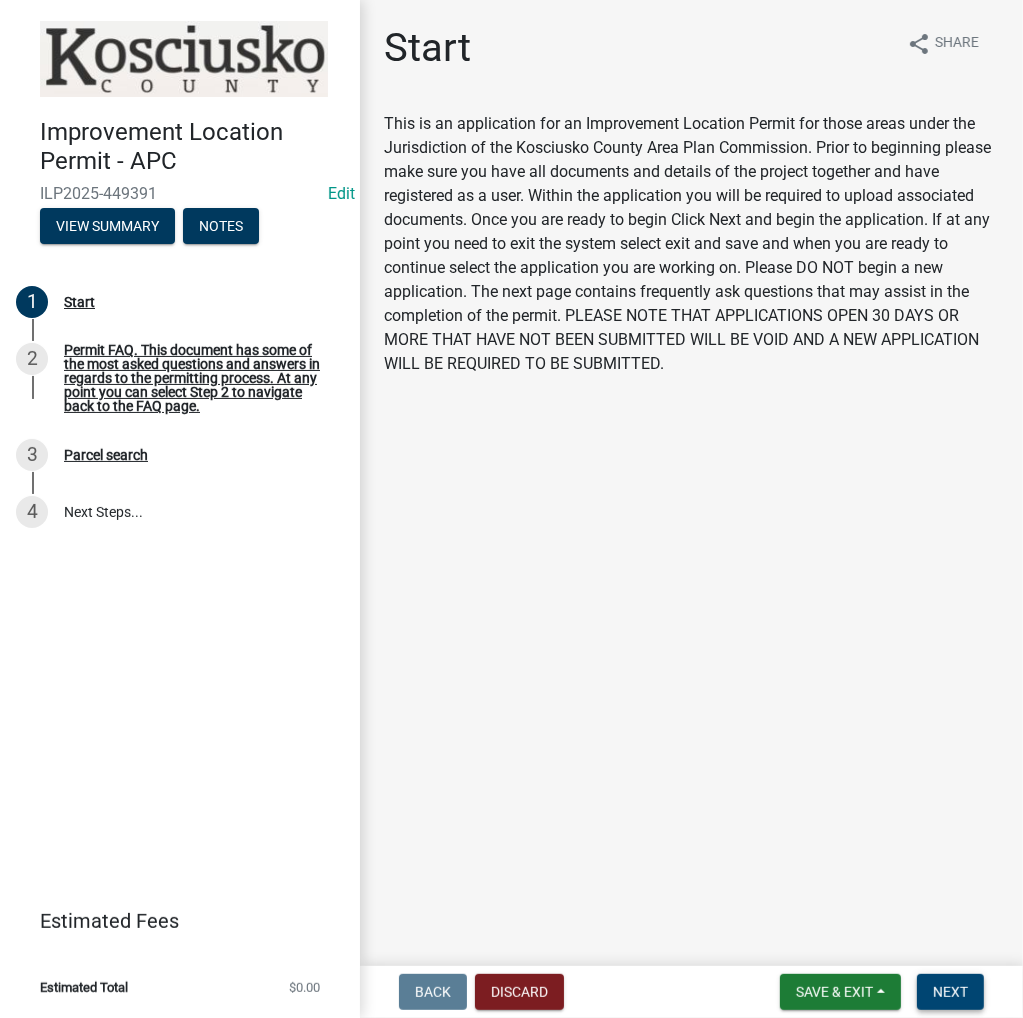 click on "Next" at bounding box center (950, 992) 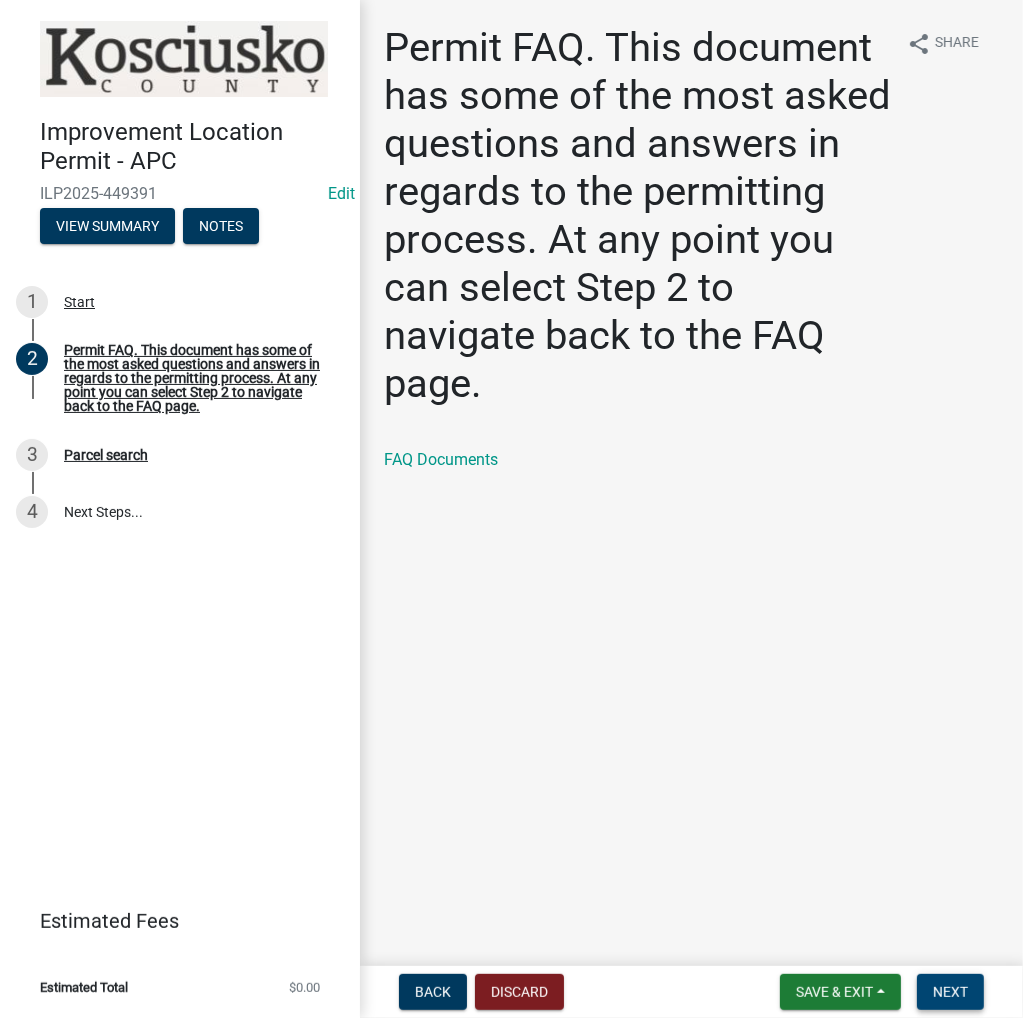 click on "Next" at bounding box center [950, 992] 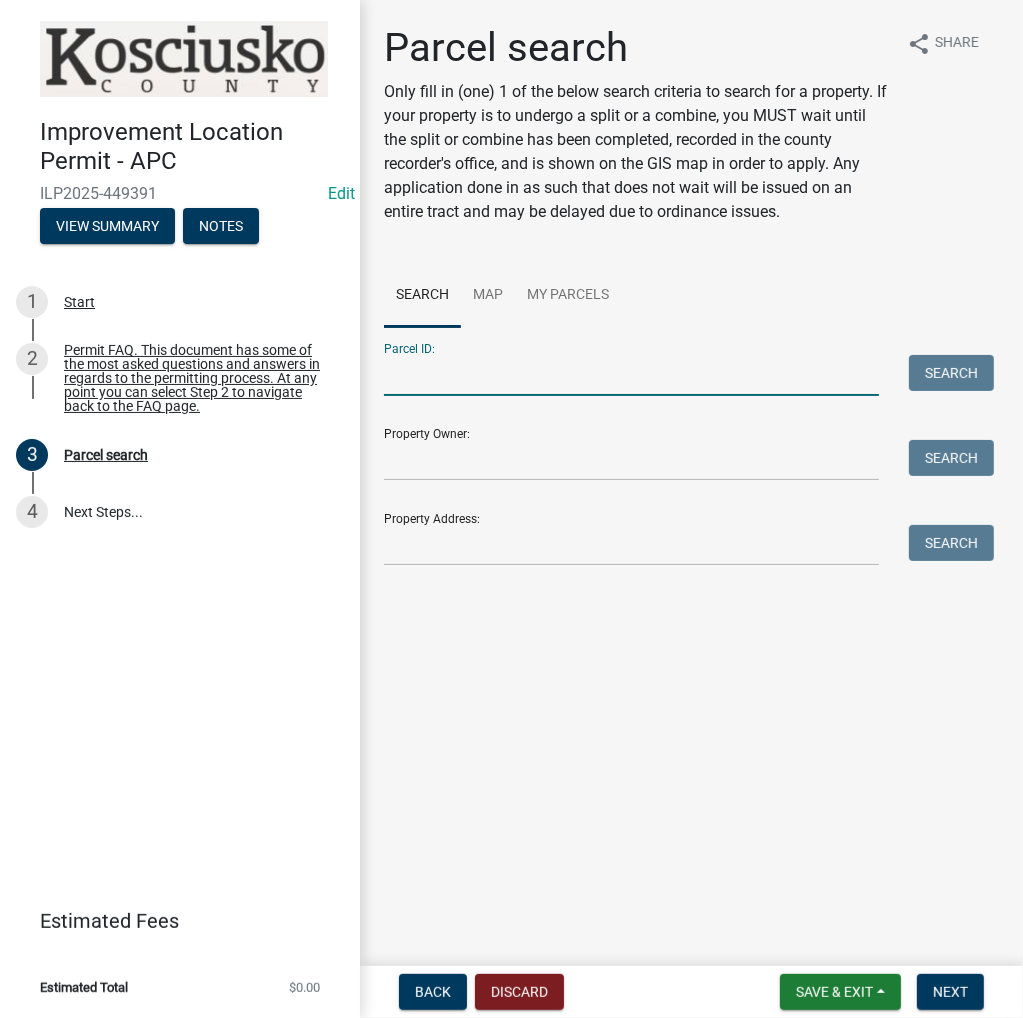 click on "Parcel ID:" at bounding box center [631, 375] 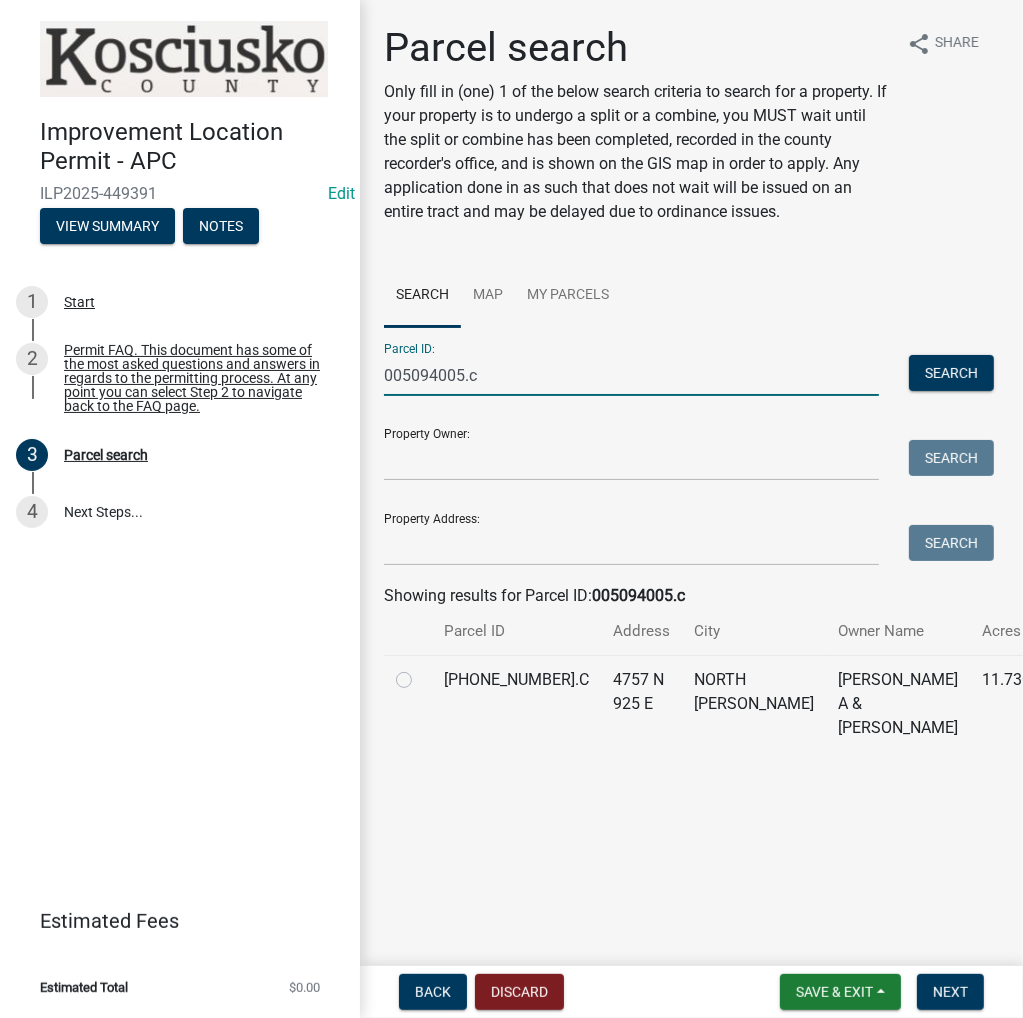 type on "005094005.c" 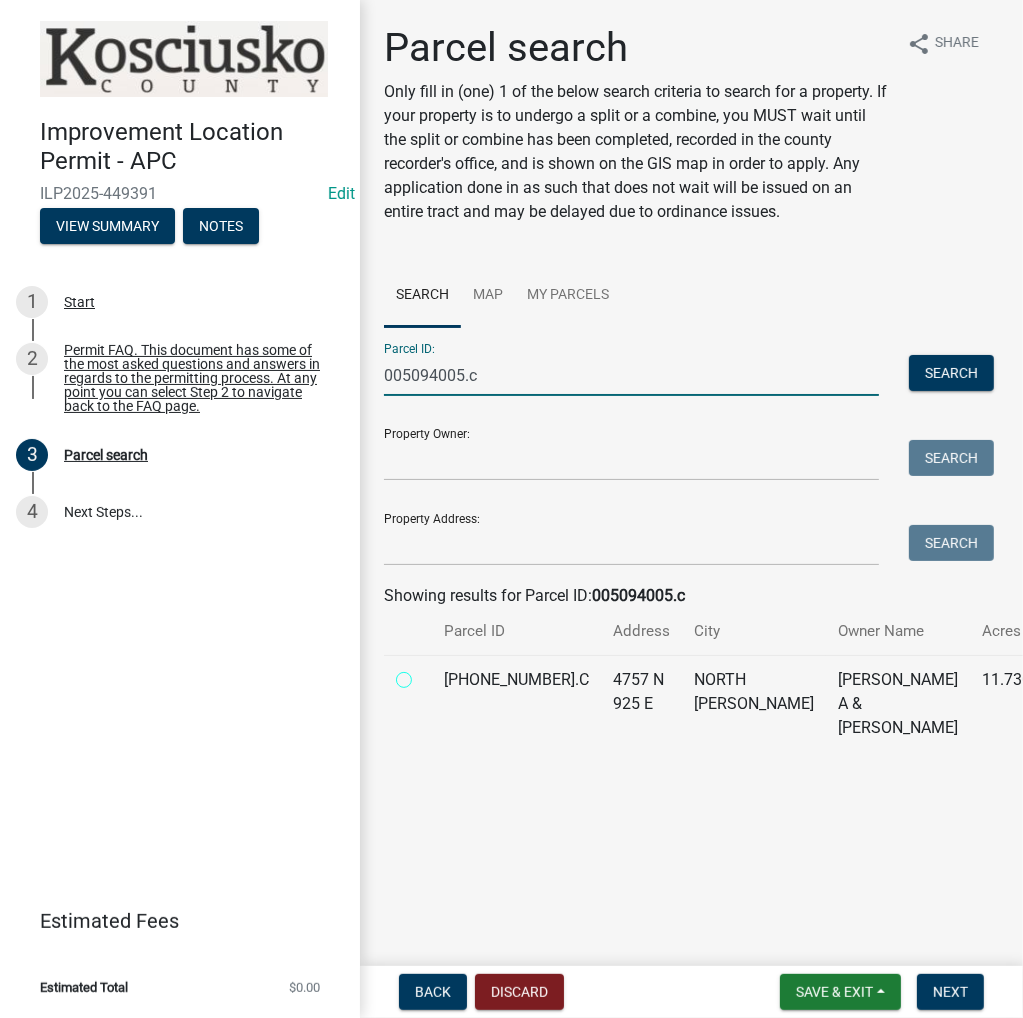 click at bounding box center [426, 674] 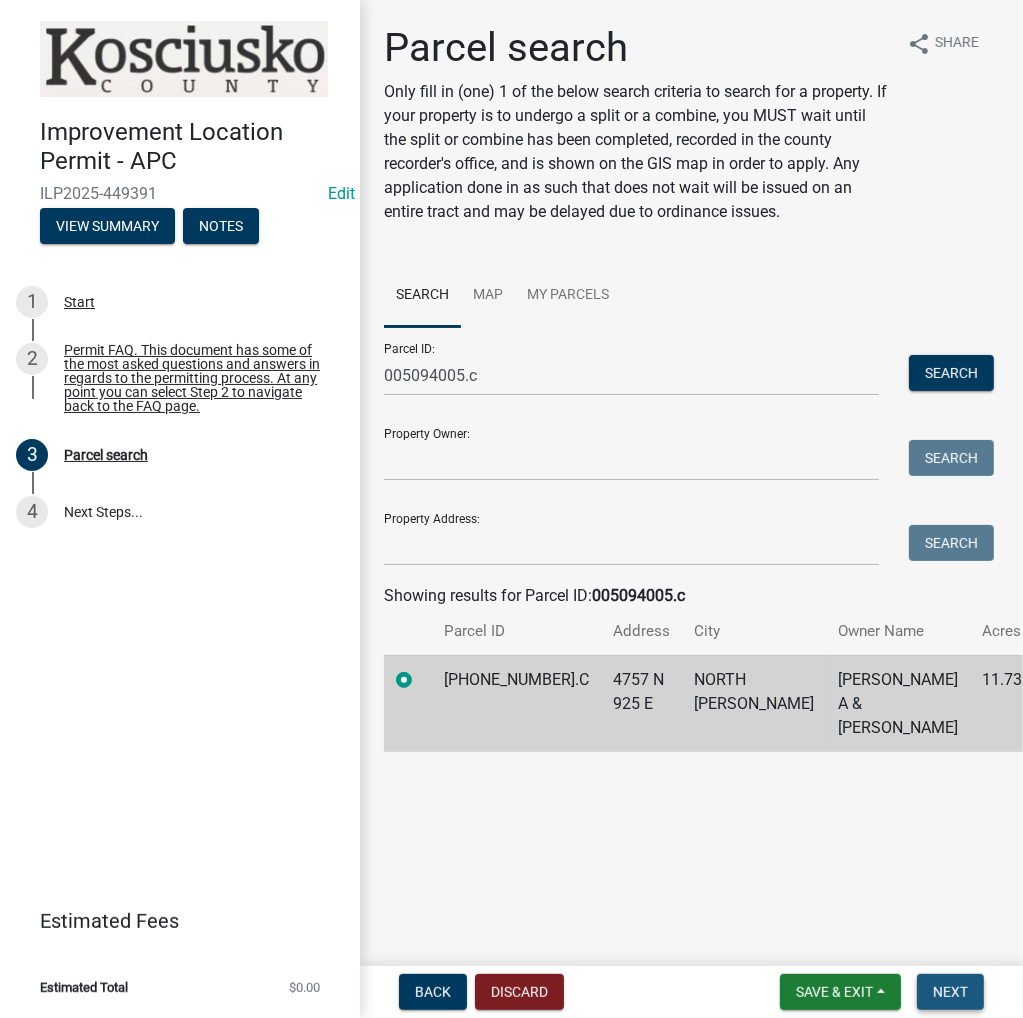 click on "Next" at bounding box center (950, 992) 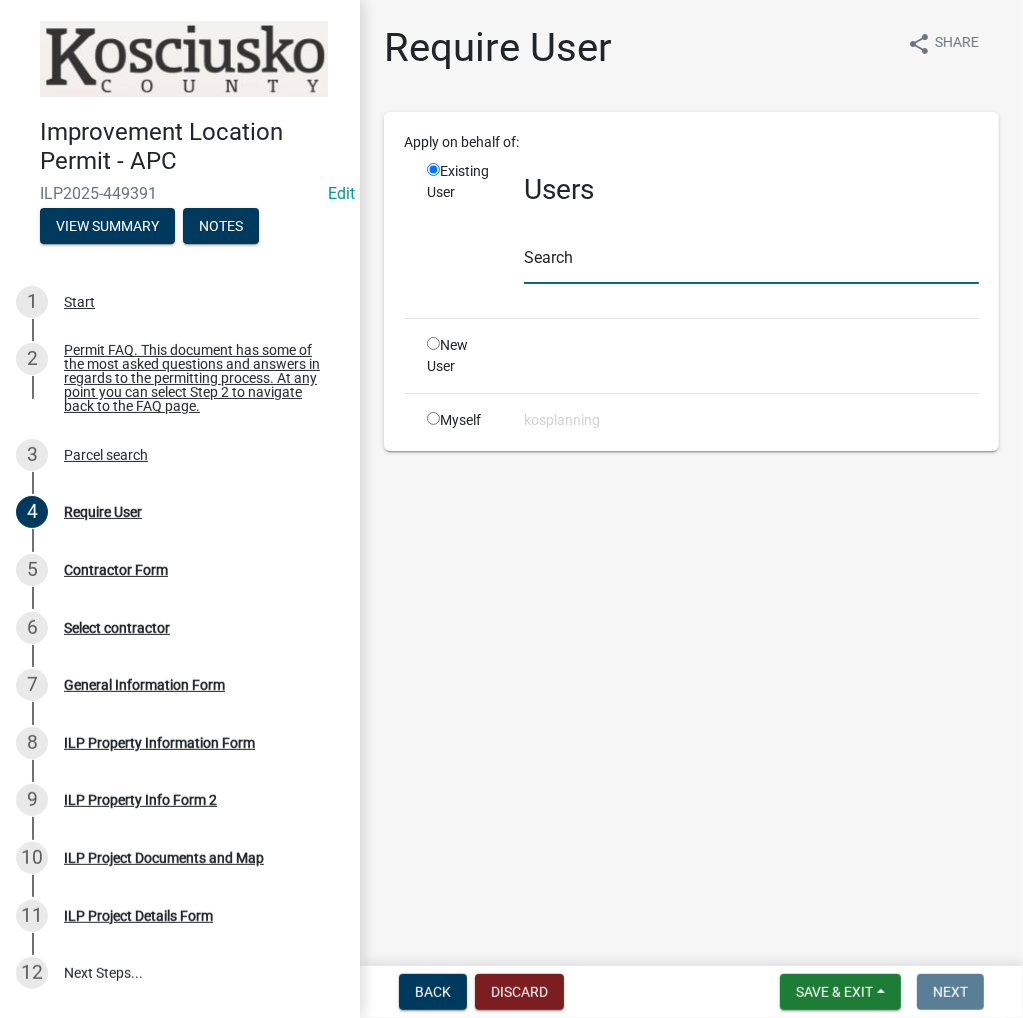 click 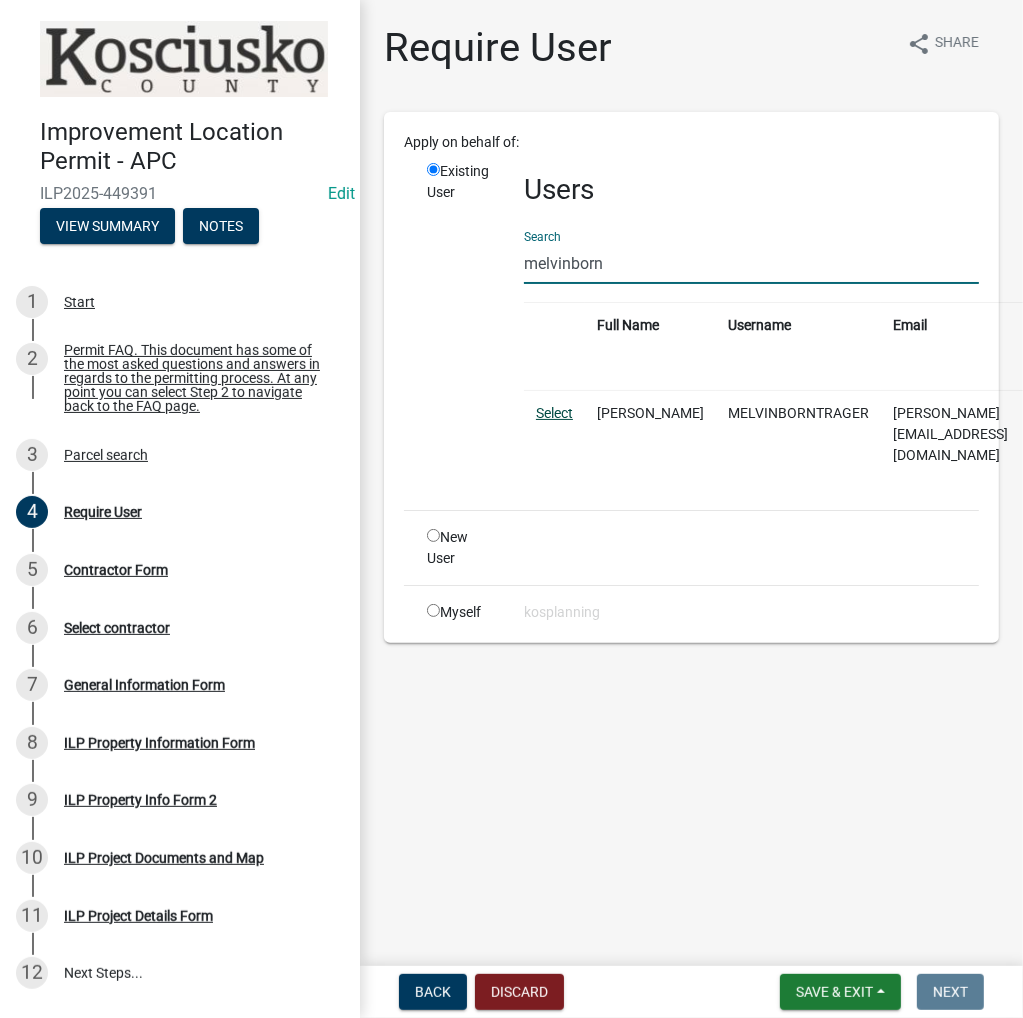 type on "melvinborn" 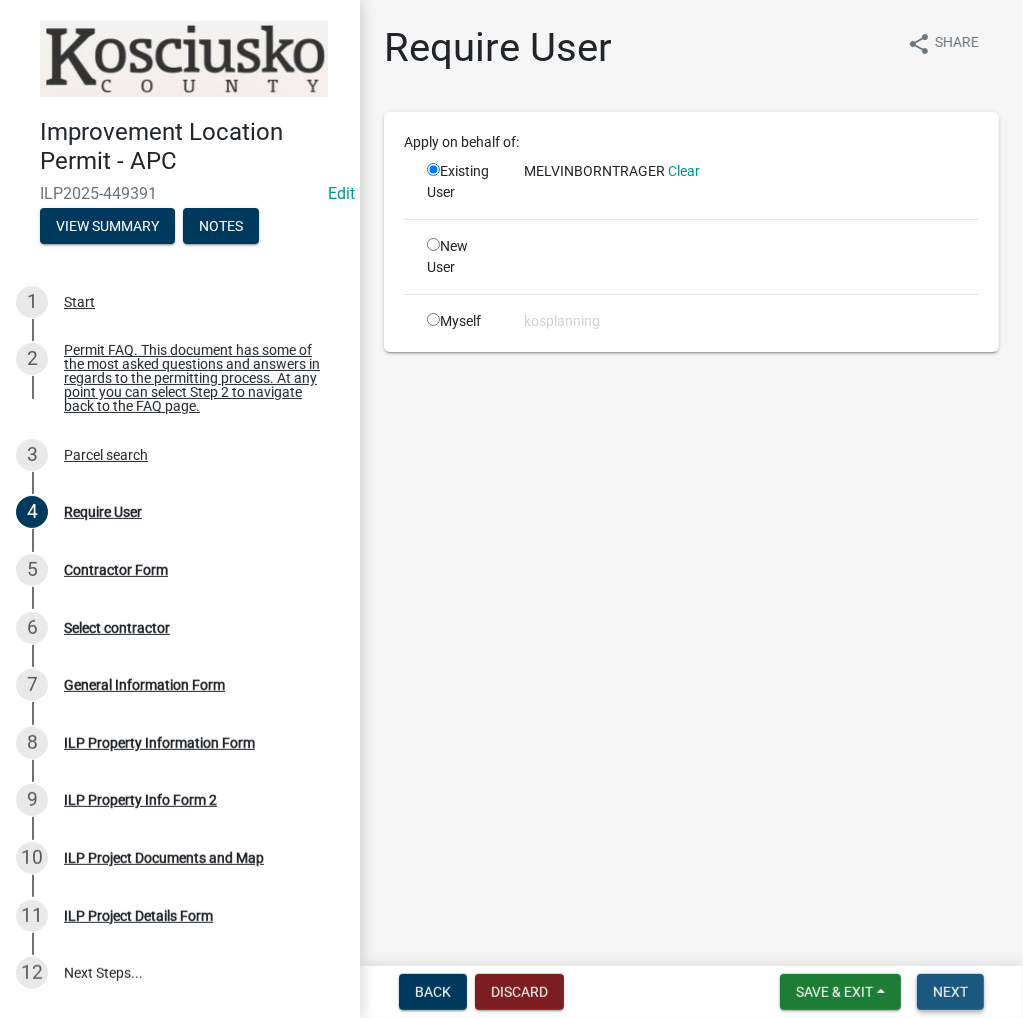 click on "Next" at bounding box center (950, 992) 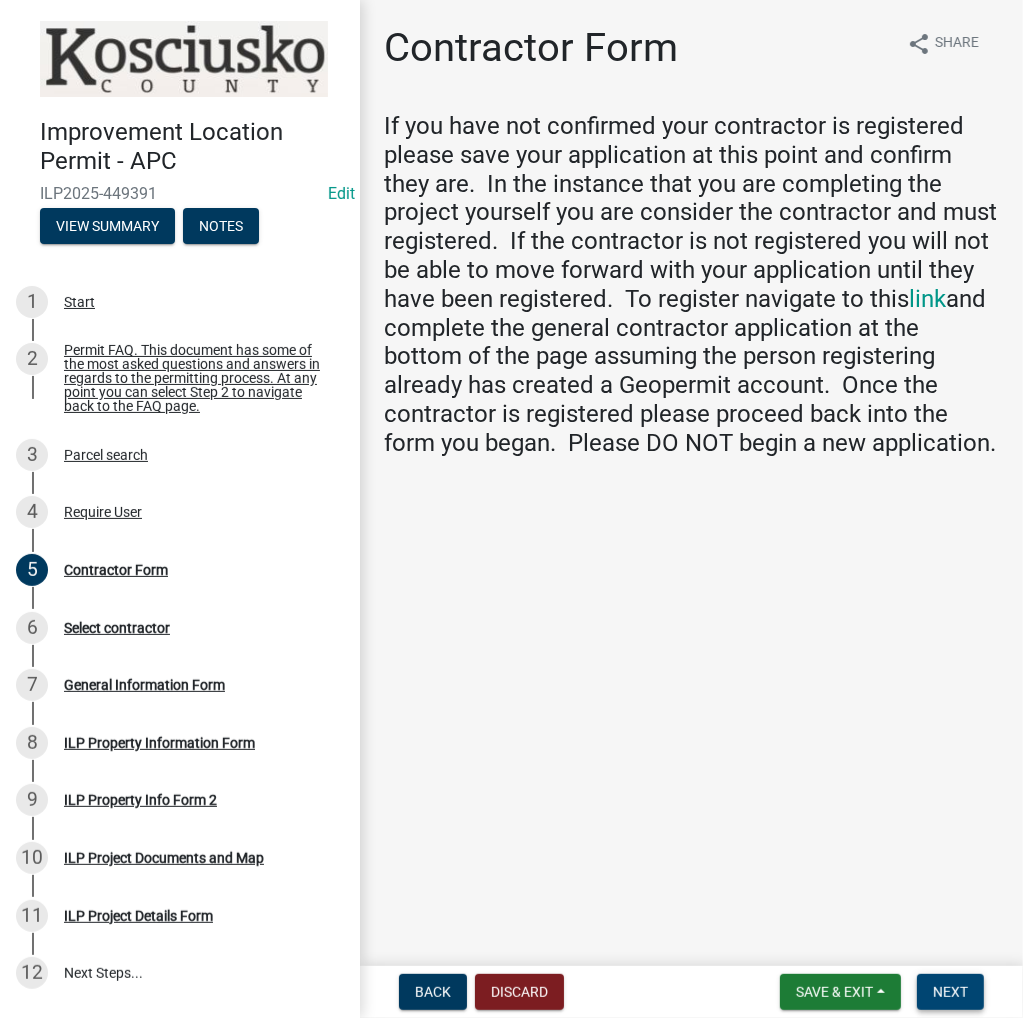 click on "Next" at bounding box center [950, 992] 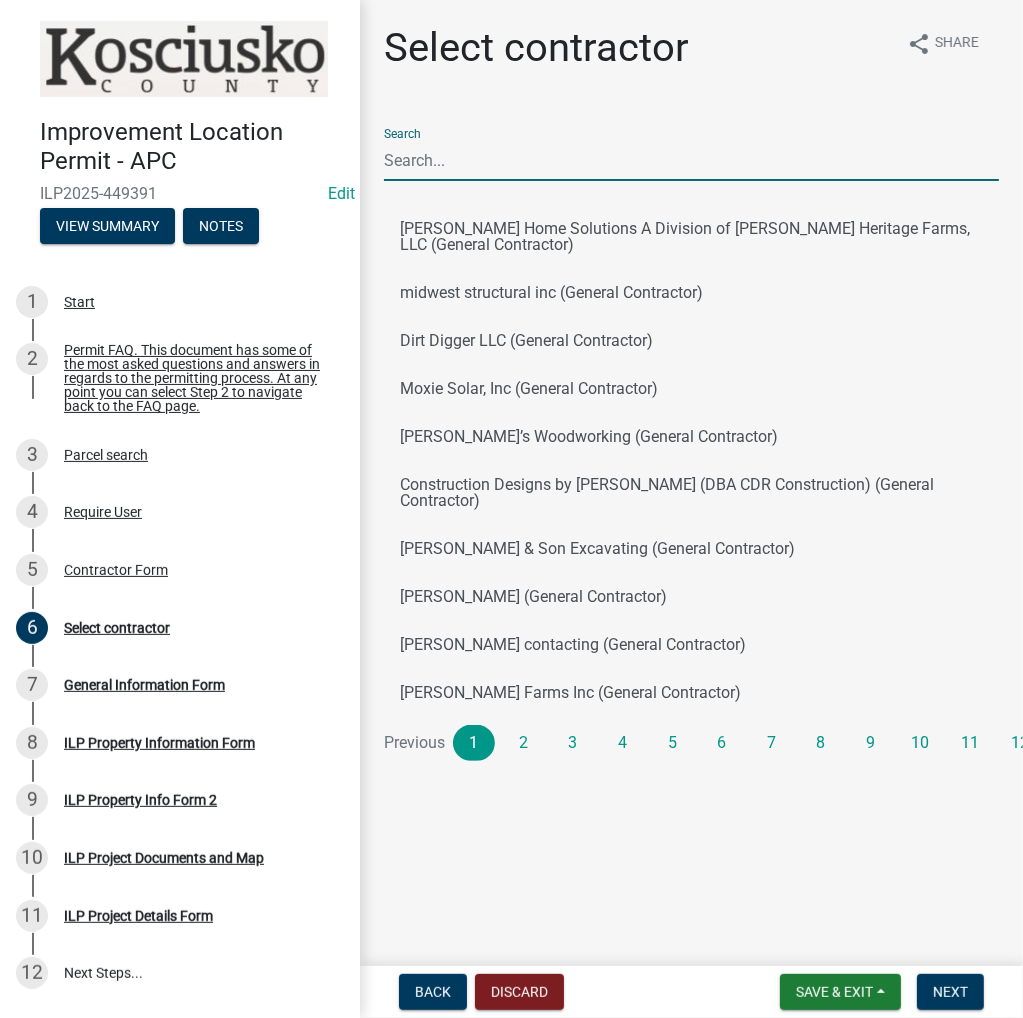 click on "Search" at bounding box center [691, 160] 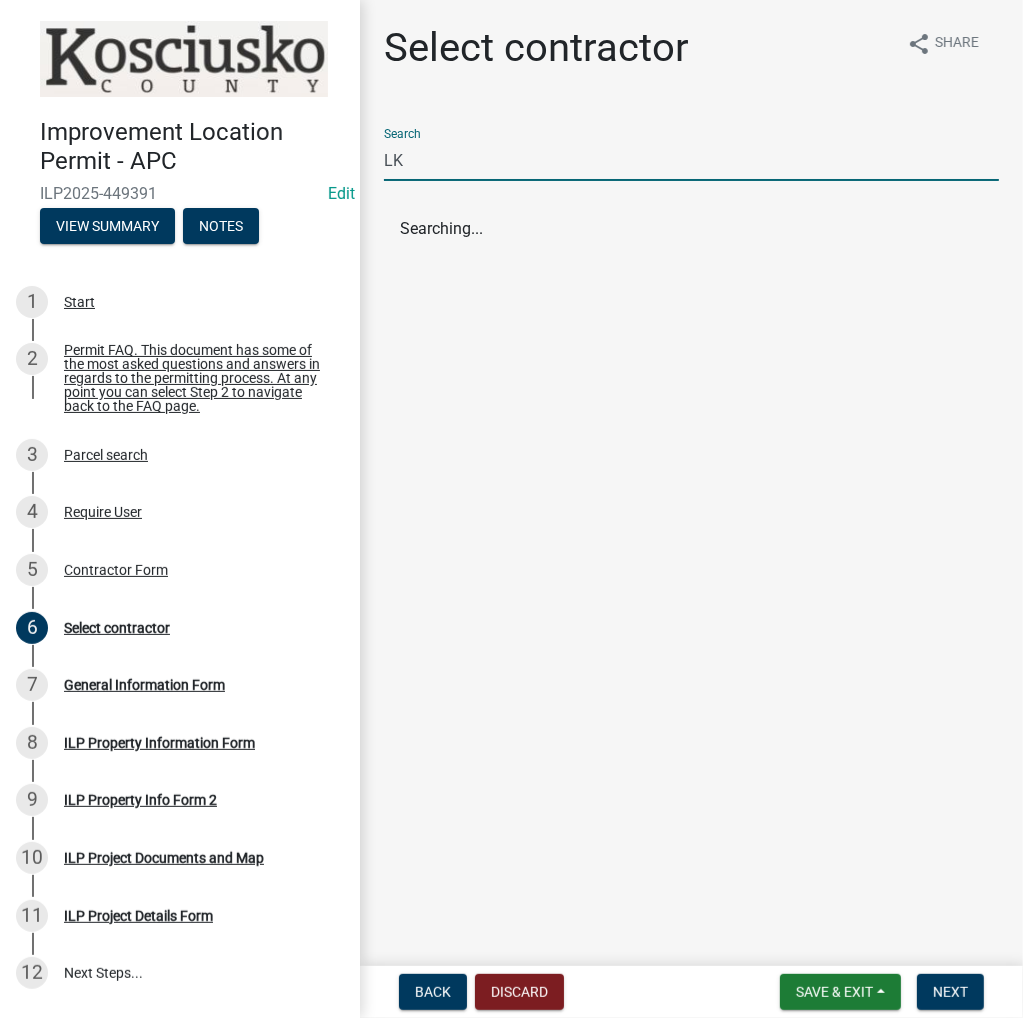 type on "L" 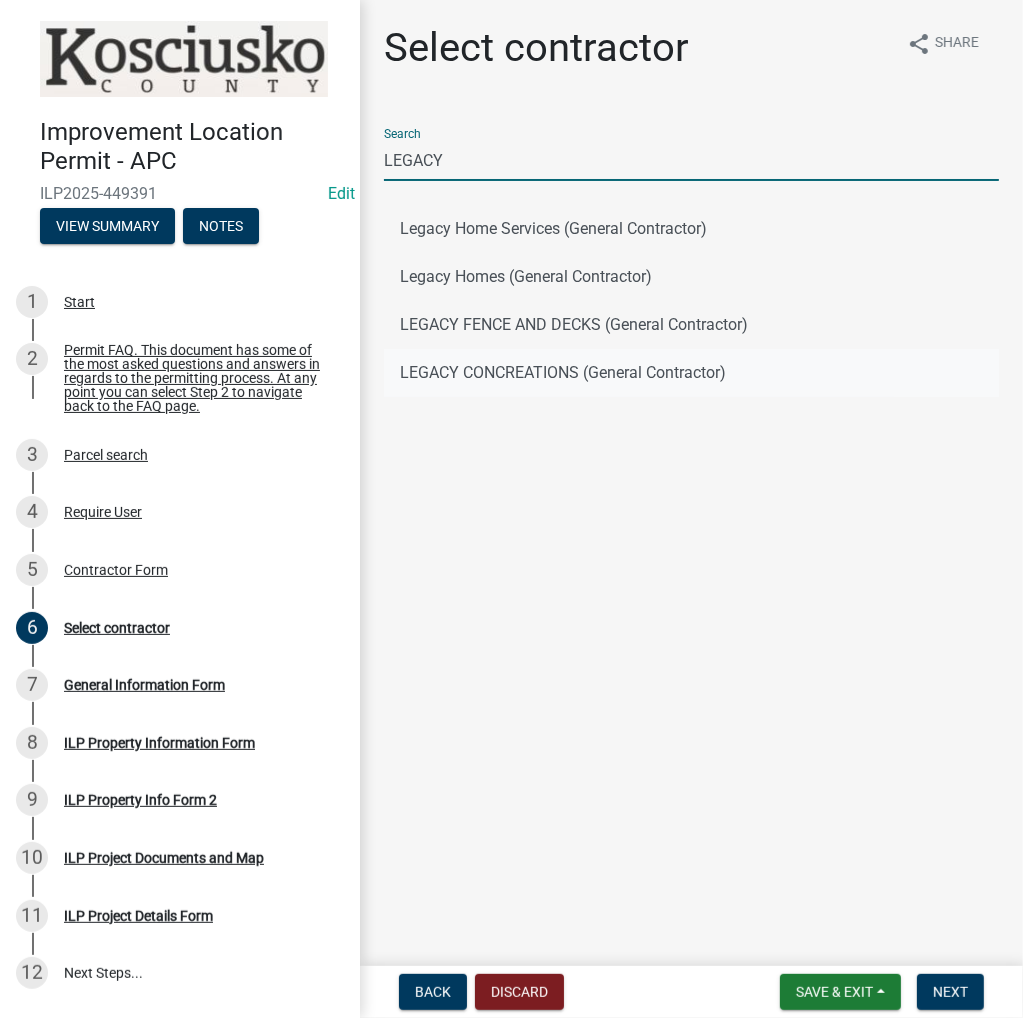 type on "LEGACY" 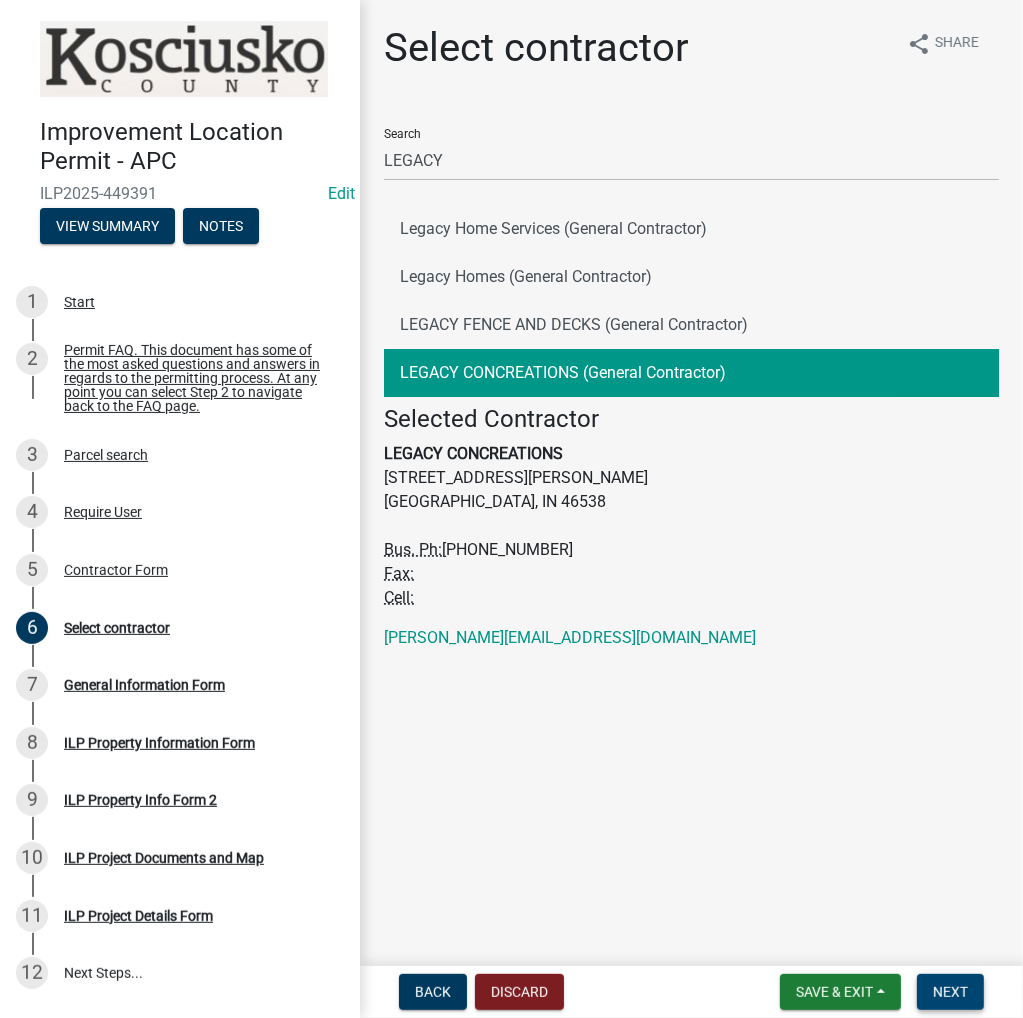 click on "Next" at bounding box center [950, 992] 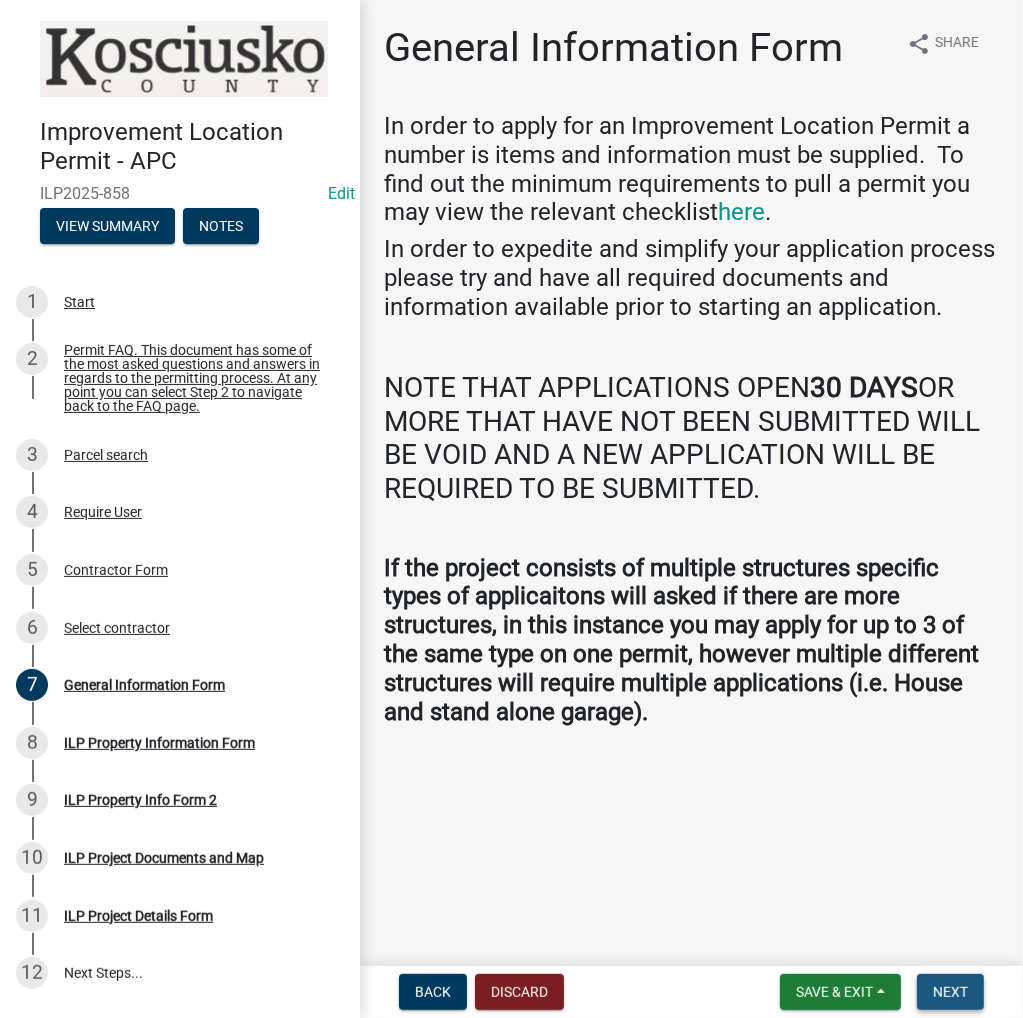 click on "Next" at bounding box center (950, 992) 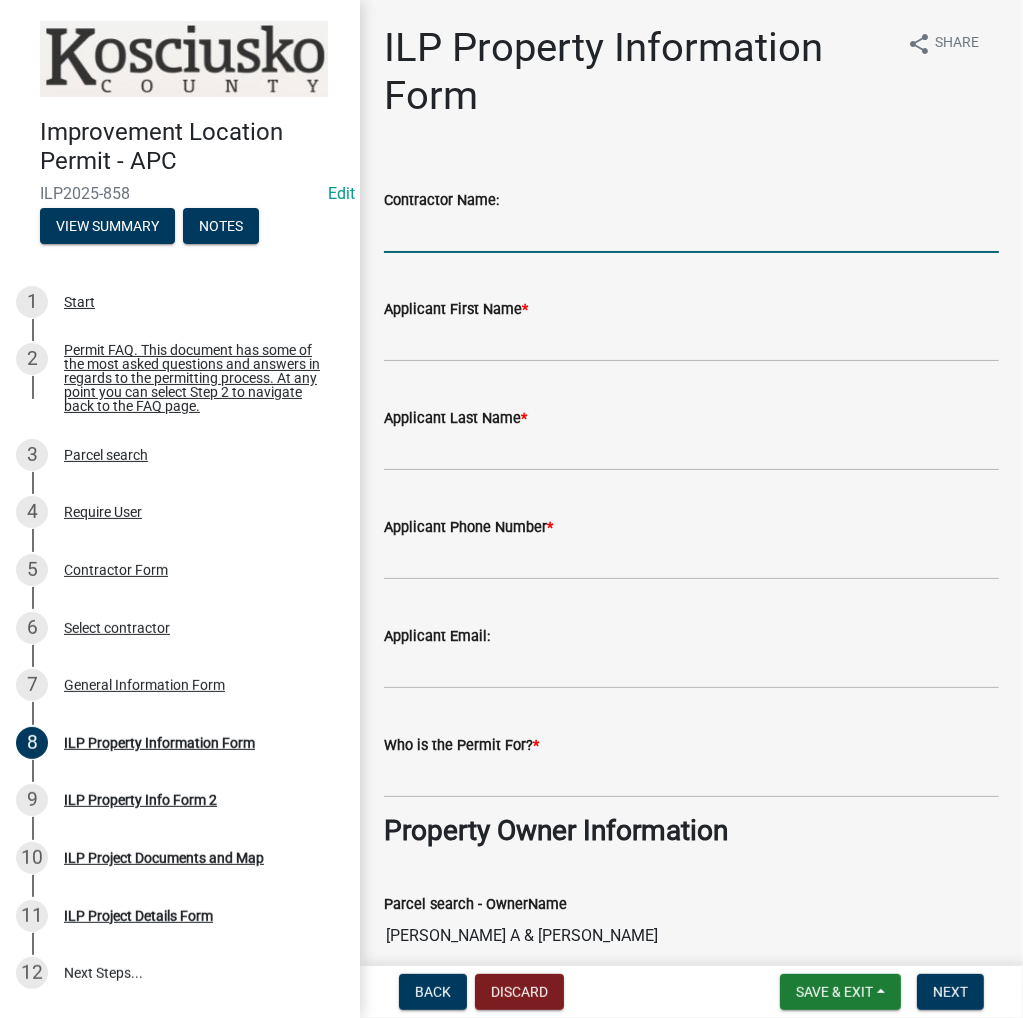 click on "Contractor Name:" at bounding box center (691, 232) 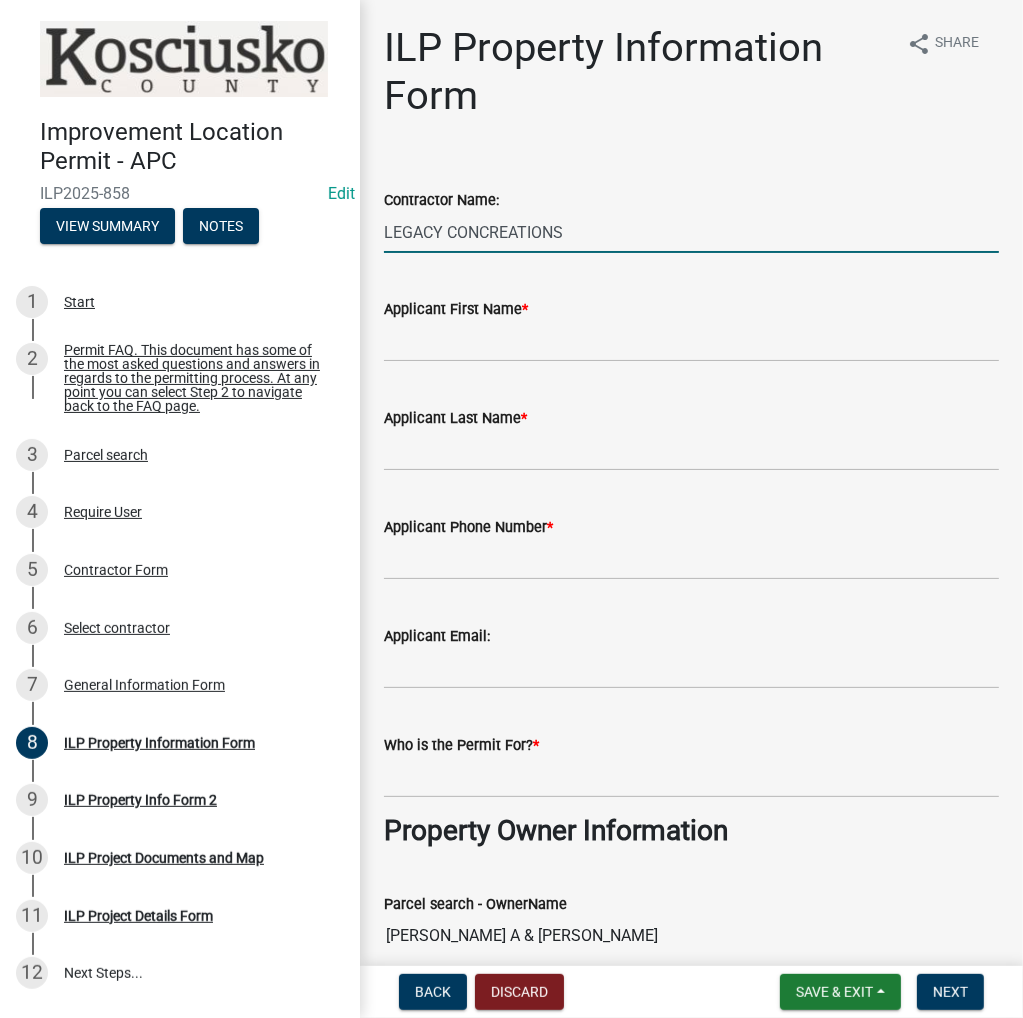 type on "LEGACY CONCREATIONS" 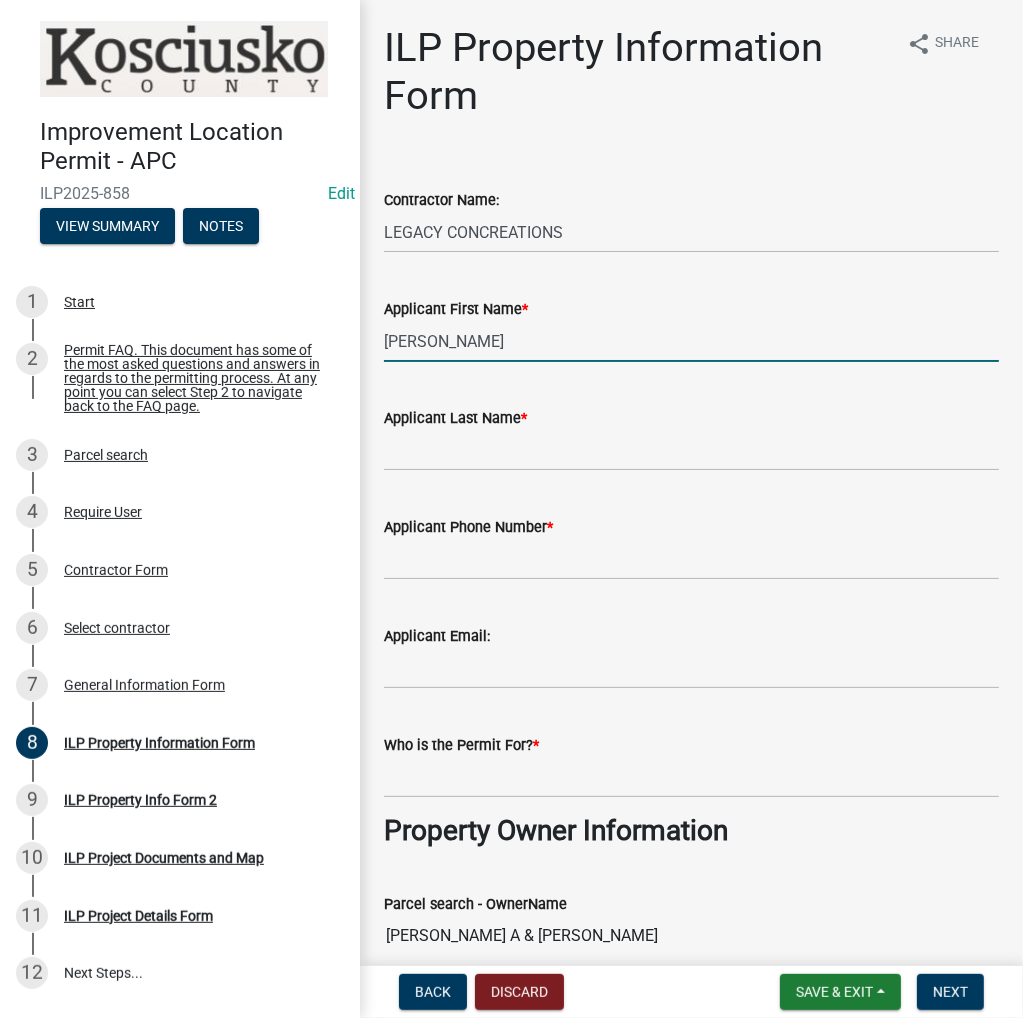 type on "[PERSON_NAME]" 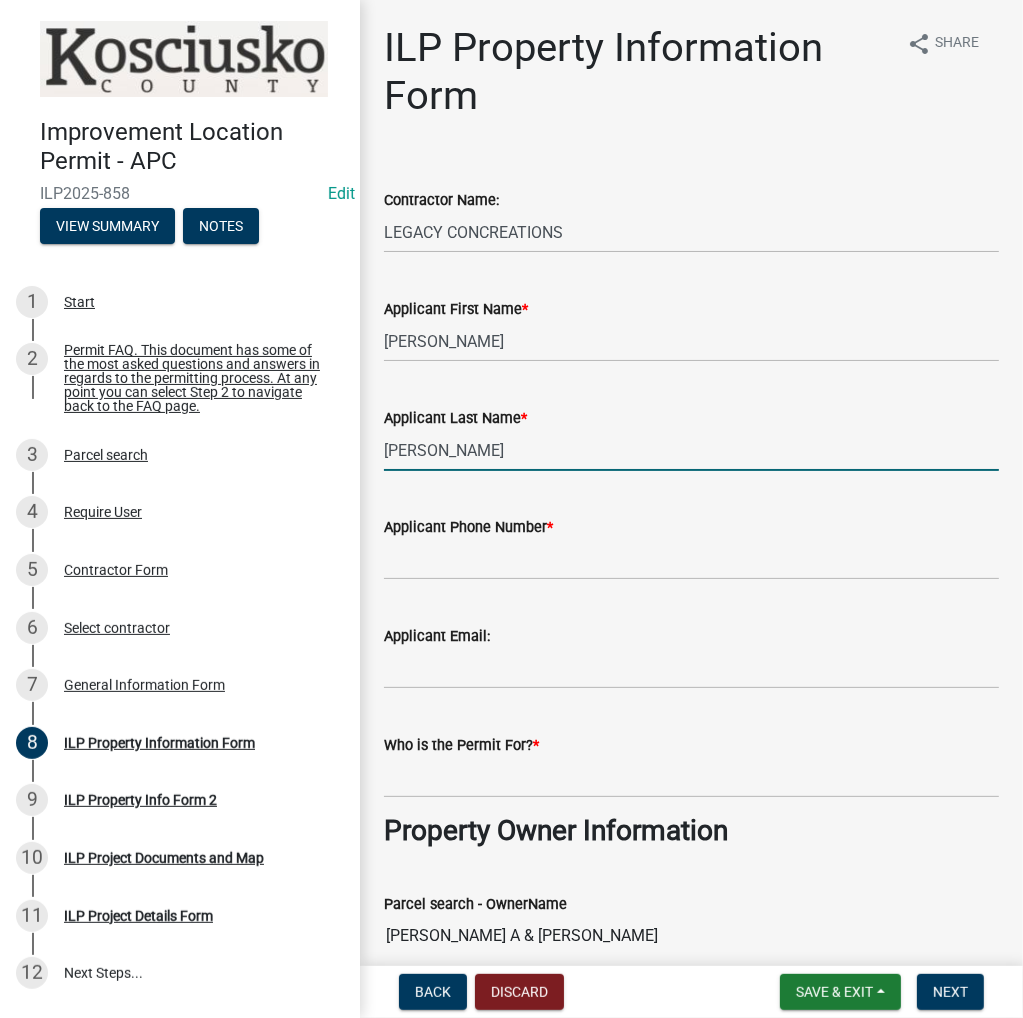 type on "[PERSON_NAME]" 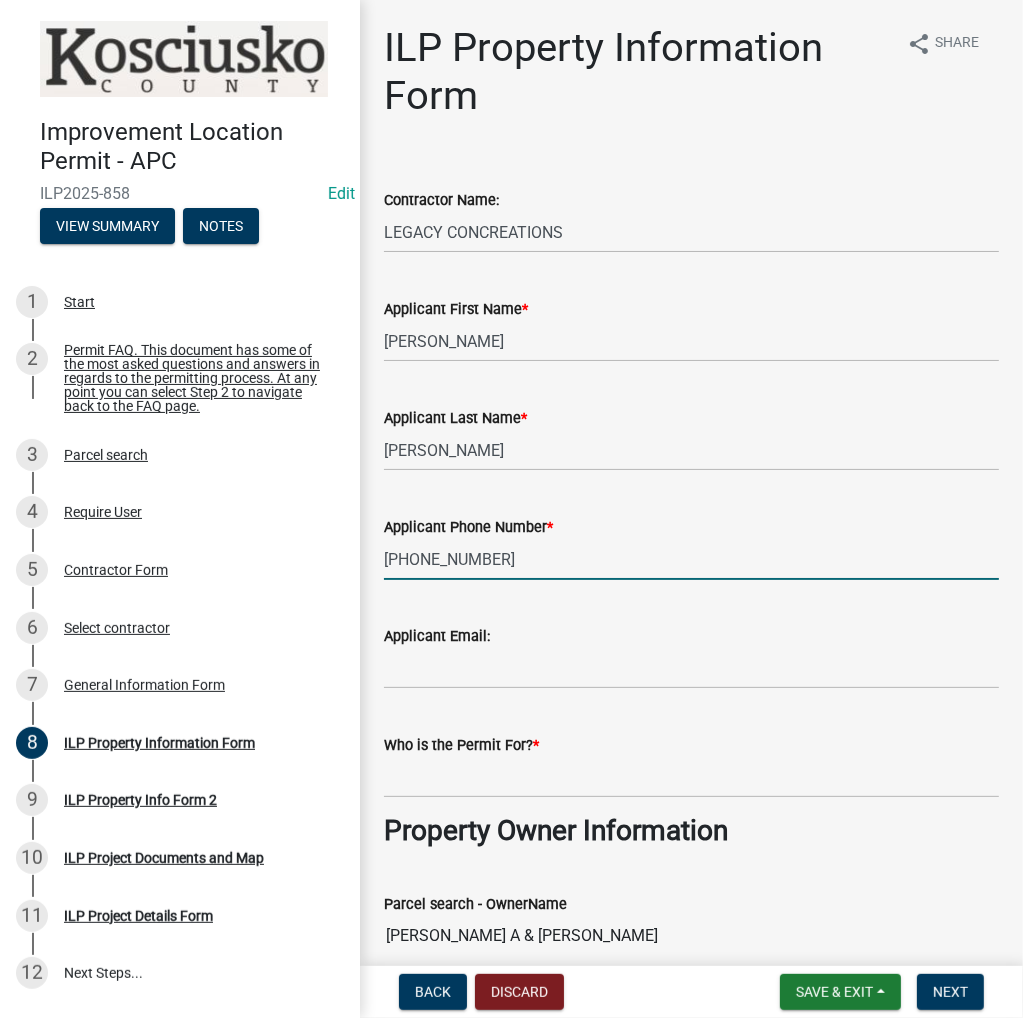 type on "[PHONE_NUMBER]" 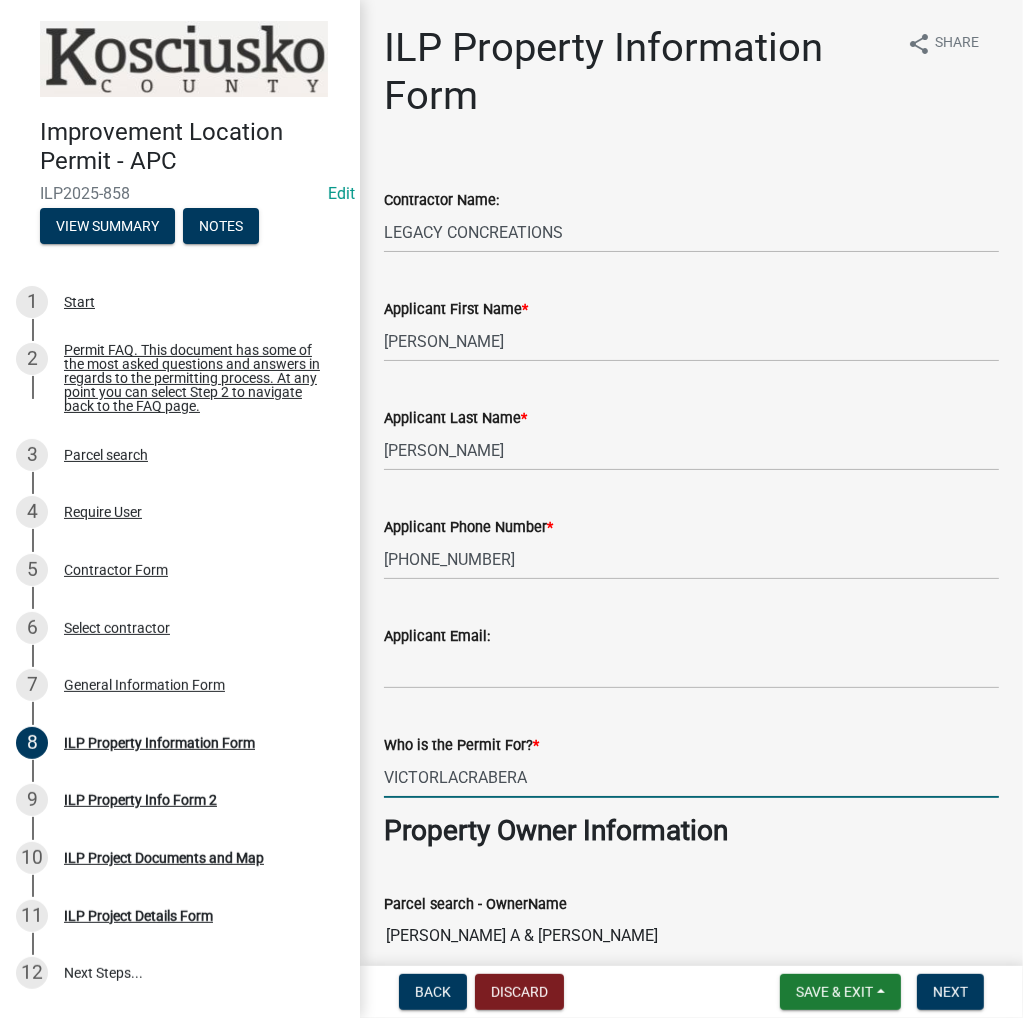 click on "VICTORLACRABERA" at bounding box center (691, 777) 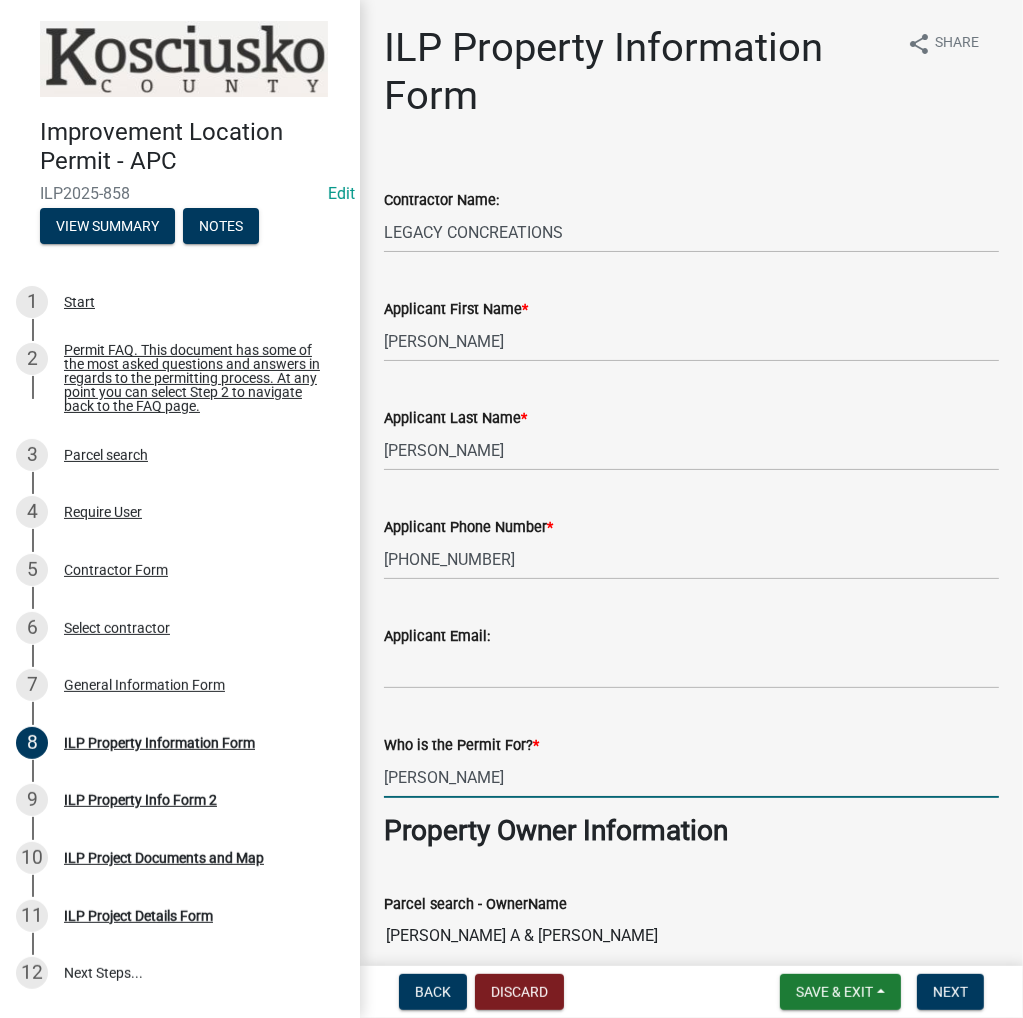 click on "[PERSON_NAME]" at bounding box center [691, 777] 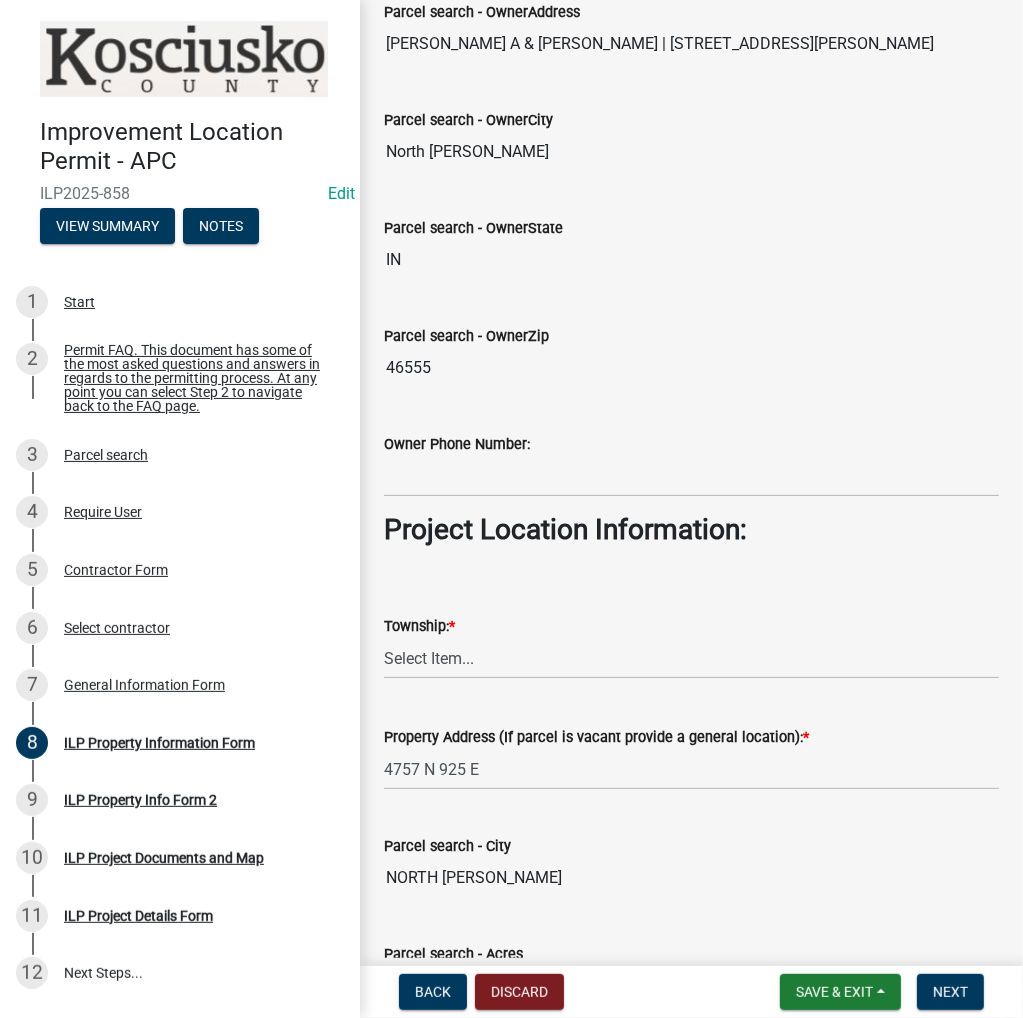 scroll, scrollTop: 1400, scrollLeft: 0, axis: vertical 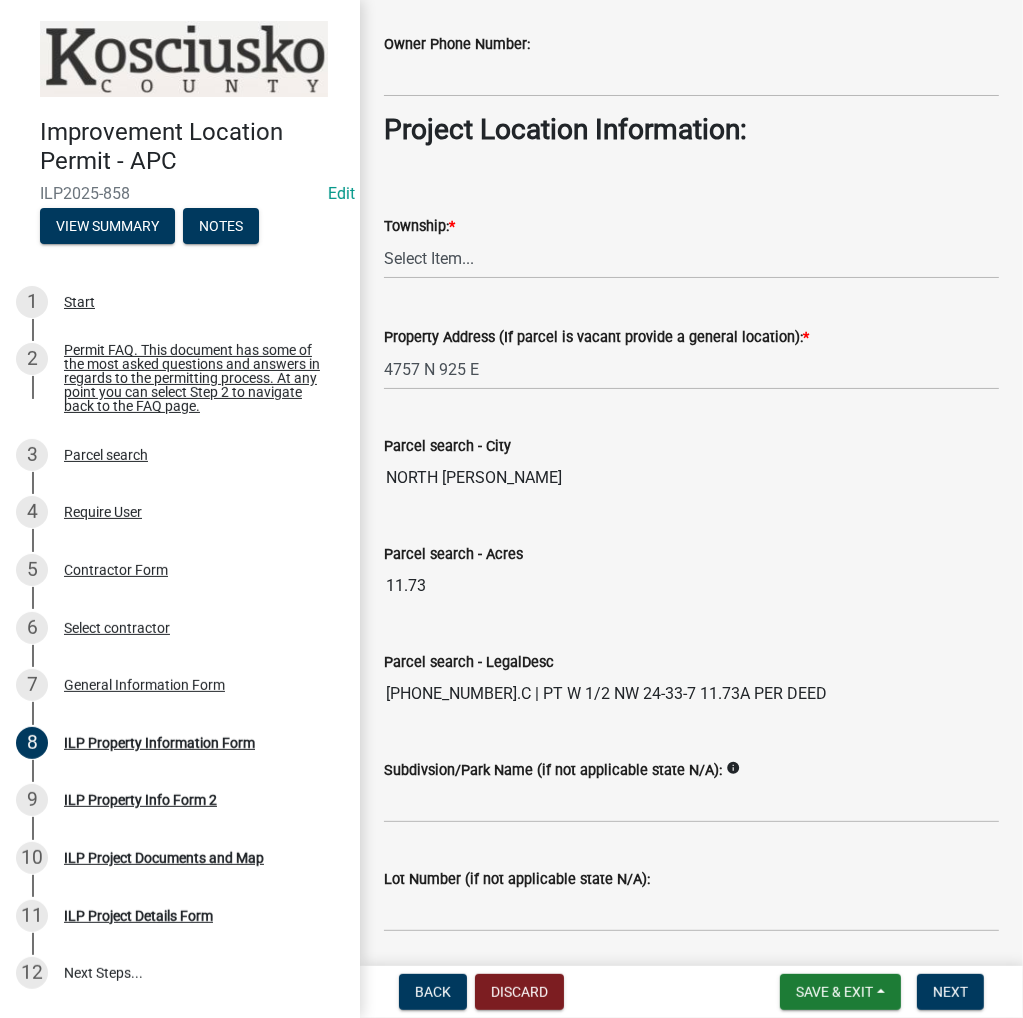 type on "[PERSON_NAME]" 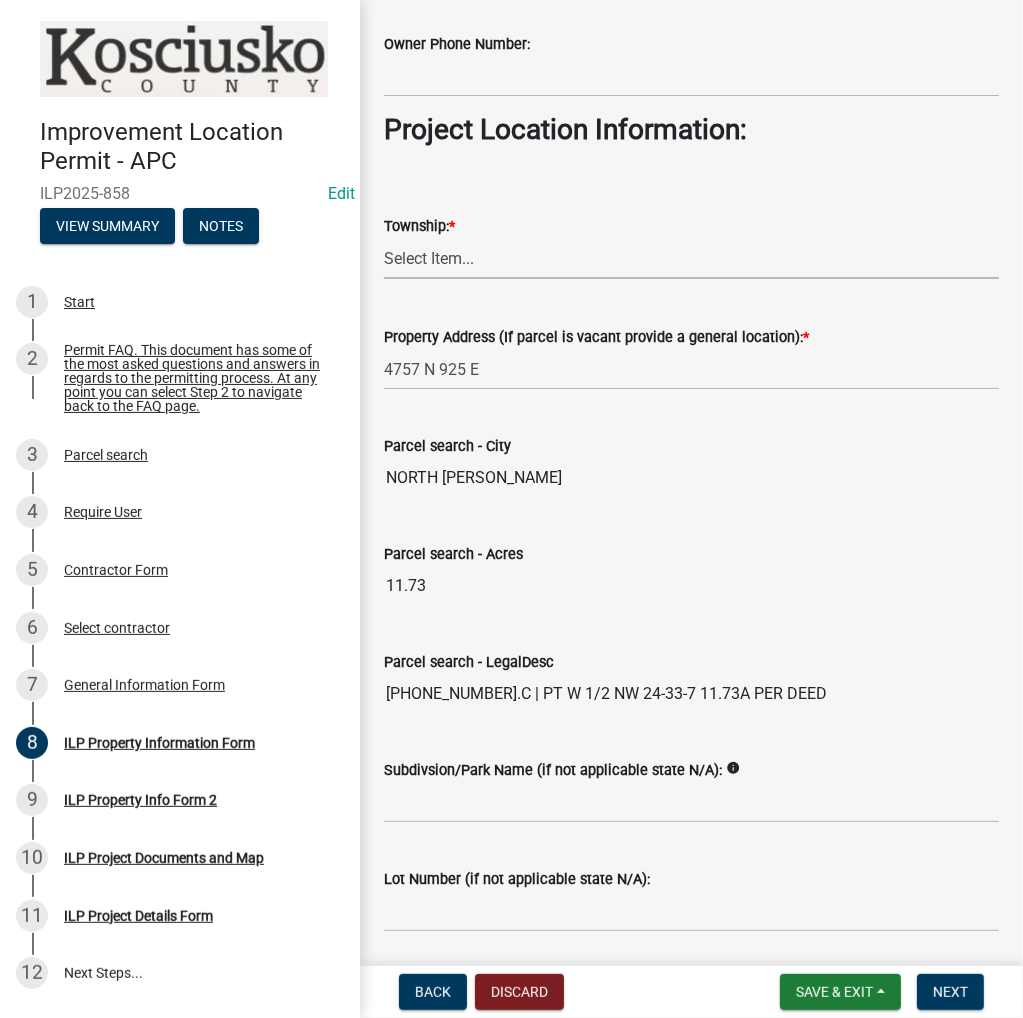 drag, startPoint x: 436, startPoint y: 258, endPoint x: 448, endPoint y: 246, distance: 16.970562 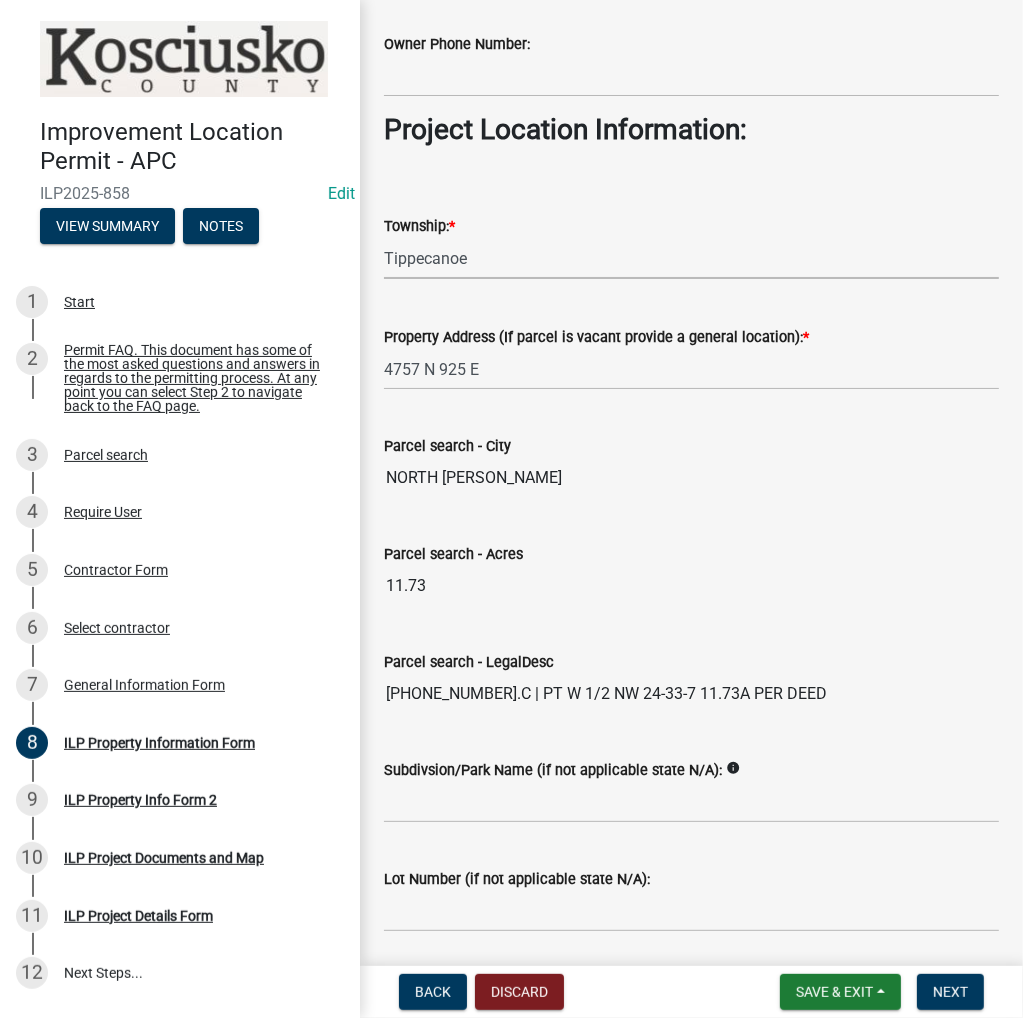 click on "Select Item...   [PERSON_NAME] - Elkhart Co   Clay   Etna   [GEOGRAPHIC_DATA][PERSON_NAME]   [PERSON_NAME][GEOGRAPHIC_DATA]   [GEOGRAPHIC_DATA]   [GEOGRAPHIC_DATA]   [GEOGRAPHIC_DATA][PERSON_NAME][GEOGRAPHIC_DATA]   [GEOGRAPHIC_DATA]   [GEOGRAPHIC_DATA] Creek   [GEOGRAPHIC_DATA] [GEOGRAPHIC_DATA]   [US_STATE][PERSON_NAME]" at bounding box center (691, 258) 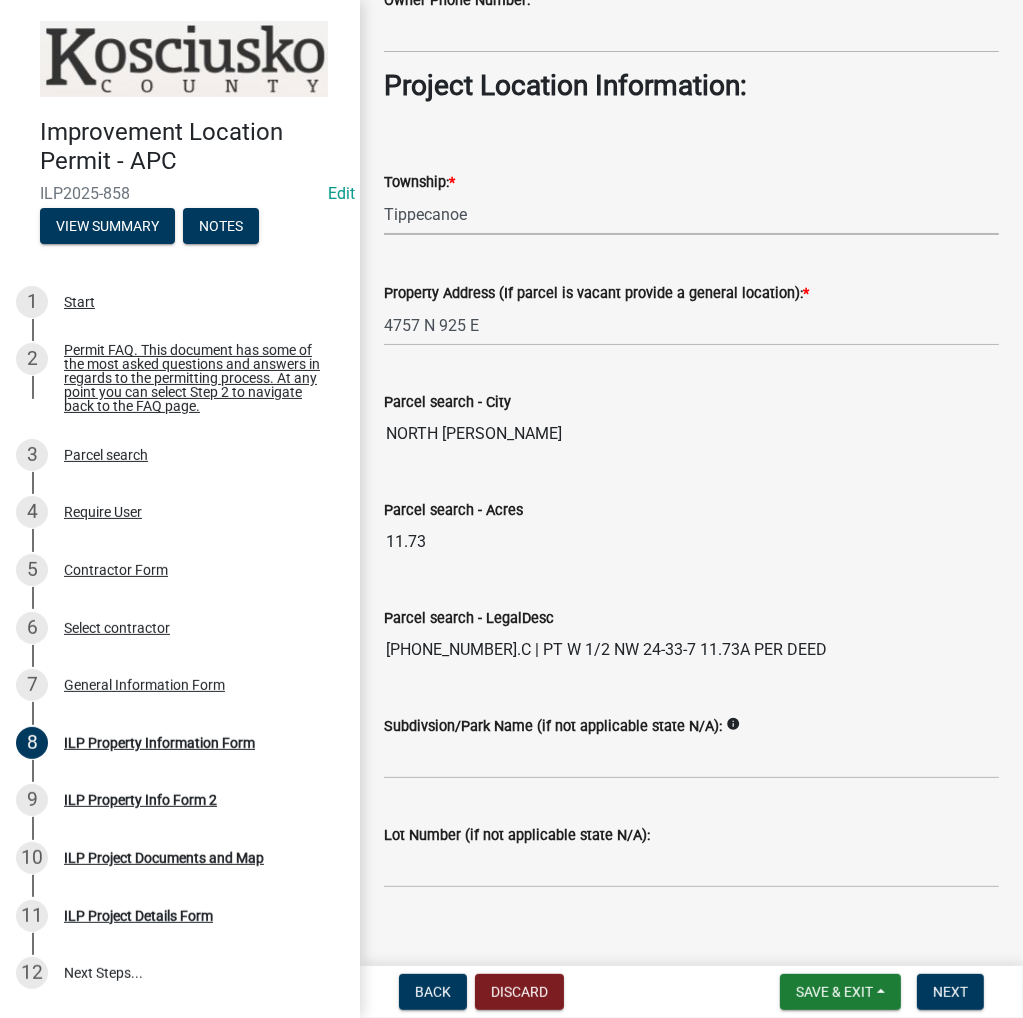 scroll, scrollTop: 1465, scrollLeft: 0, axis: vertical 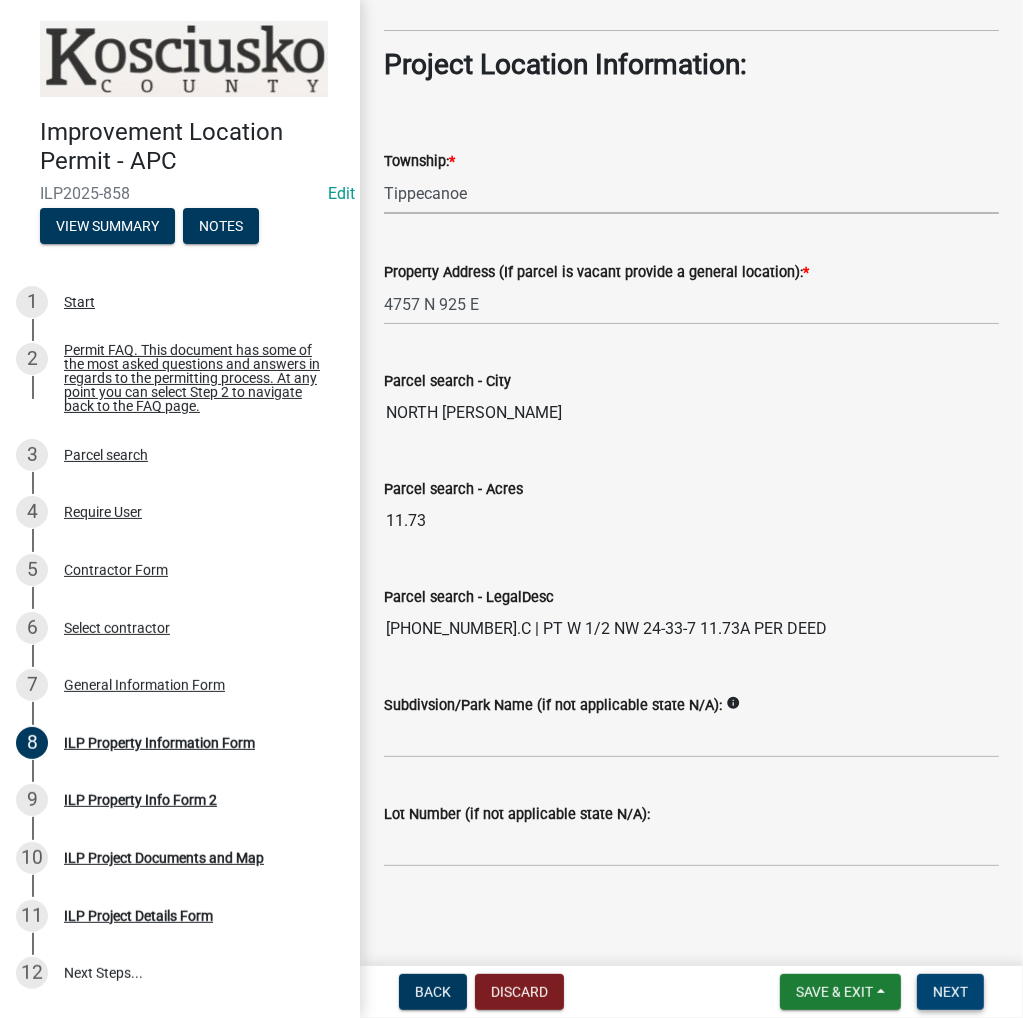 click on "Next" at bounding box center (950, 992) 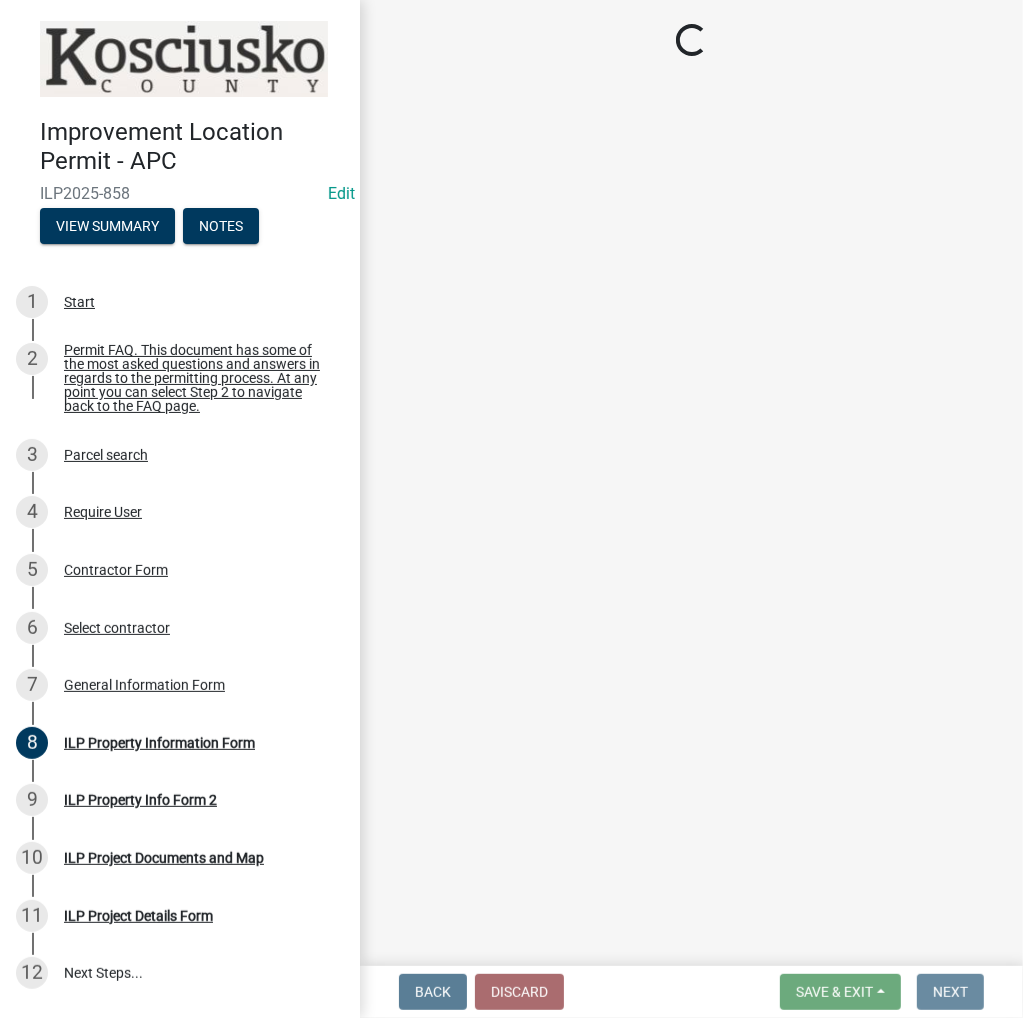 scroll, scrollTop: 0, scrollLeft: 0, axis: both 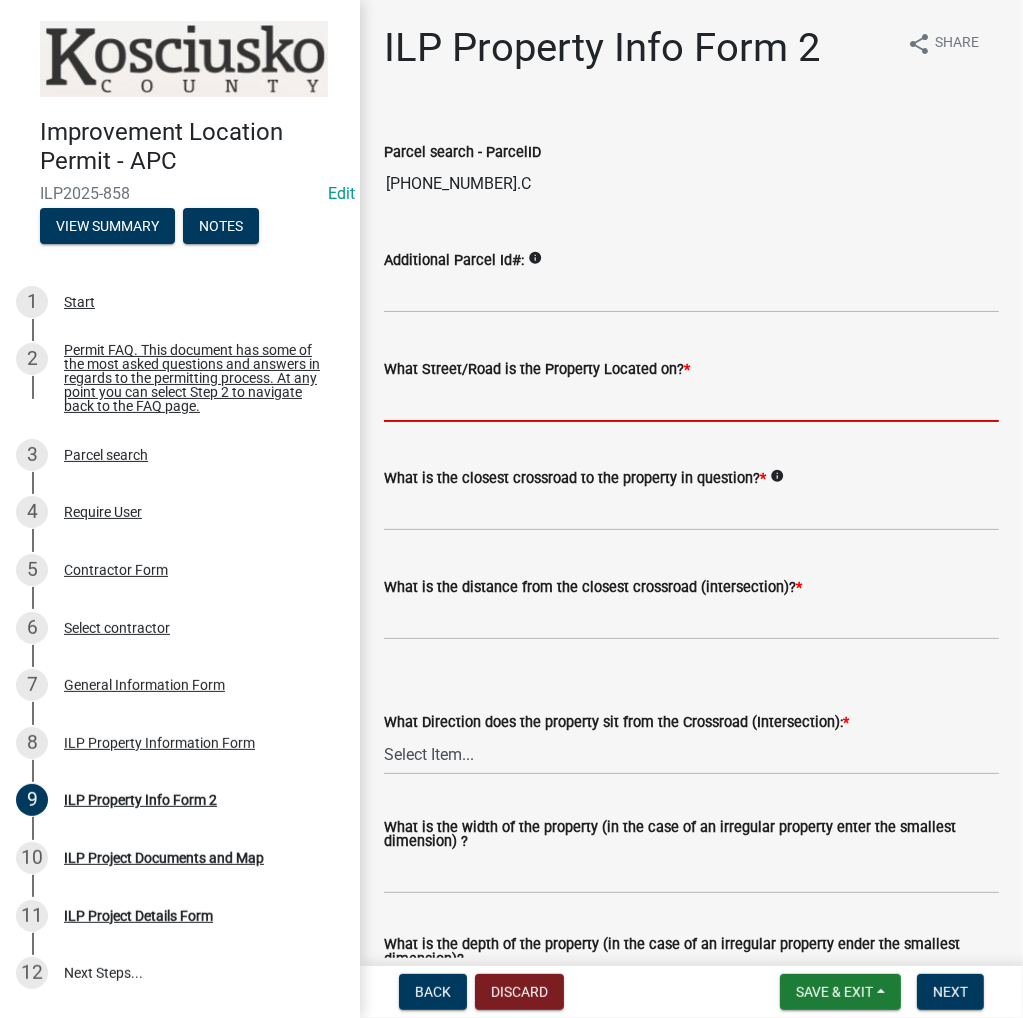 click on "What Street/Road is the Property Located on?  *" at bounding box center (691, 401) 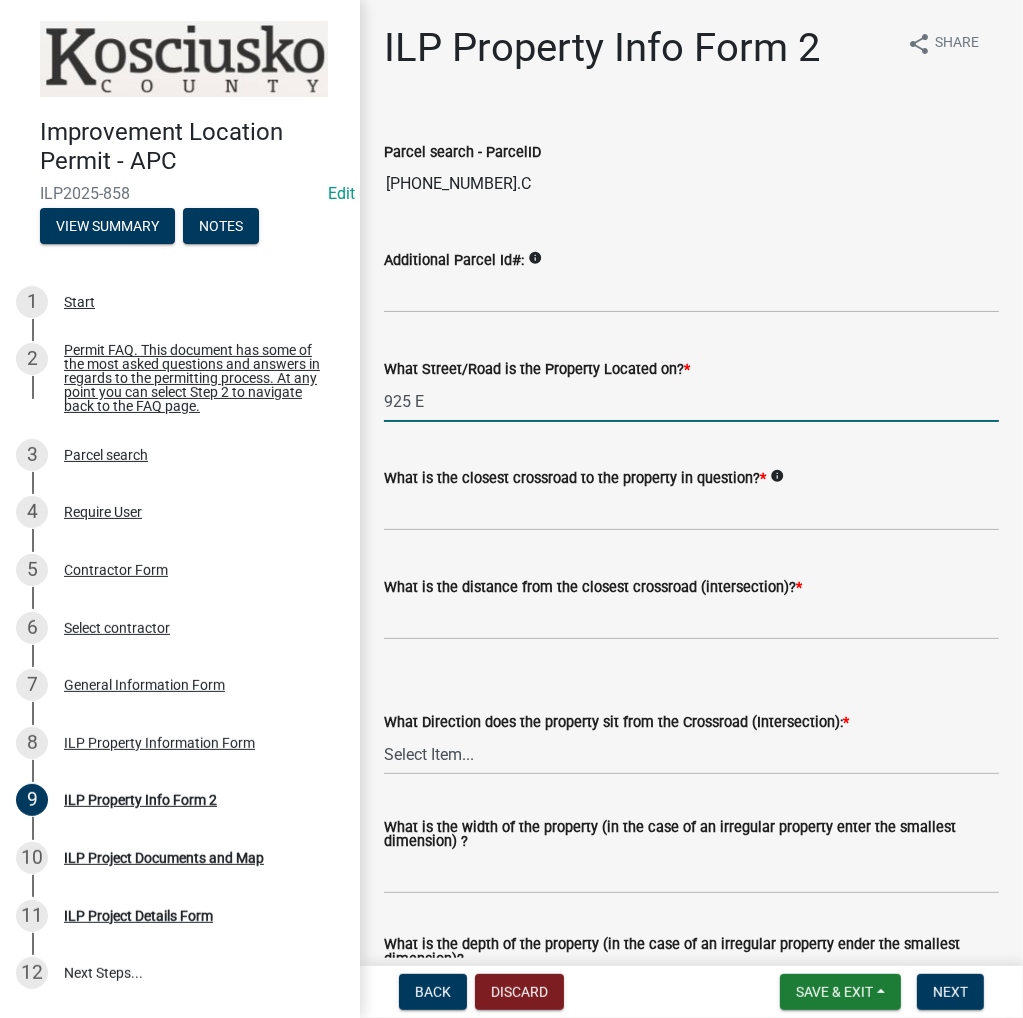 type on "925 E" 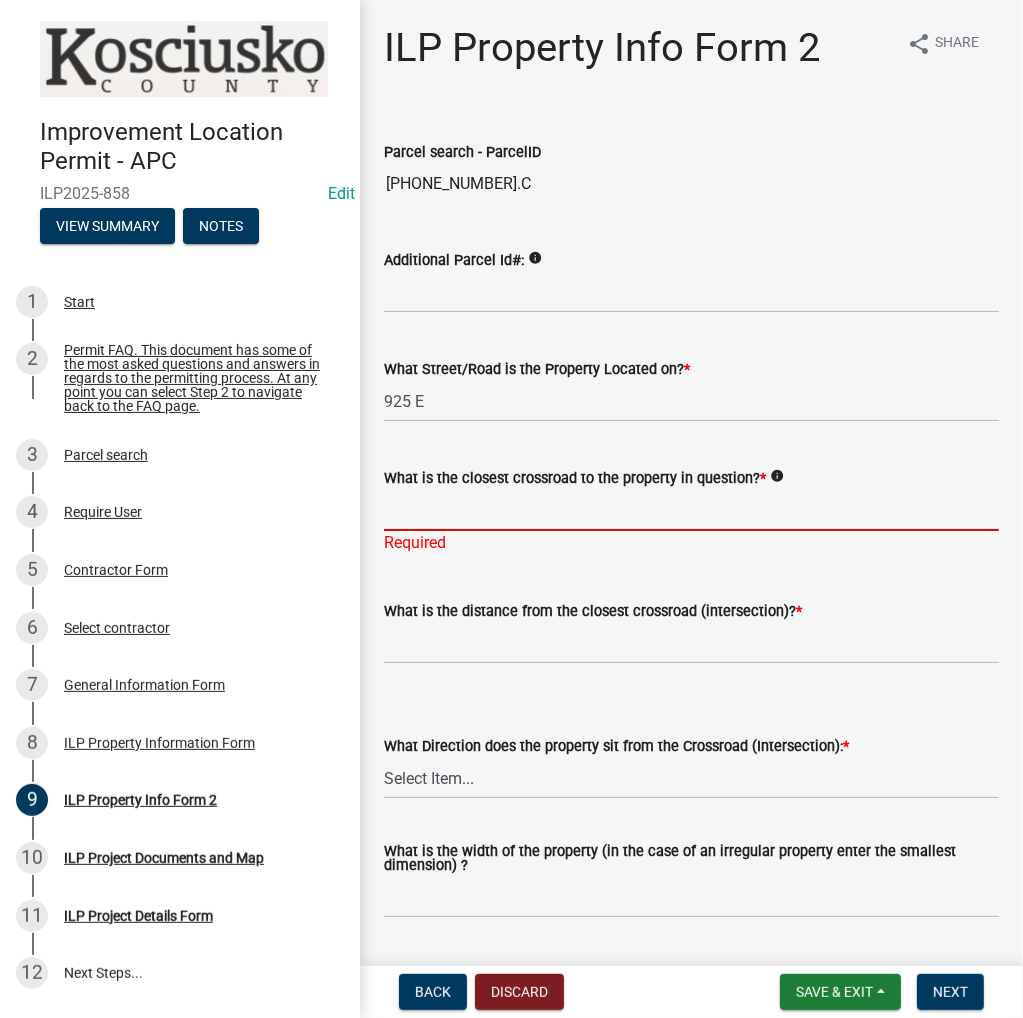 click on "What is the closest crossroad to the property in question?  *" at bounding box center [691, 510] 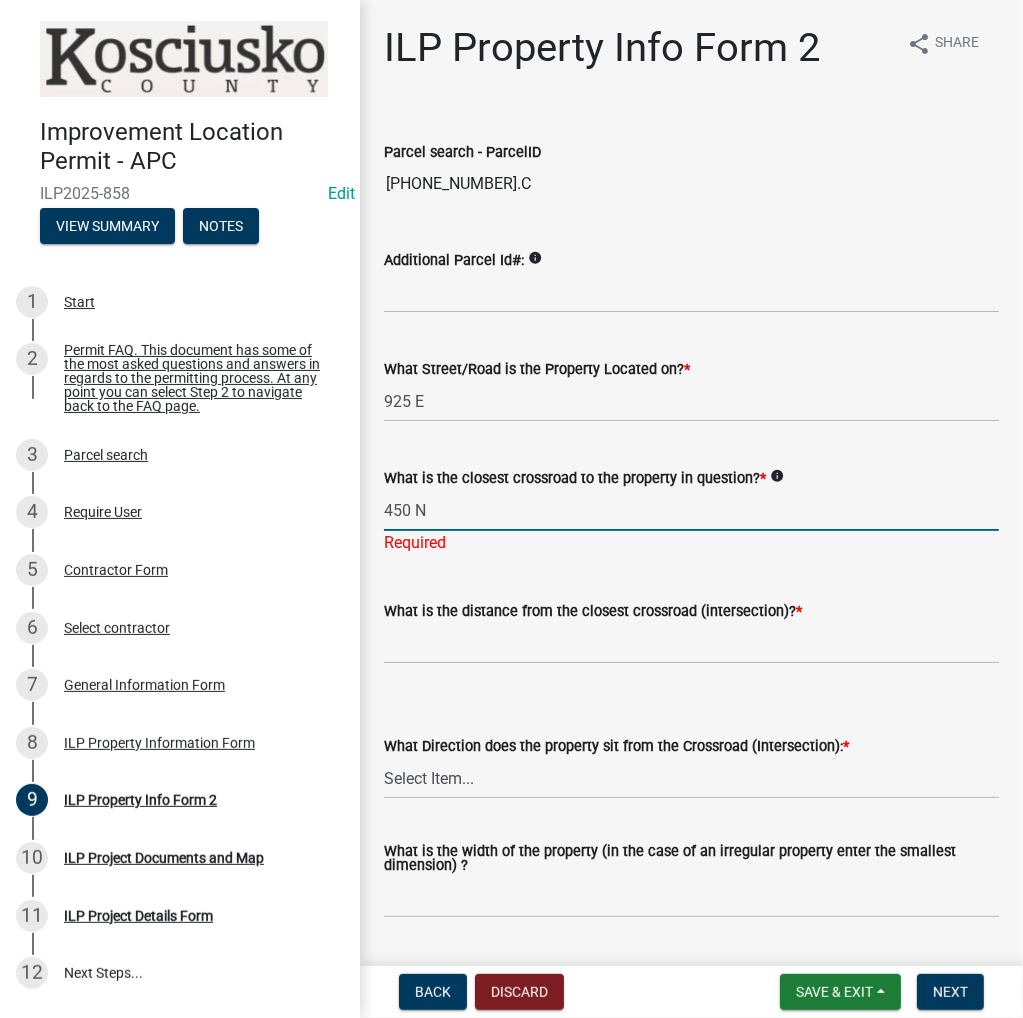 type on "450 N" 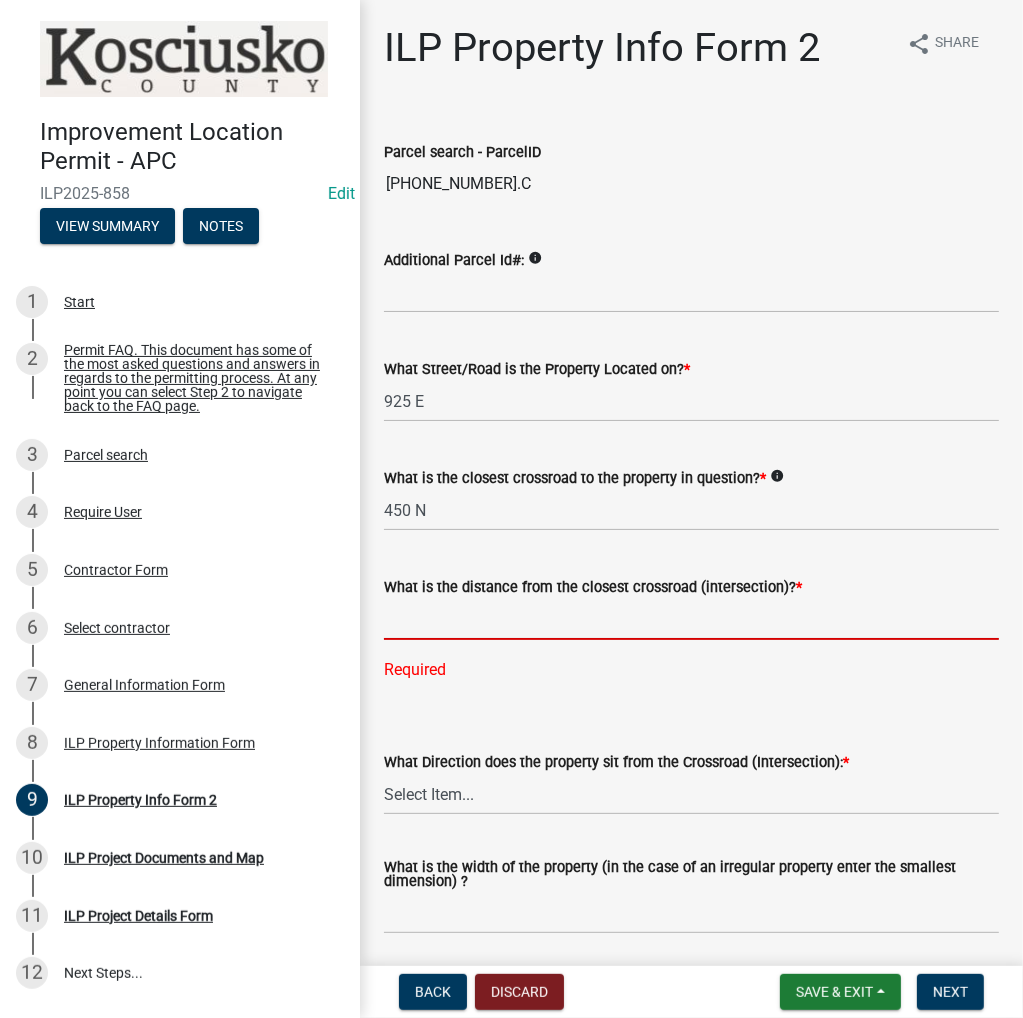 click 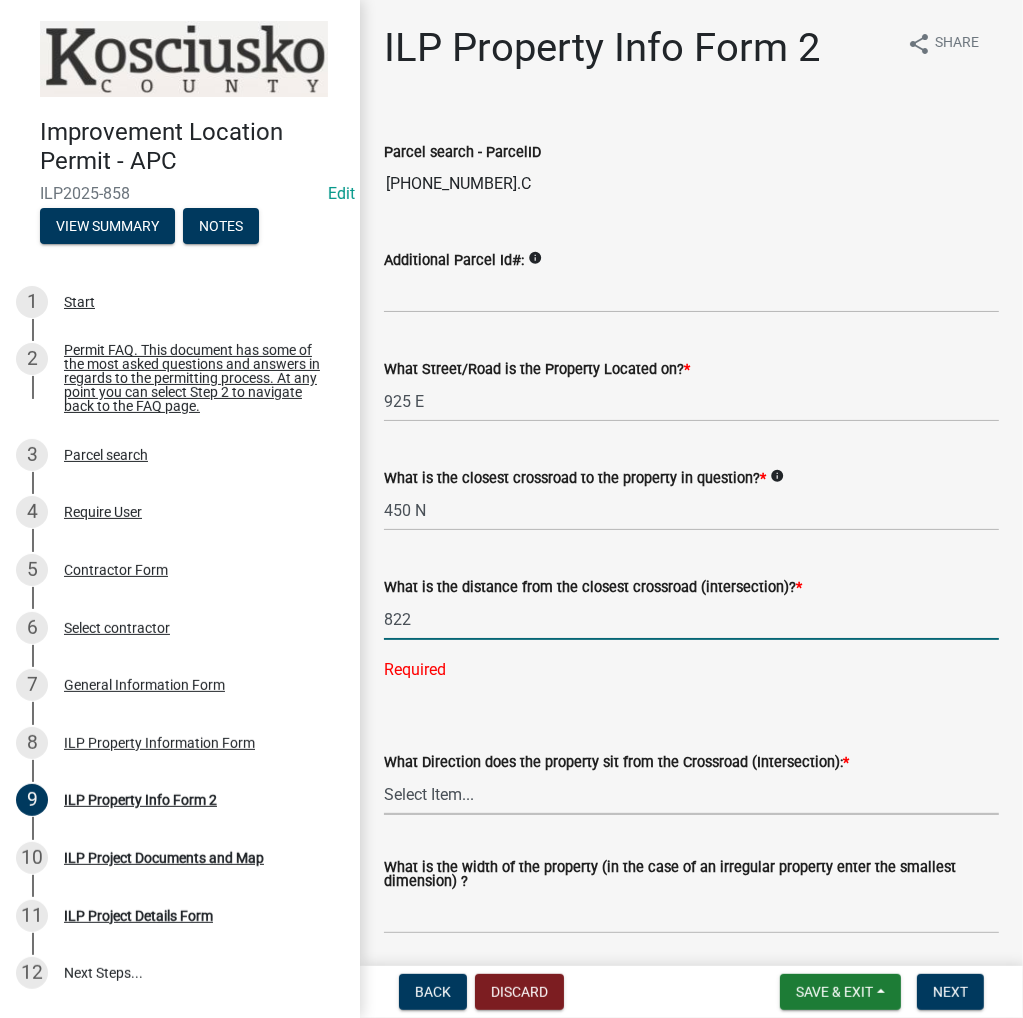 type on "822" 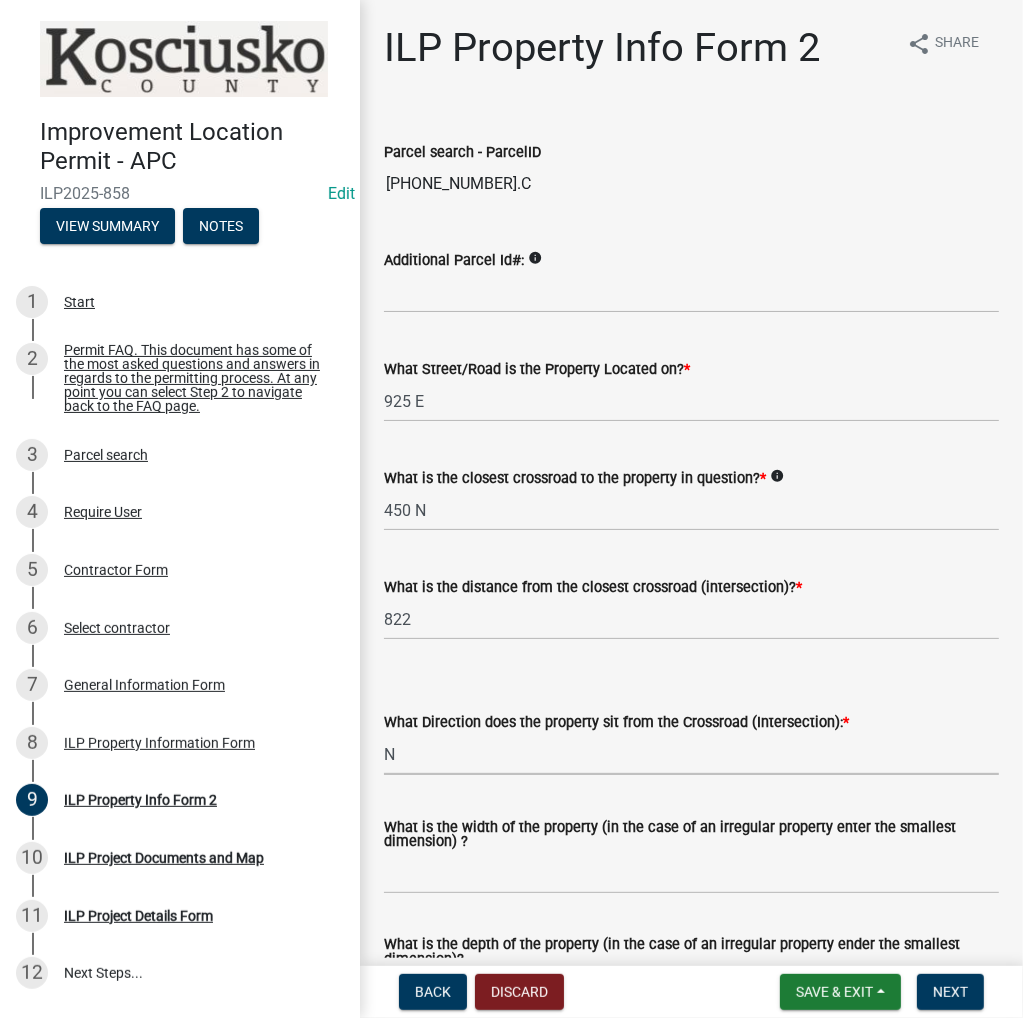 select on "0609af41-fe40-4fa2-880d-6f54f567ae8e" 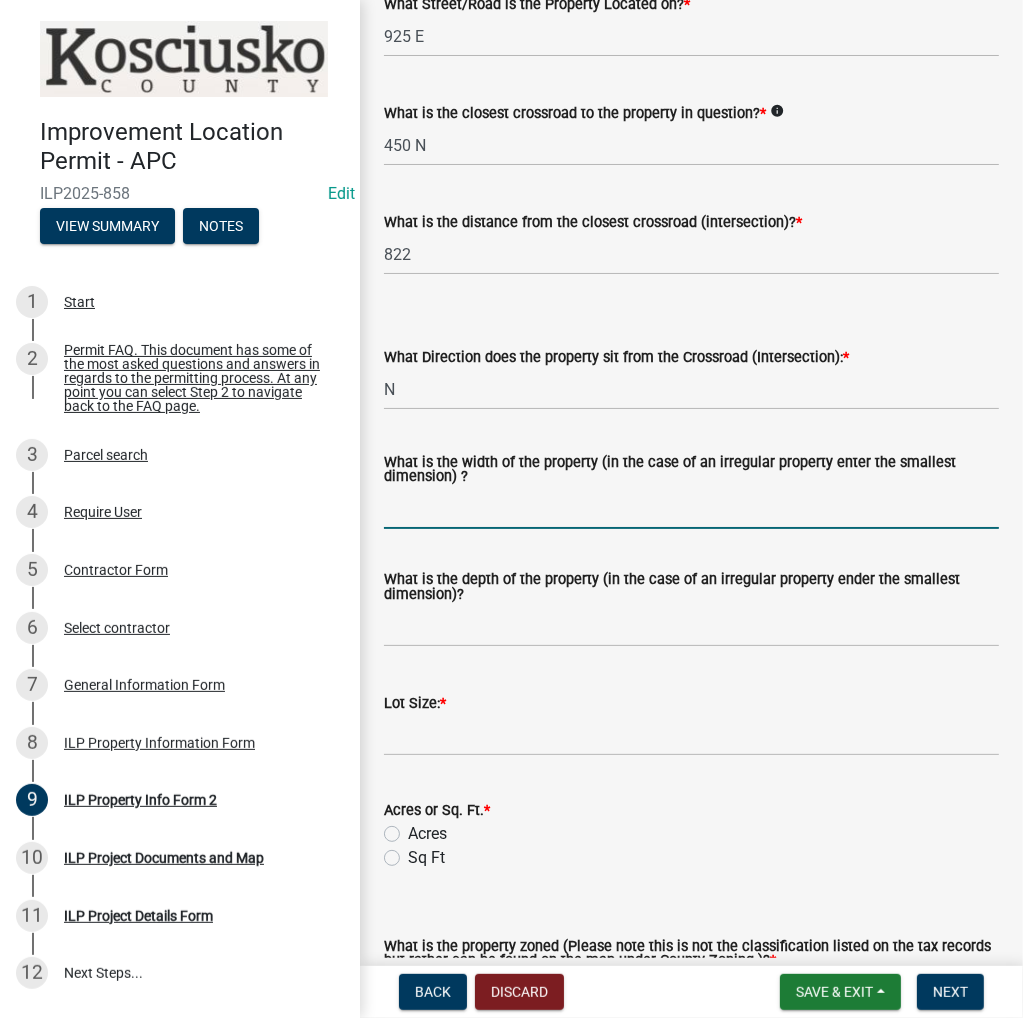 scroll, scrollTop: 400, scrollLeft: 0, axis: vertical 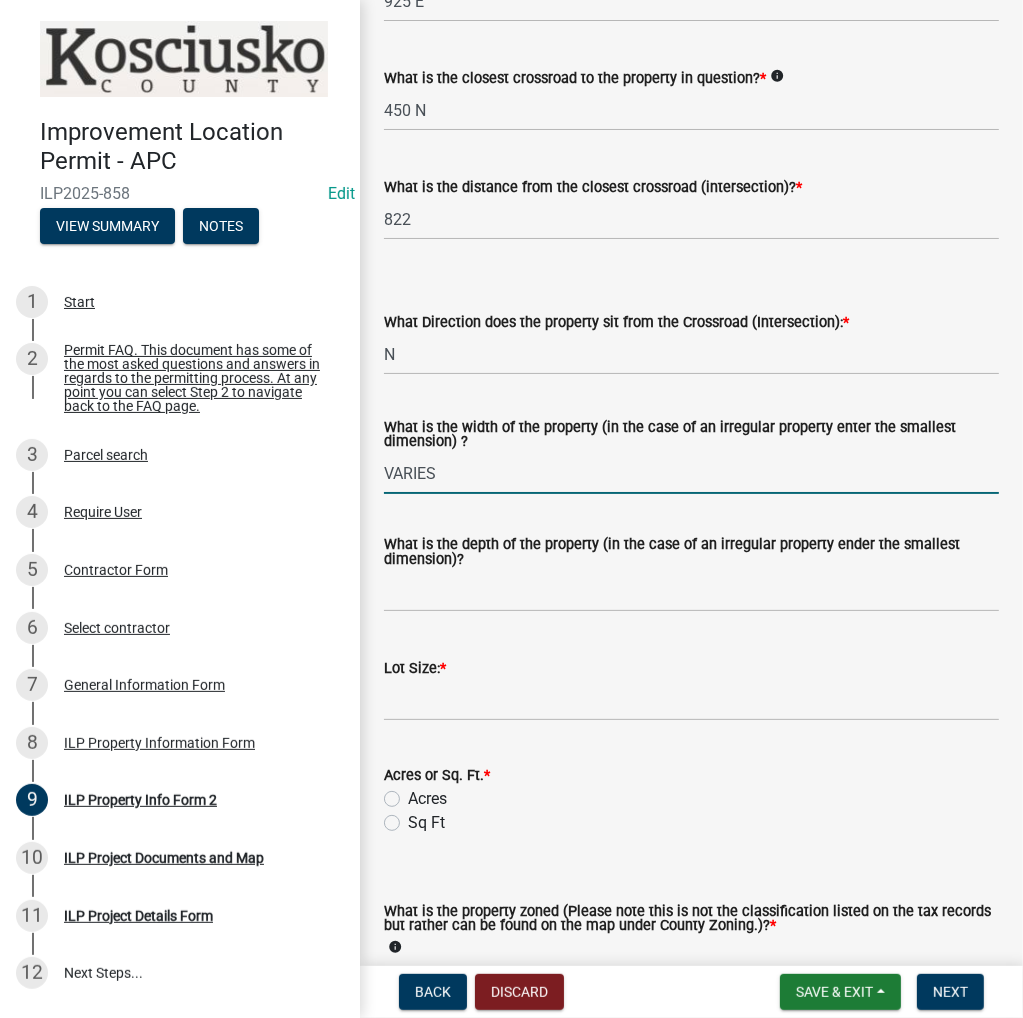 type on "VARIES" 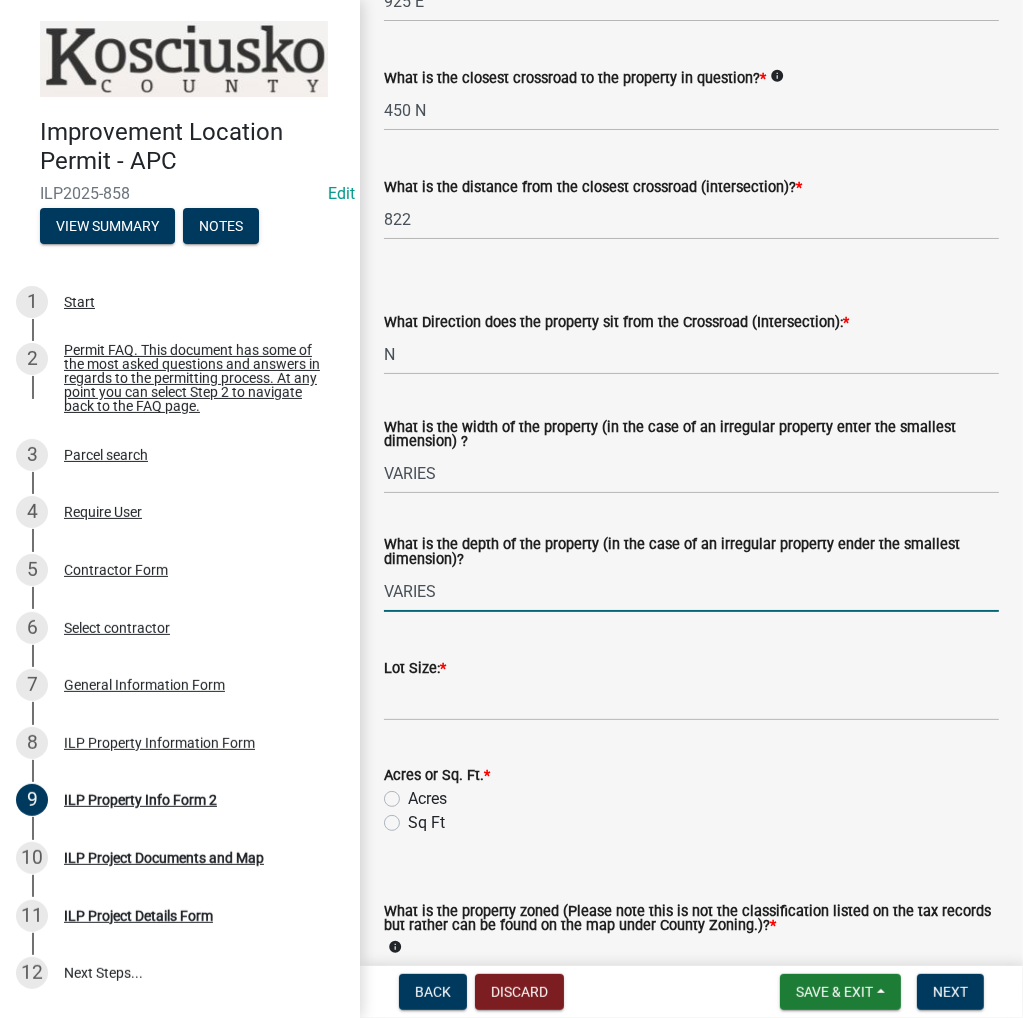 type on "VARIES" 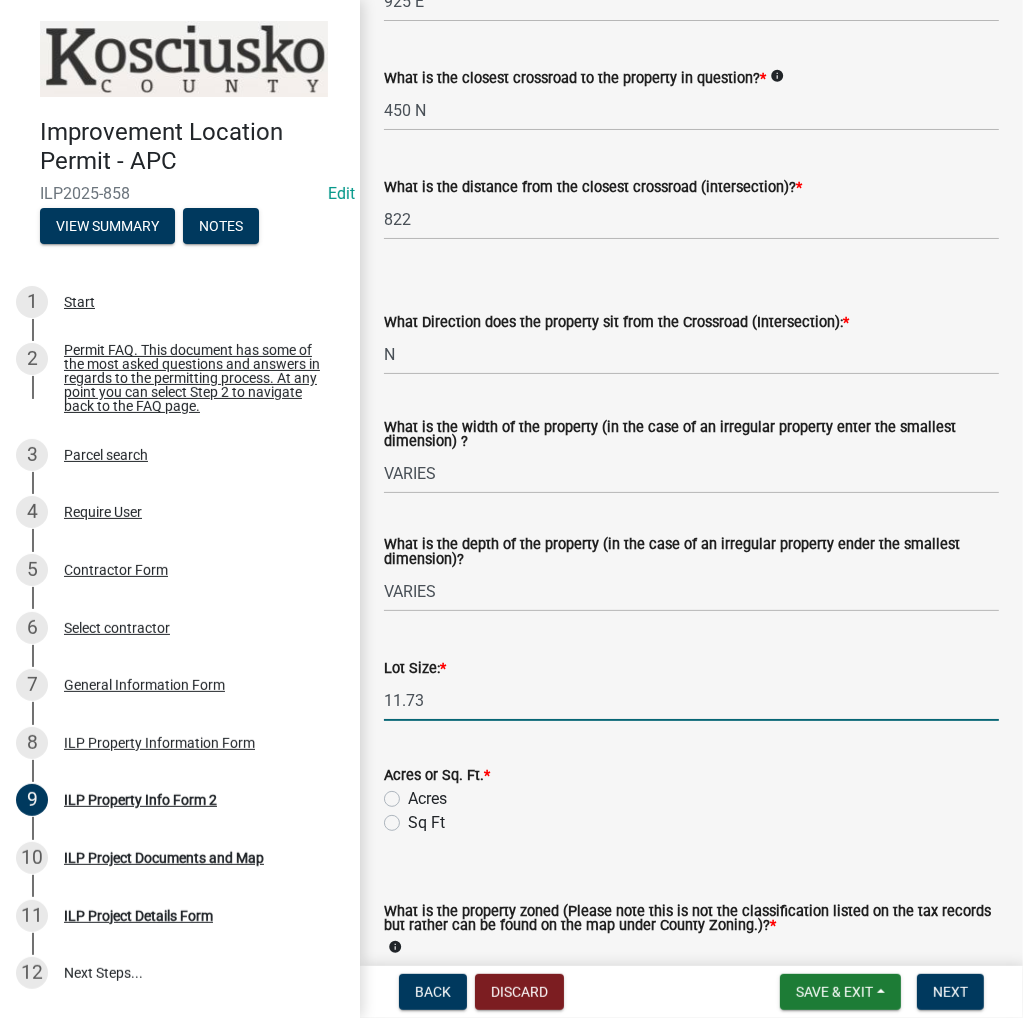 type on "11.73" 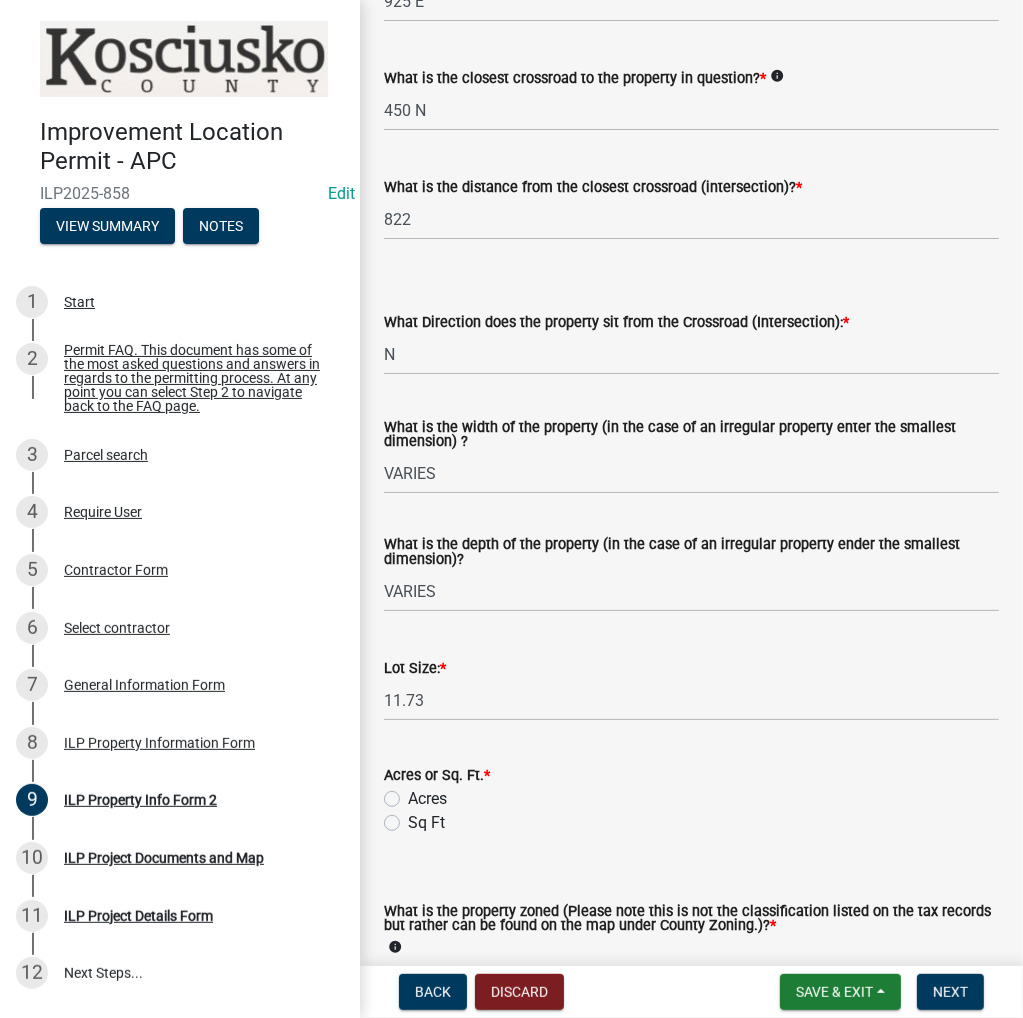click on "Acres" 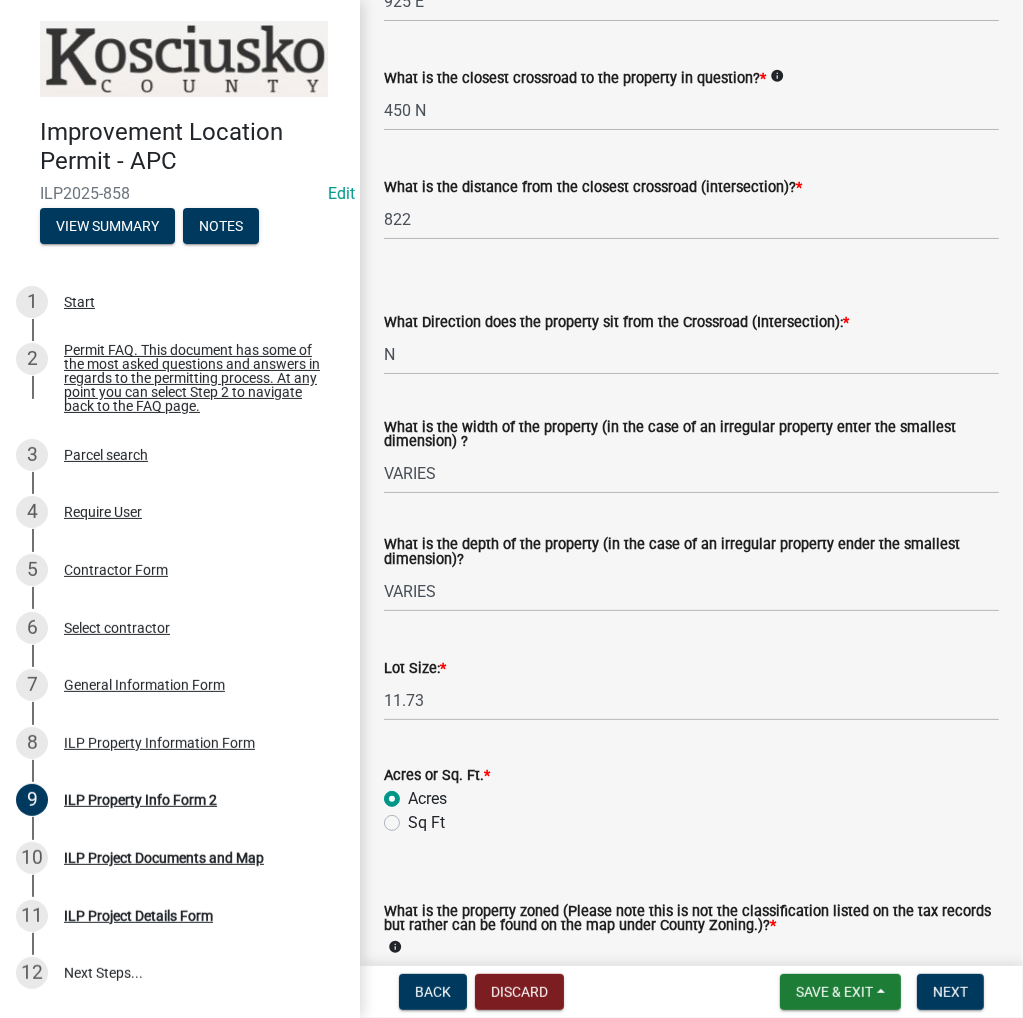 radio on "true" 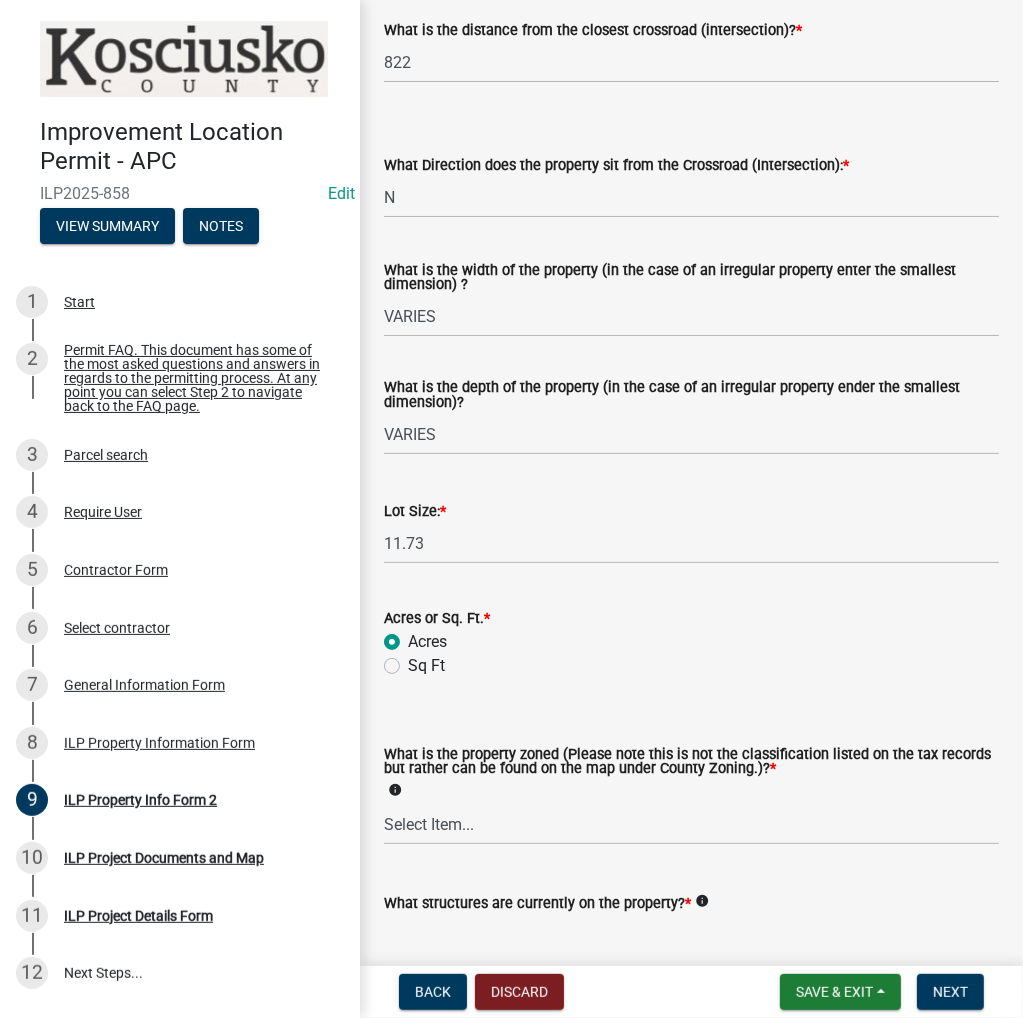 scroll, scrollTop: 703, scrollLeft: 0, axis: vertical 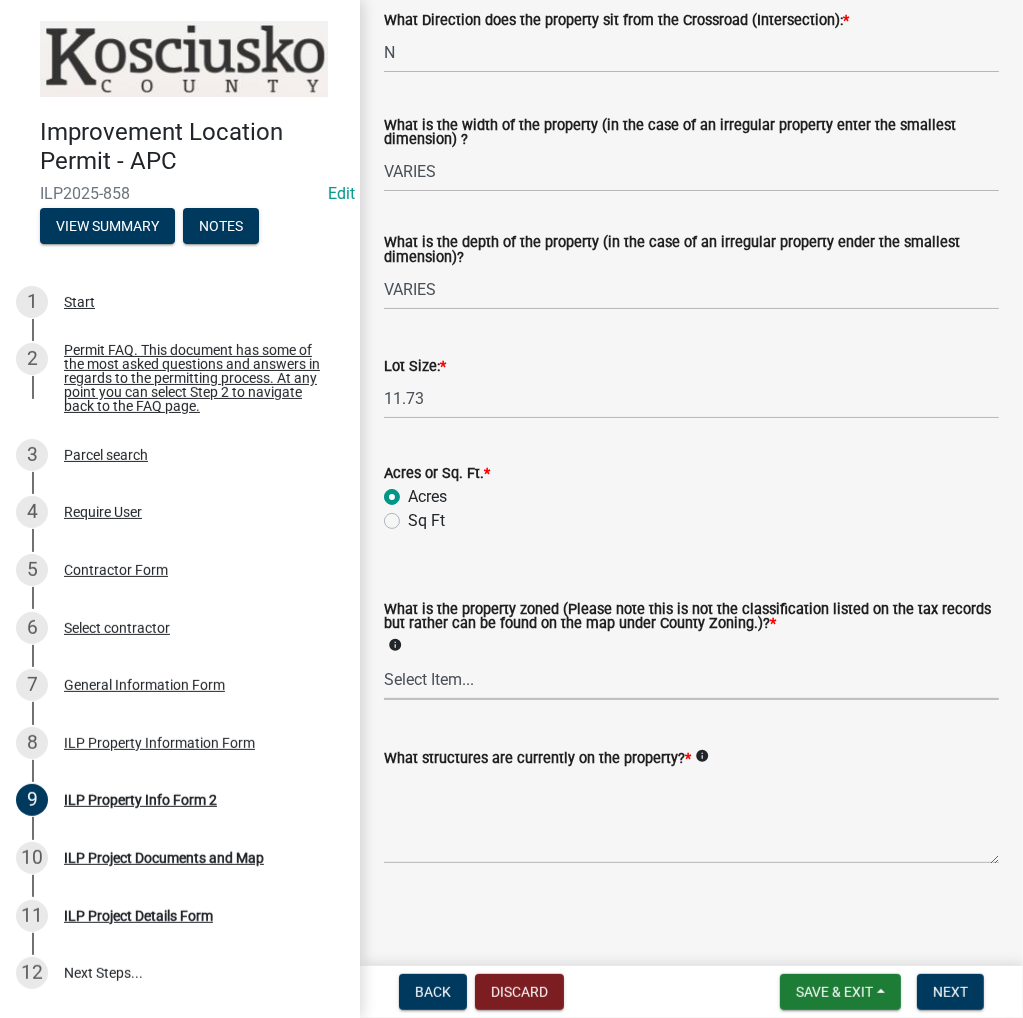 drag, startPoint x: 436, startPoint y: 669, endPoint x: 439, endPoint y: 685, distance: 16.27882 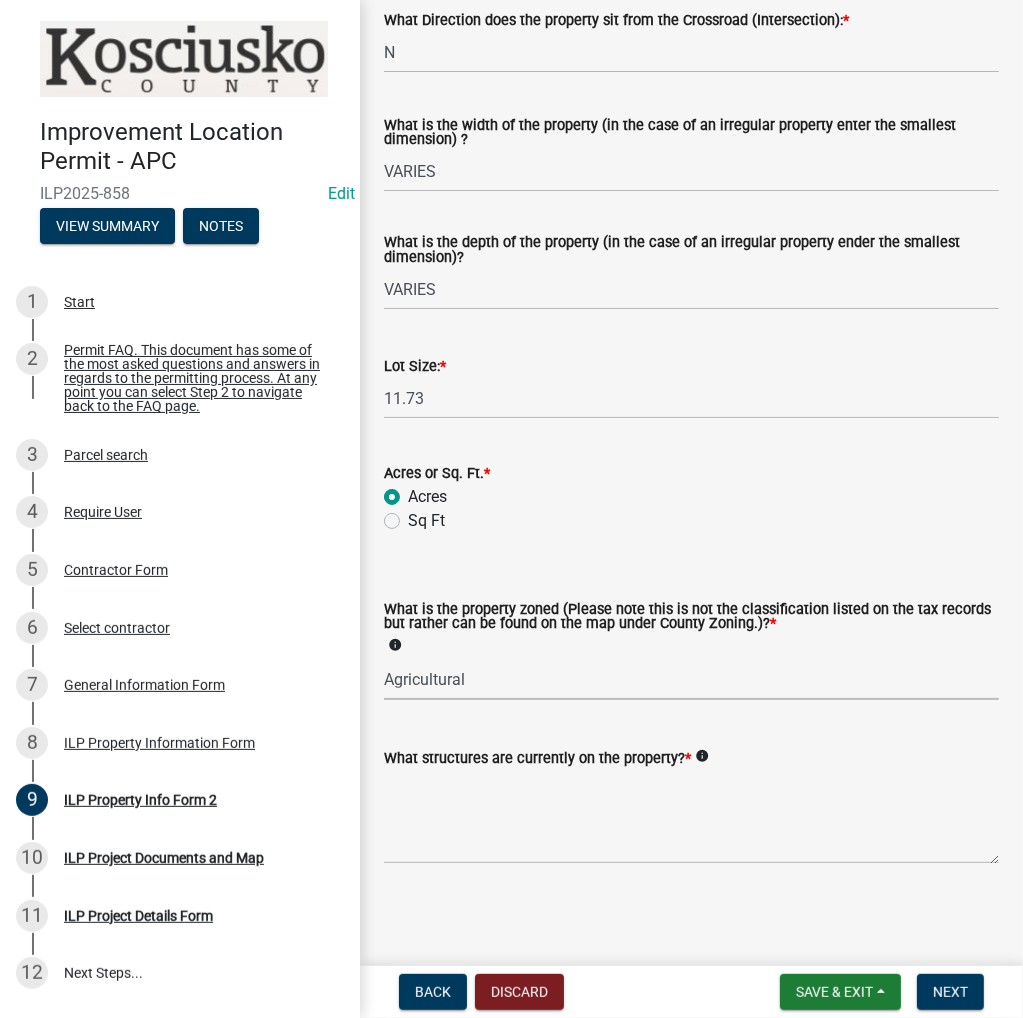 click on "Select Item...   Agricultural   Agricultural 2   Commercial   Environmental   Industrial 1   Industrial 2   Industrial 3   Public Use   Residential" at bounding box center [691, 679] 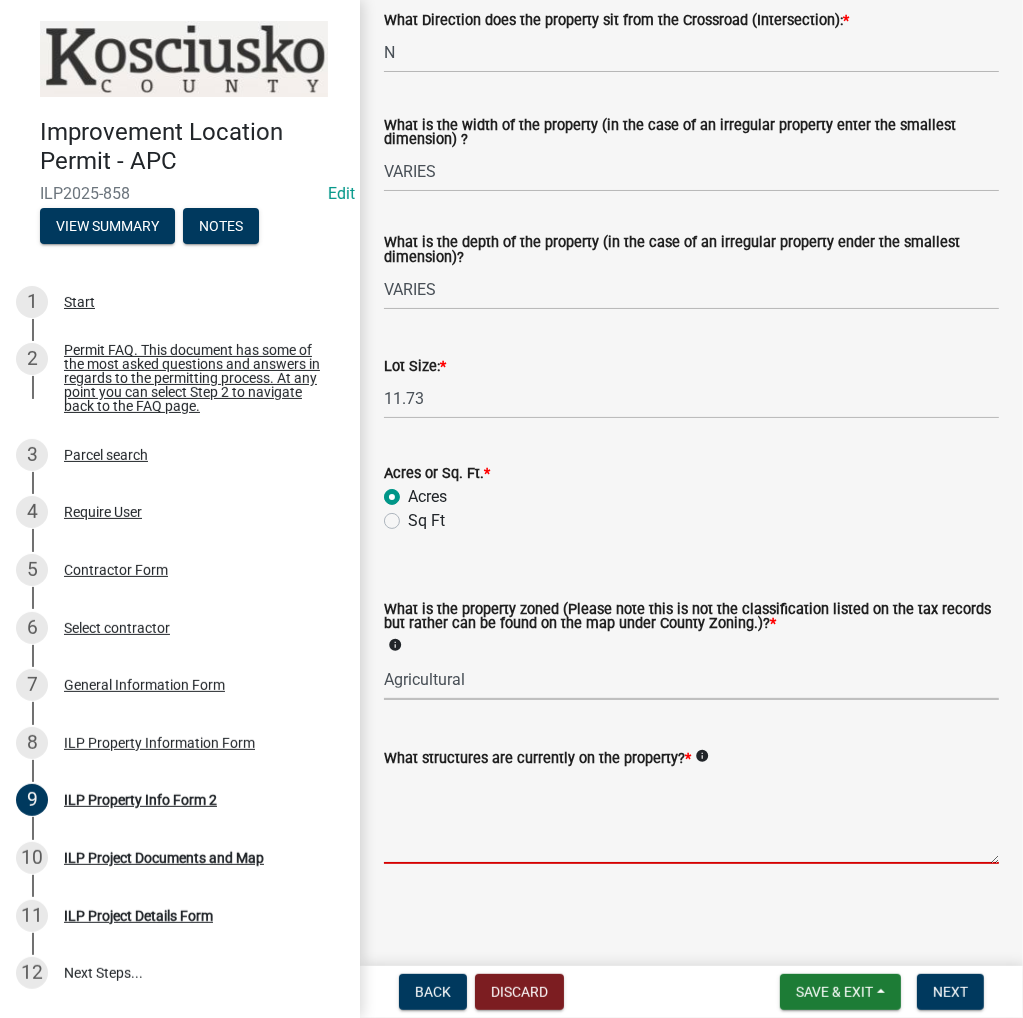 click on "What structures are currently on the property?  *" at bounding box center (691, 817) 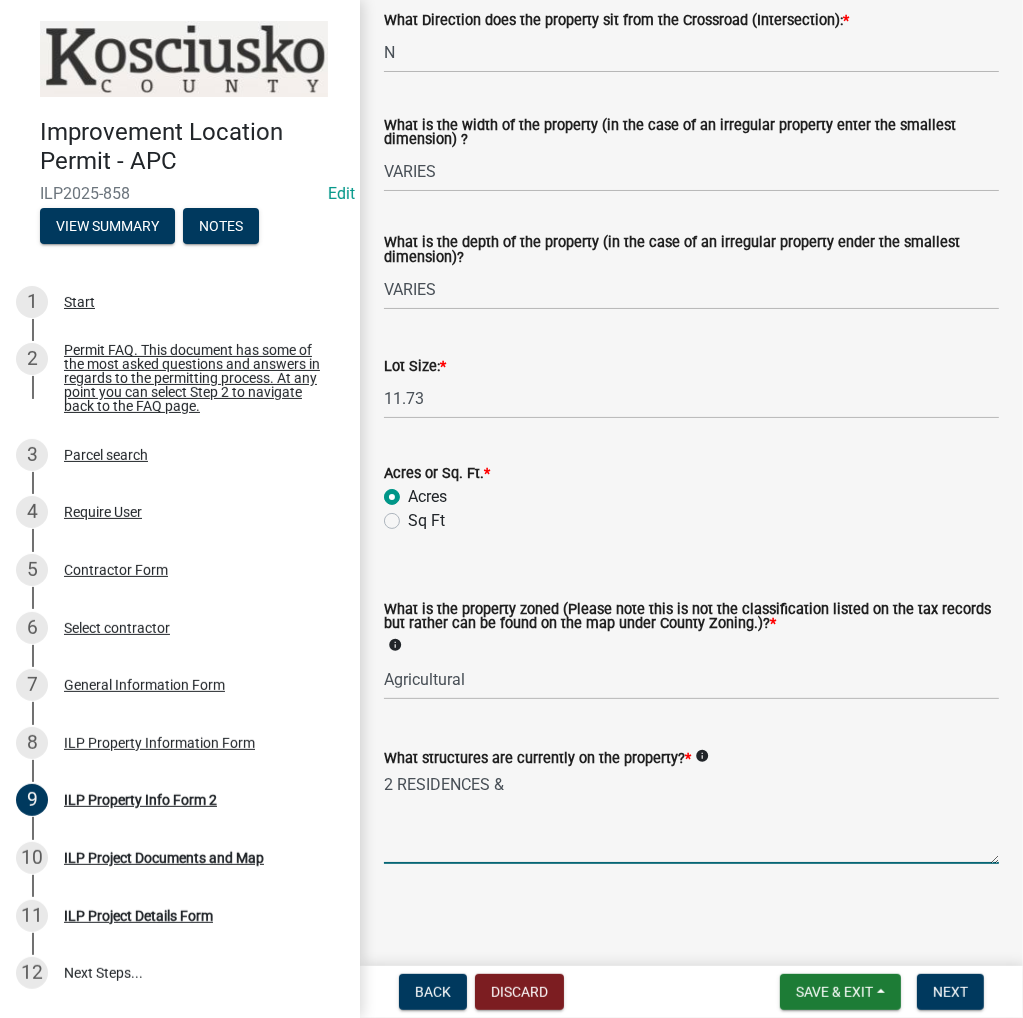 click on "2 RESIDENCES &" at bounding box center [691, 817] 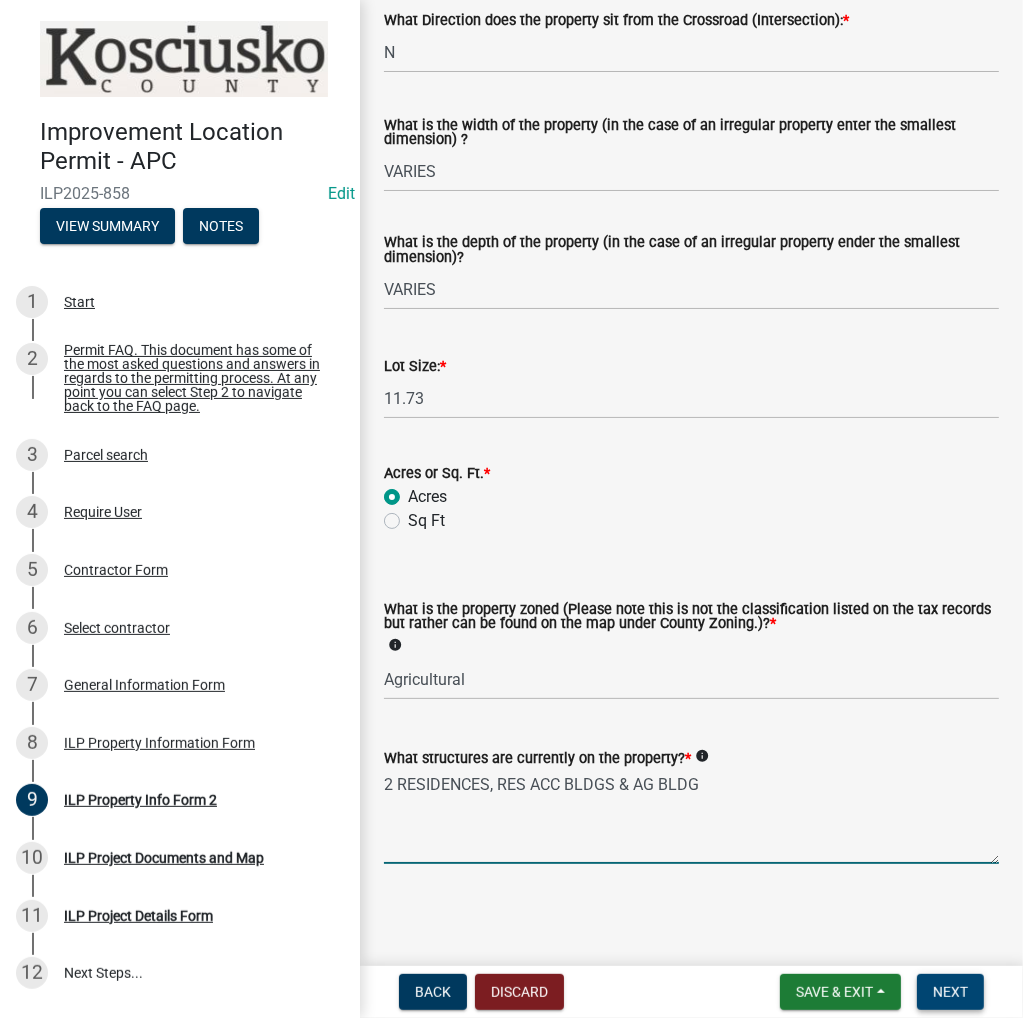 type on "2 RESIDENCES, RES ACC BLDGS & AG BLDG" 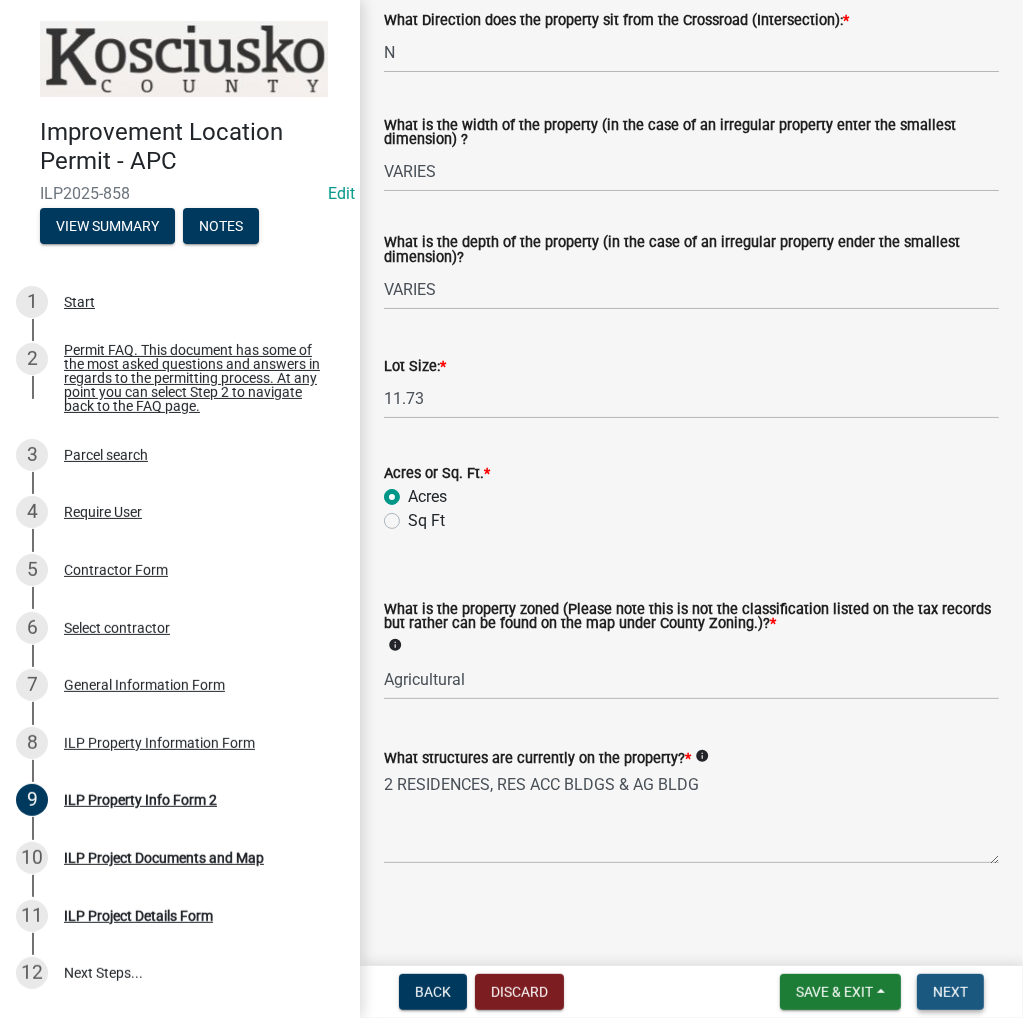 click on "Next" at bounding box center (950, 992) 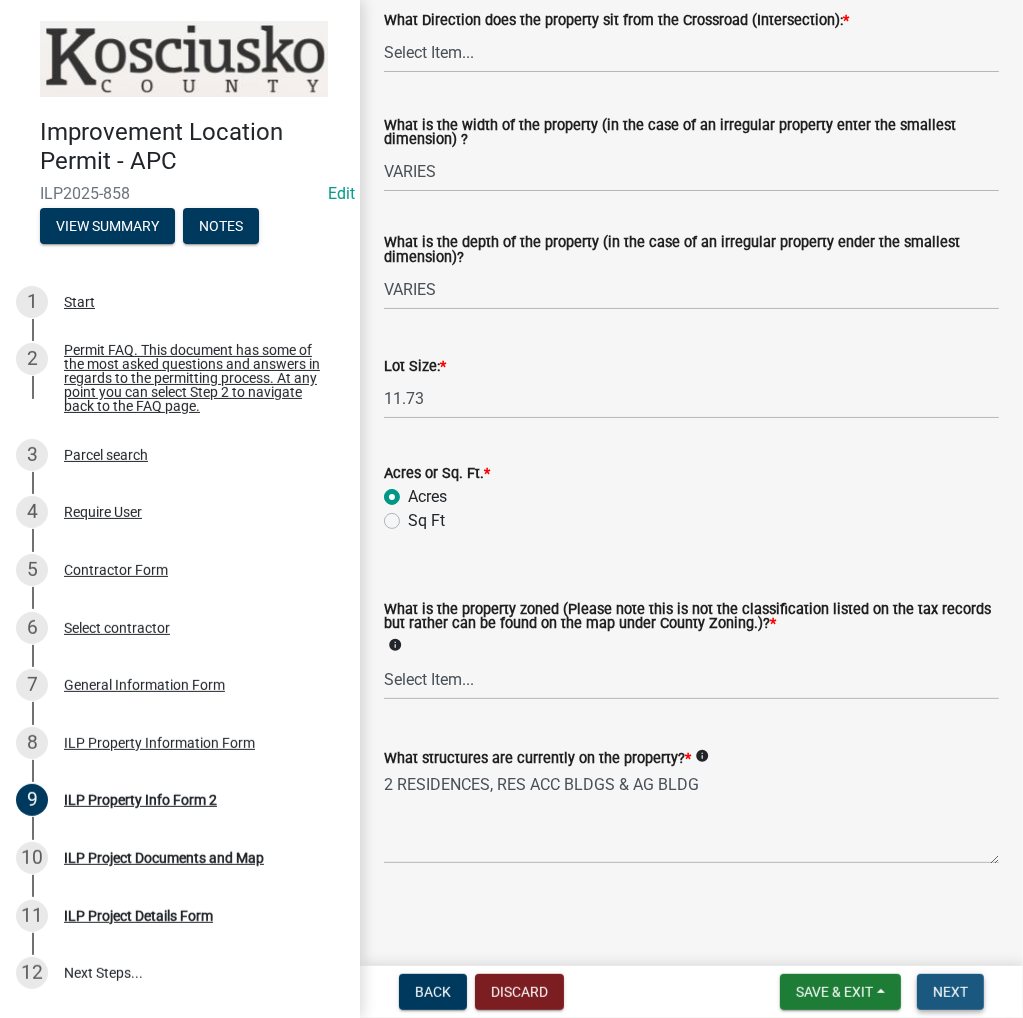 scroll, scrollTop: 0, scrollLeft: 0, axis: both 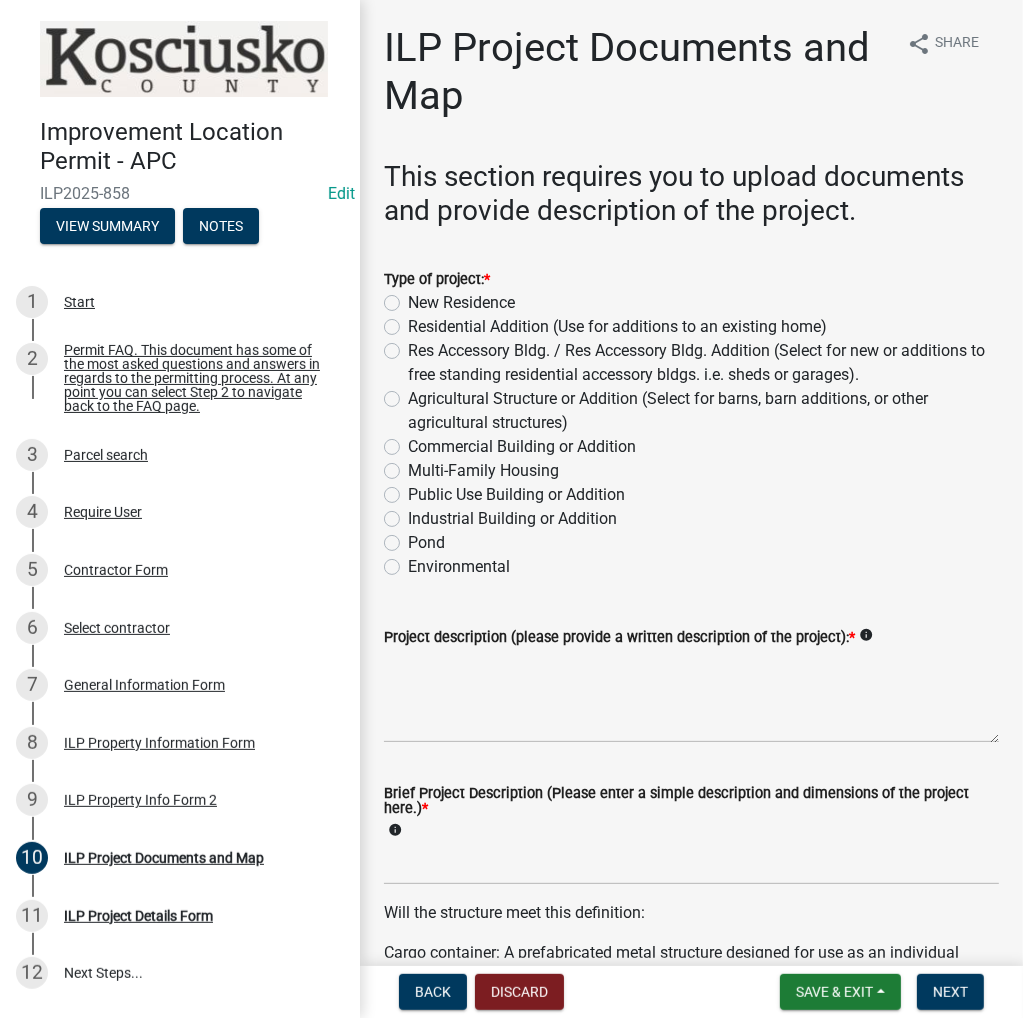 click on "Res Accessory Bldg. / Res Accessory  Bldg. Addition (Select for new or additions to free standing residential accessory bldgs. i.e. sheds or garages)." 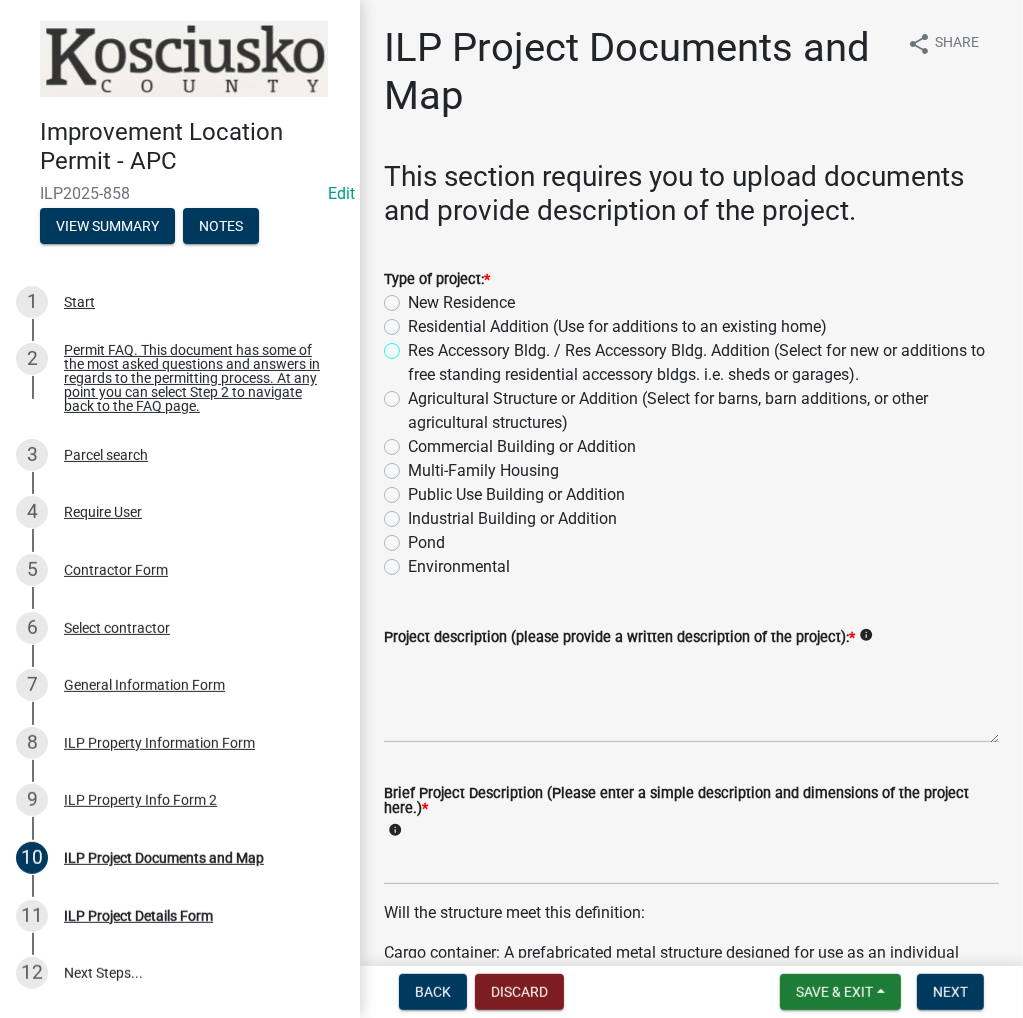 click on "Res Accessory Bldg. / Res Accessory  Bldg. Addition (Select for new or additions to free standing residential accessory bldgs. i.e. sheds or garages)." at bounding box center (414, 345) 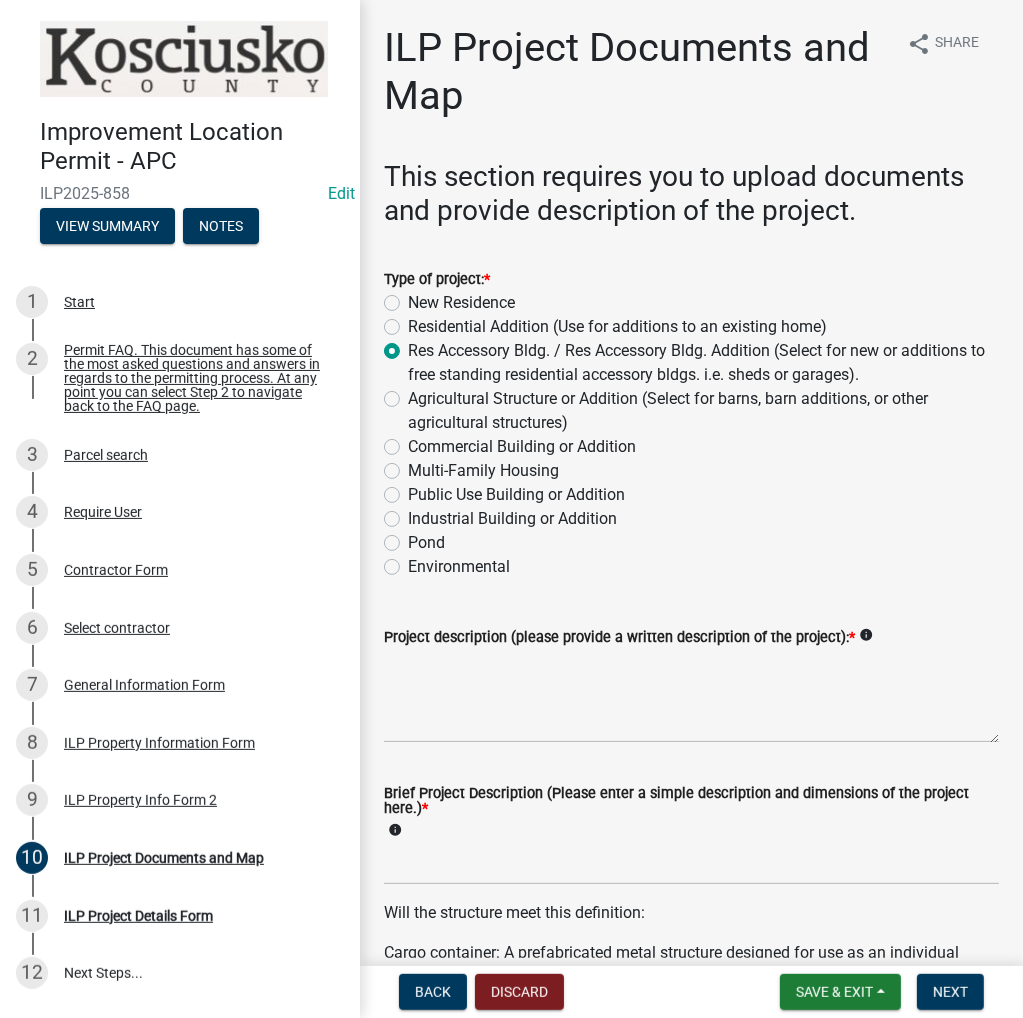 radio on "true" 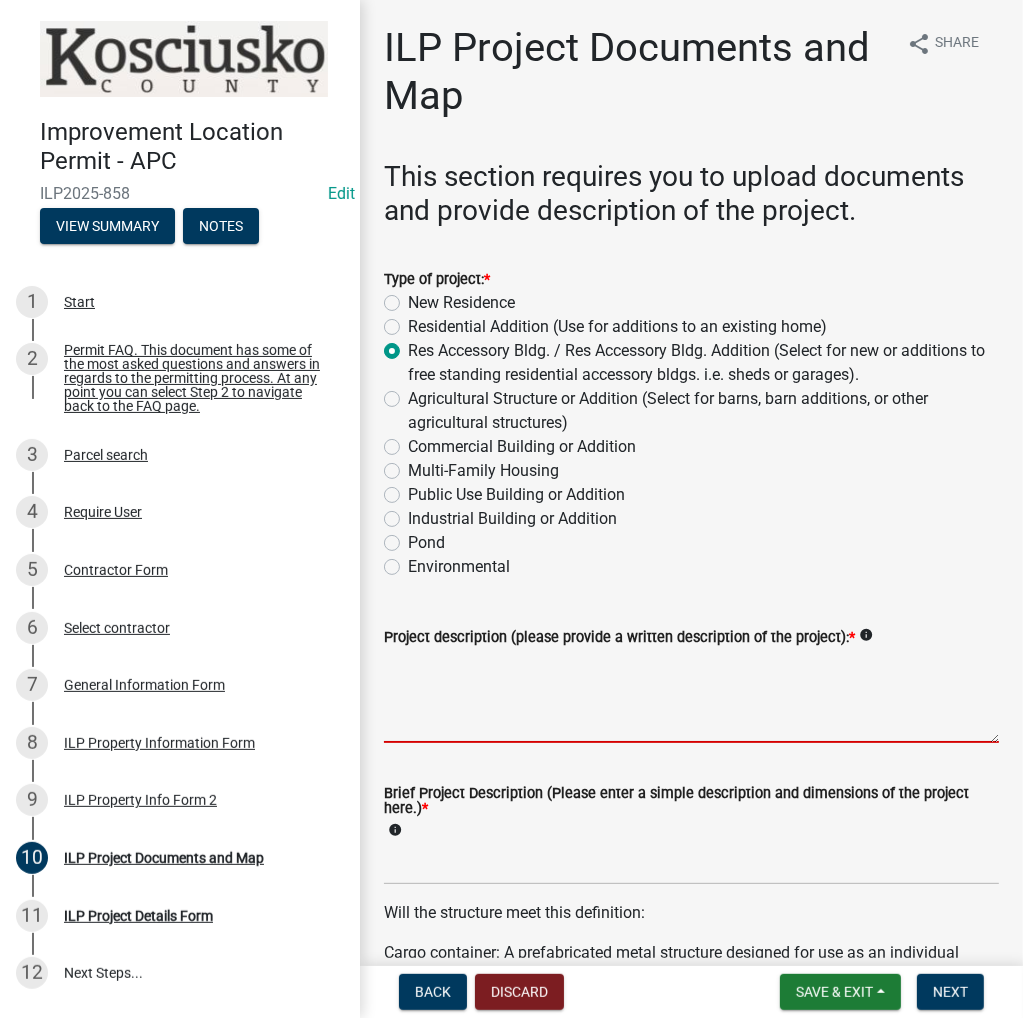 click on "Project description (please provide a written description of the project):  *" at bounding box center [691, 696] 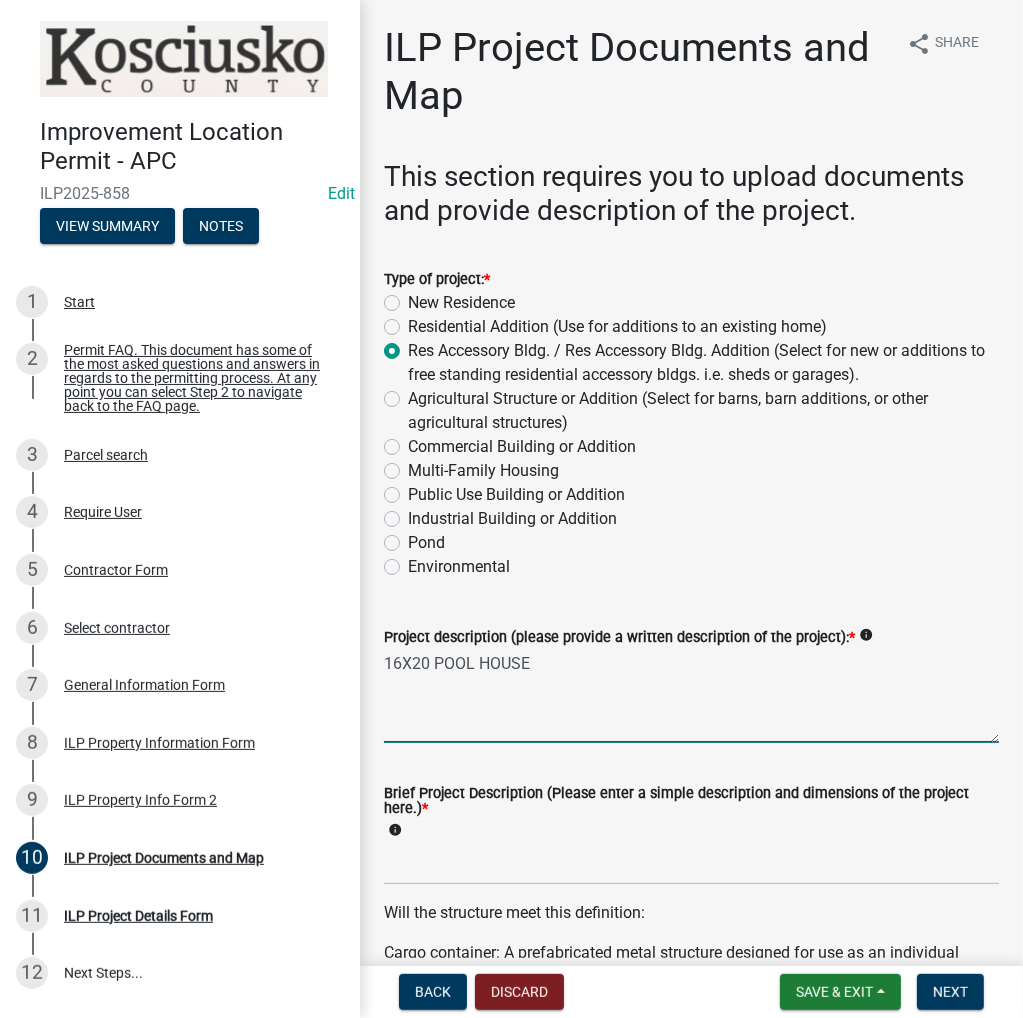 type on "16X20 POOL HOUSE" 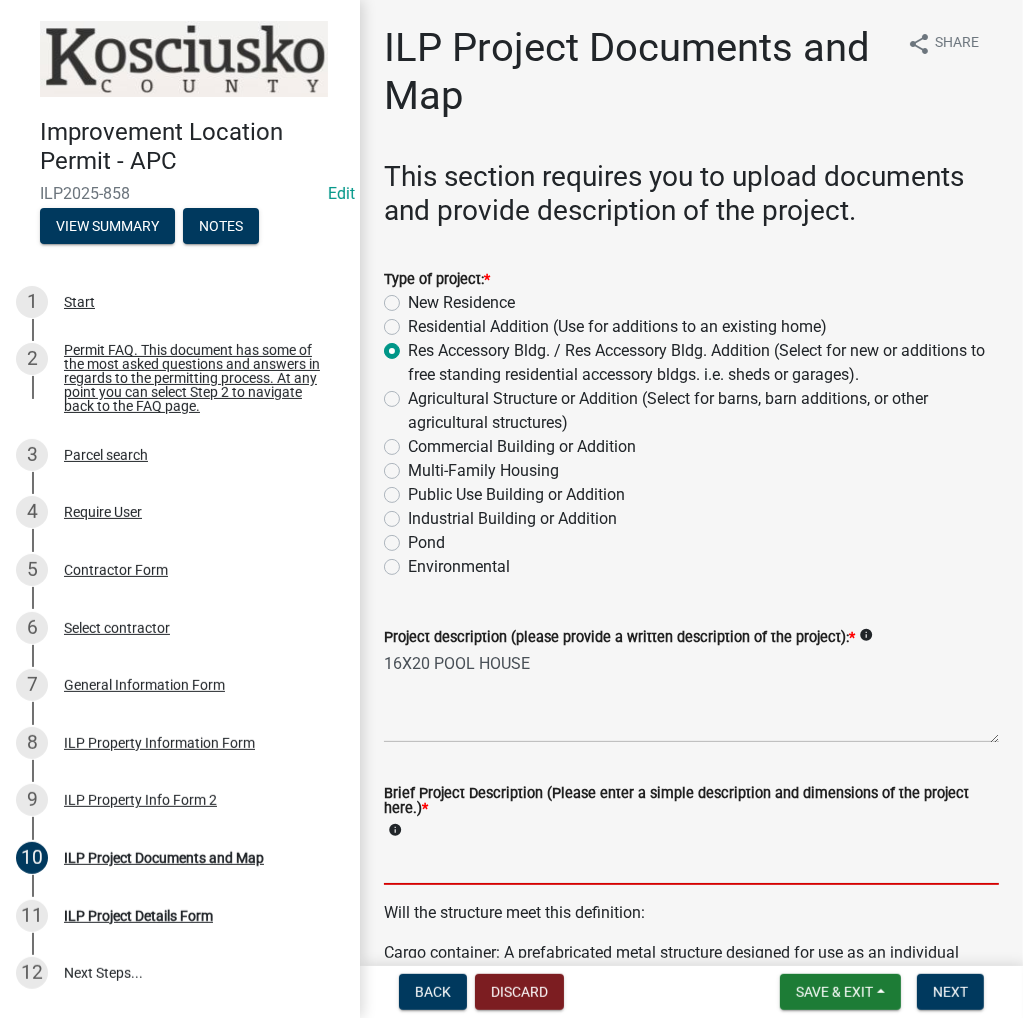 click on "Brief Project Description (Please enter a simple description and dimensions of the project here.)  *" at bounding box center (691, 864) 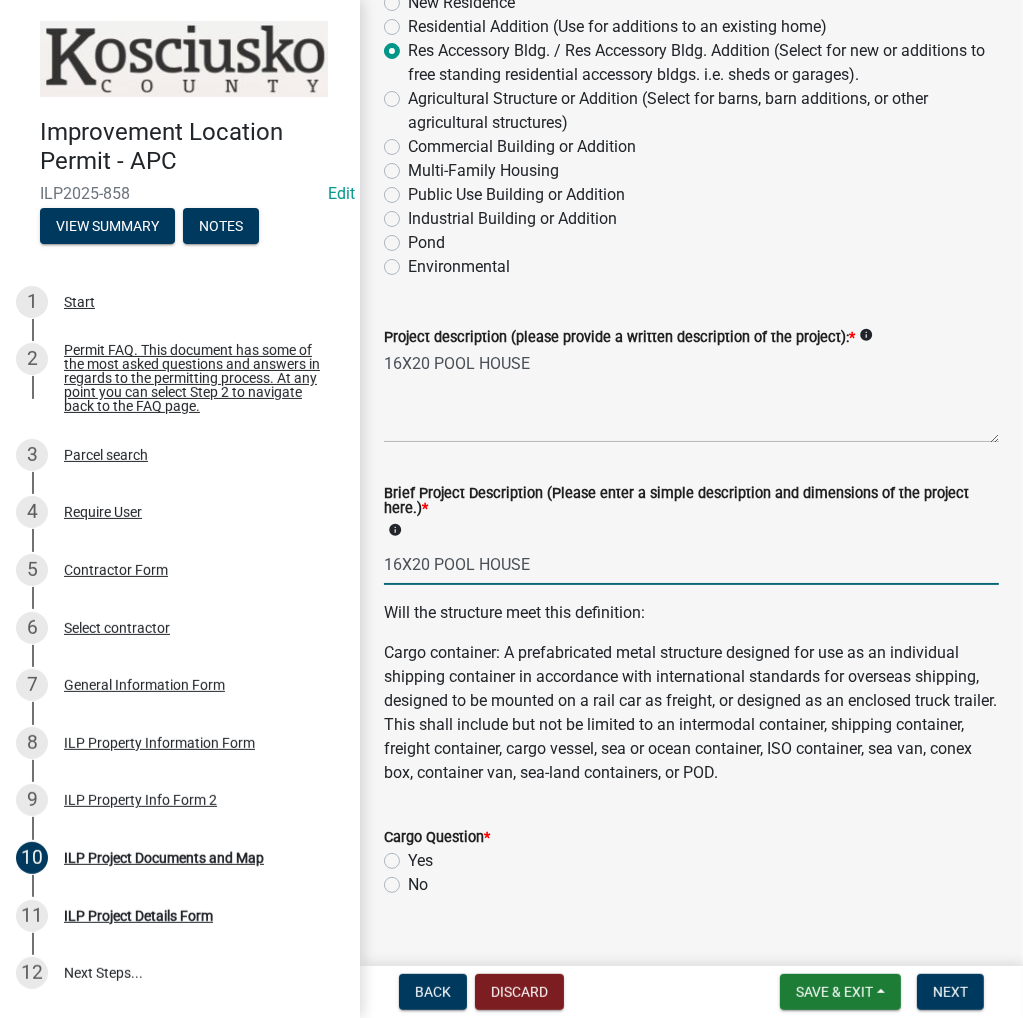 scroll, scrollTop: 700, scrollLeft: 0, axis: vertical 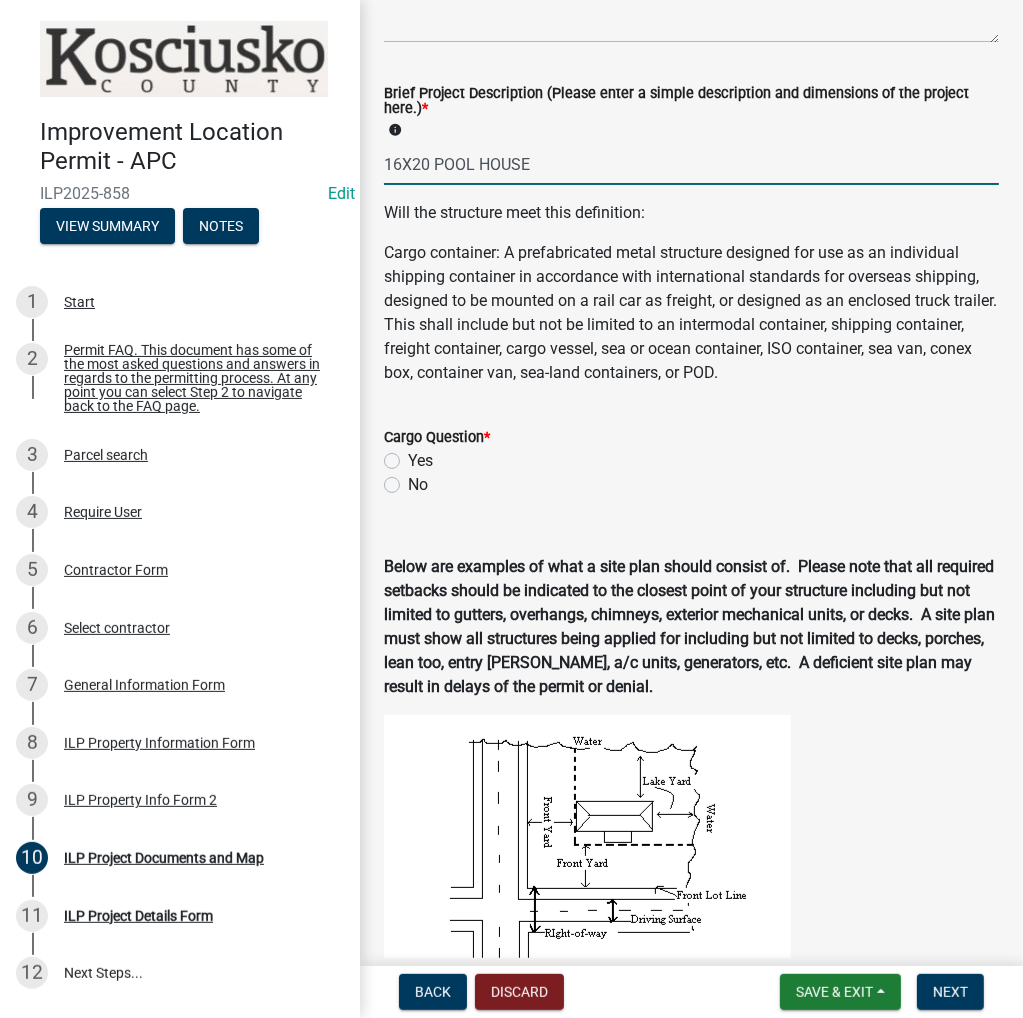 type on "16X20 POOL HOUSE" 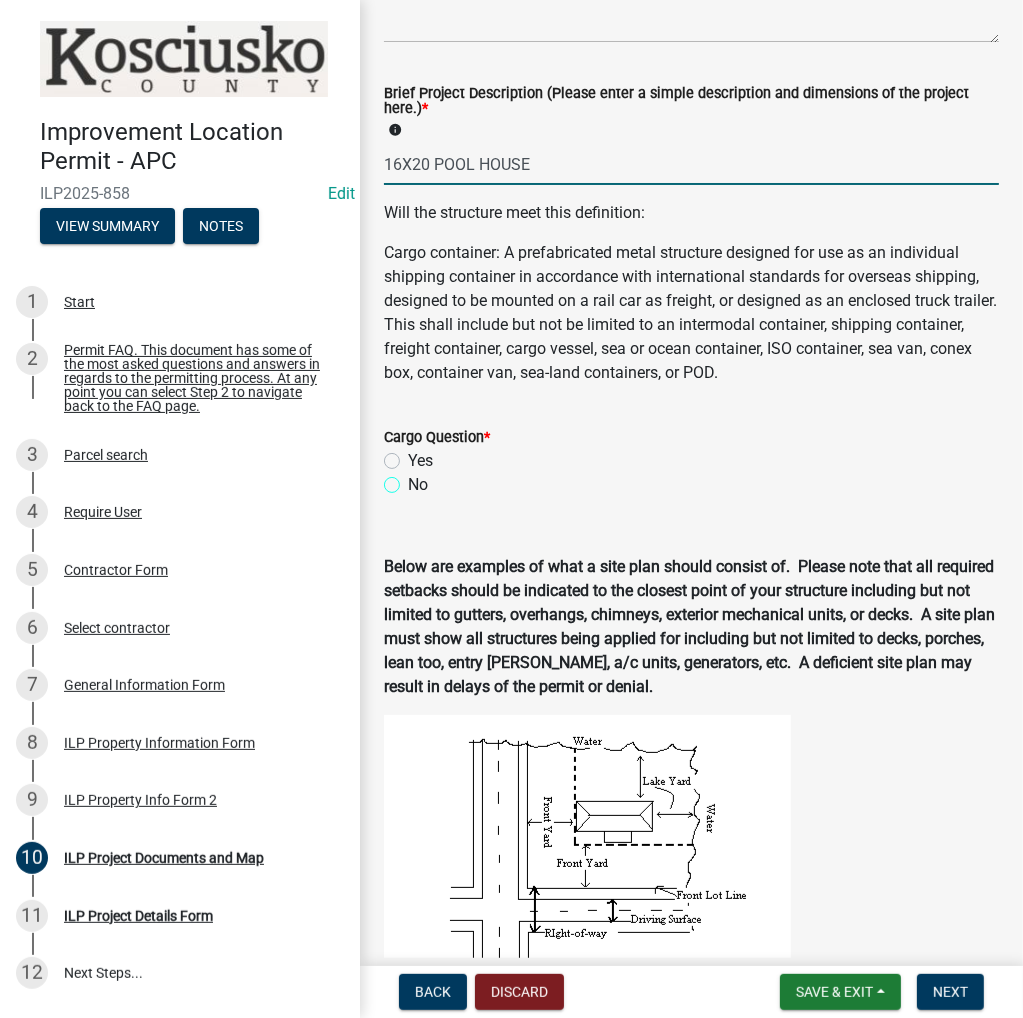 click on "No" at bounding box center (414, 479) 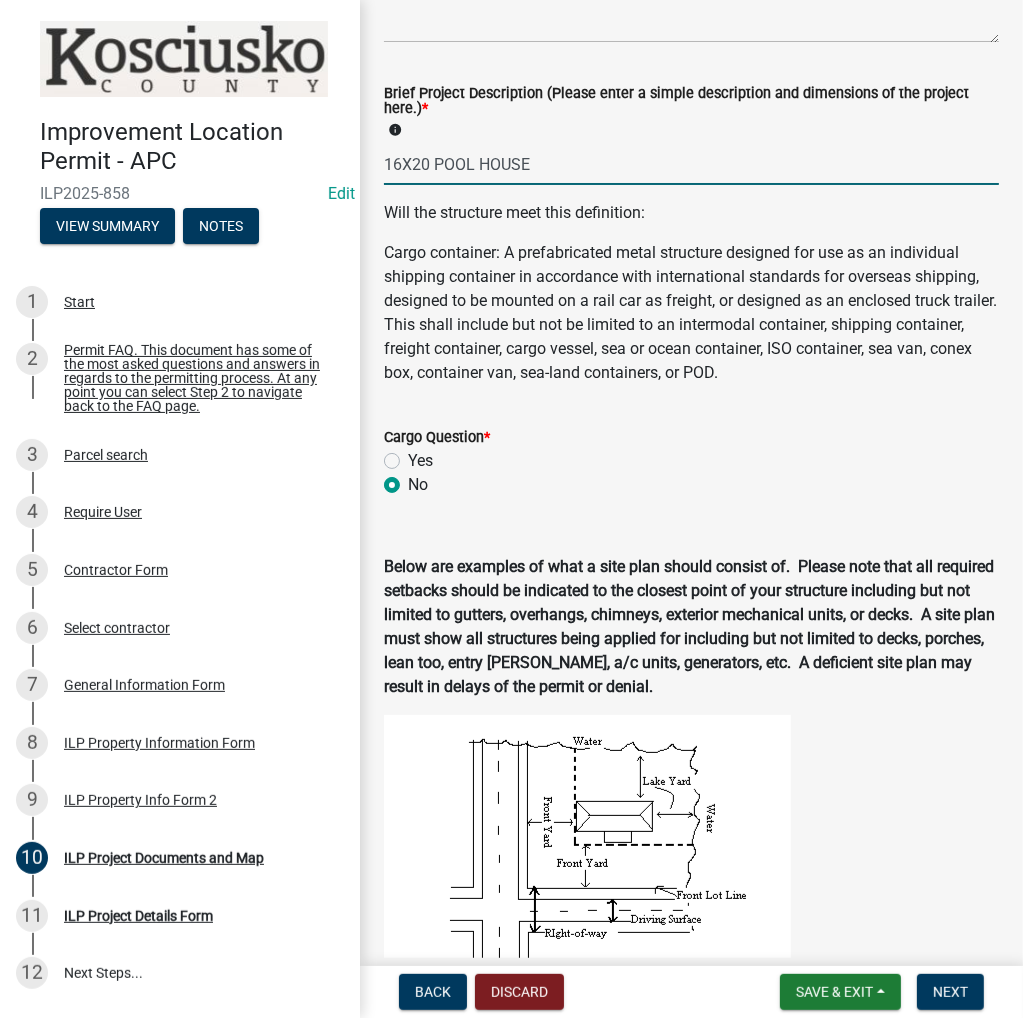 radio on "true" 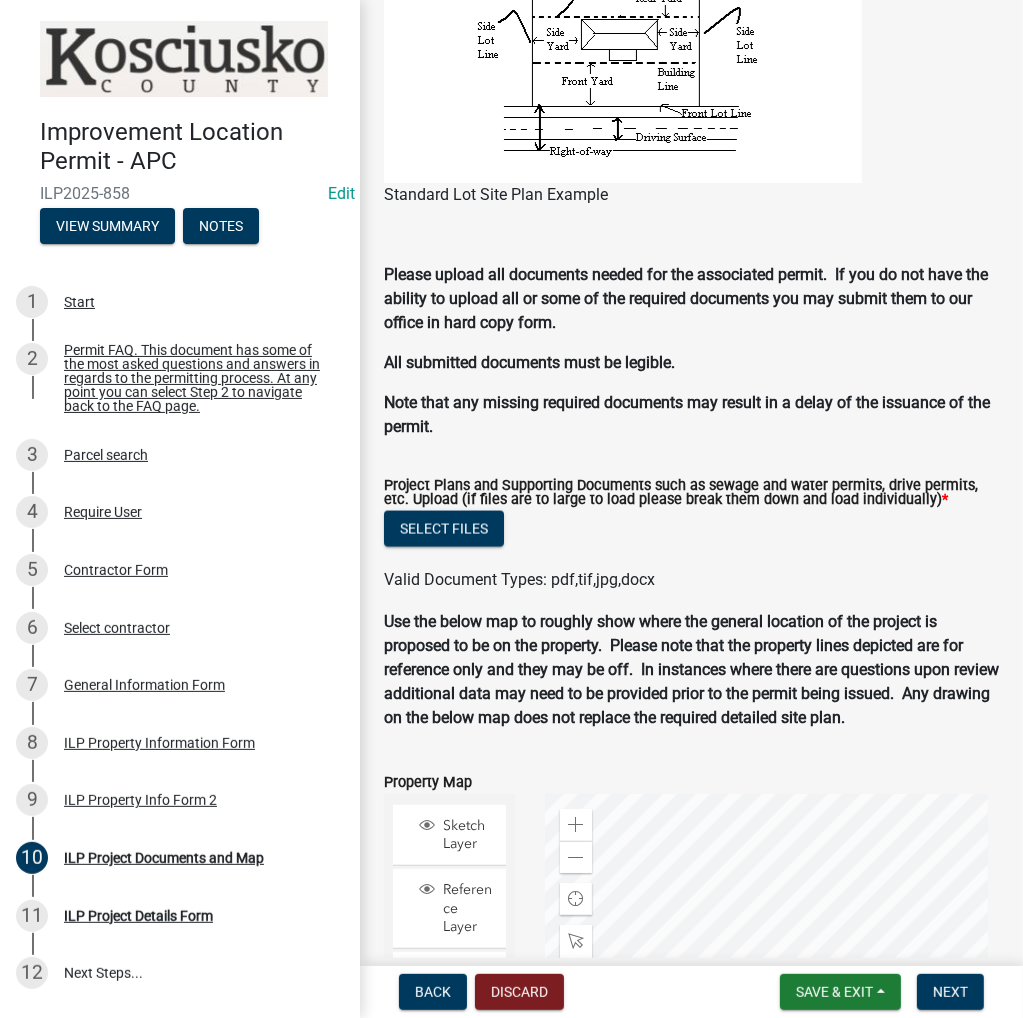 scroll, scrollTop: 1865, scrollLeft: 0, axis: vertical 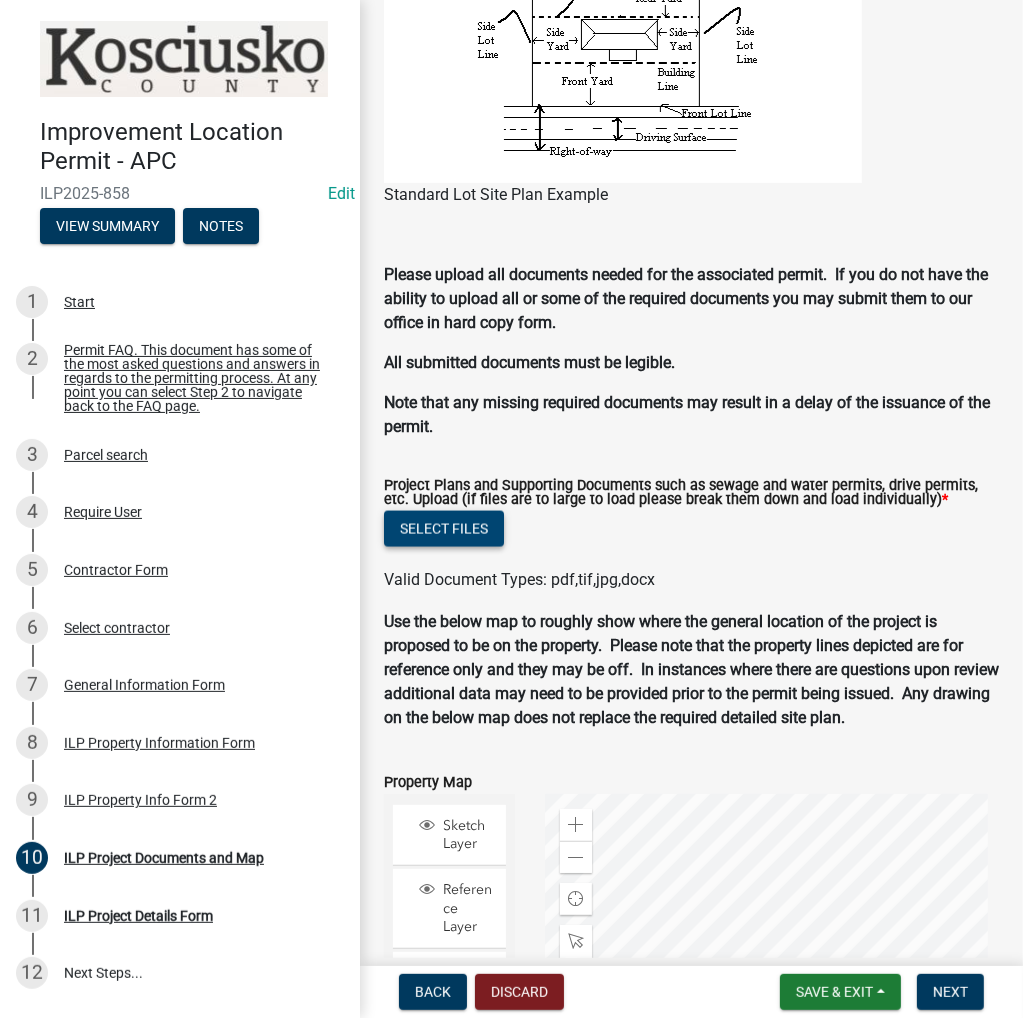 click on "Select files" 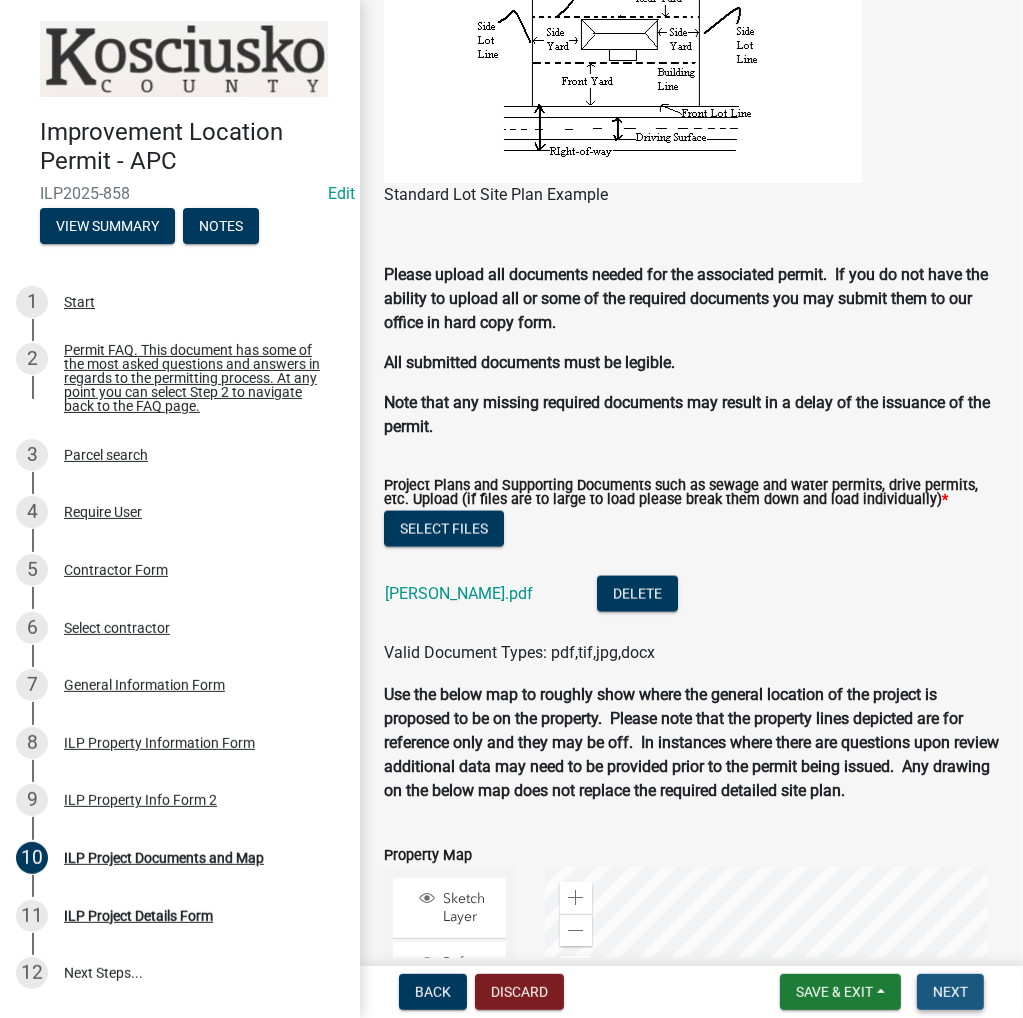 click on "Next" at bounding box center [950, 992] 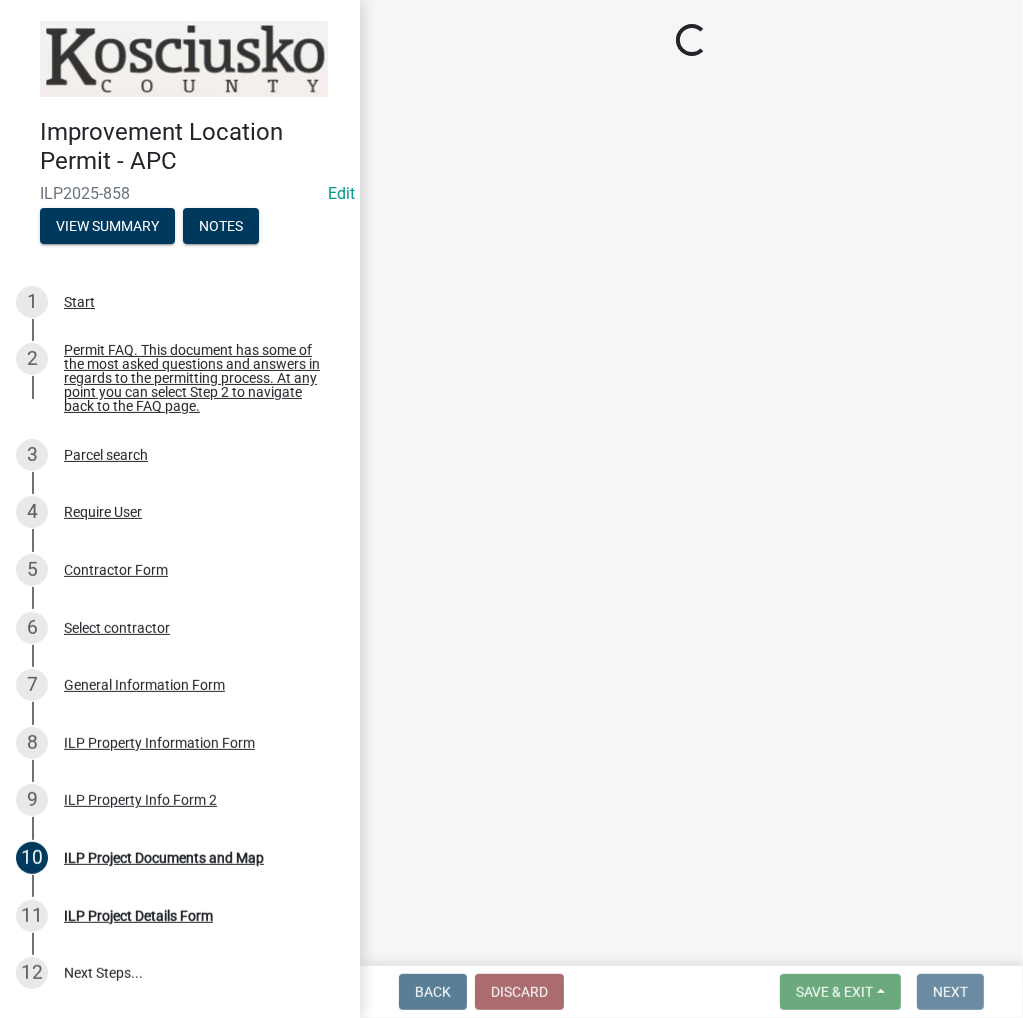 scroll, scrollTop: 0, scrollLeft: 0, axis: both 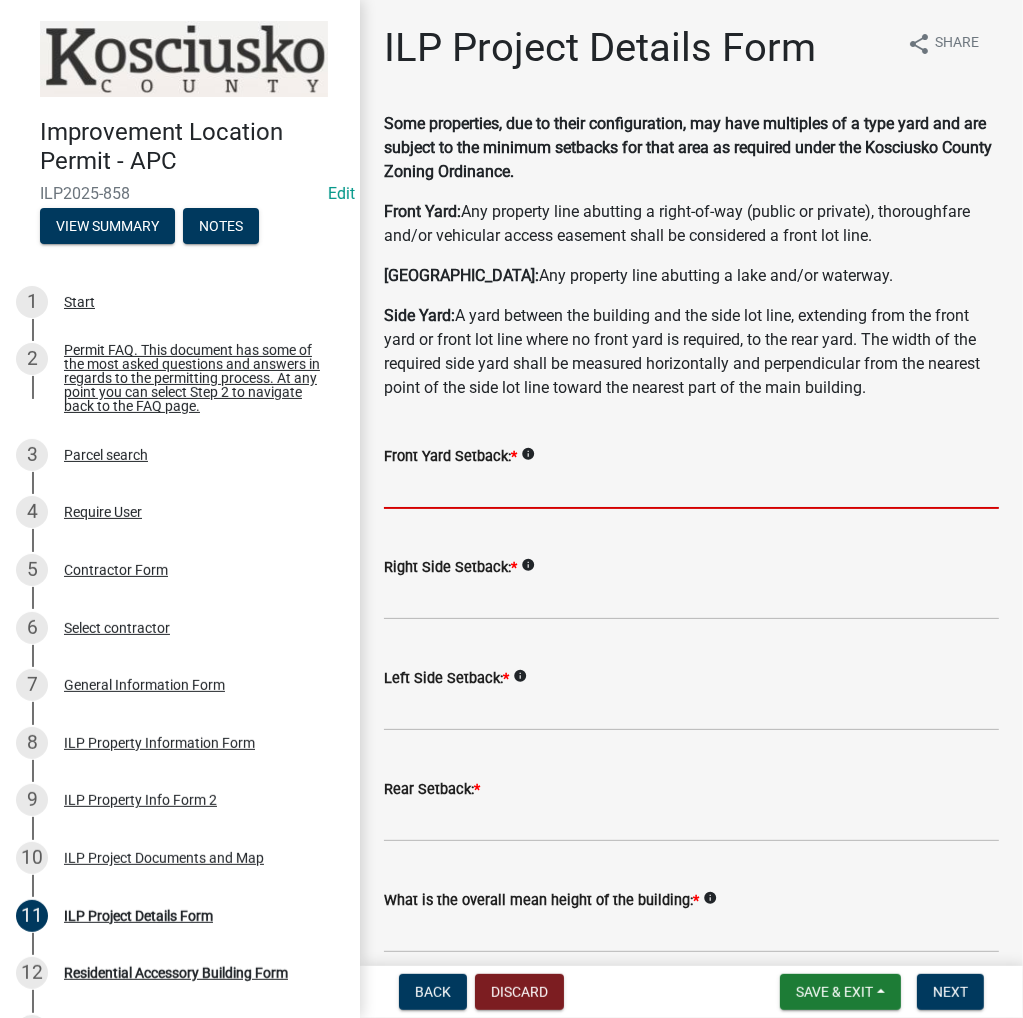 click 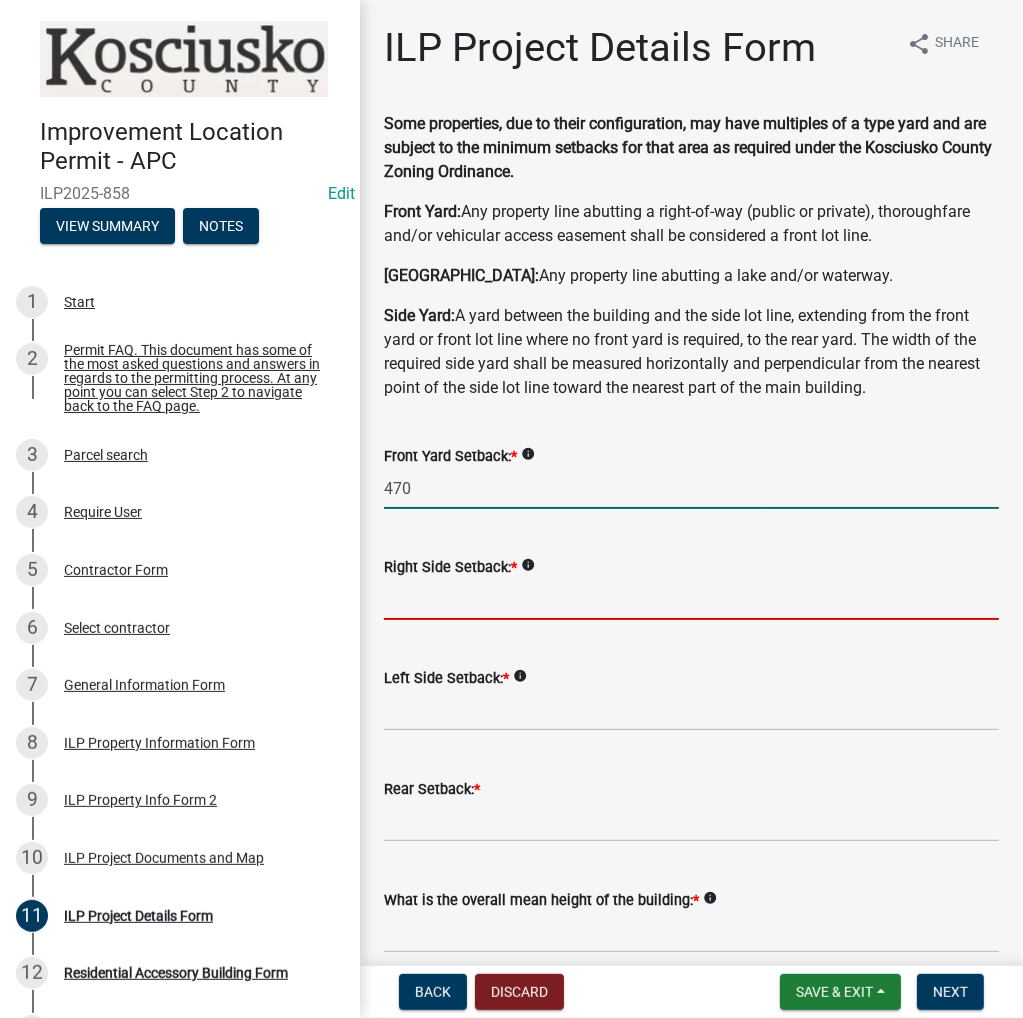 type on "470.0" 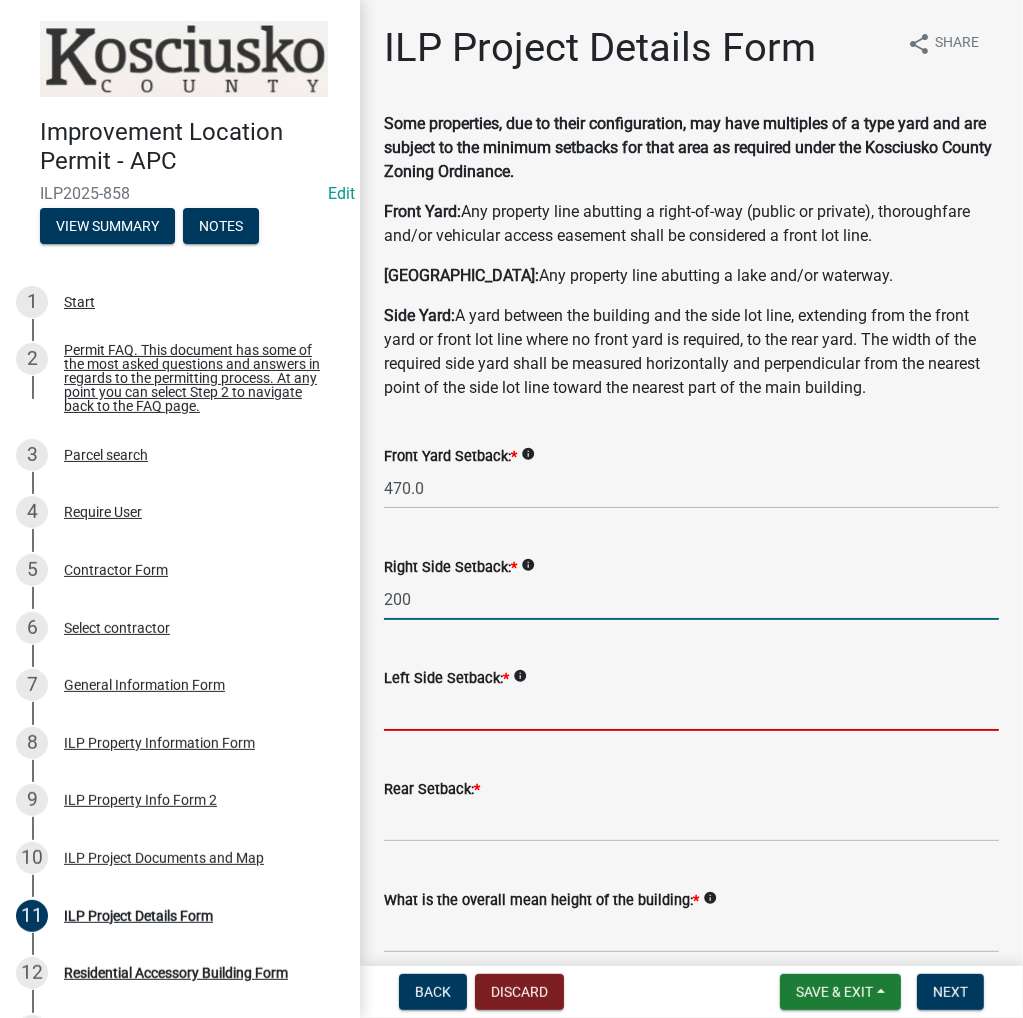 type on "200.0" 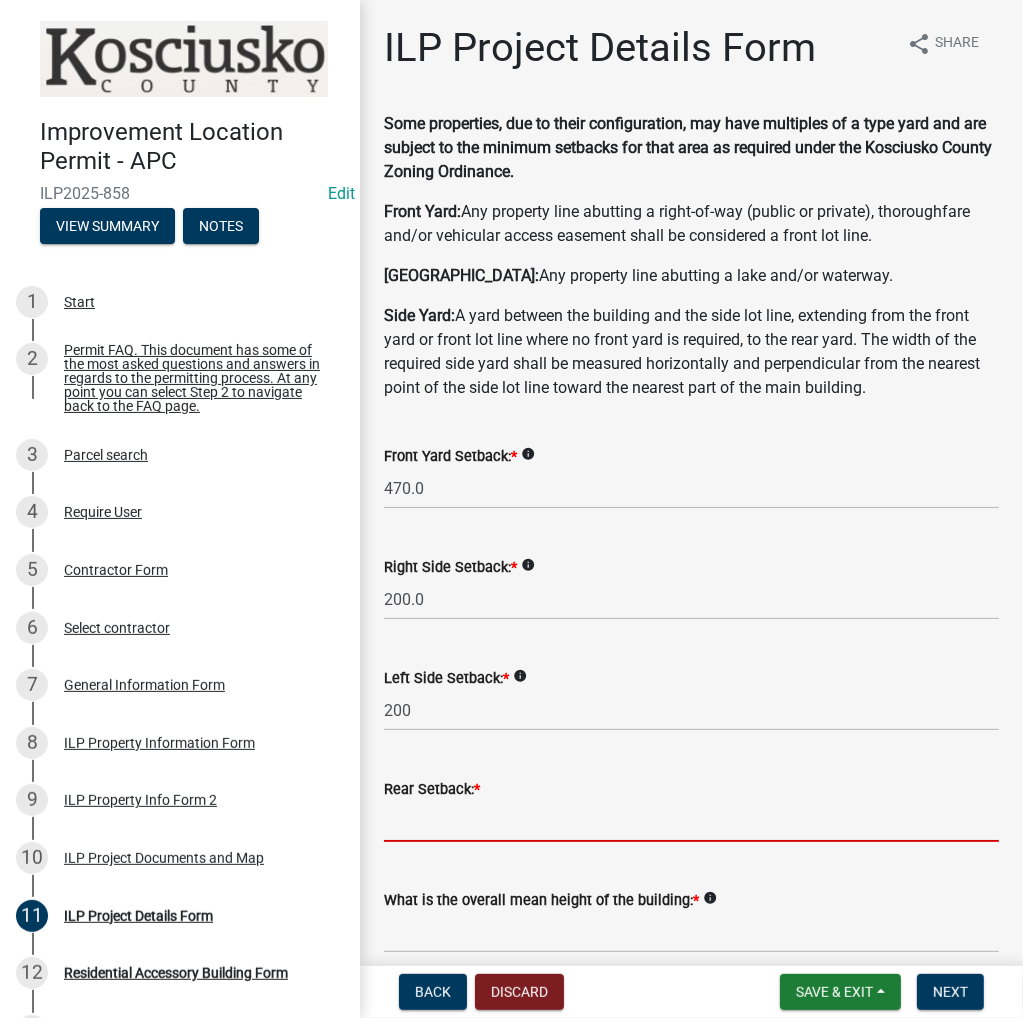 type on "200.0" 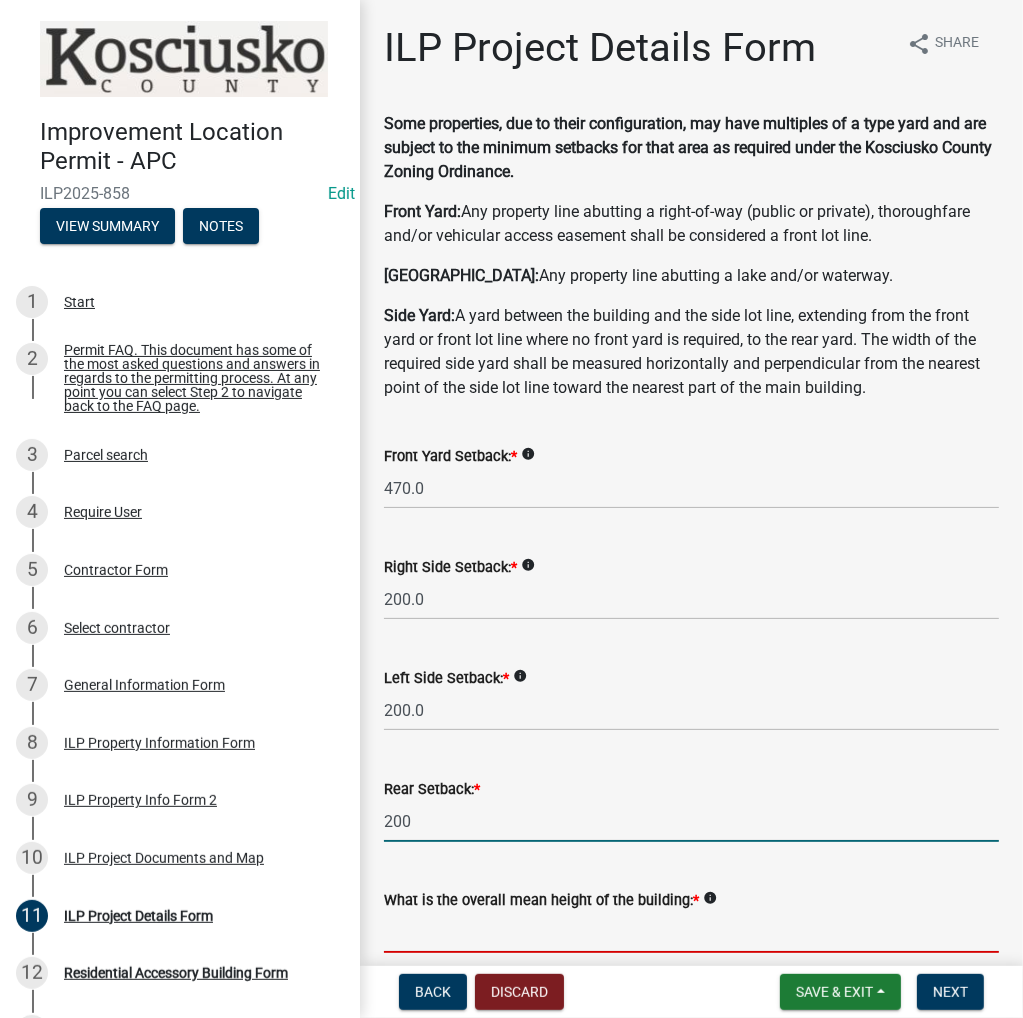 type on "200.0" 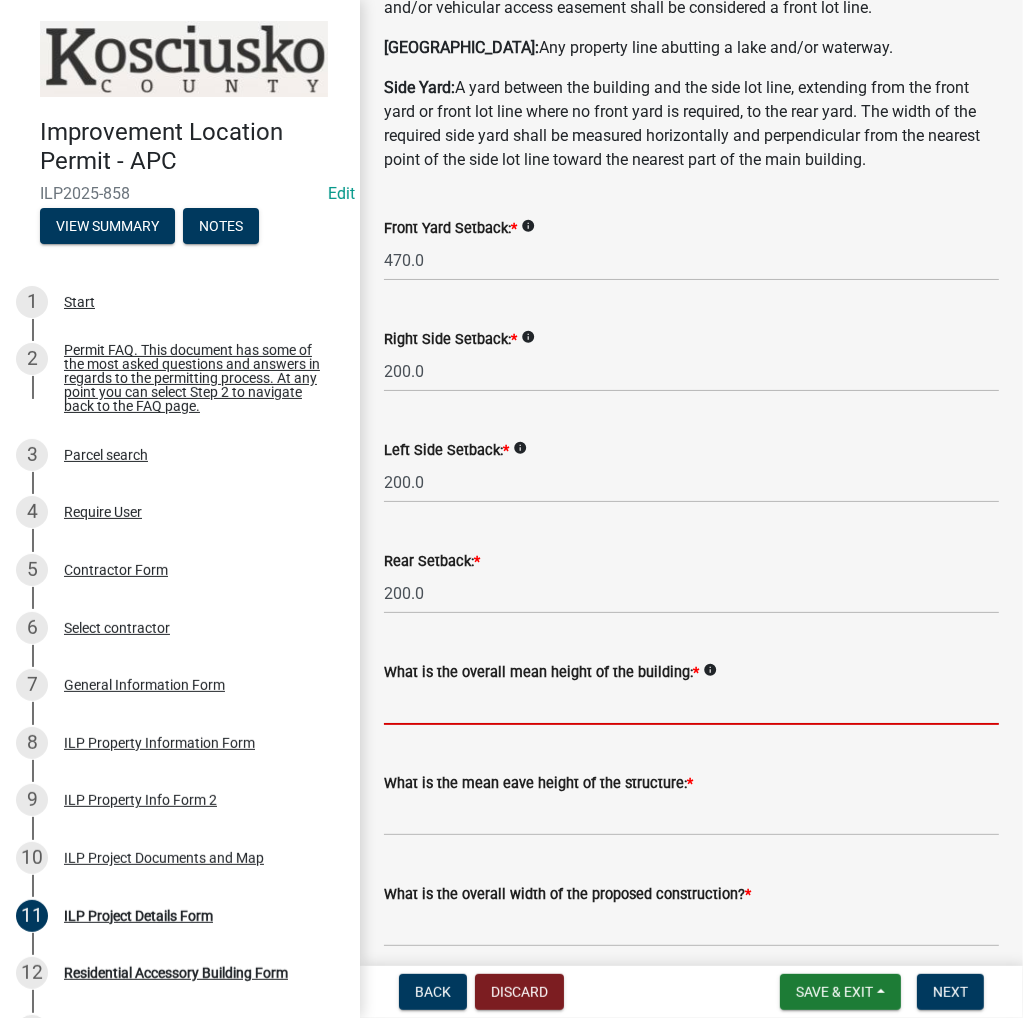 scroll, scrollTop: 400, scrollLeft: 0, axis: vertical 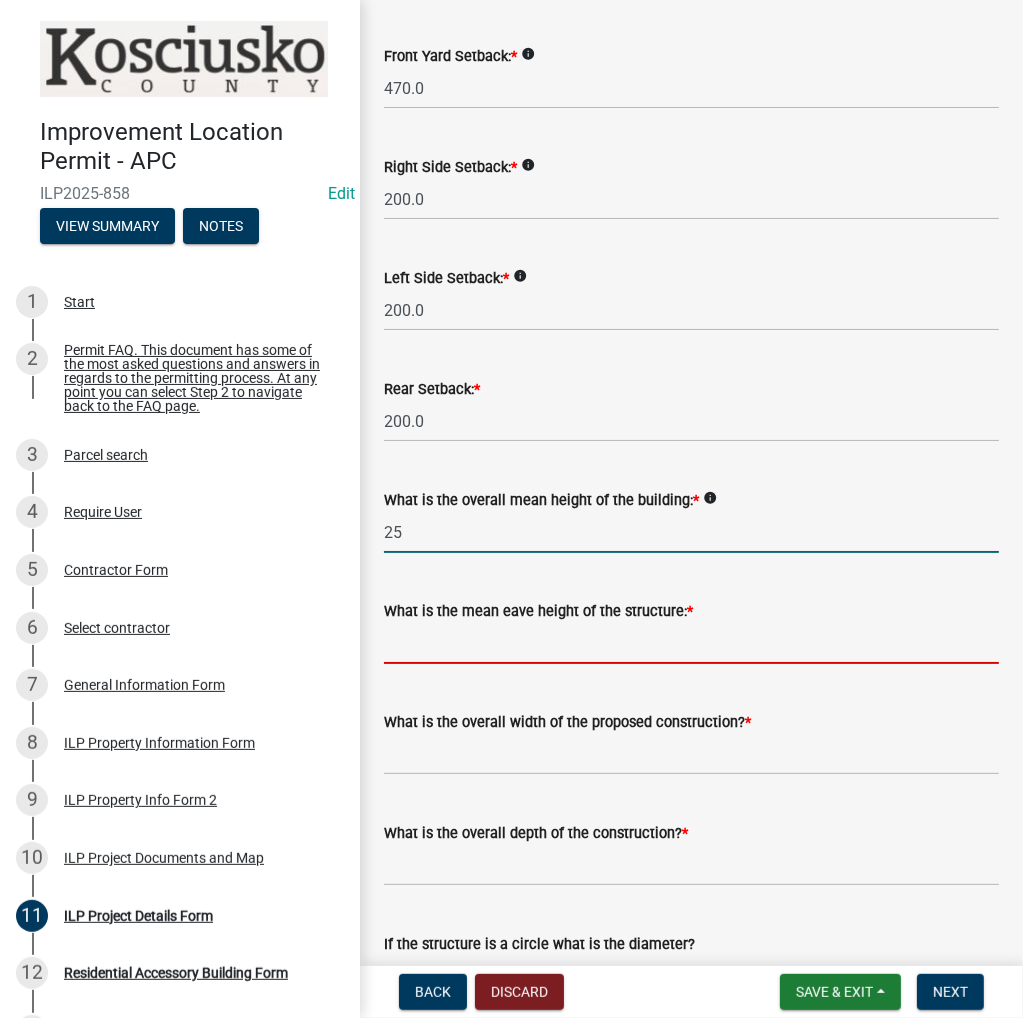 type on "25.0" 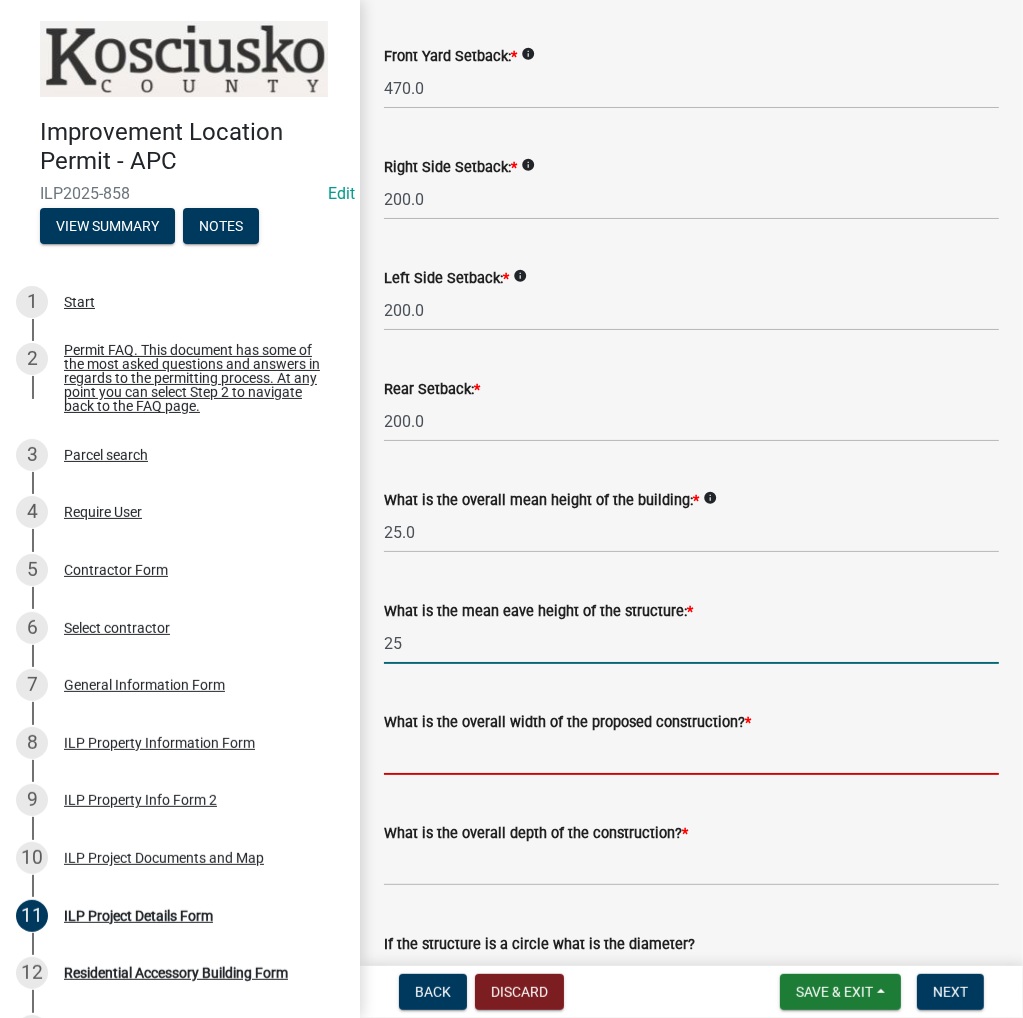 type on "25.0" 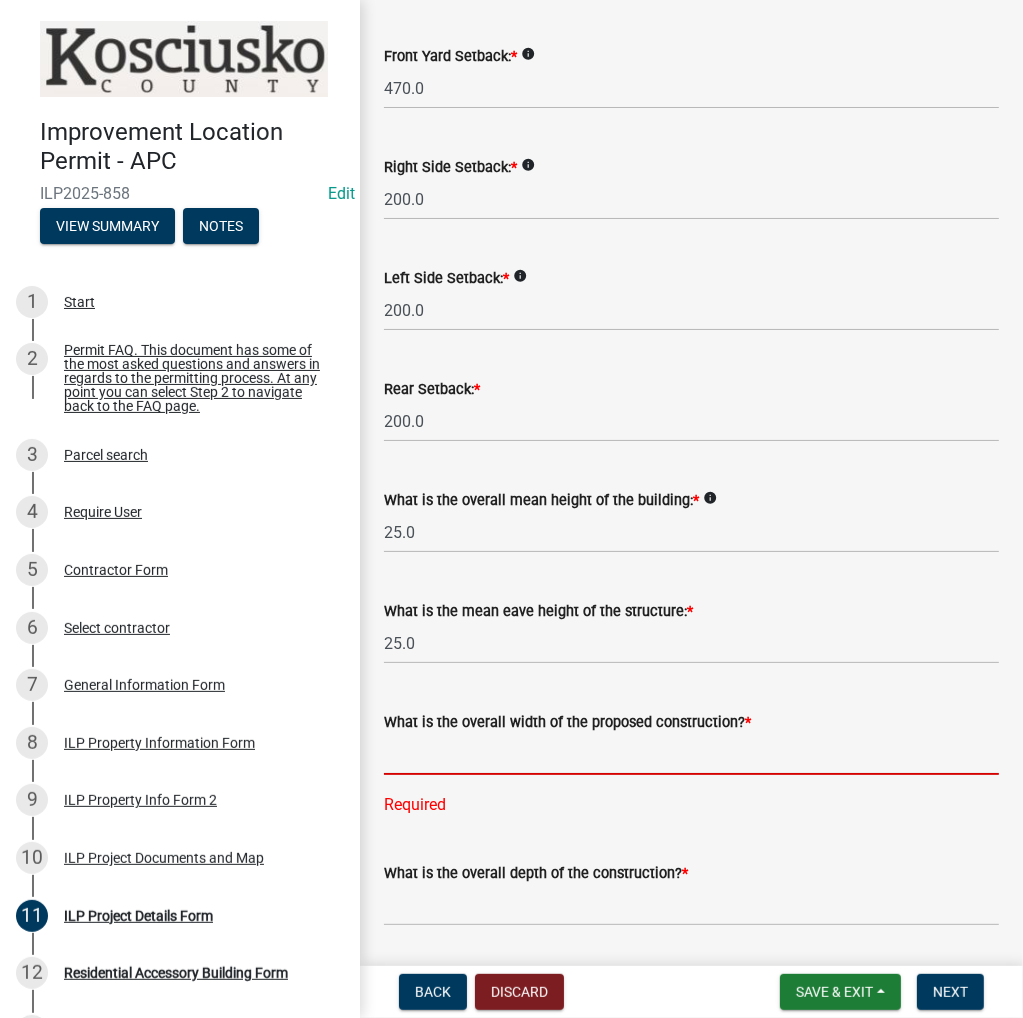 click 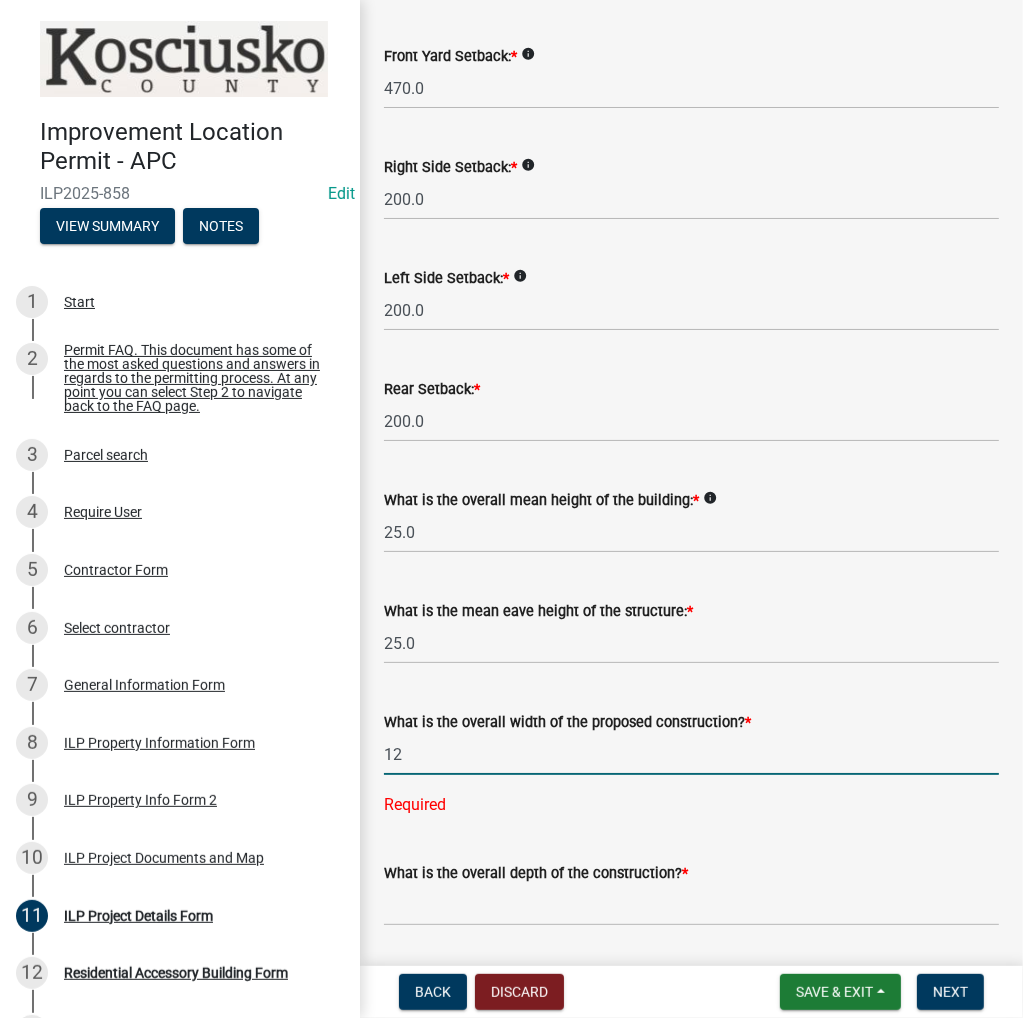 type on "1" 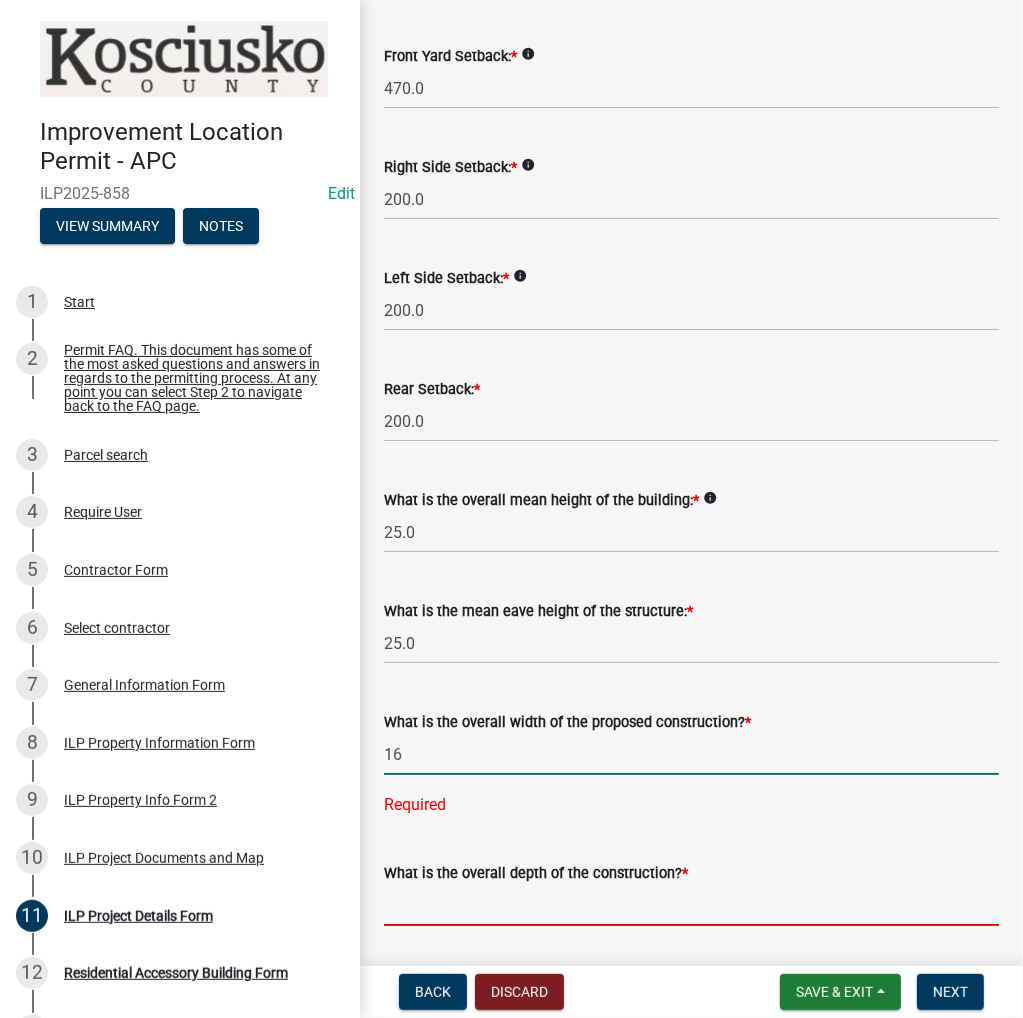 type on "16.00" 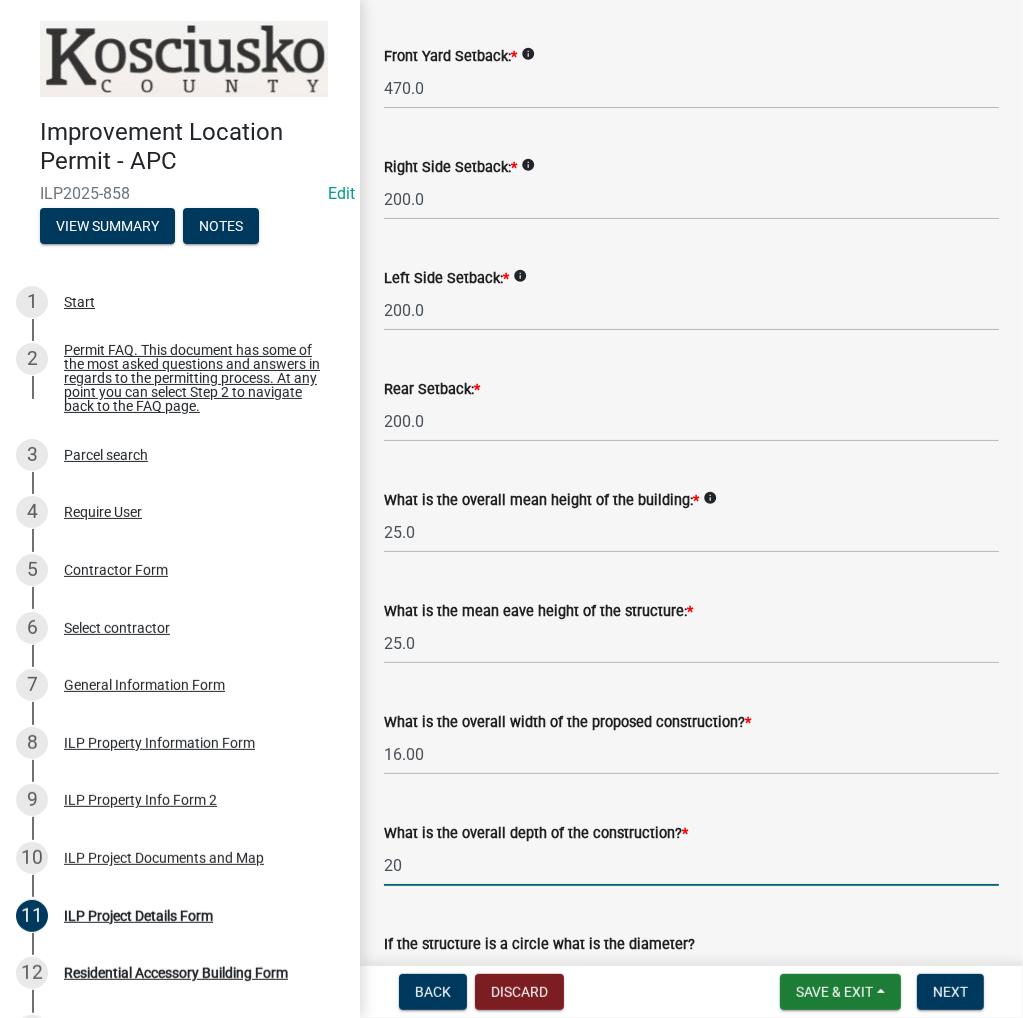type on "20.00" 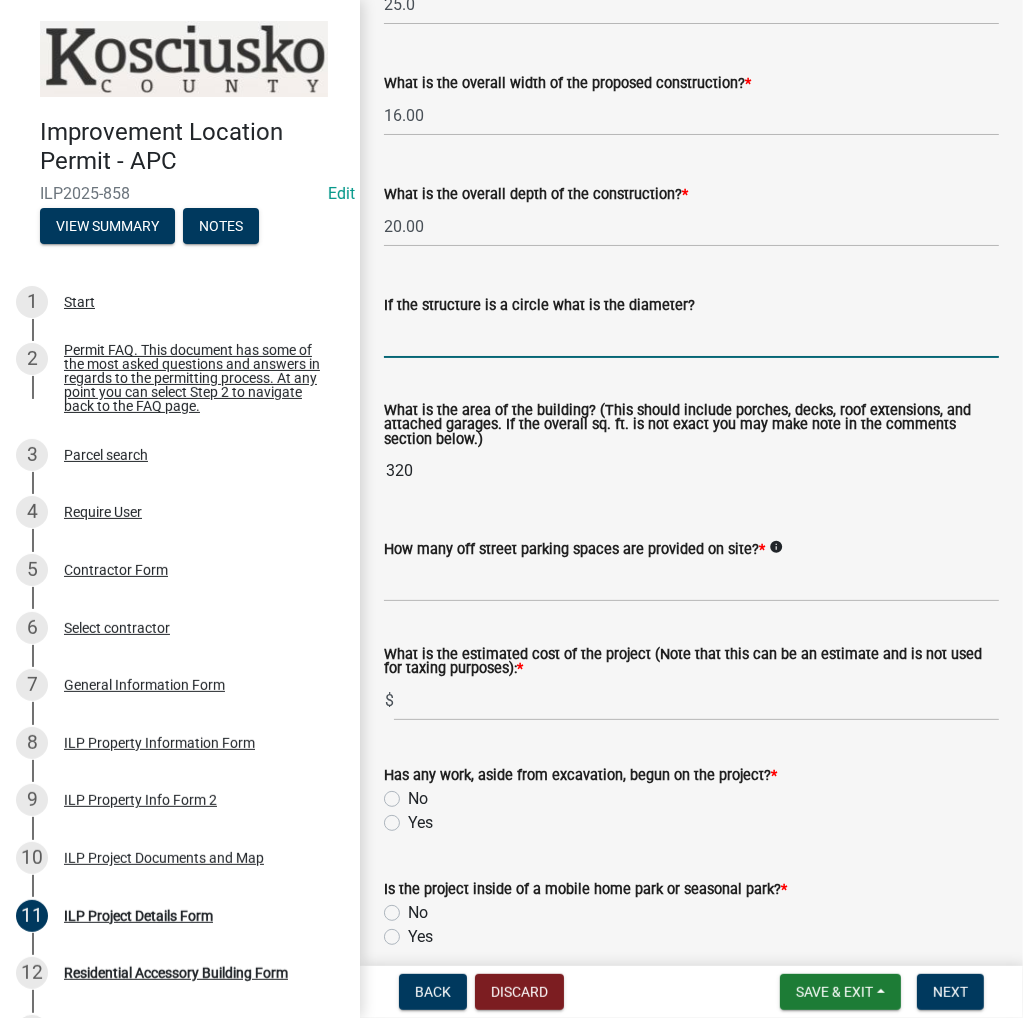 scroll, scrollTop: 1239, scrollLeft: 0, axis: vertical 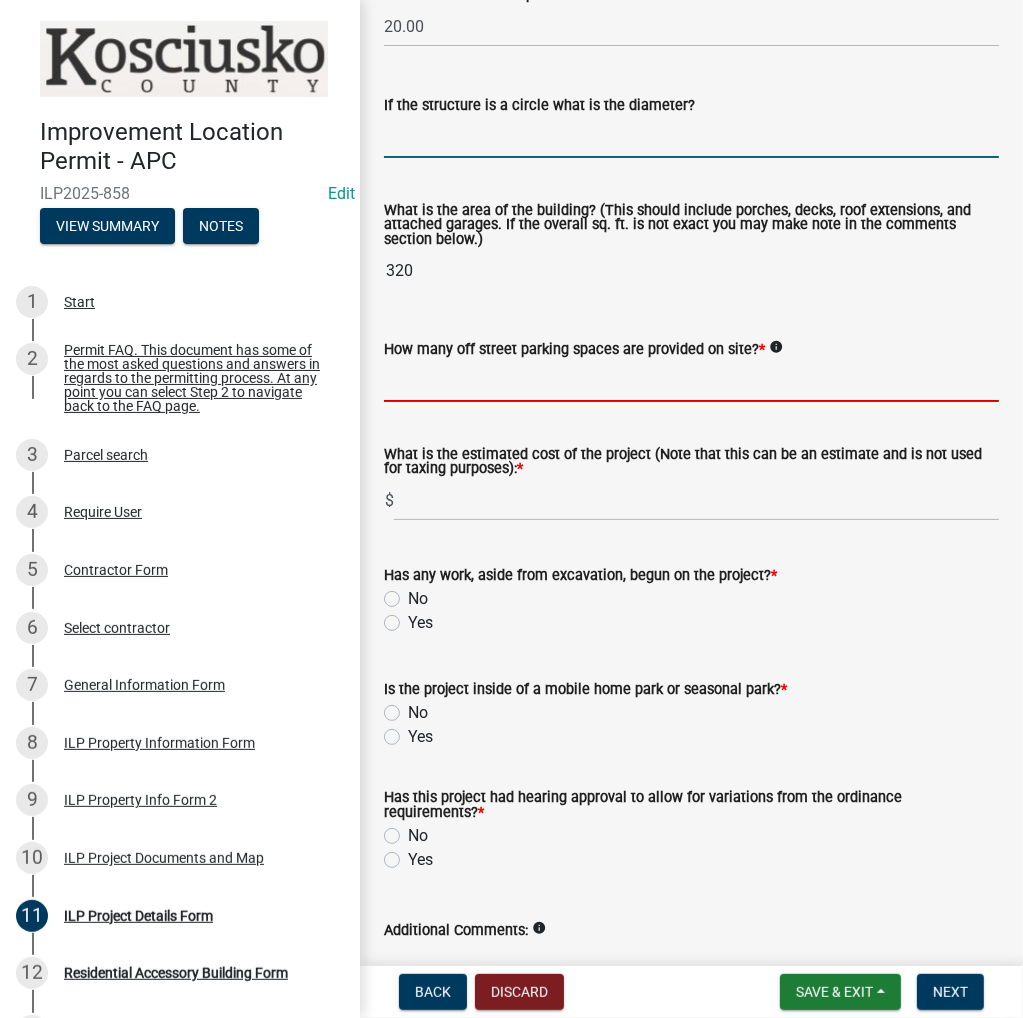 click 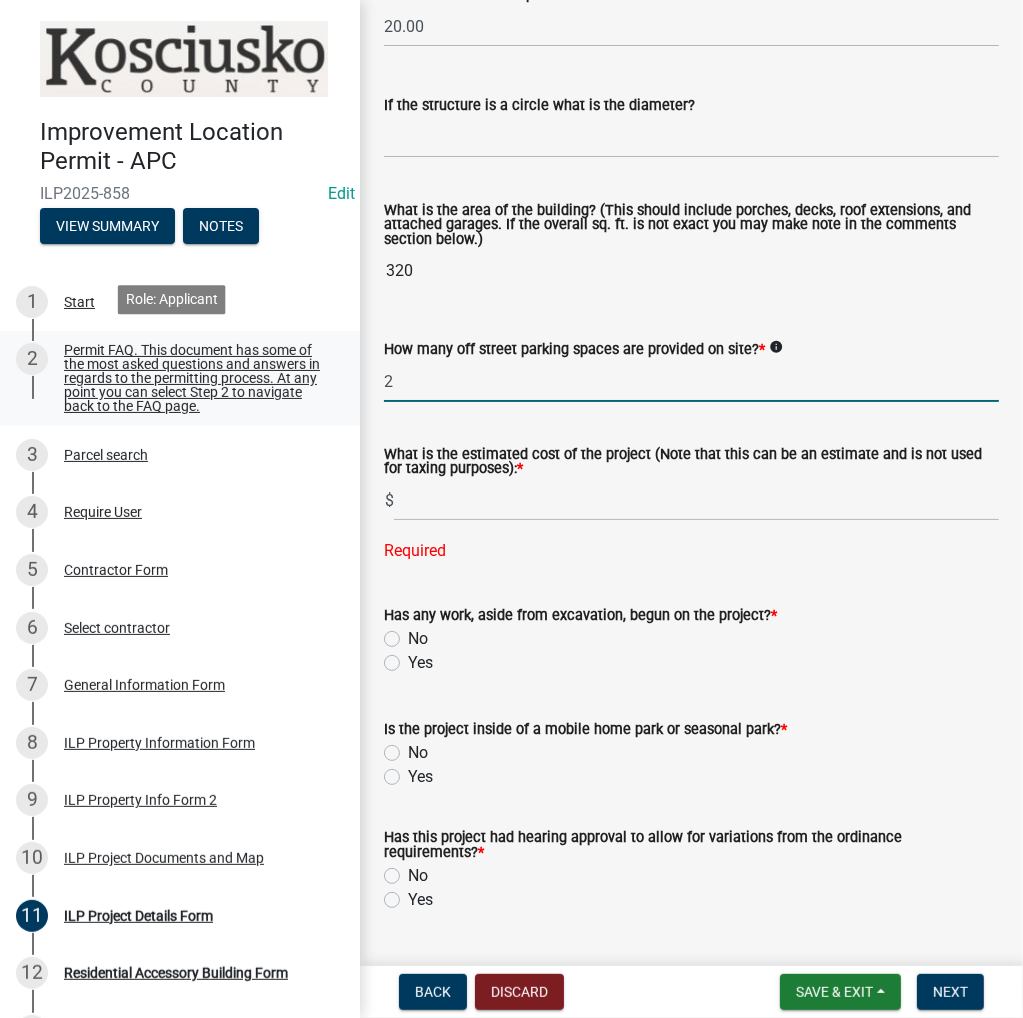drag, startPoint x: 432, startPoint y: 377, endPoint x: 335, endPoint y: 385, distance: 97.32934 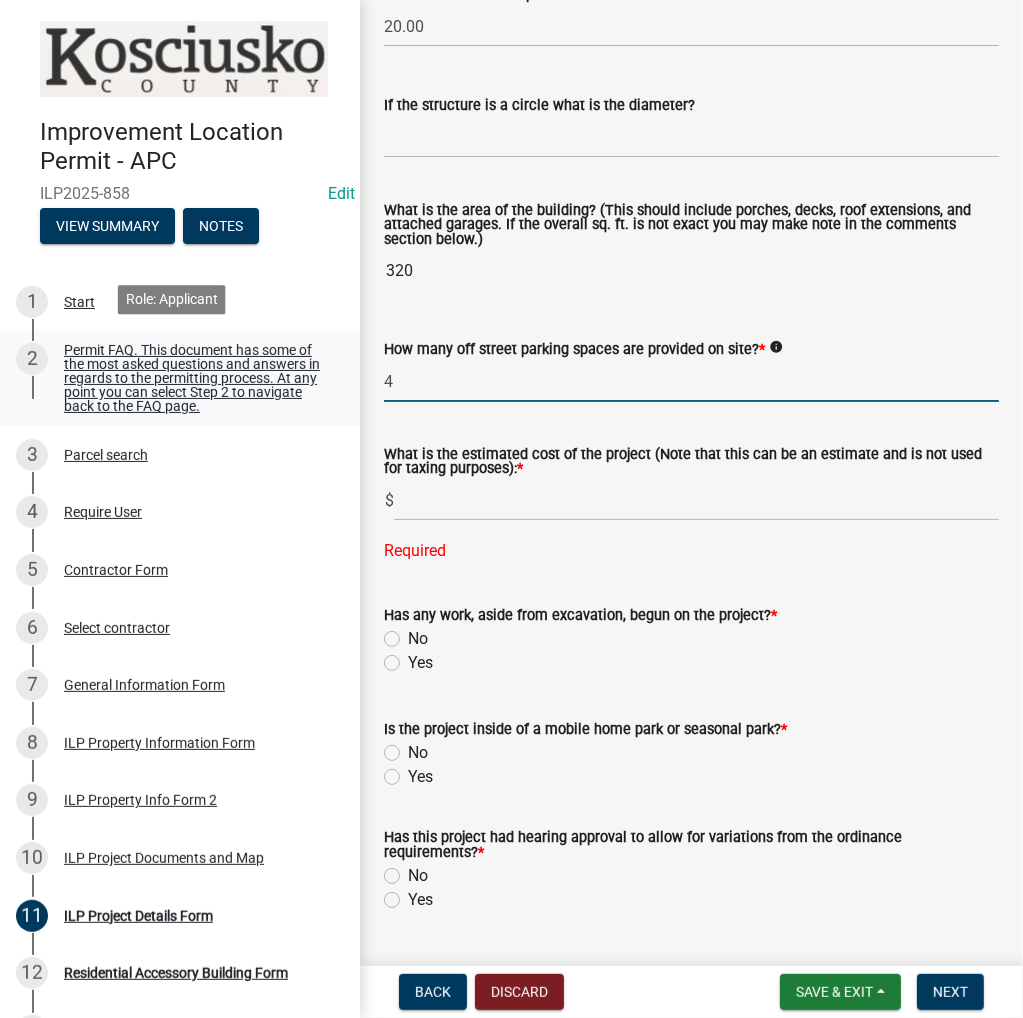 type on "4" 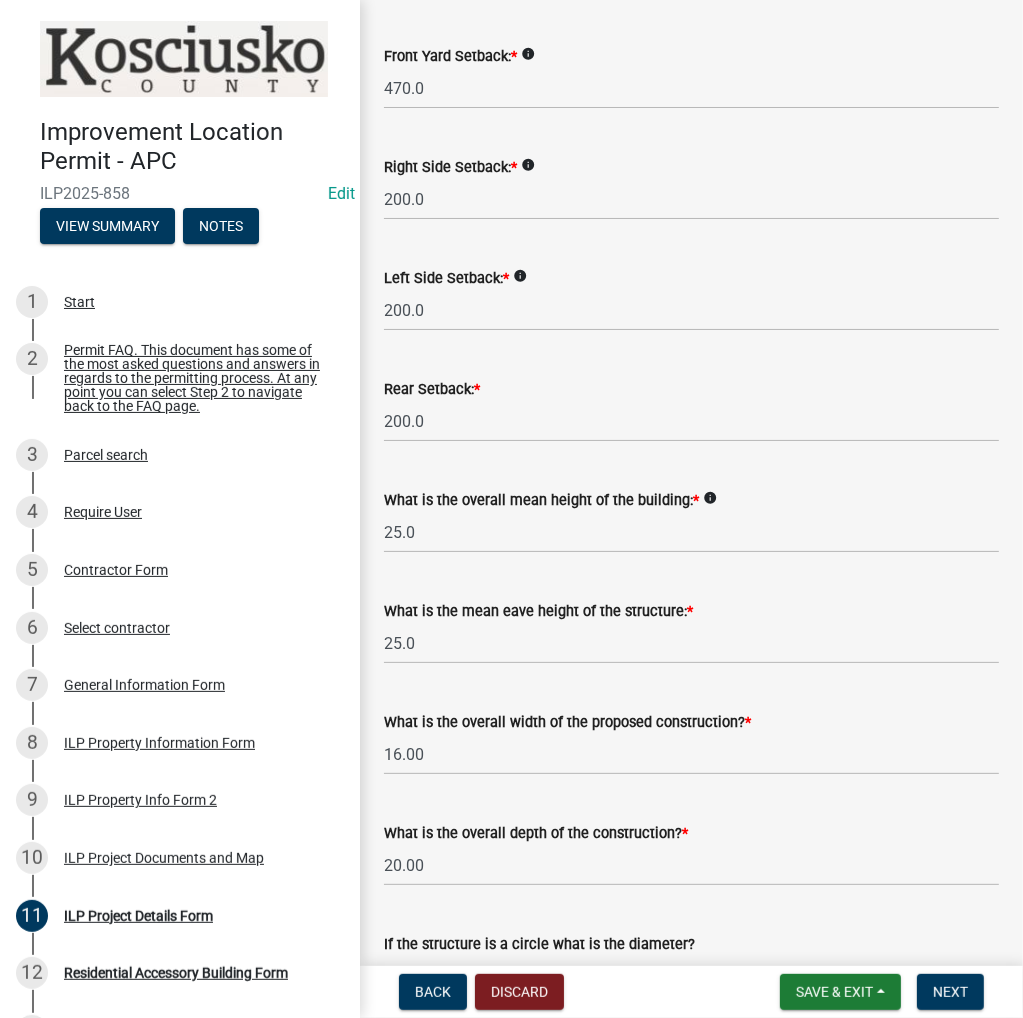 scroll, scrollTop: 300, scrollLeft: 0, axis: vertical 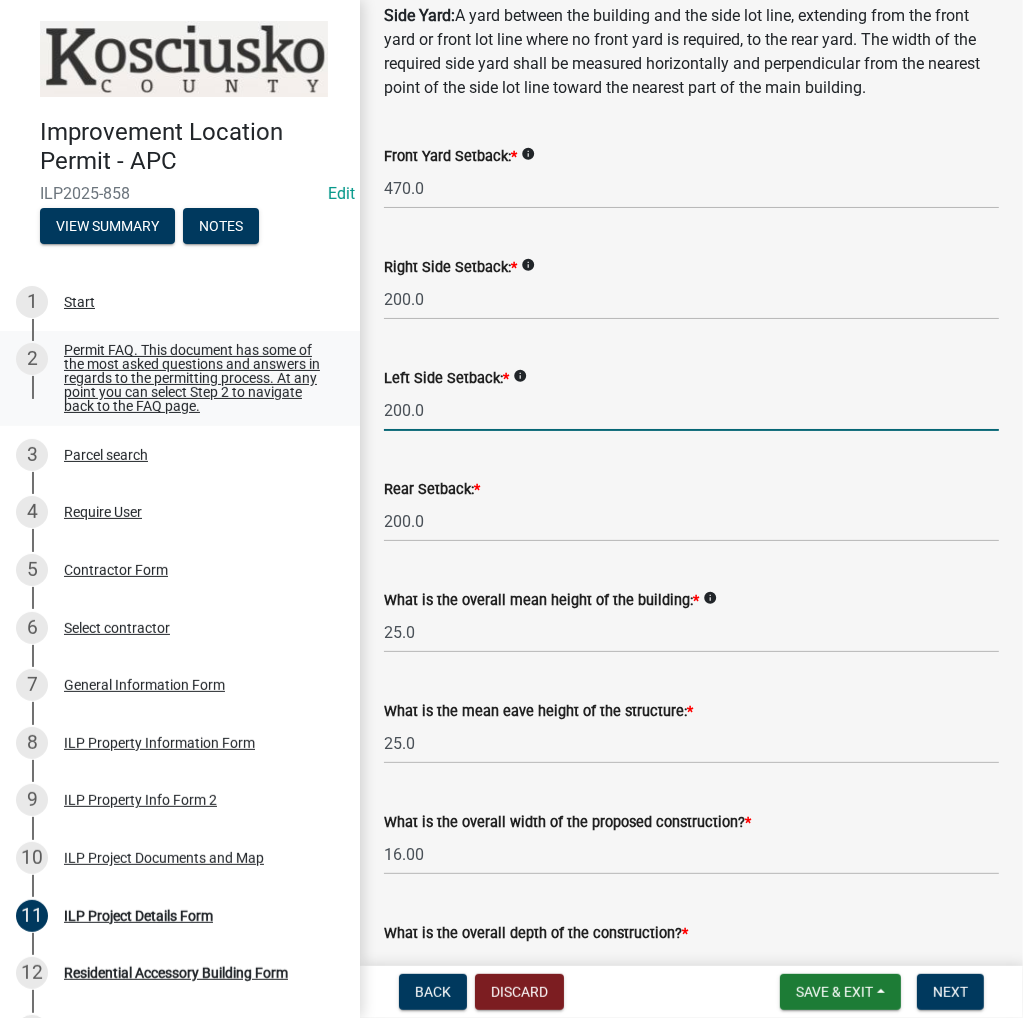 drag, startPoint x: 456, startPoint y: 410, endPoint x: 333, endPoint y: 403, distance: 123.19903 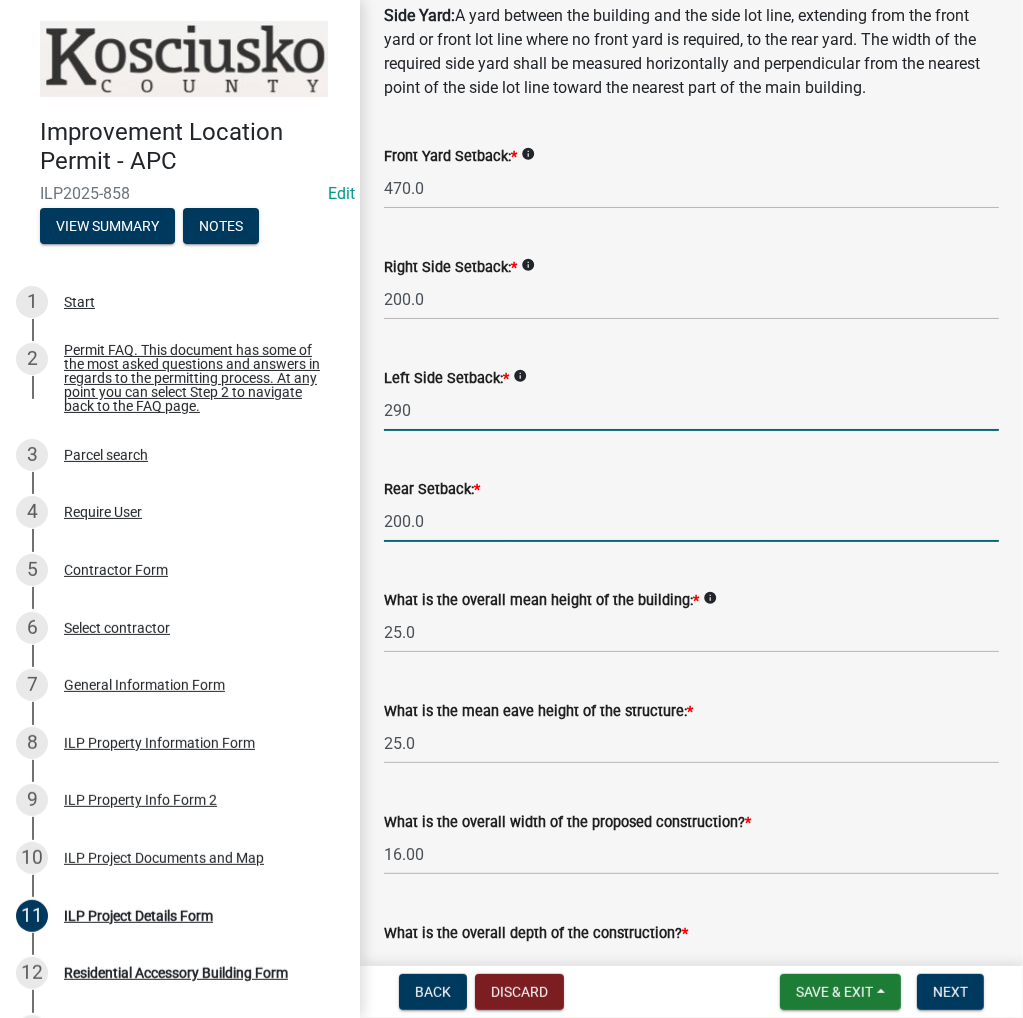 type on "290.0" 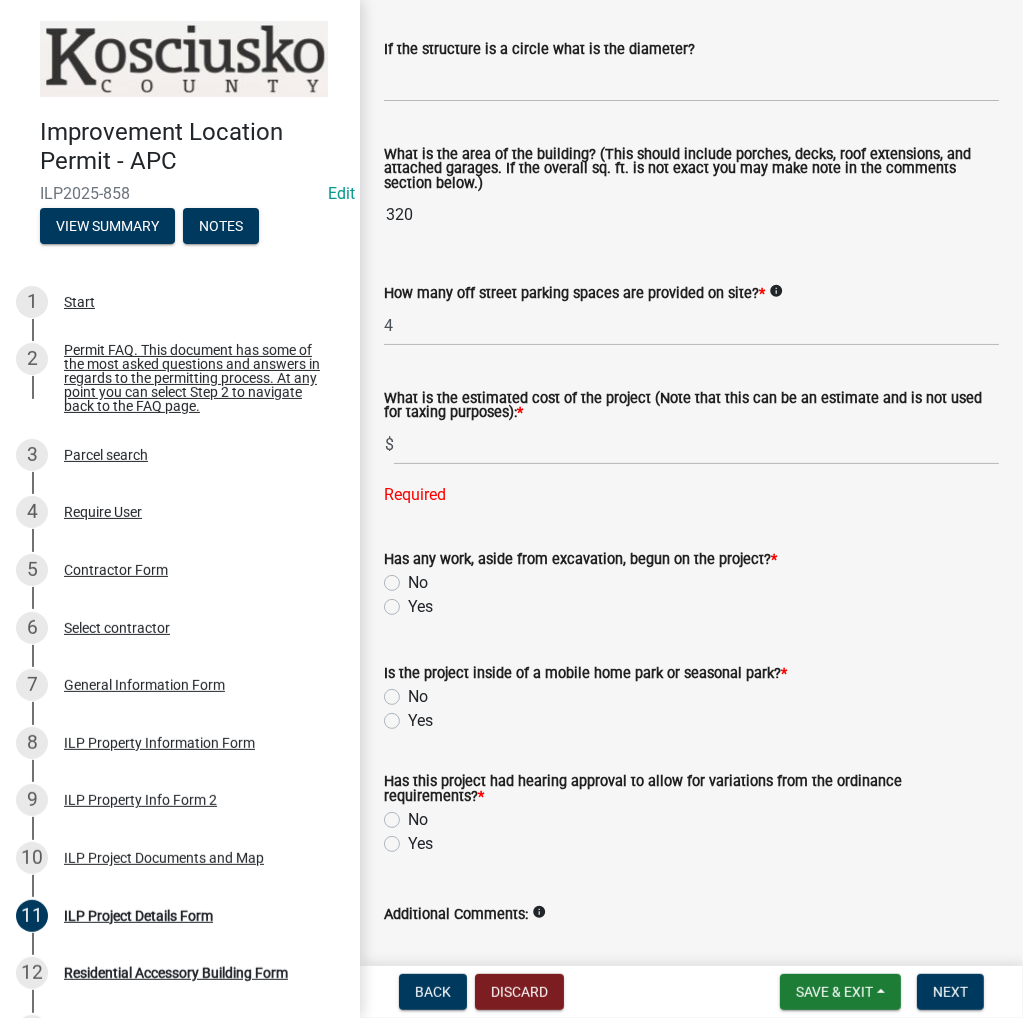 scroll, scrollTop: 1299, scrollLeft: 0, axis: vertical 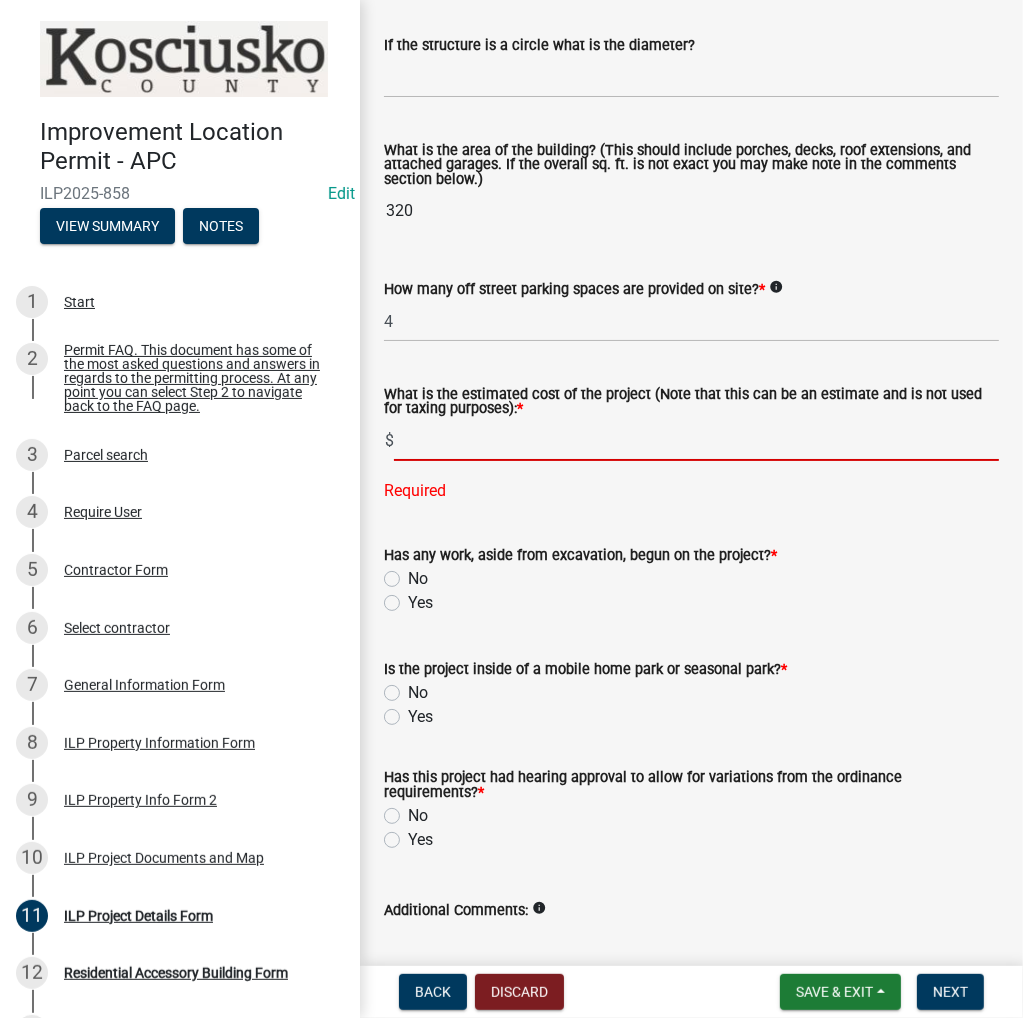 click 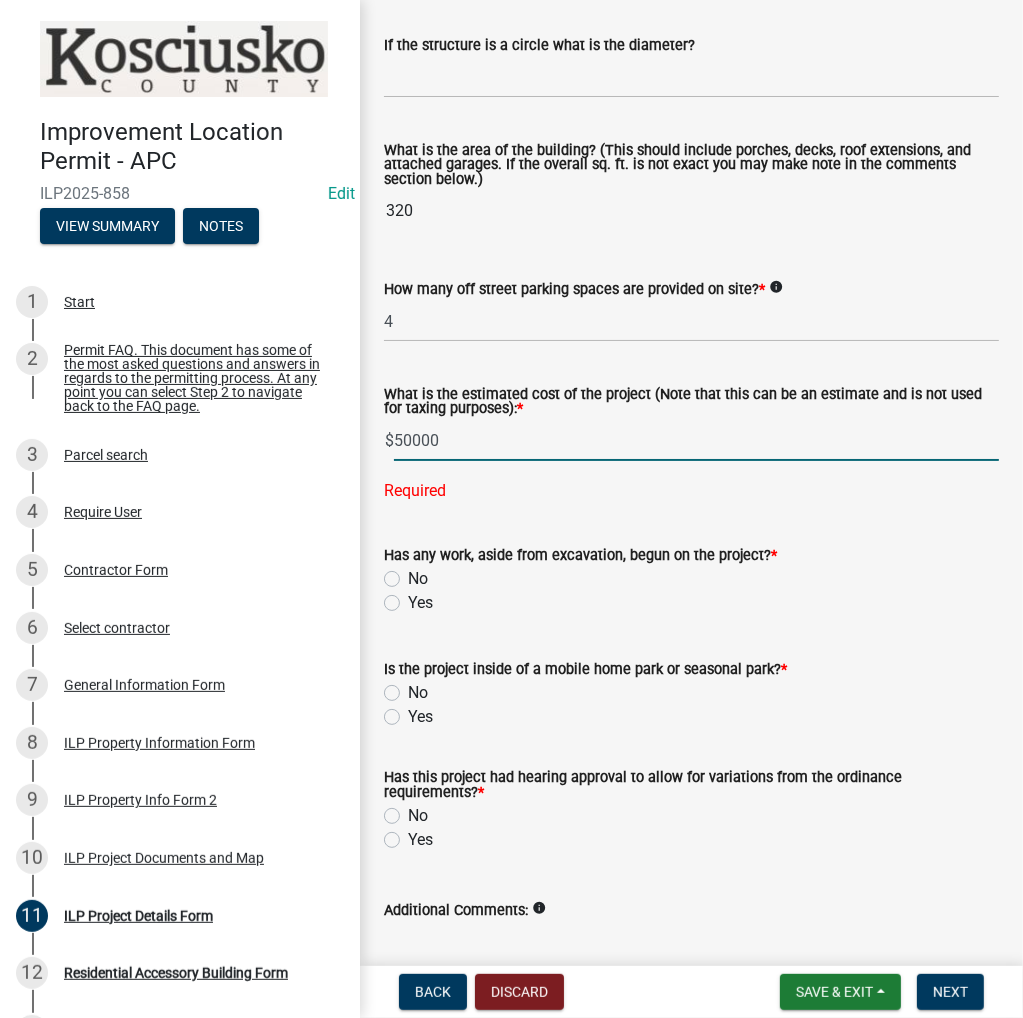 type on "50000" 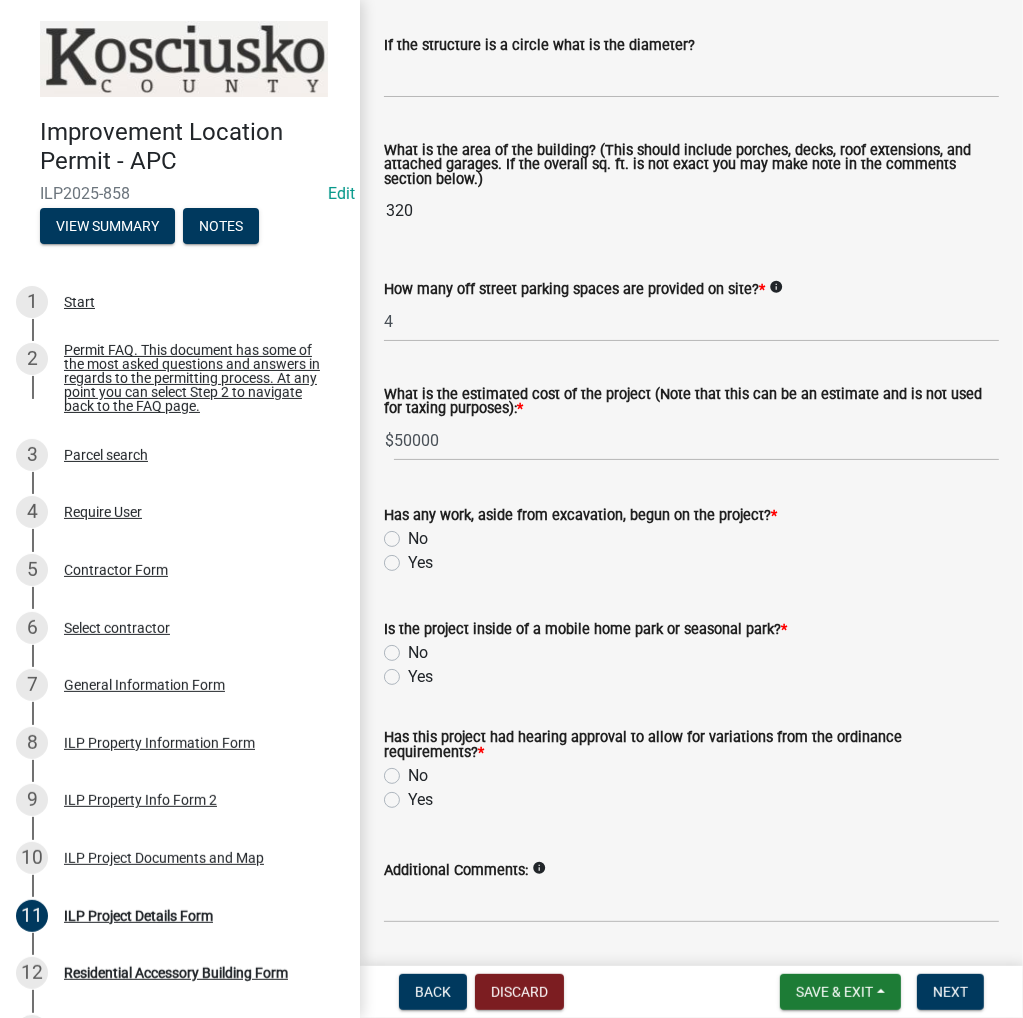 click on "No" 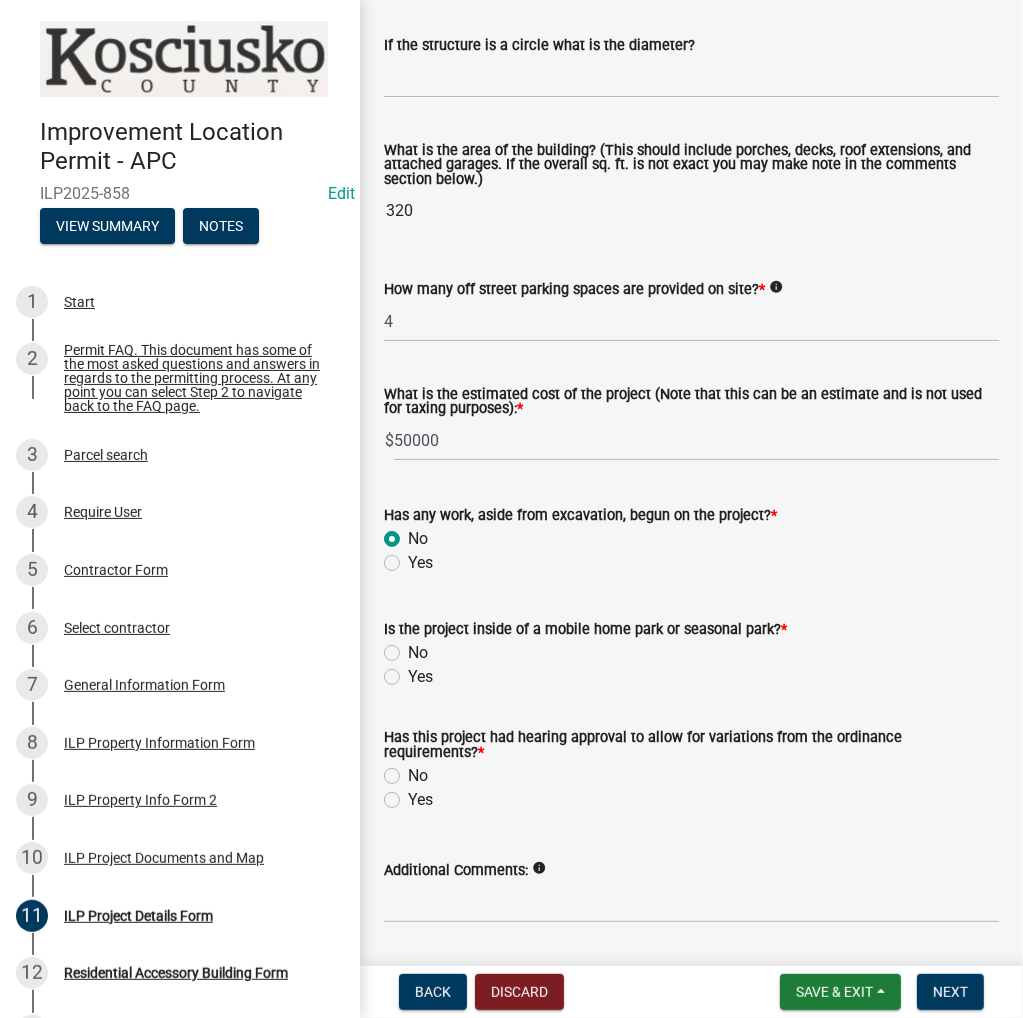 radio on "true" 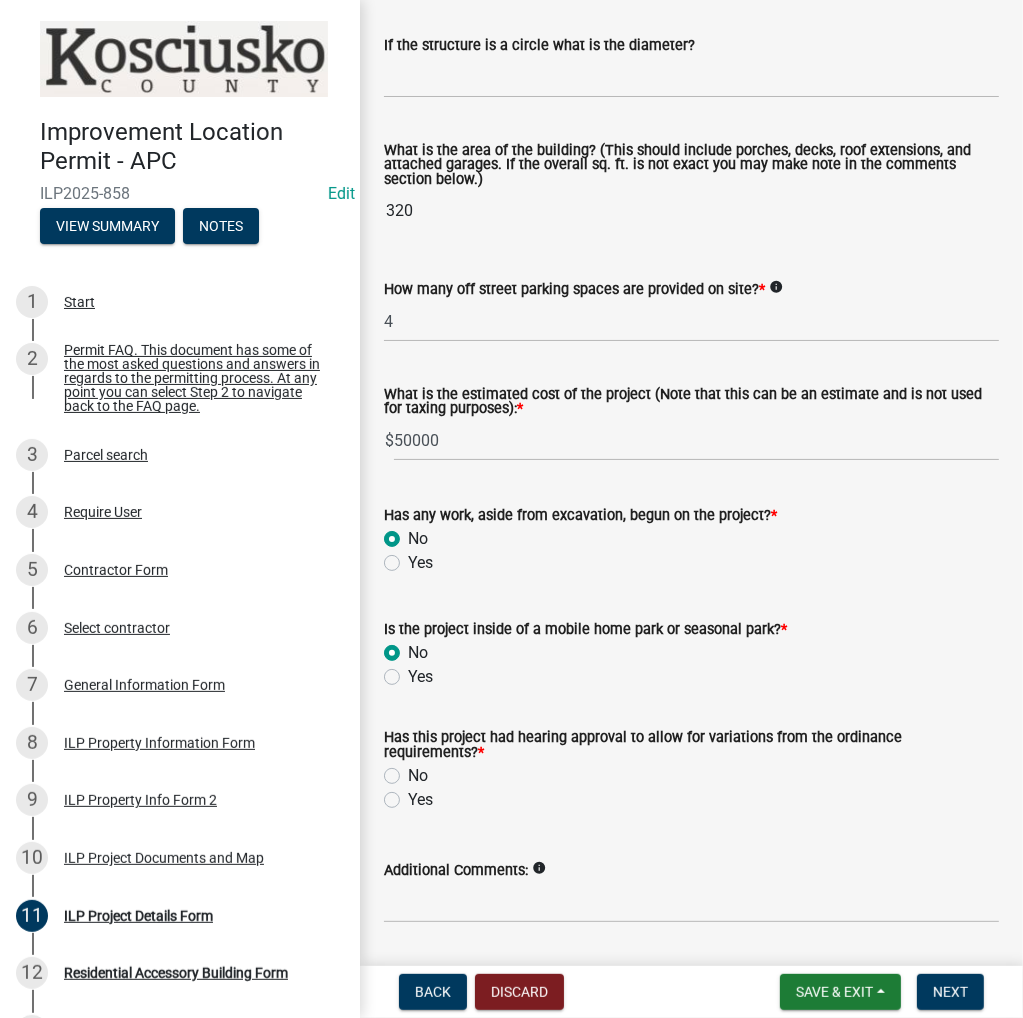 radio on "true" 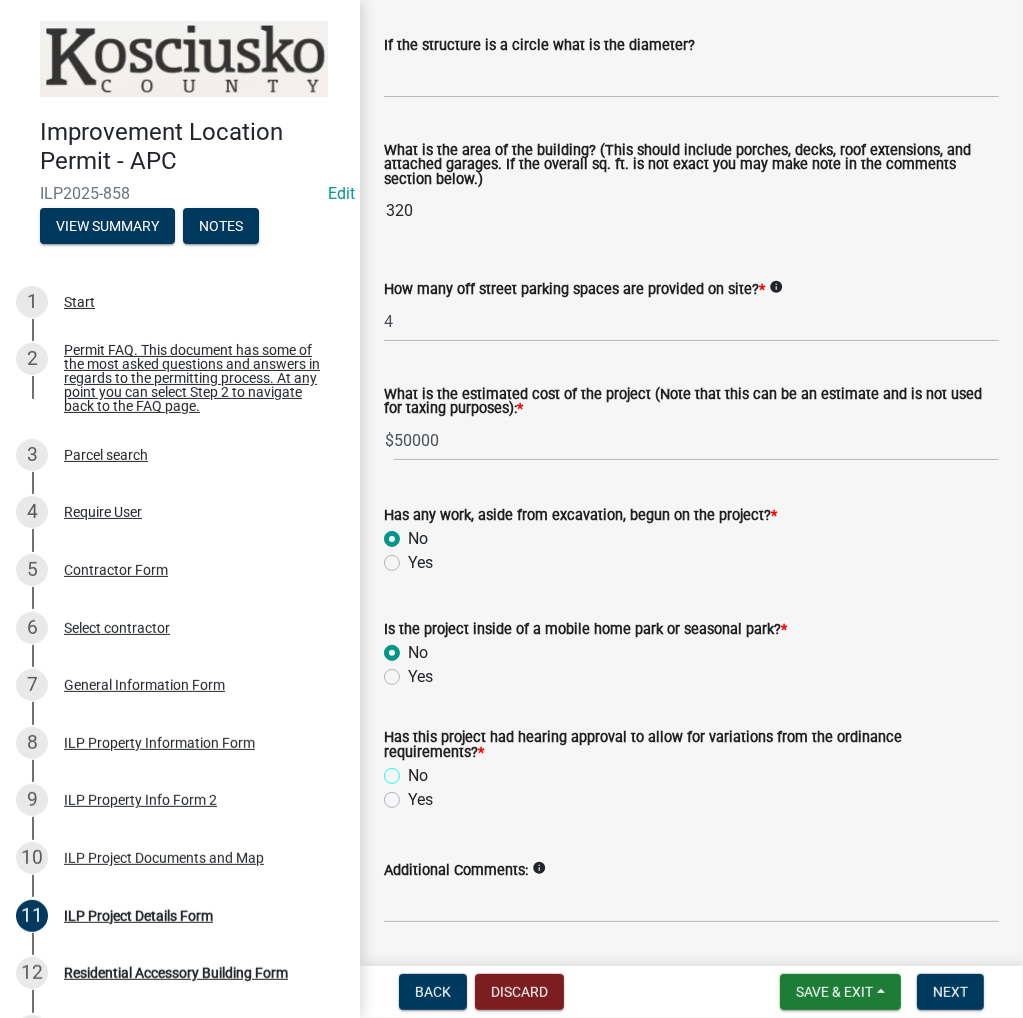 click on "No" at bounding box center [414, 770] 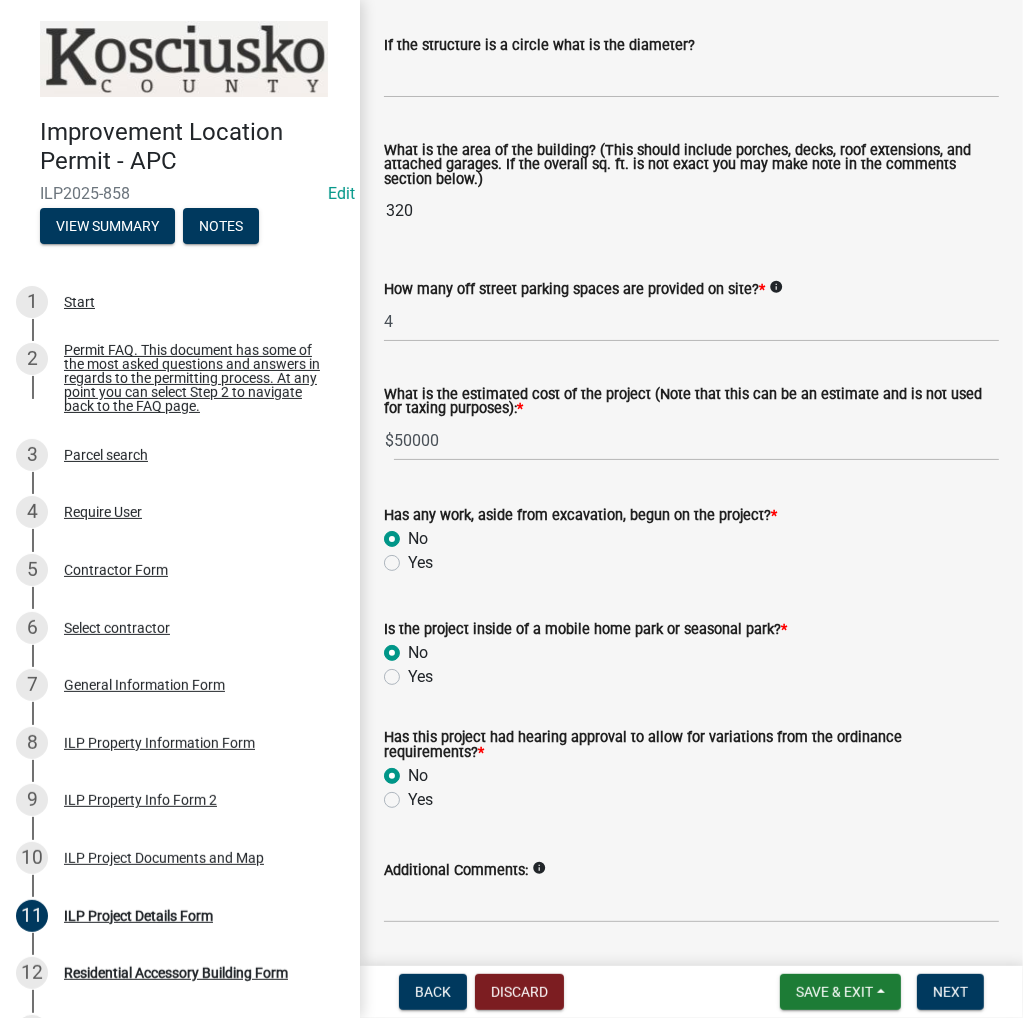 radio on "true" 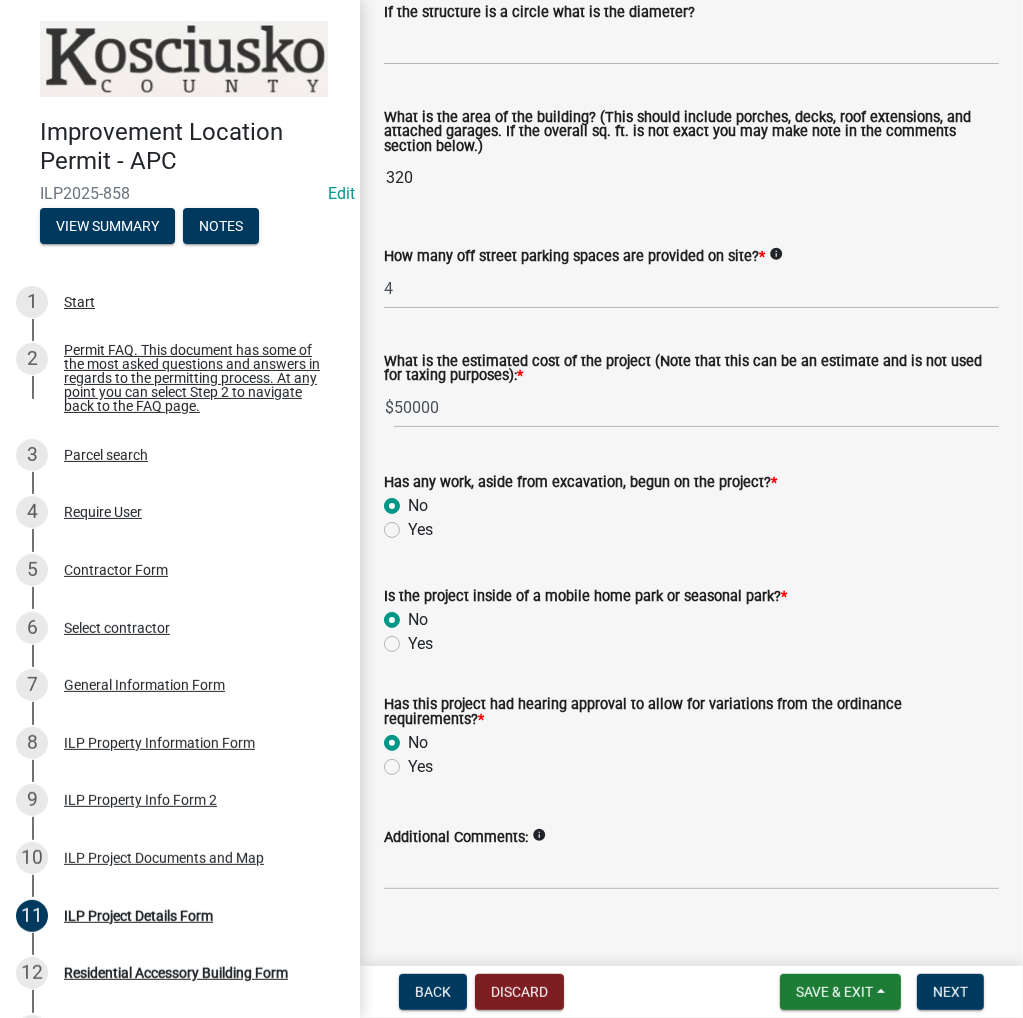 scroll, scrollTop: 1359, scrollLeft: 0, axis: vertical 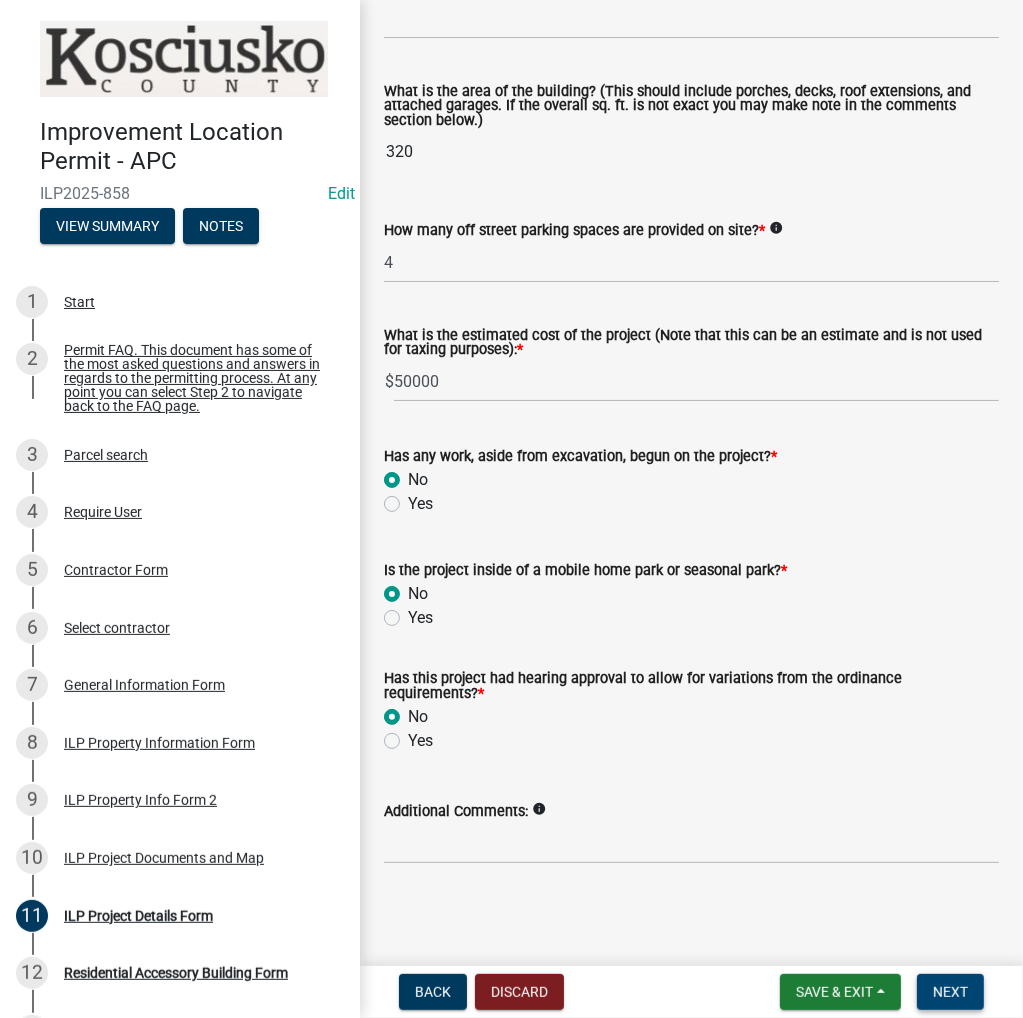 click on "Next" at bounding box center [950, 992] 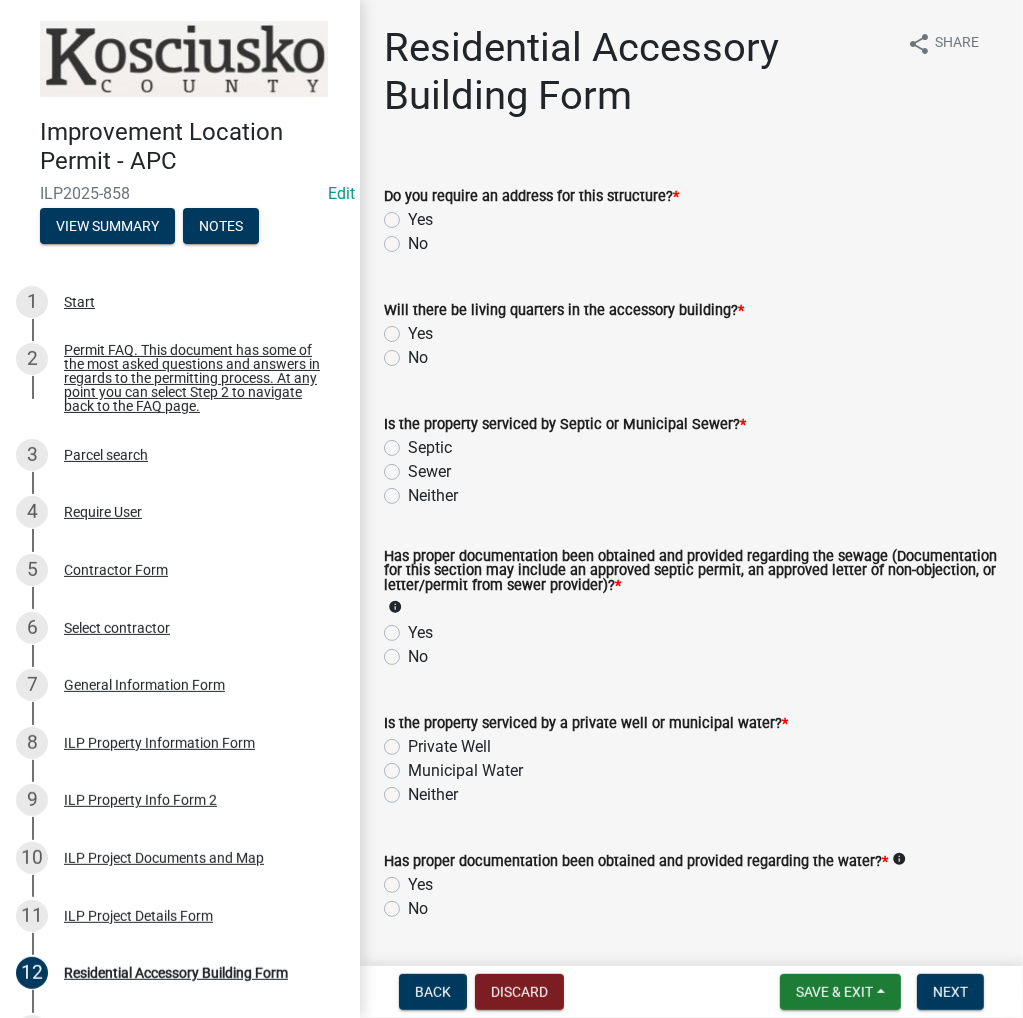 click on "No" 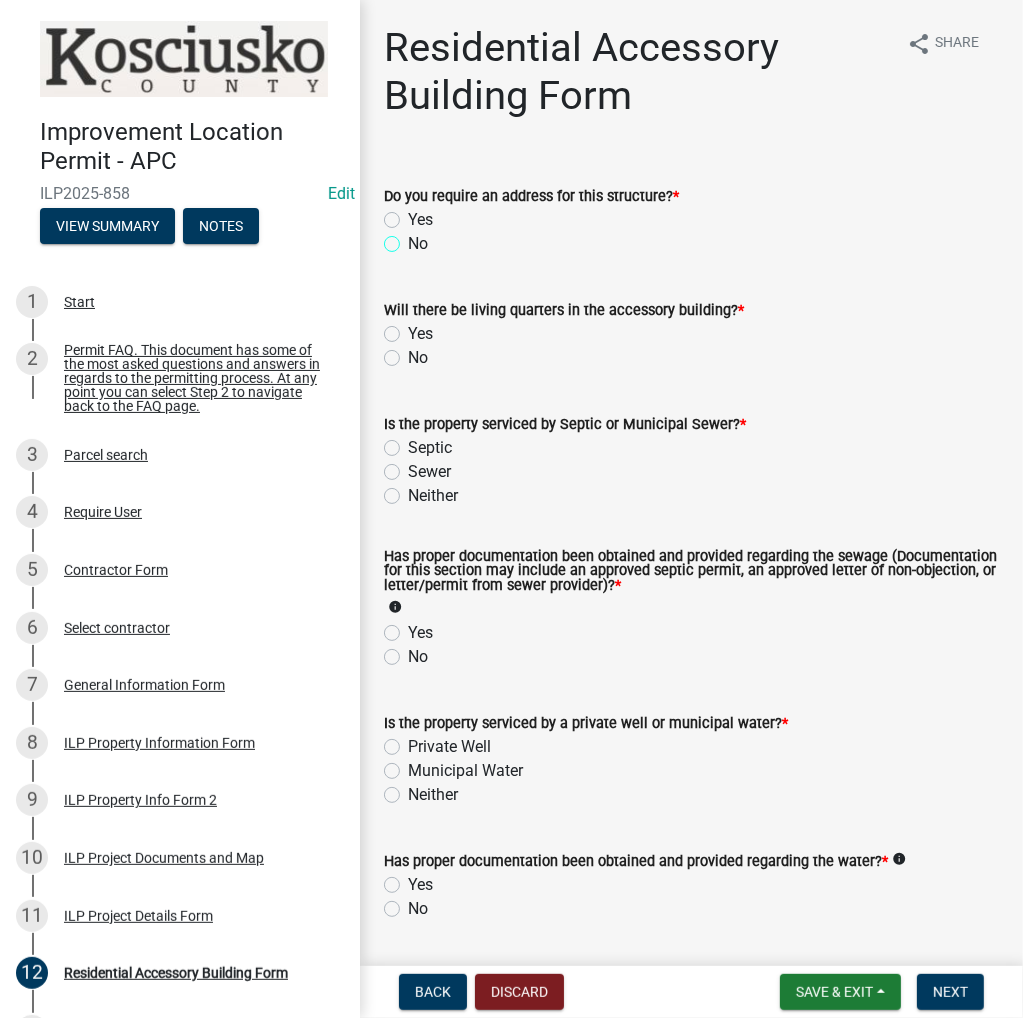 click on "No" at bounding box center (414, 238) 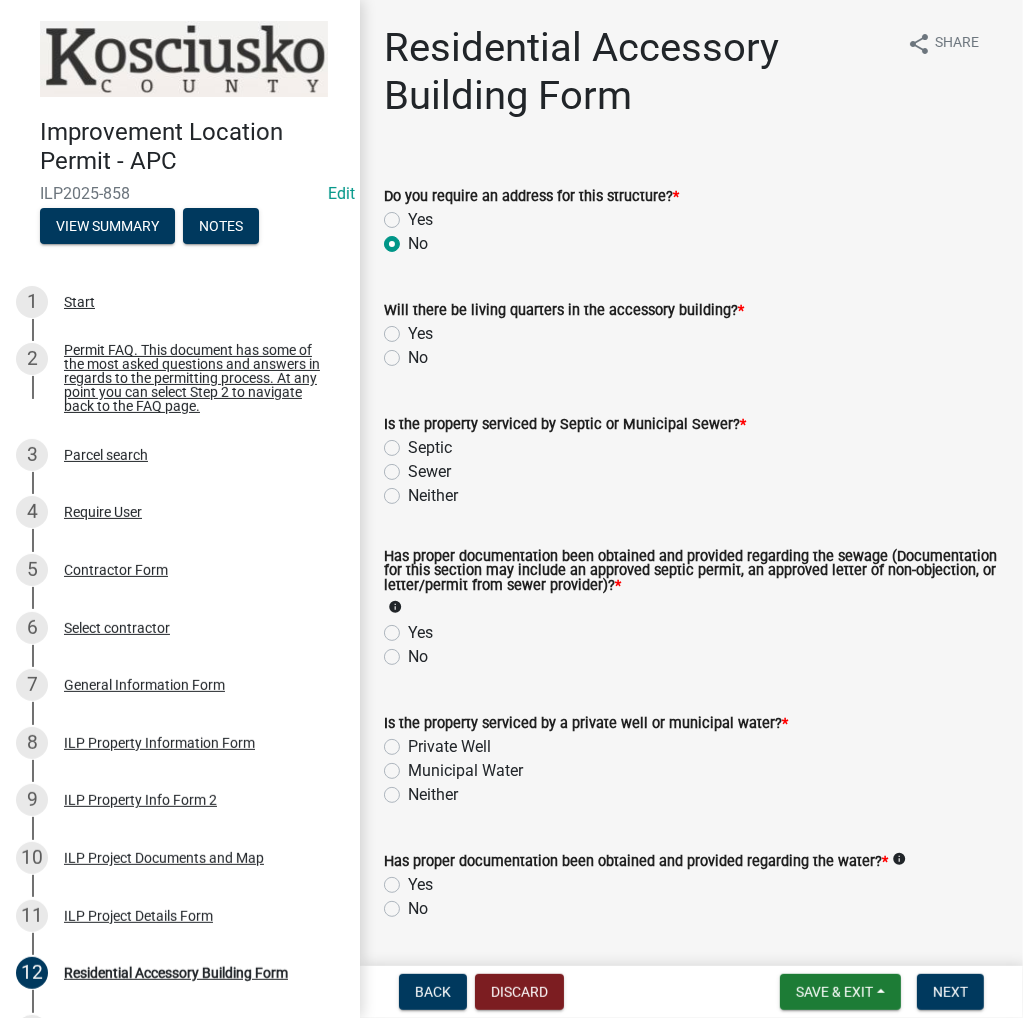 radio on "true" 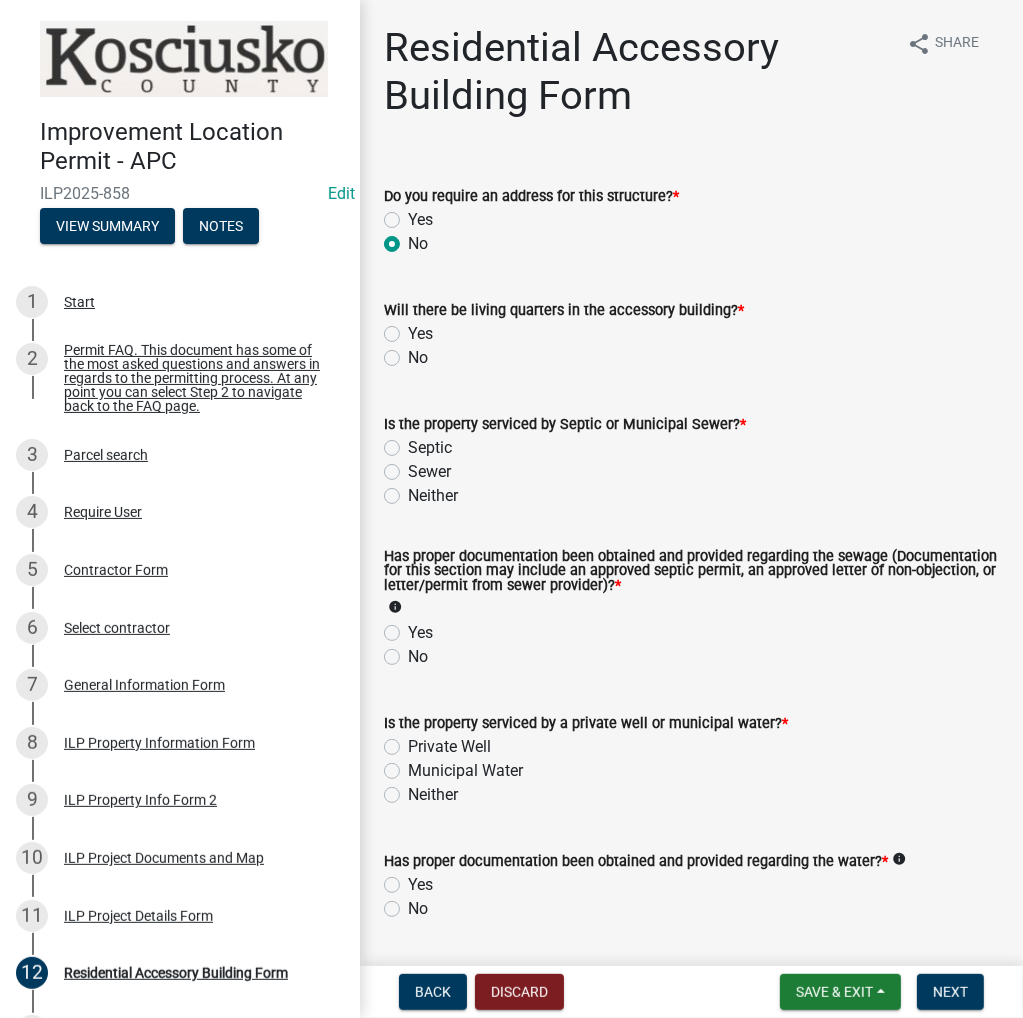 click on "No" 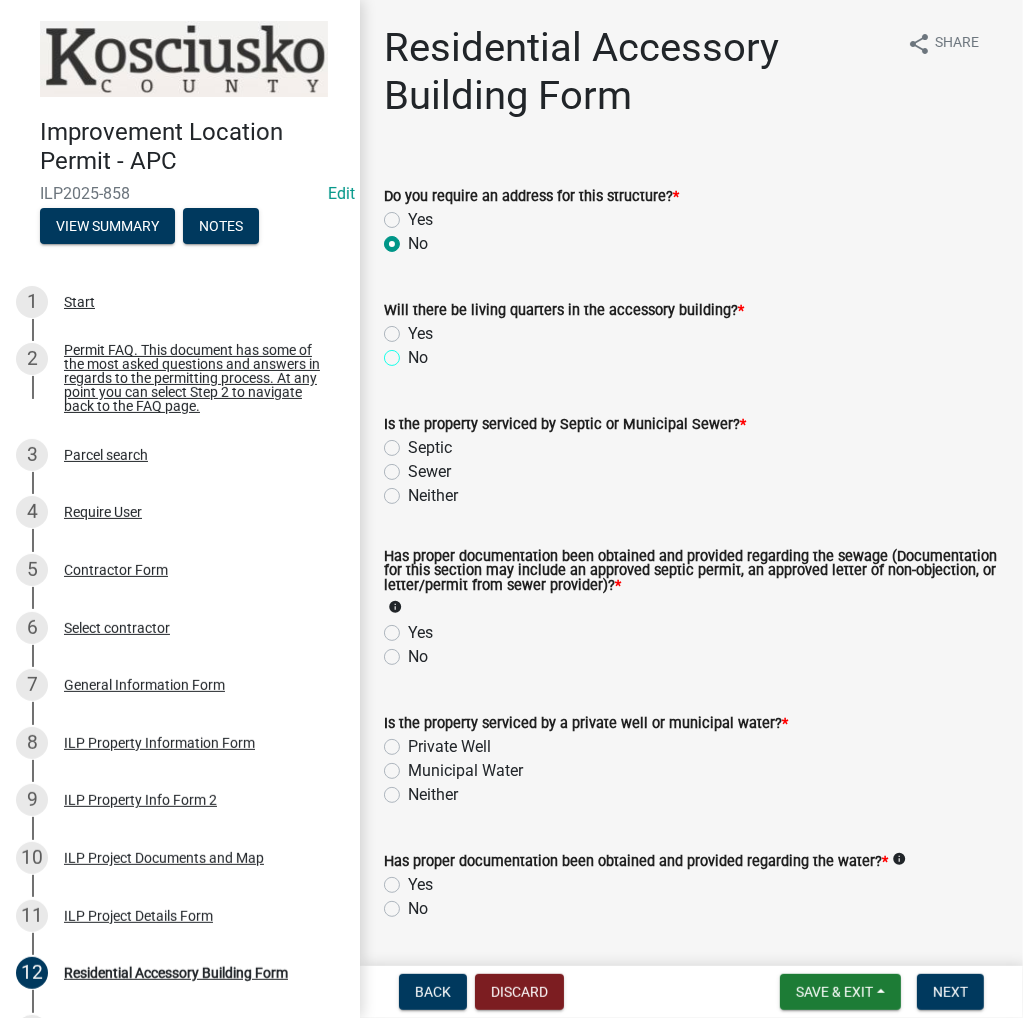 click on "No" at bounding box center [414, 352] 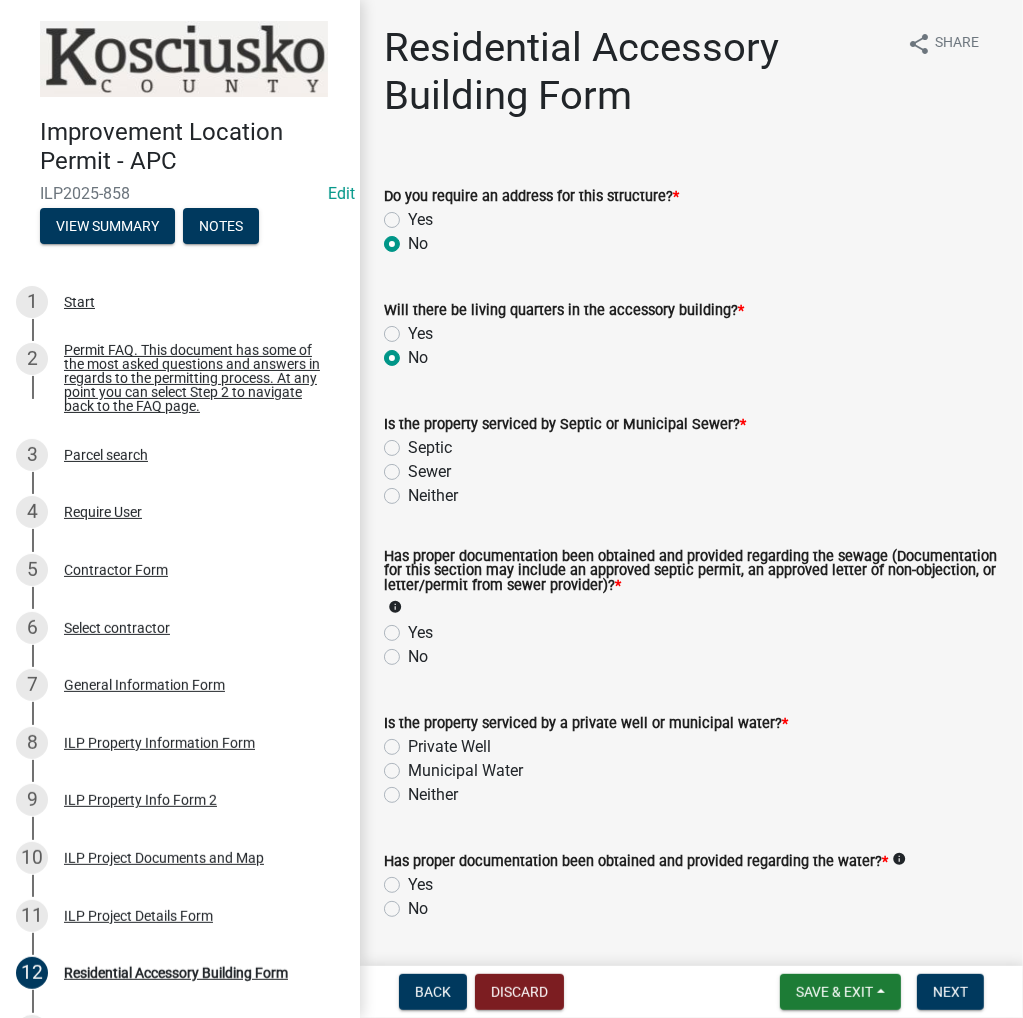 radio on "true" 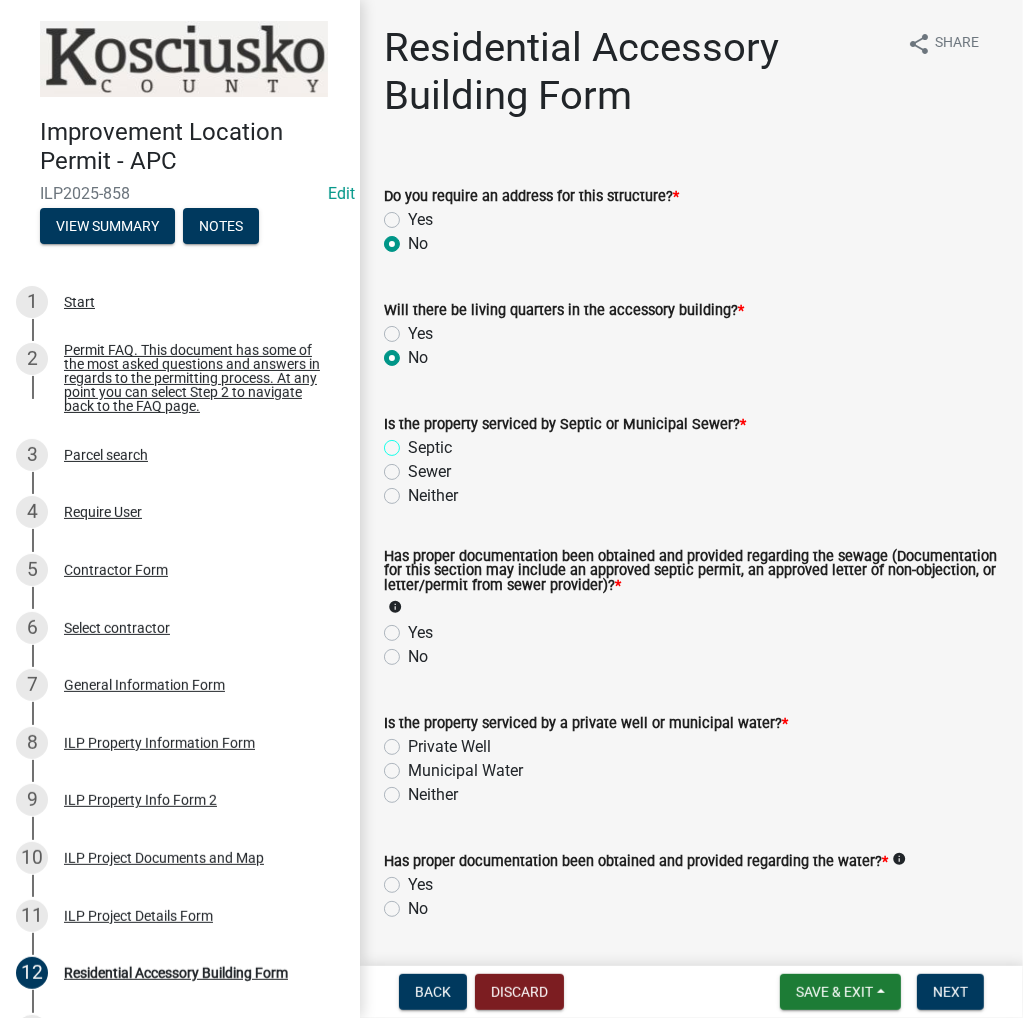 click on "Septic" at bounding box center [414, 442] 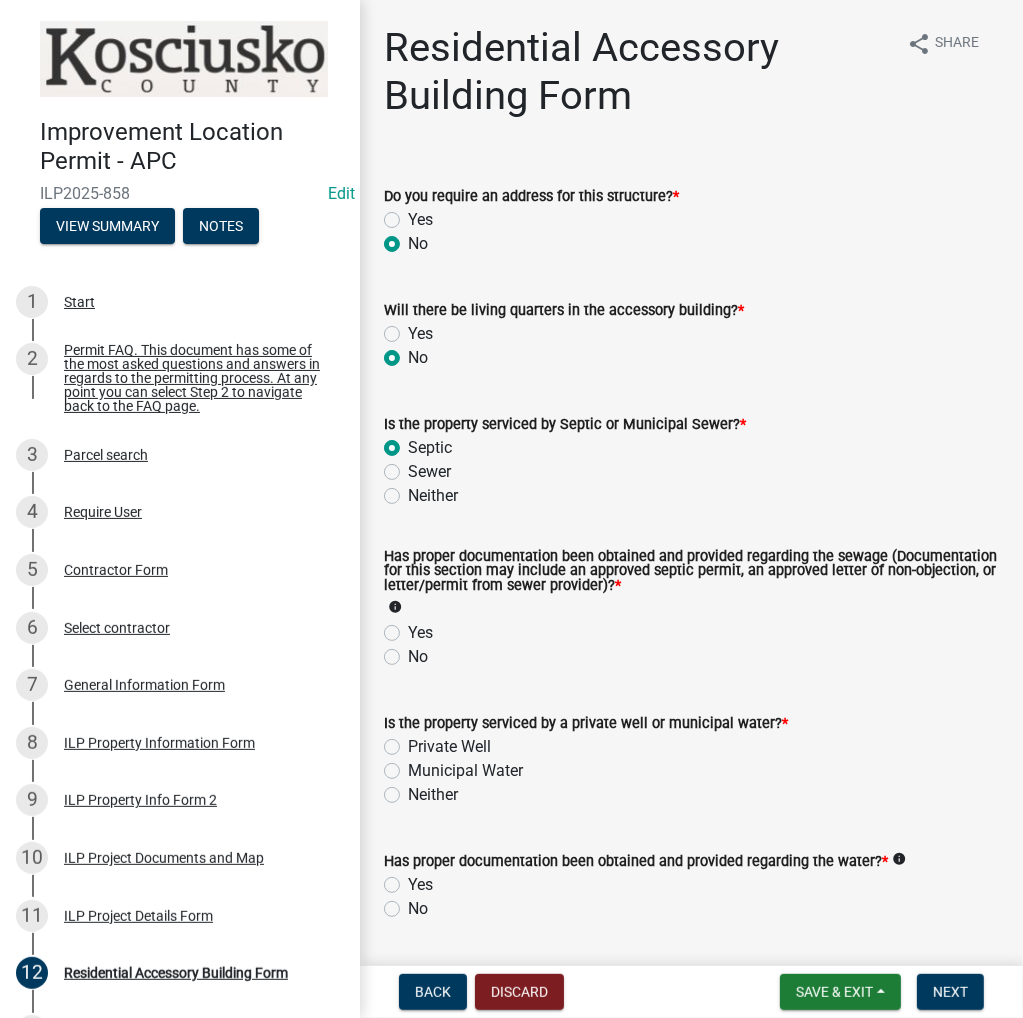 radio on "true" 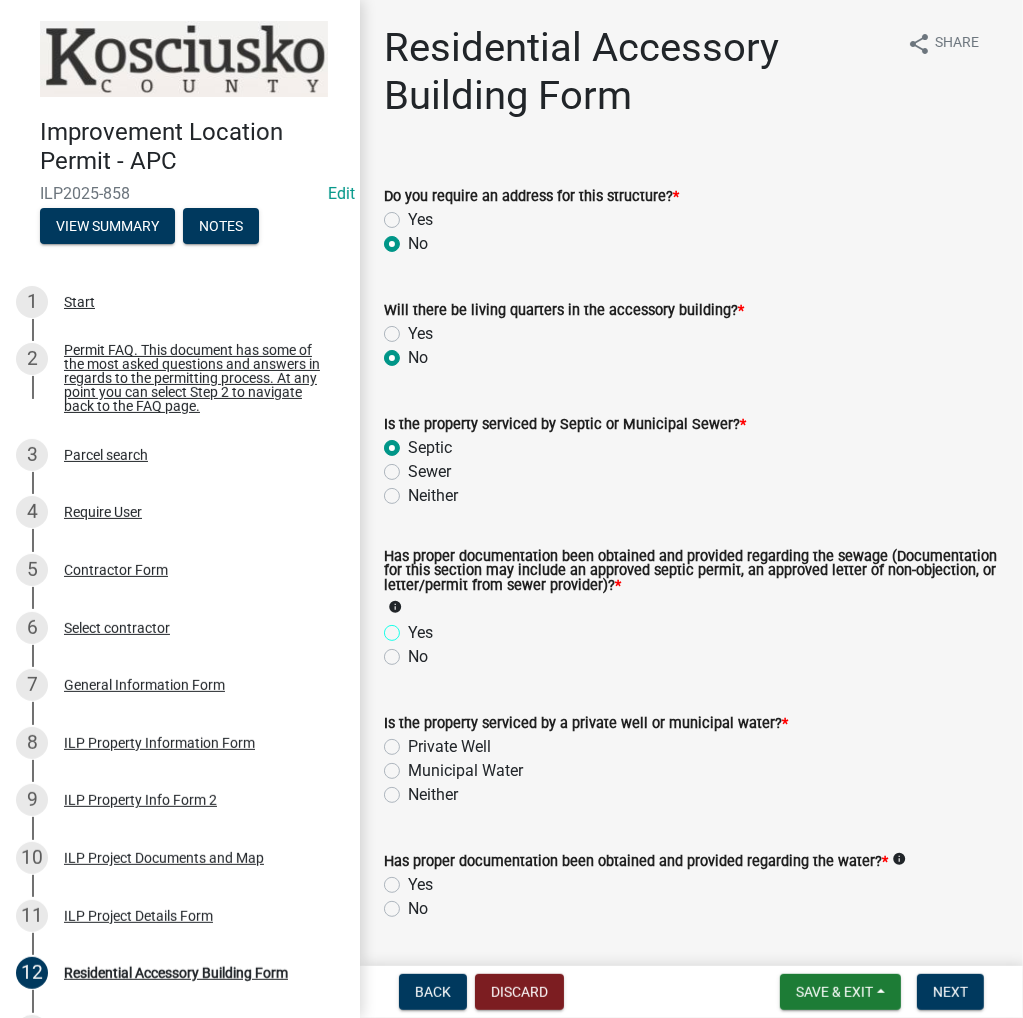 click on "Yes" at bounding box center [414, 627] 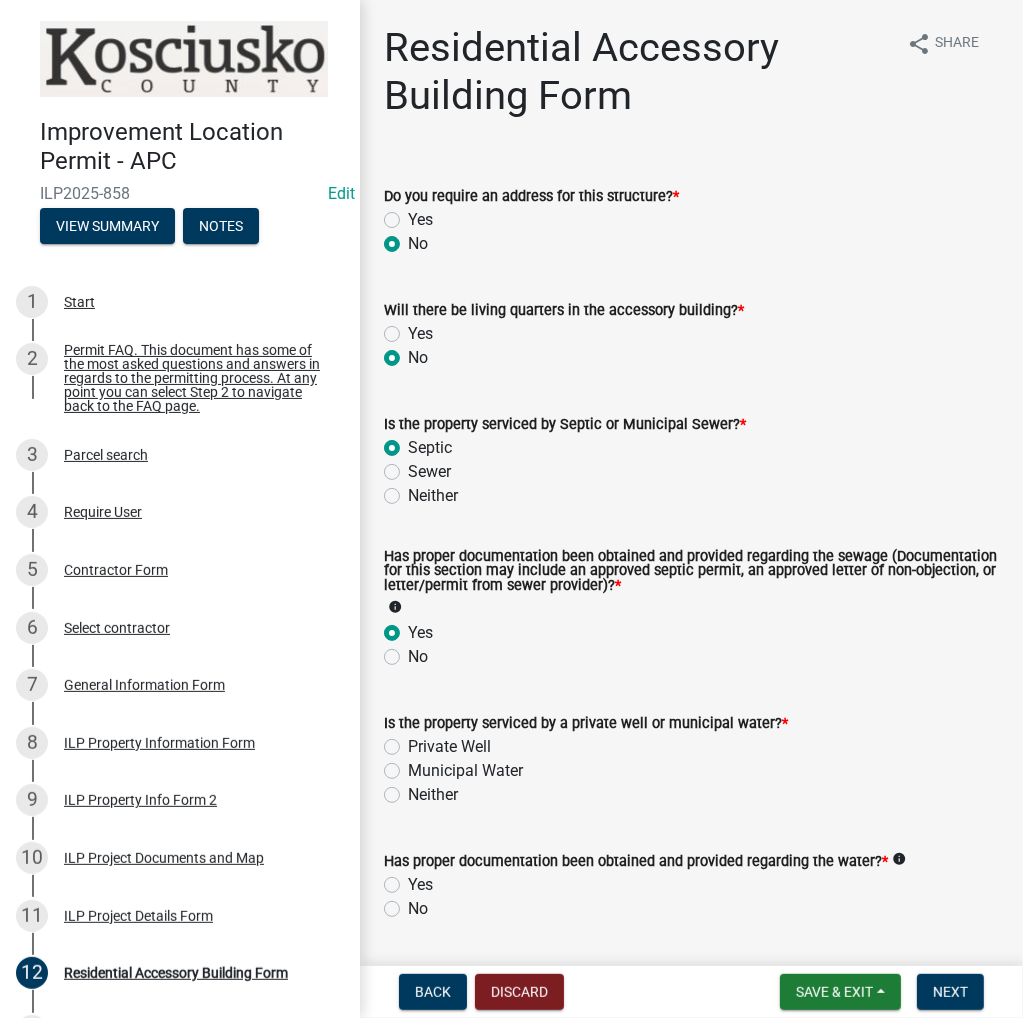 radio on "true" 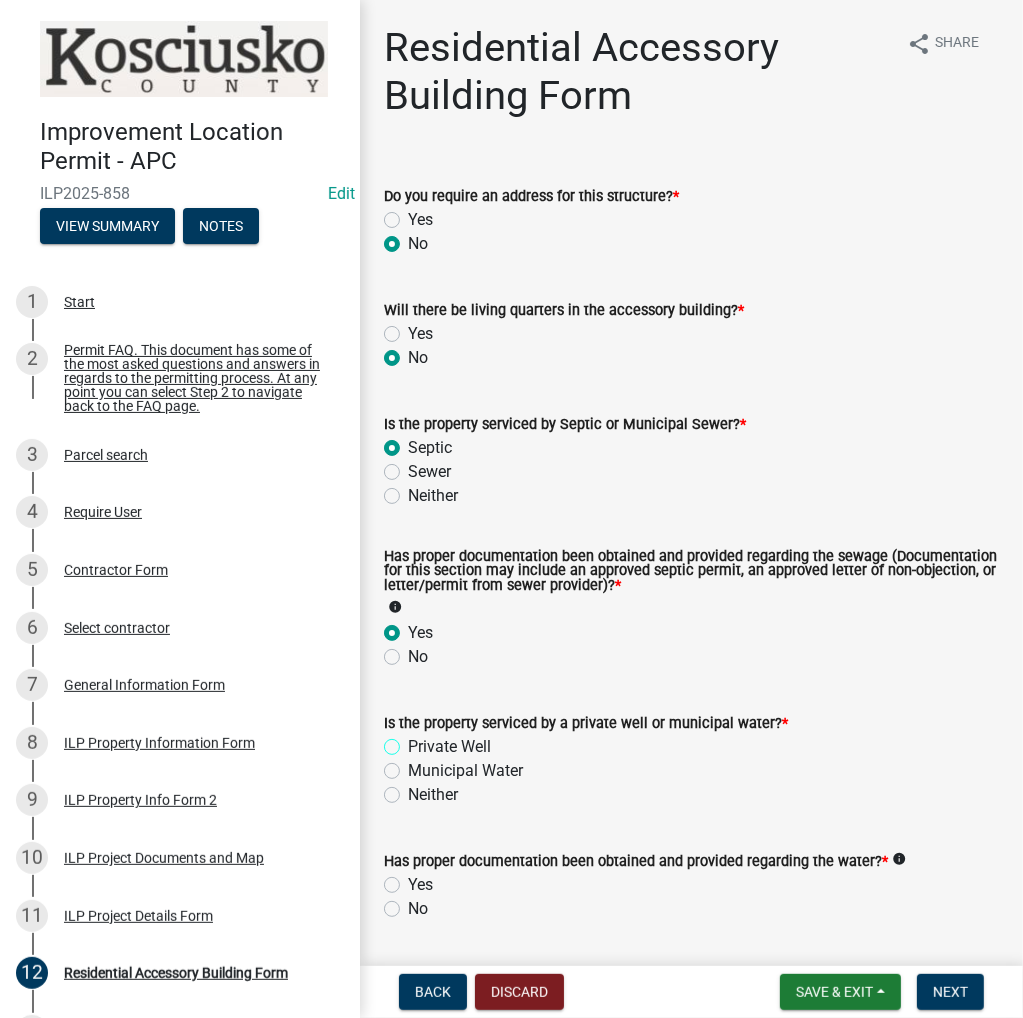 click on "Private Well" at bounding box center [414, 741] 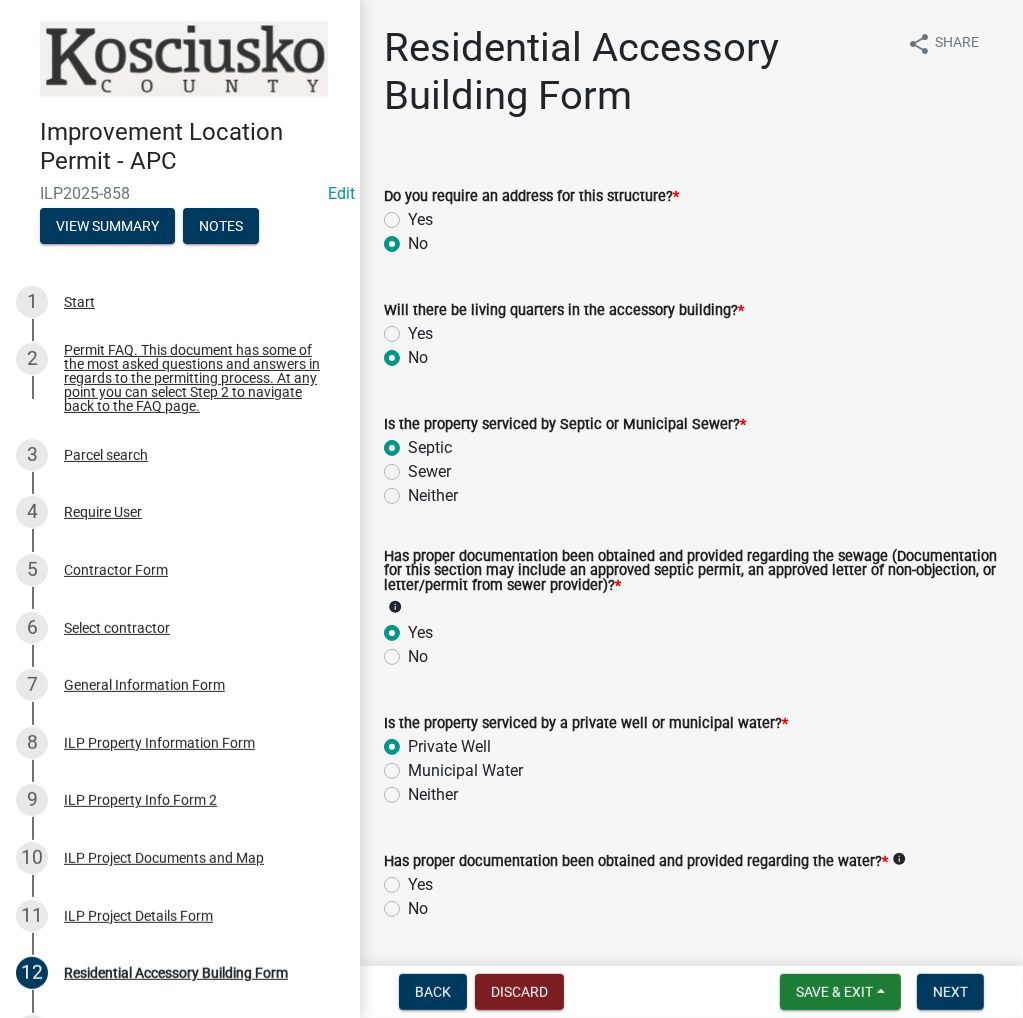radio on "true" 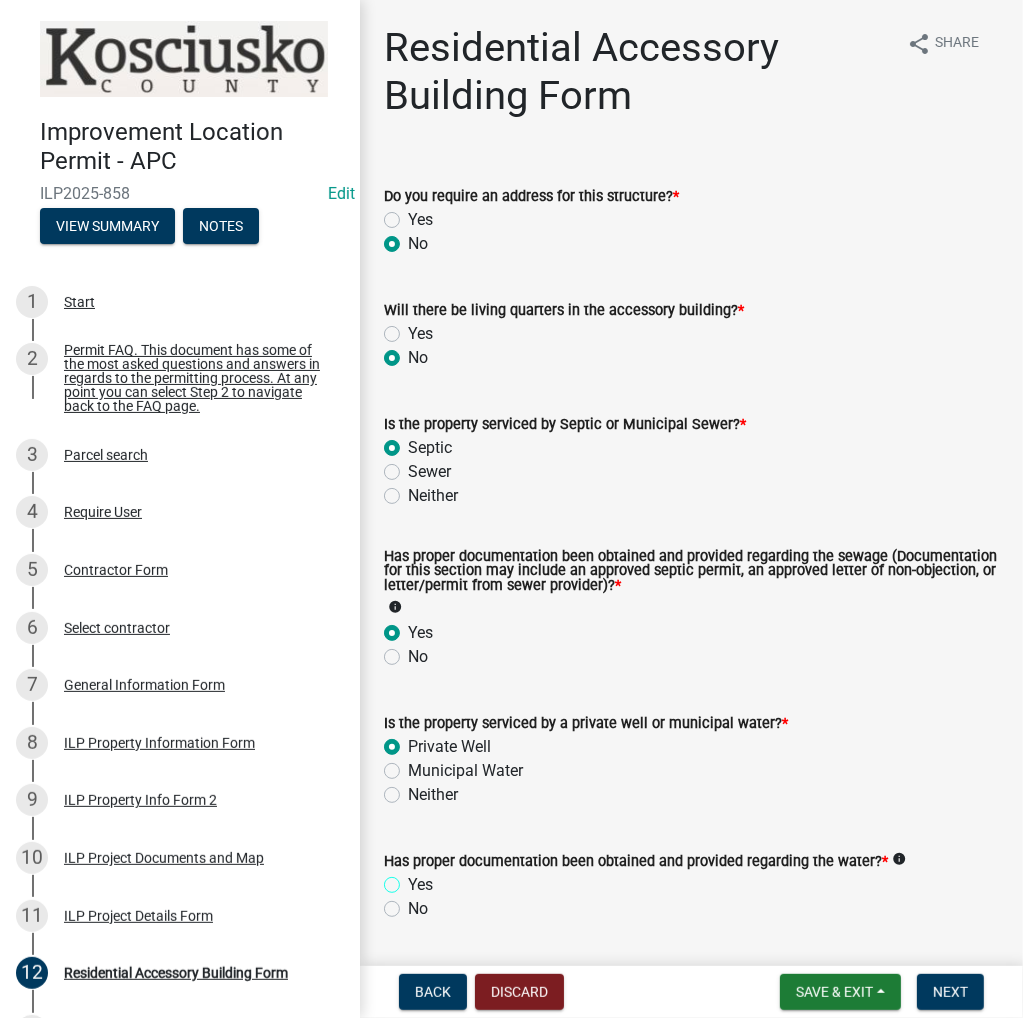 click on "Yes" at bounding box center [414, 879] 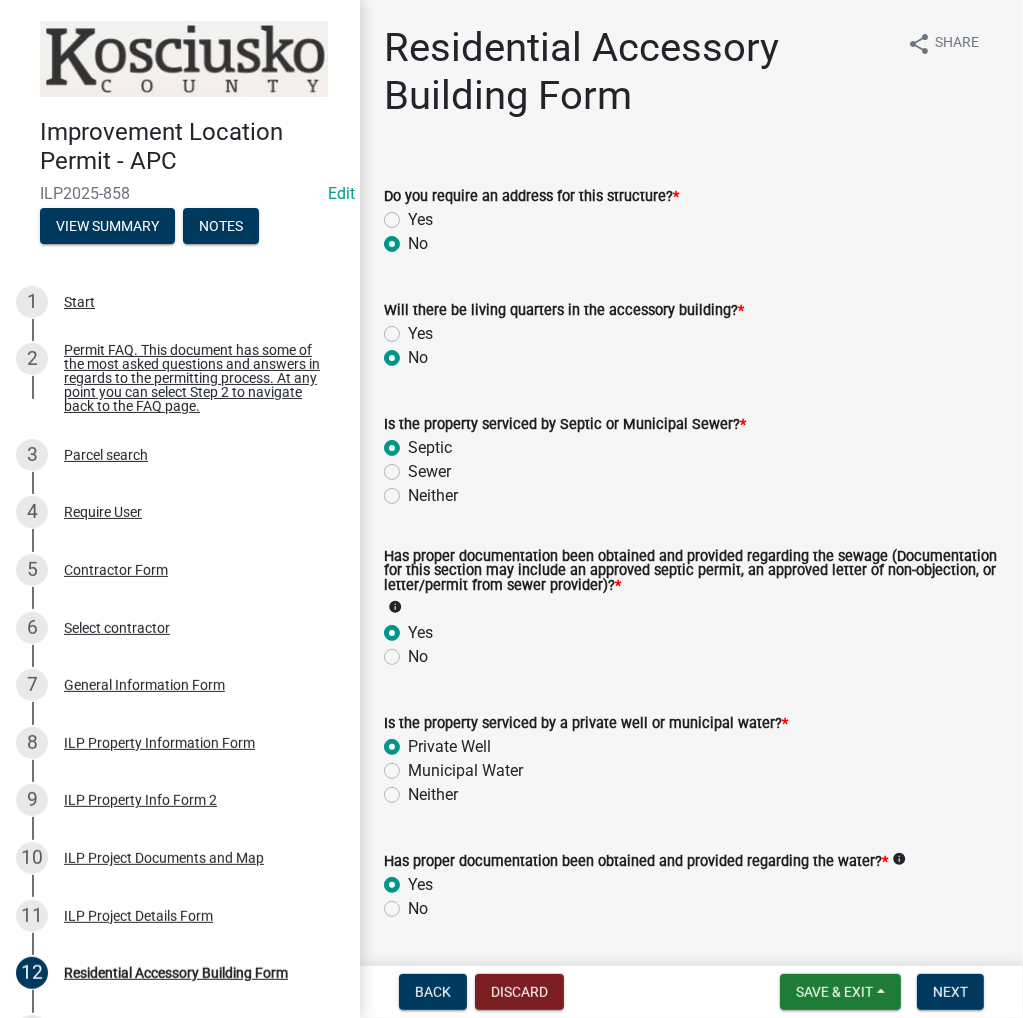 radio on "true" 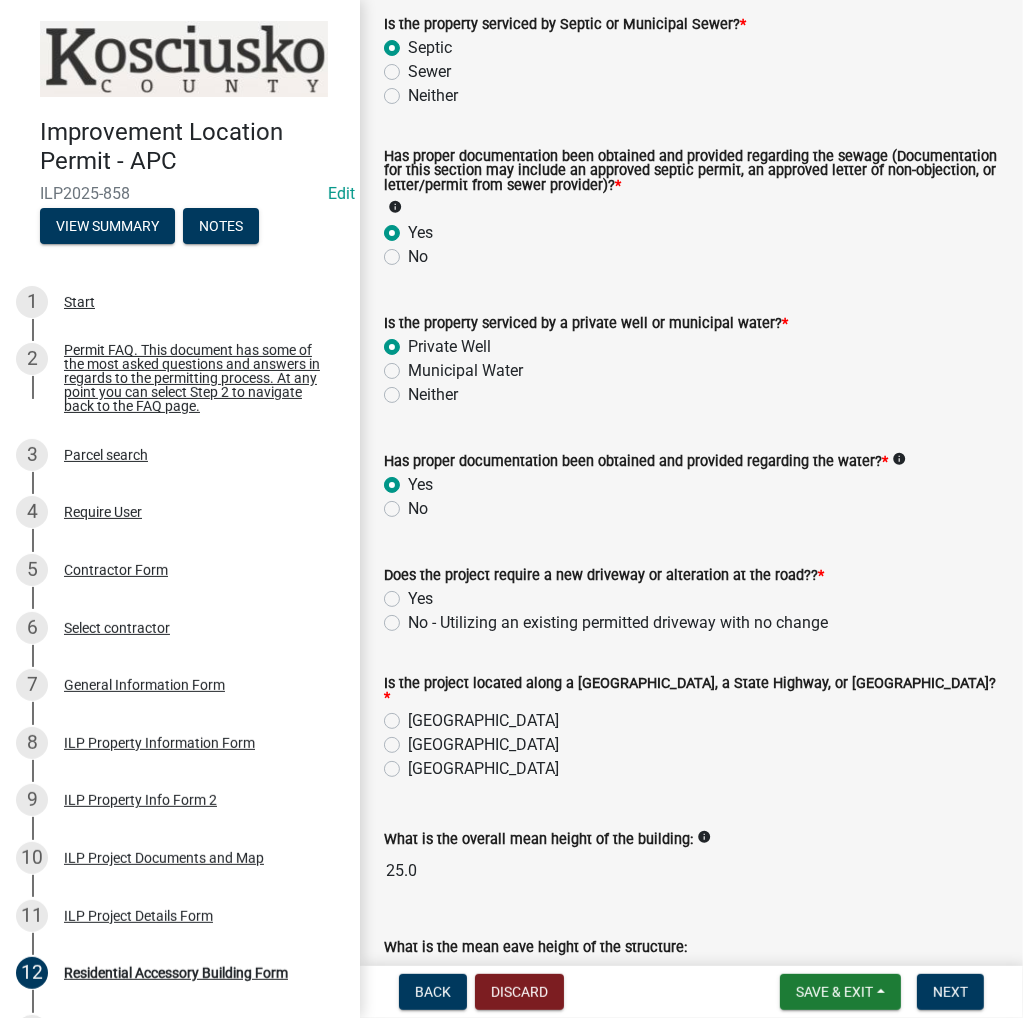 scroll, scrollTop: 527, scrollLeft: 0, axis: vertical 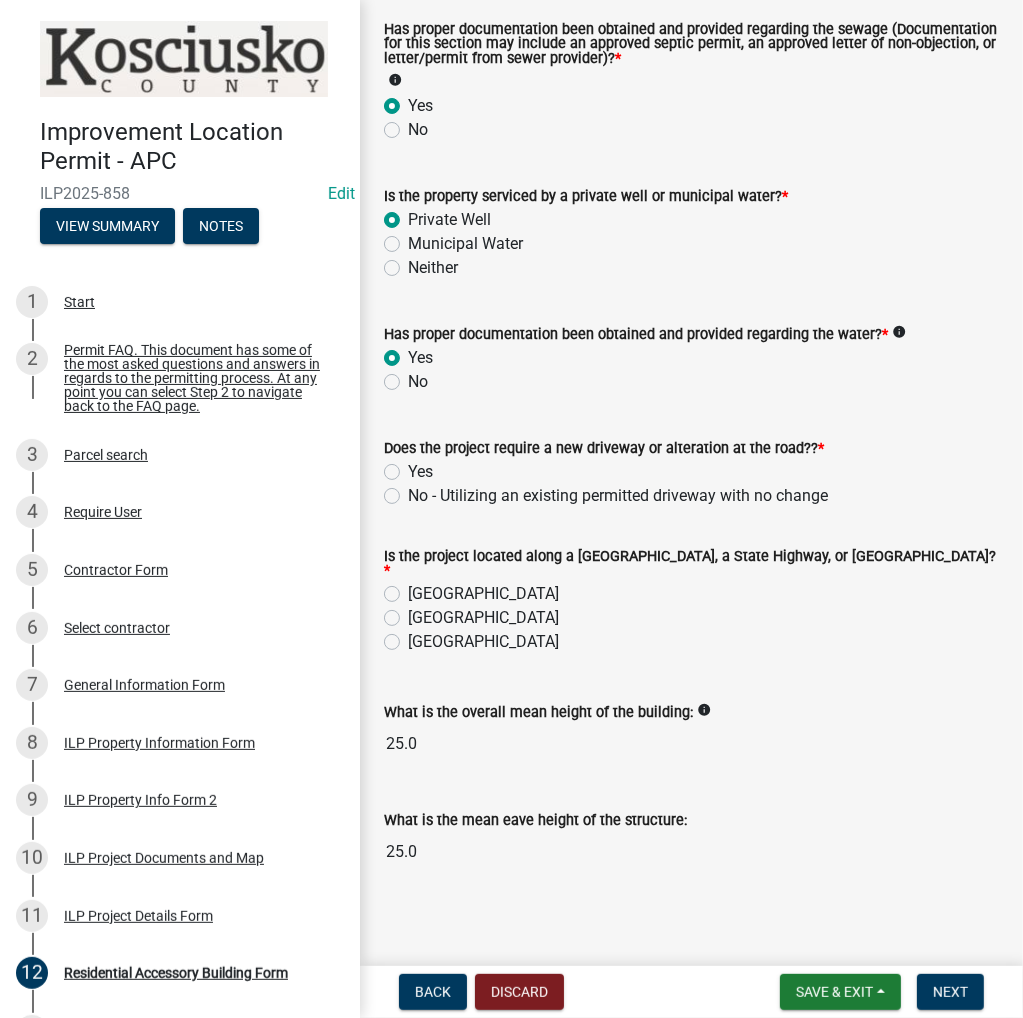 click on "No - Utilizing an existing permitted driveway with no change" 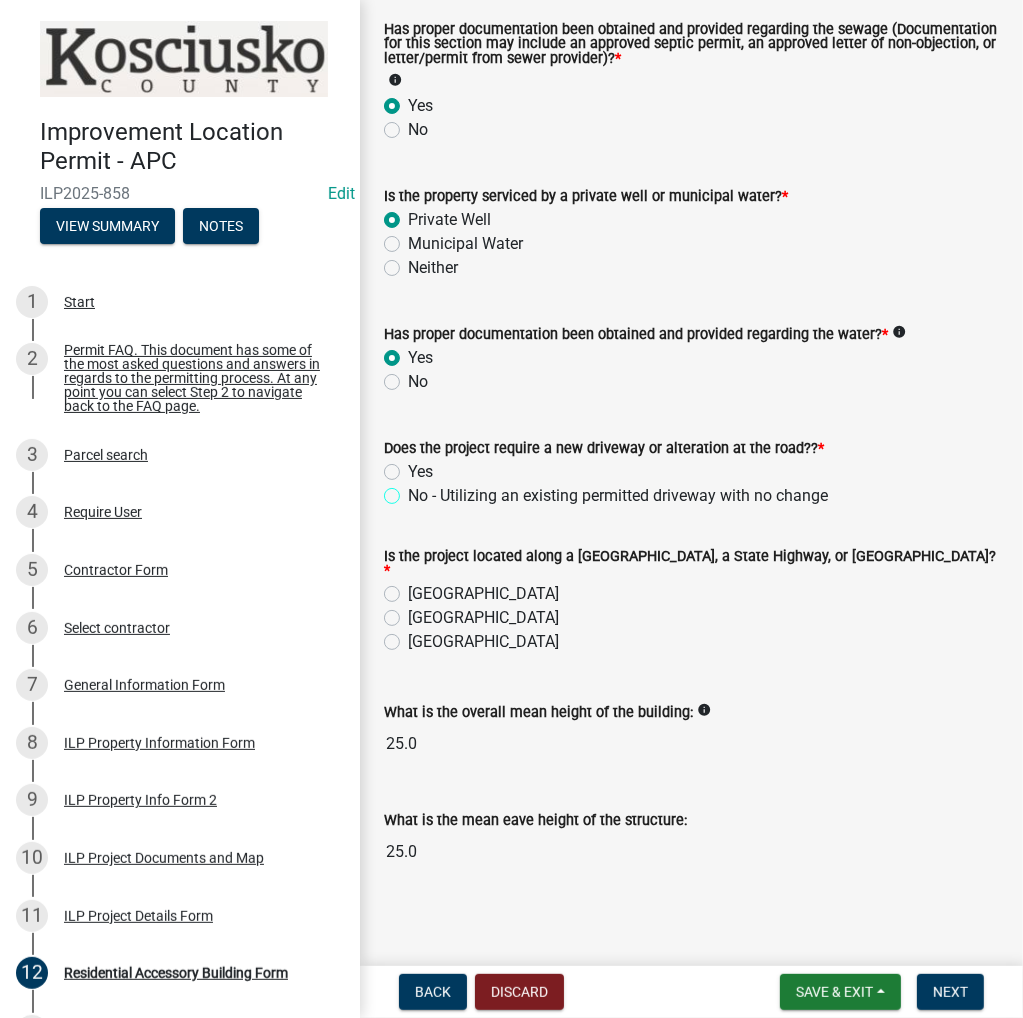 click on "No - Utilizing an existing permitted driveway with no change" at bounding box center [414, 490] 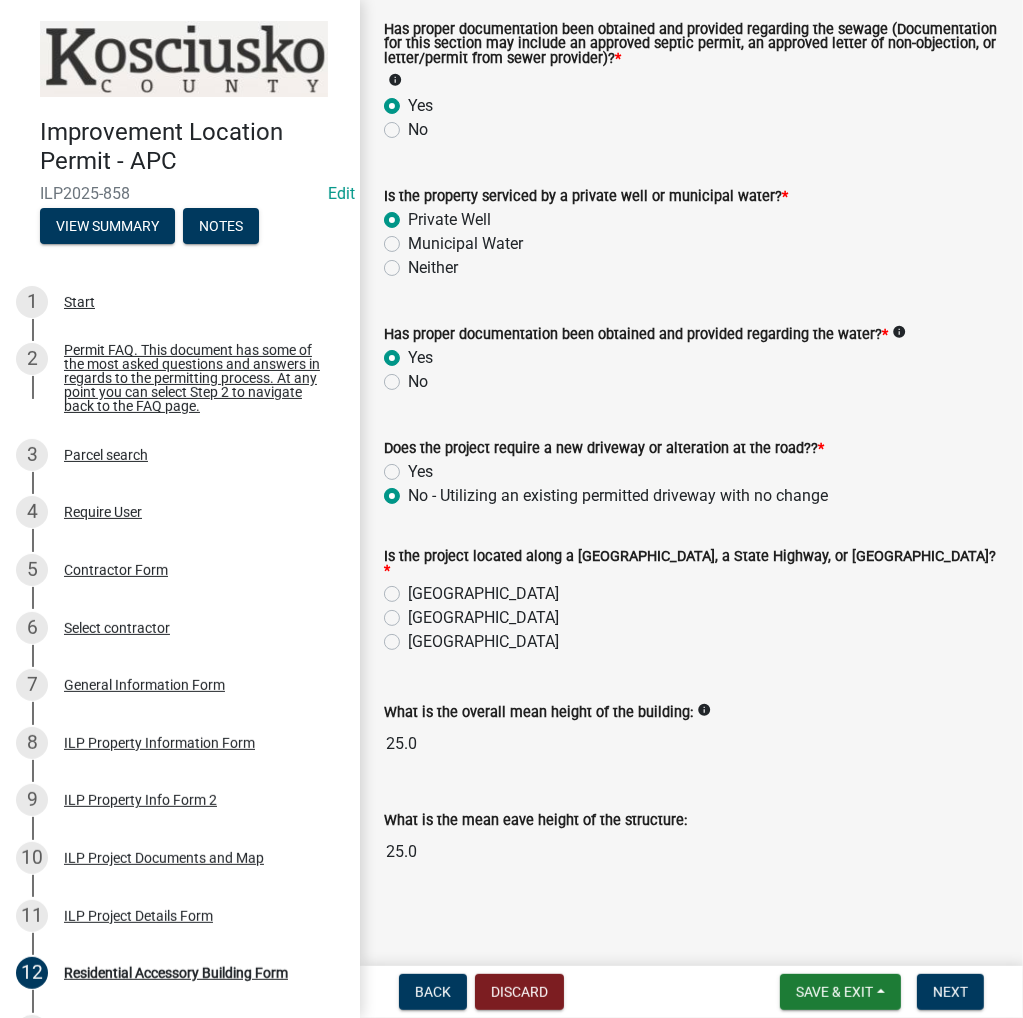 radio on "true" 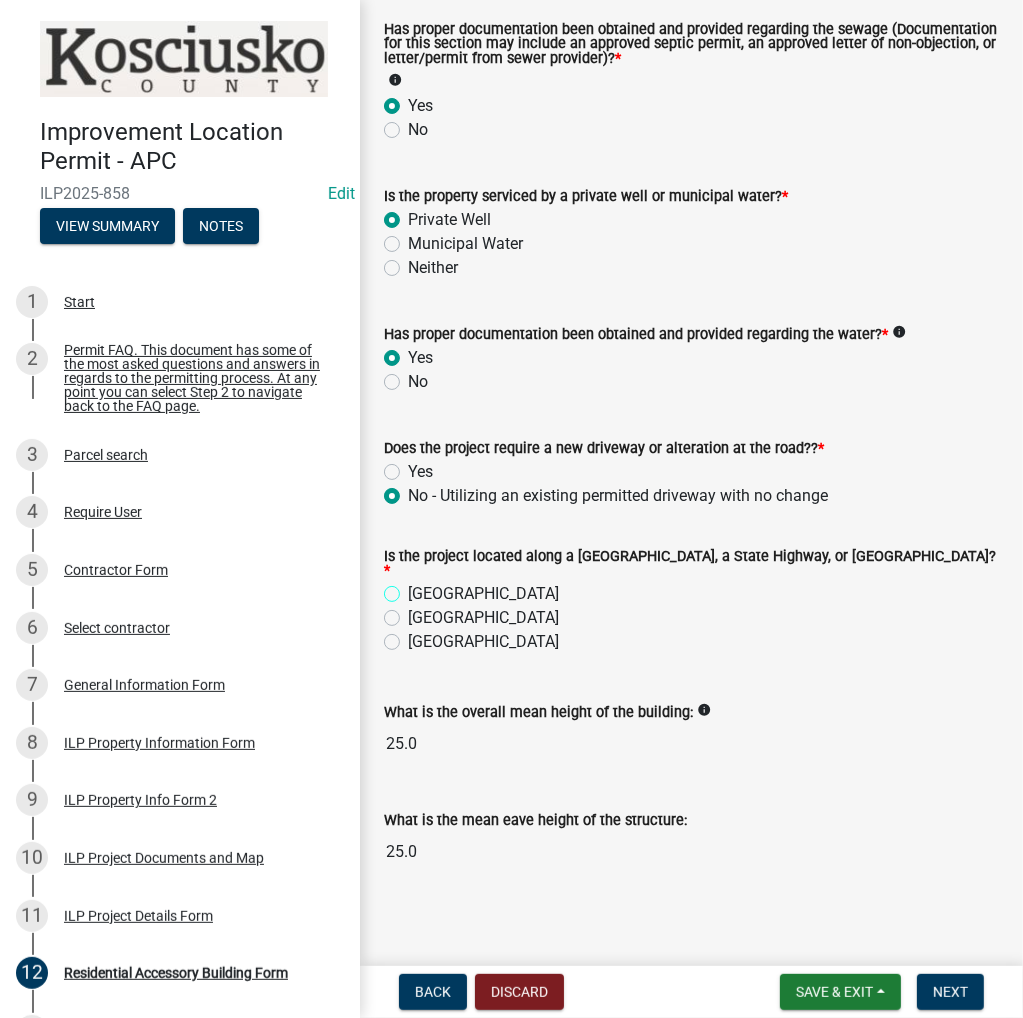 click on "[GEOGRAPHIC_DATA]" at bounding box center [414, 588] 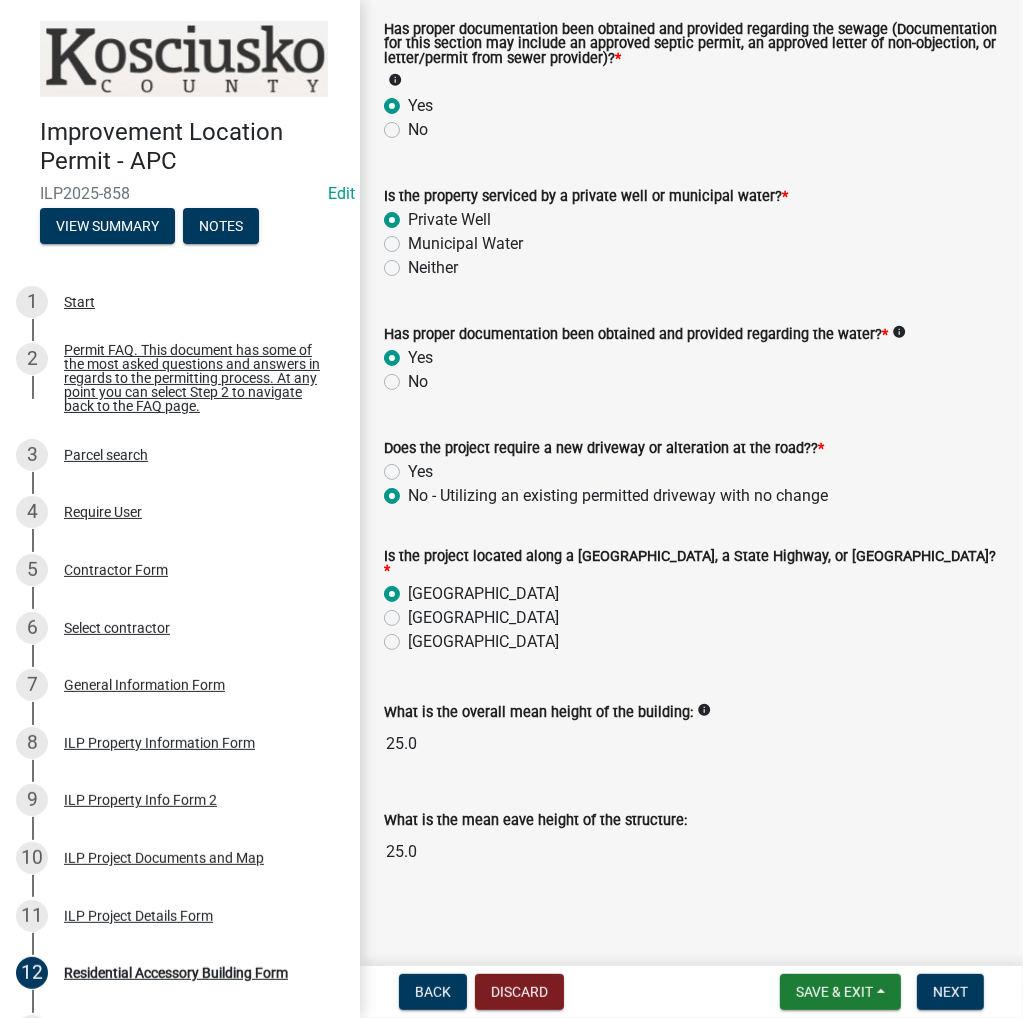 radio on "true" 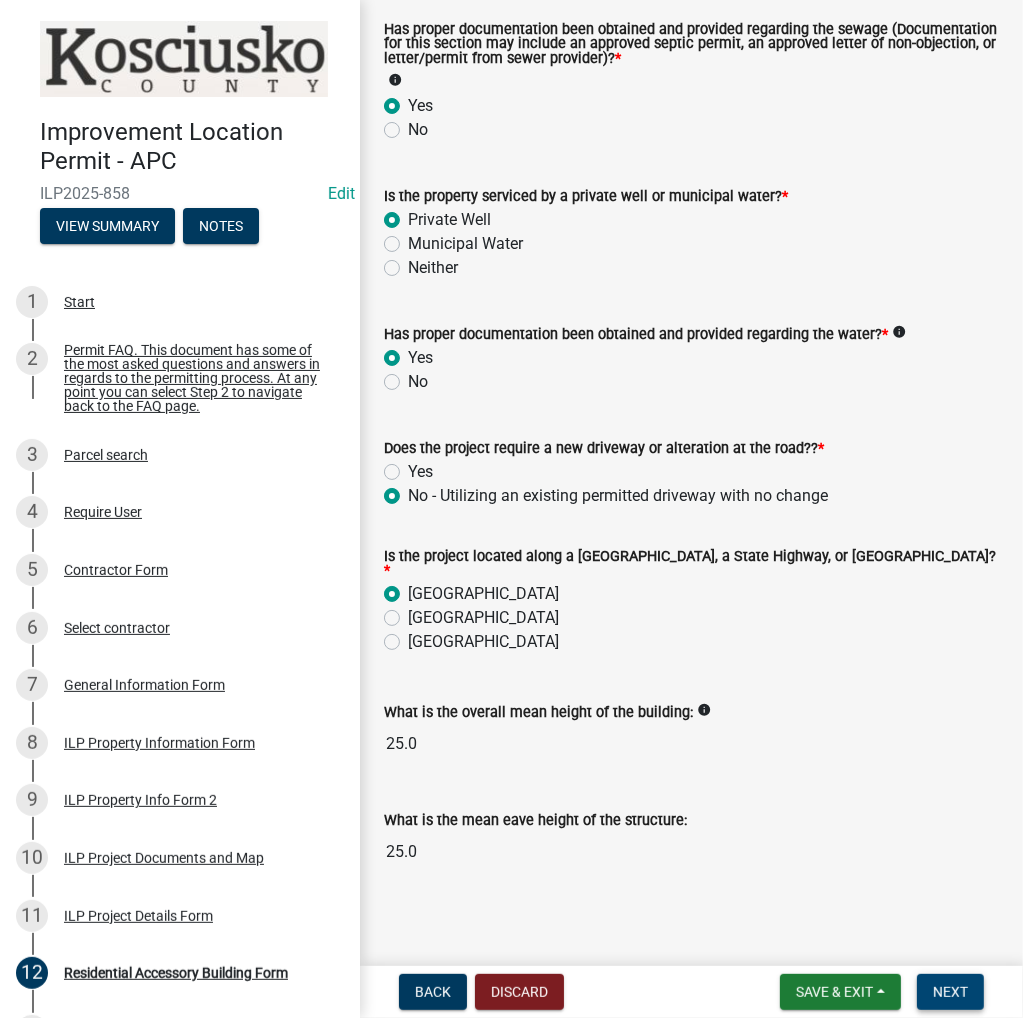 click on "Next" at bounding box center (950, 992) 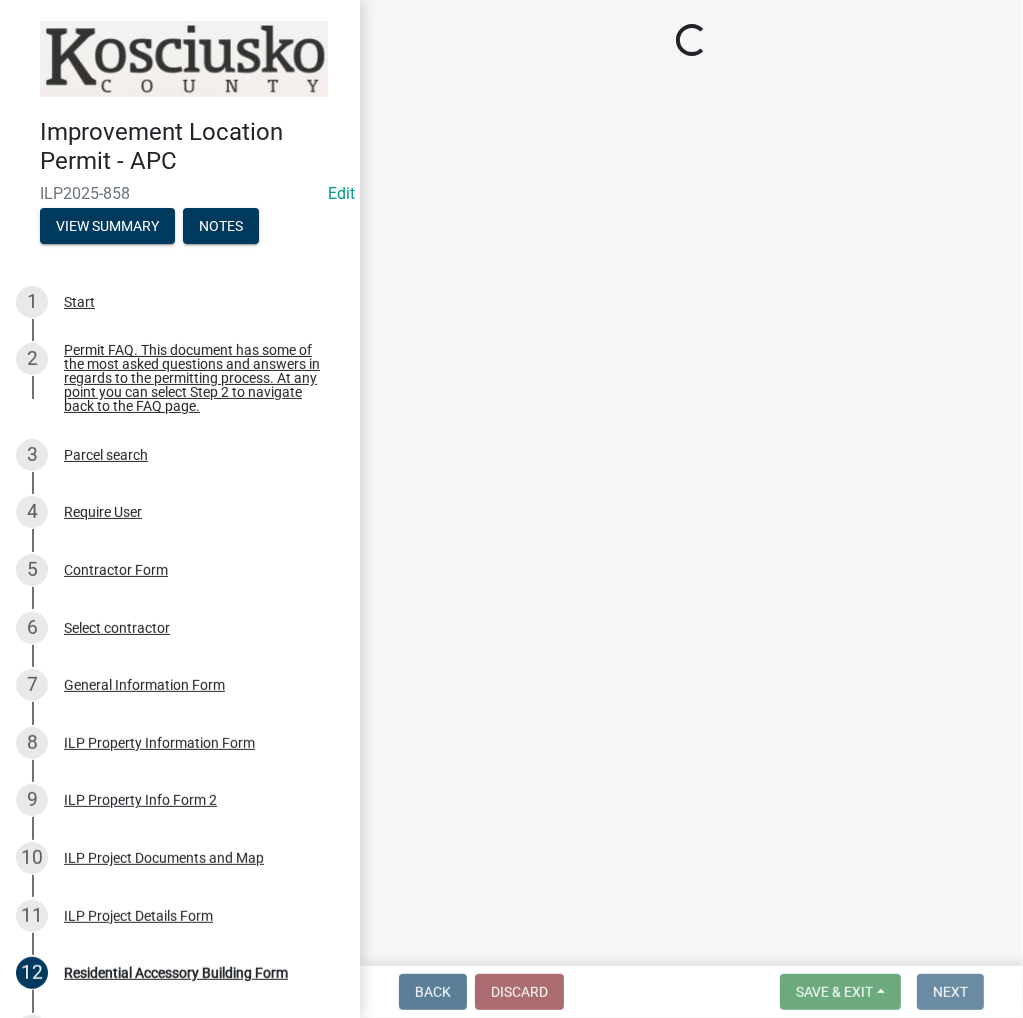 scroll, scrollTop: 0, scrollLeft: 0, axis: both 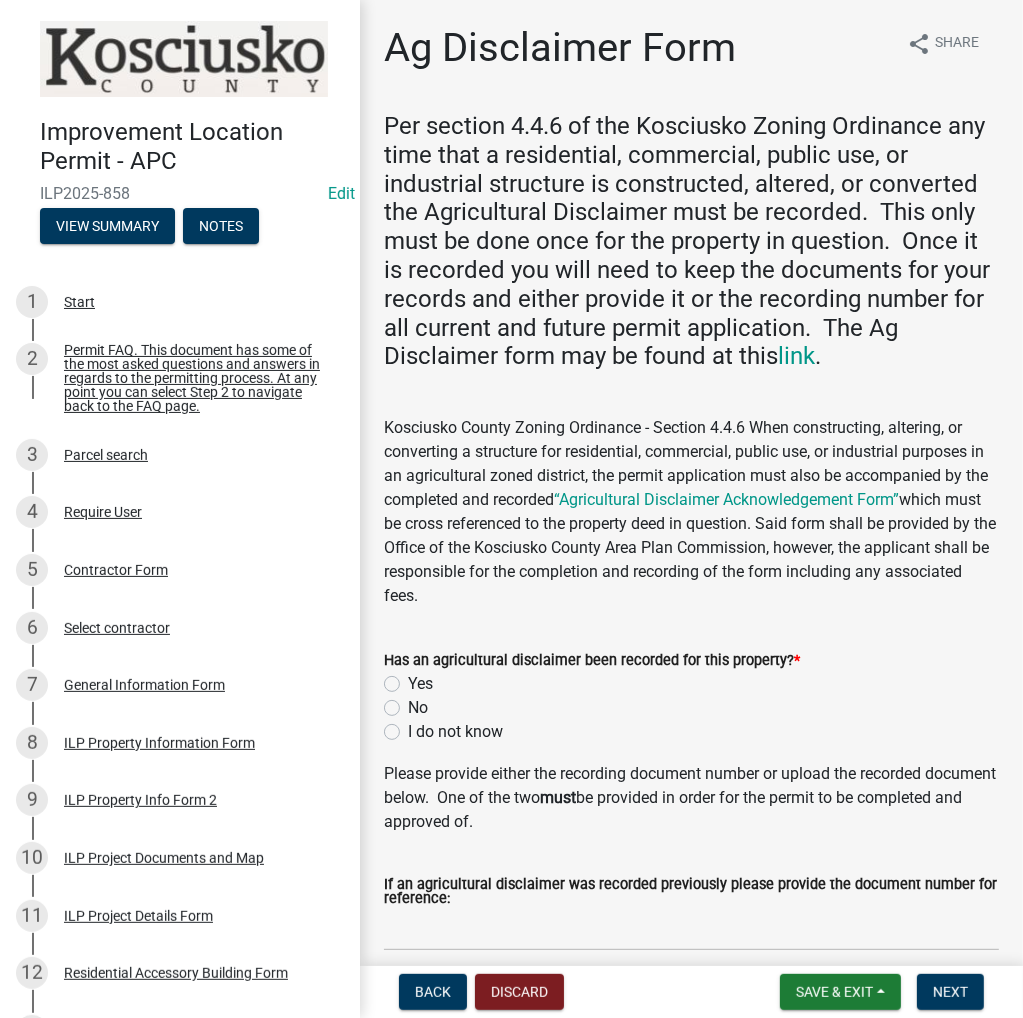 click on "Yes" 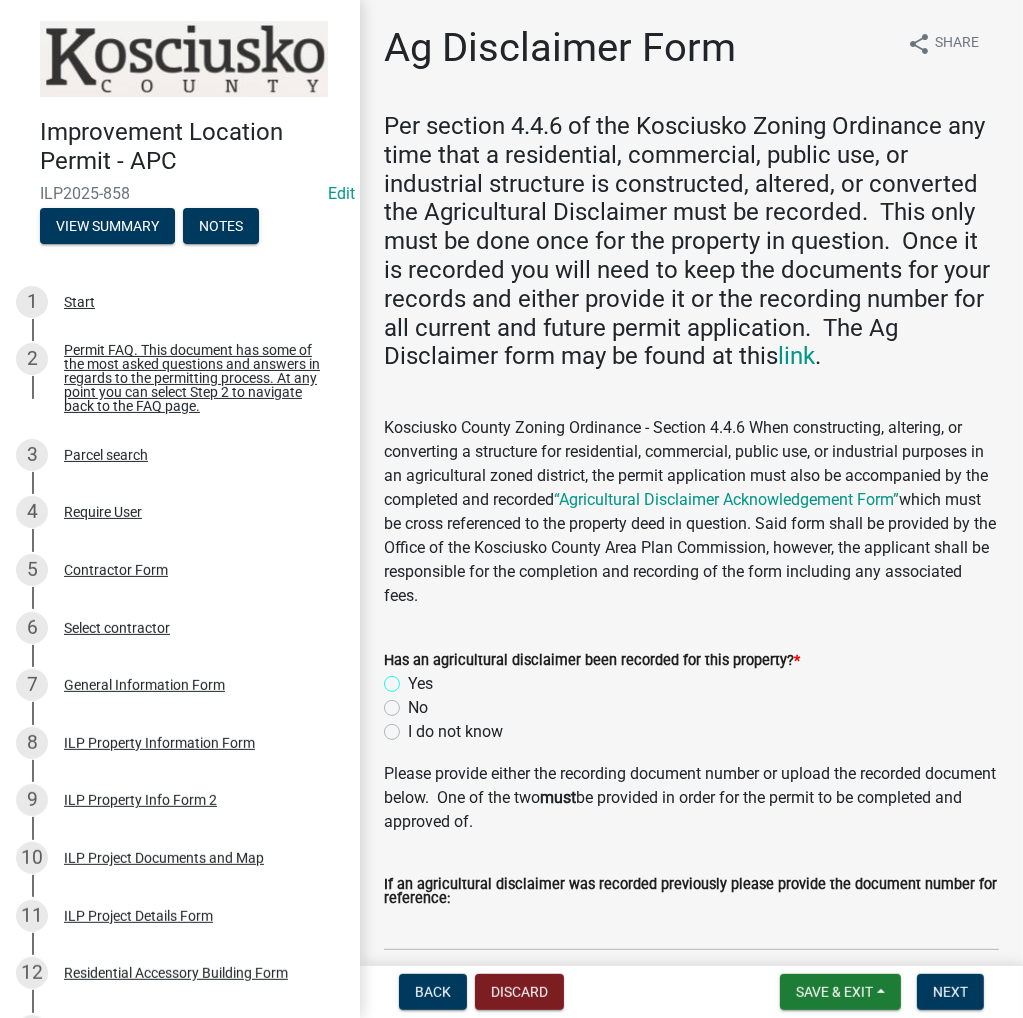 click on "Yes" at bounding box center [414, 678] 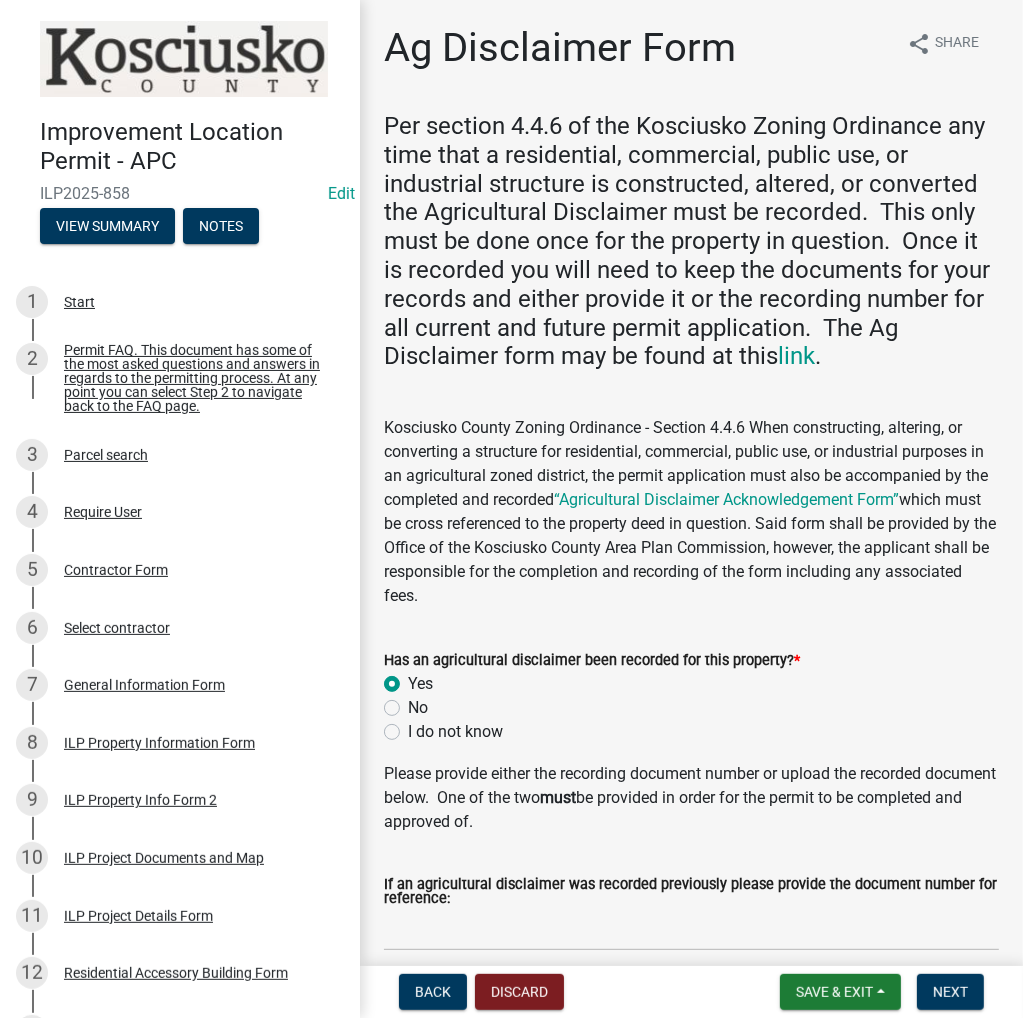 radio on "true" 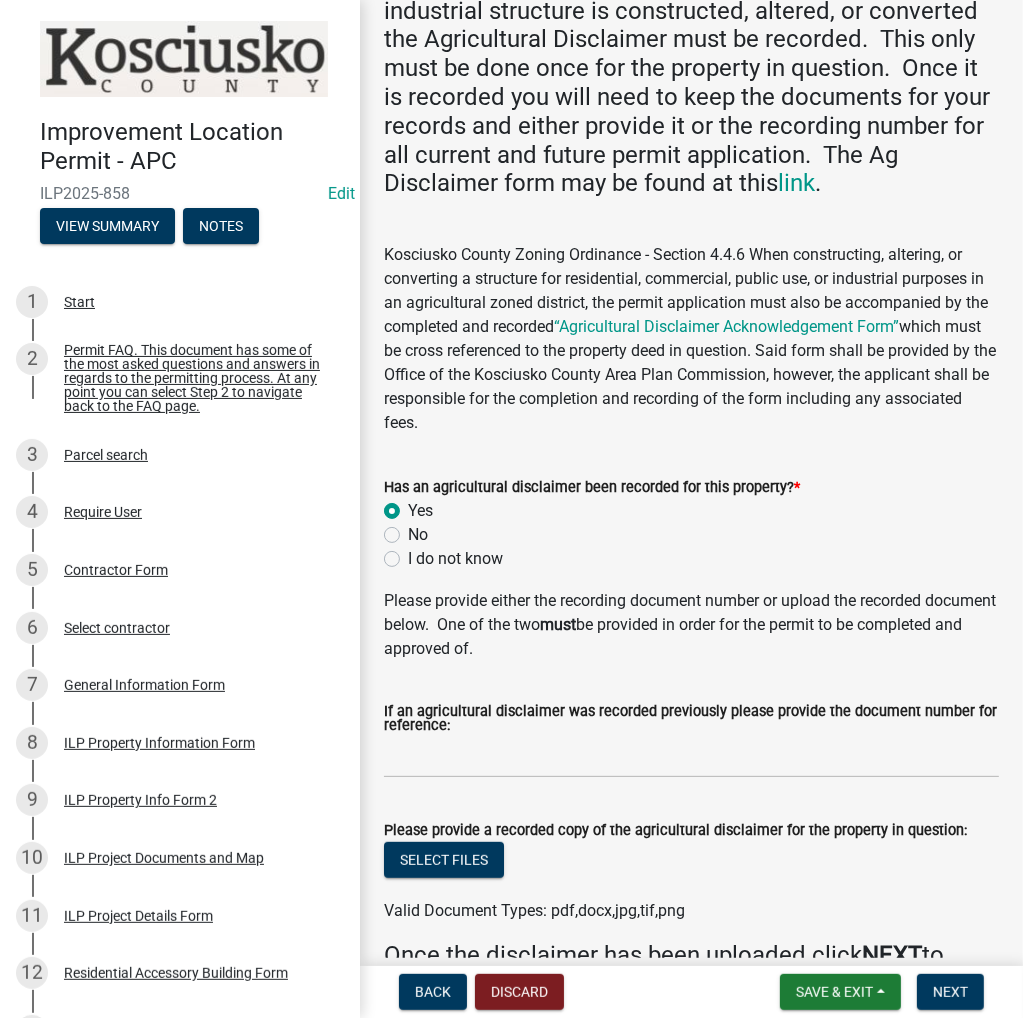 scroll, scrollTop: 300, scrollLeft: 0, axis: vertical 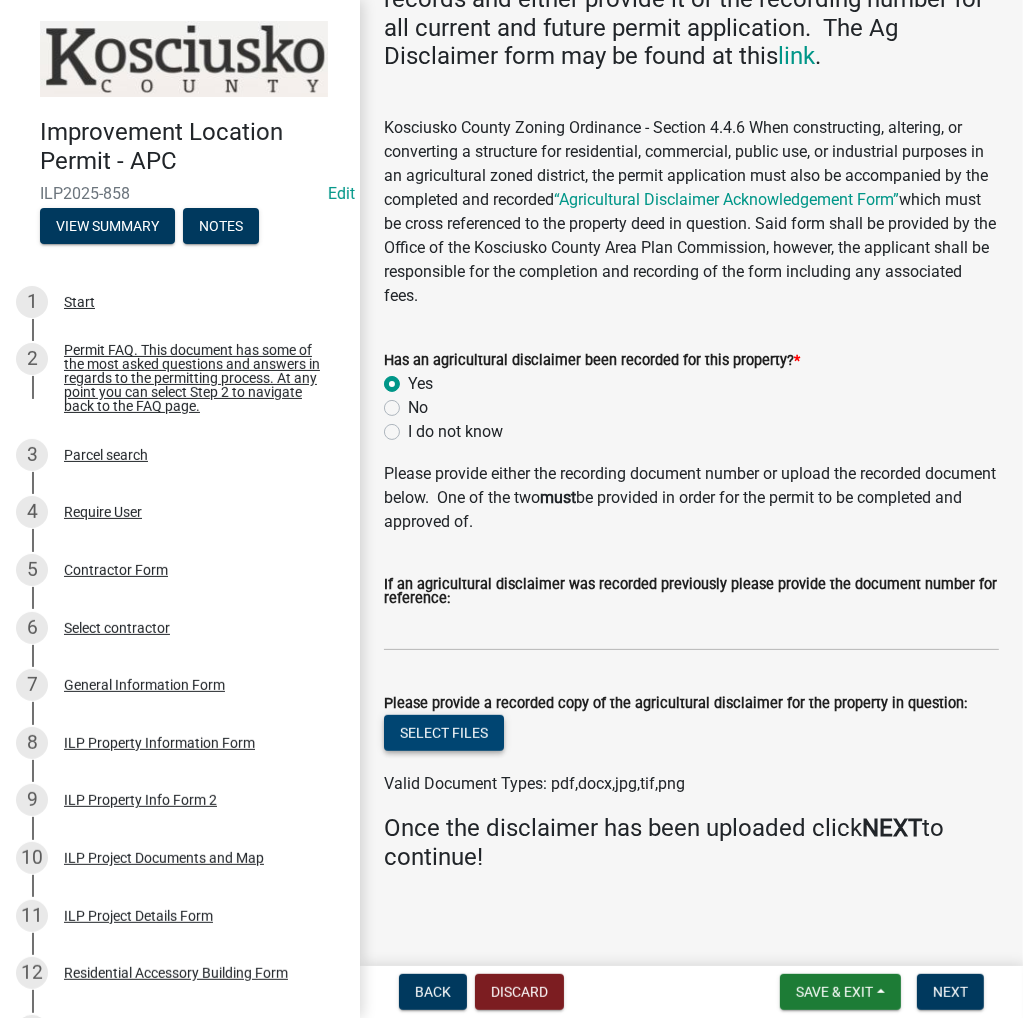click on "Select files" 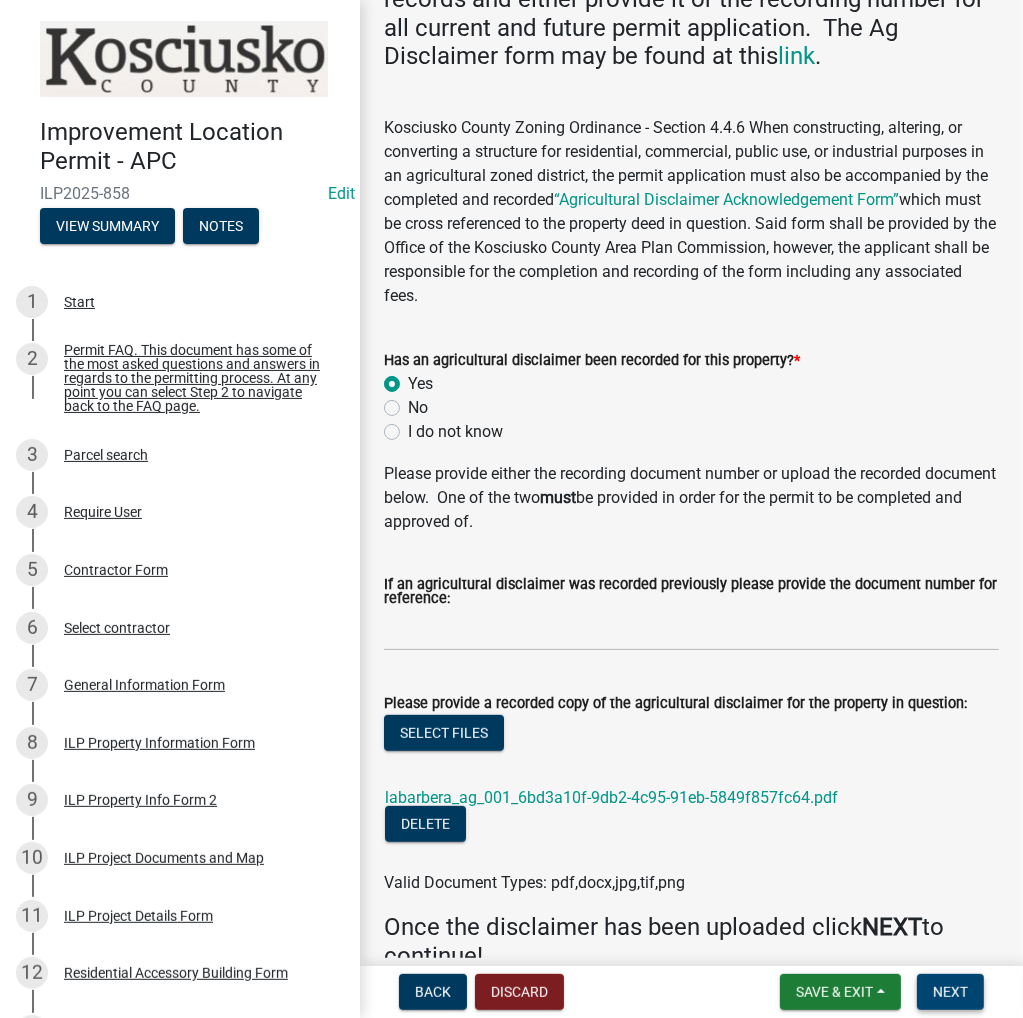 click on "Next" at bounding box center [950, 992] 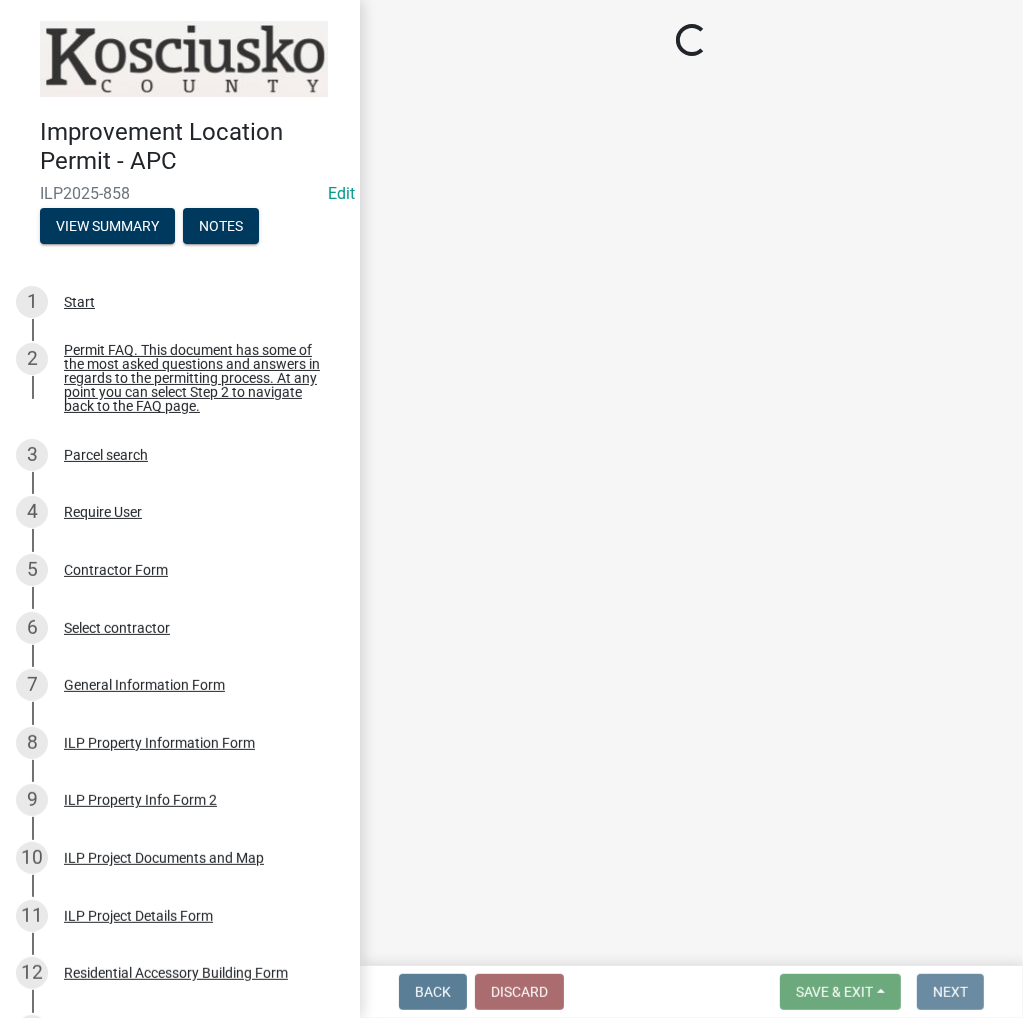 scroll, scrollTop: 0, scrollLeft: 0, axis: both 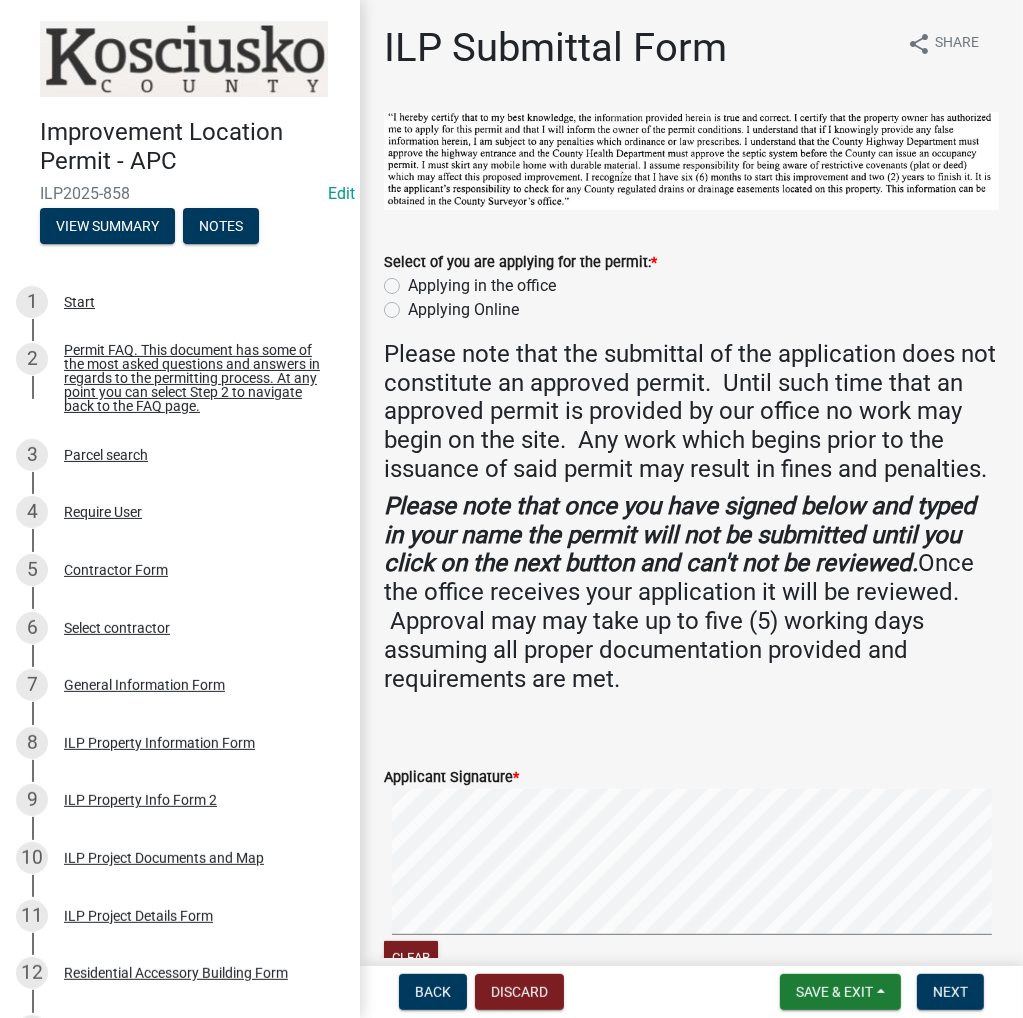 click on "Applying in the office" 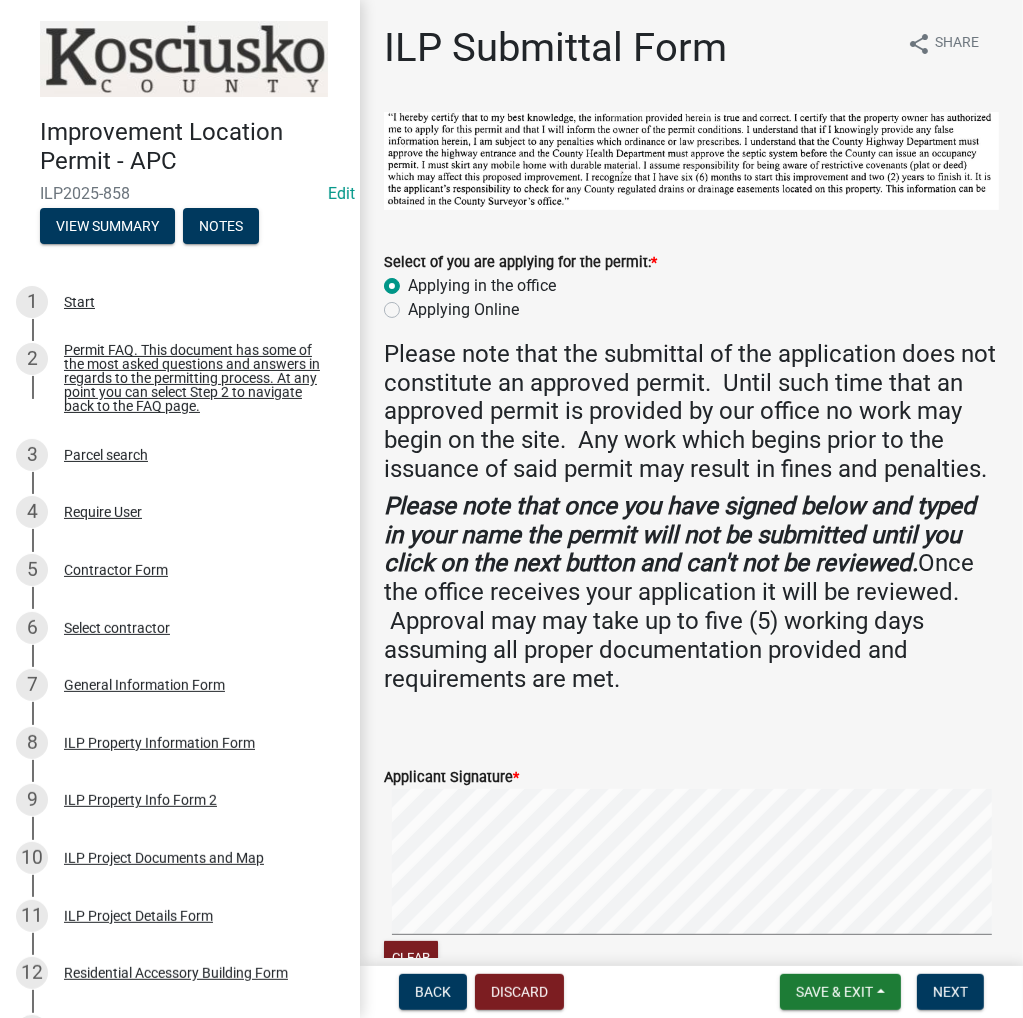 radio on "true" 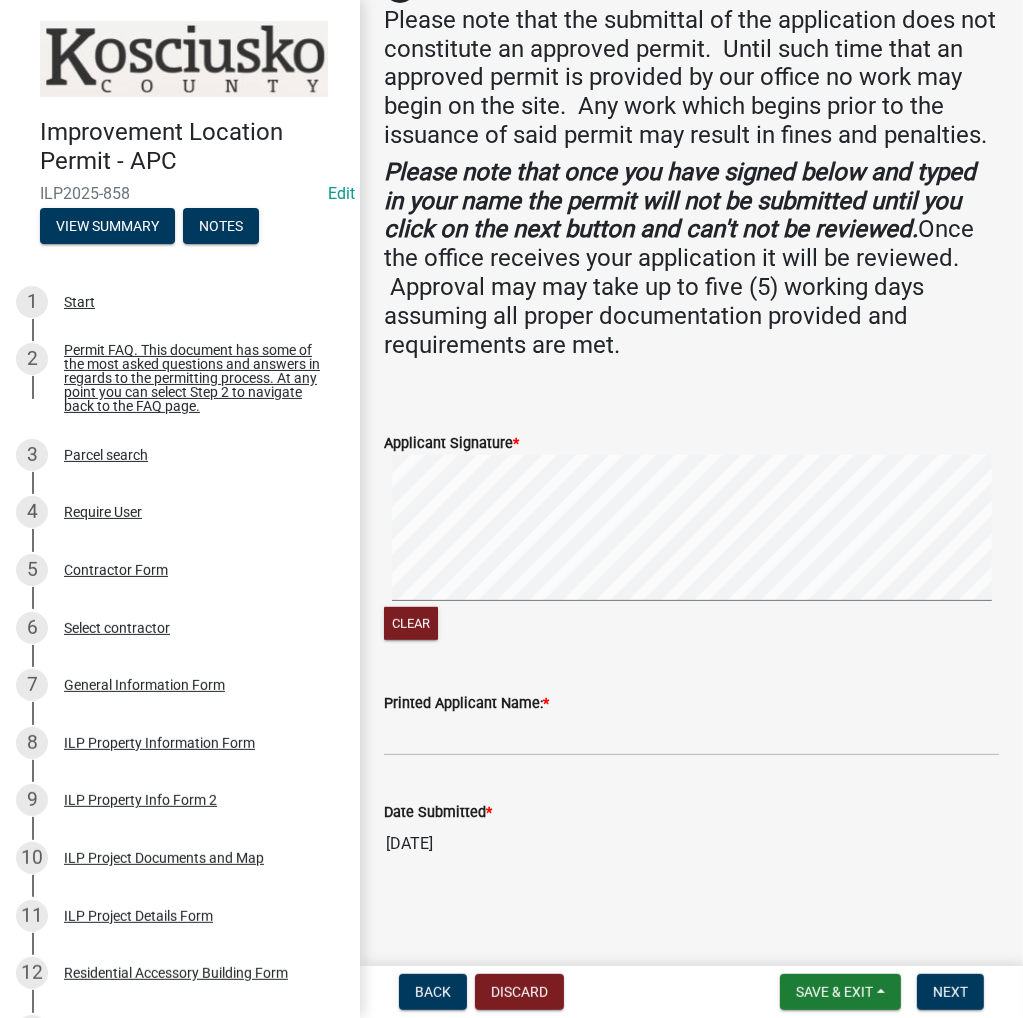 scroll, scrollTop: 360, scrollLeft: 0, axis: vertical 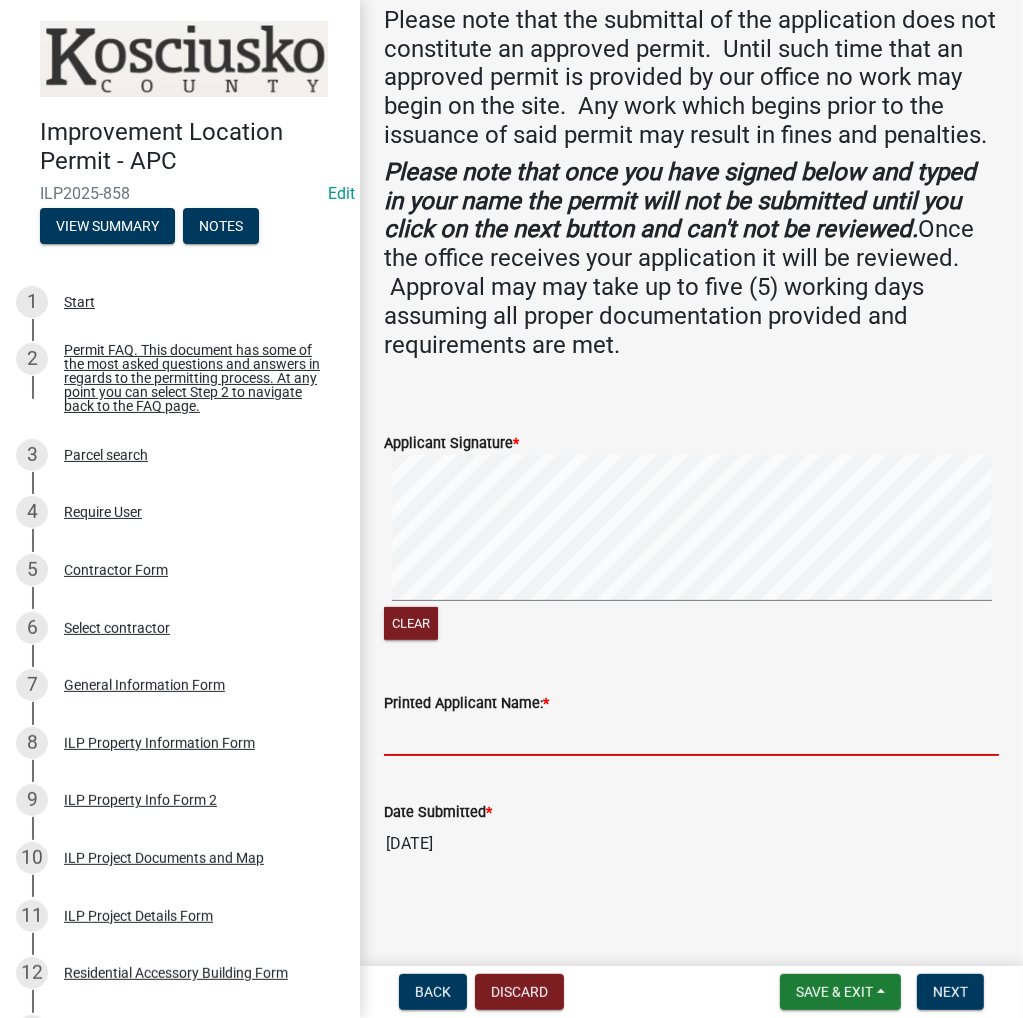 click on "Printed Applicant Name:  *" at bounding box center [691, 735] 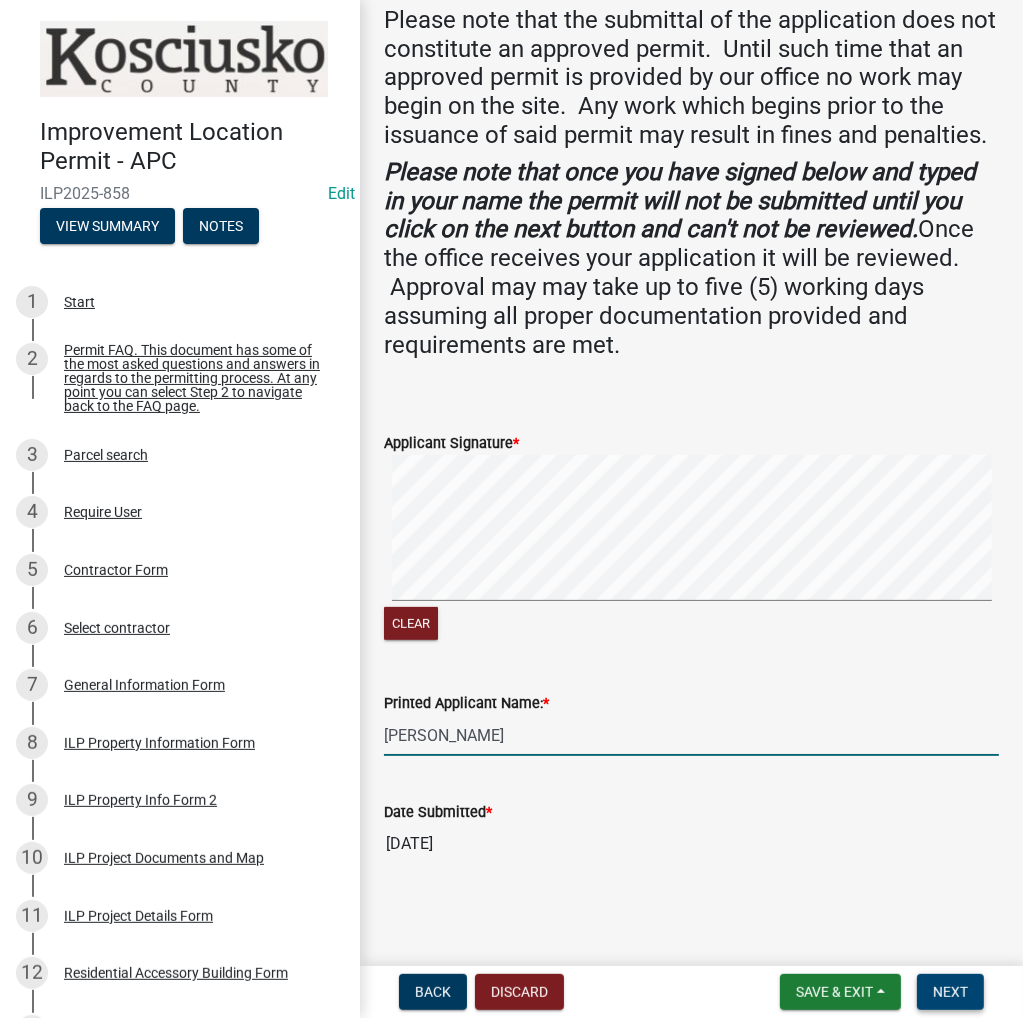 type on "[PERSON_NAME]" 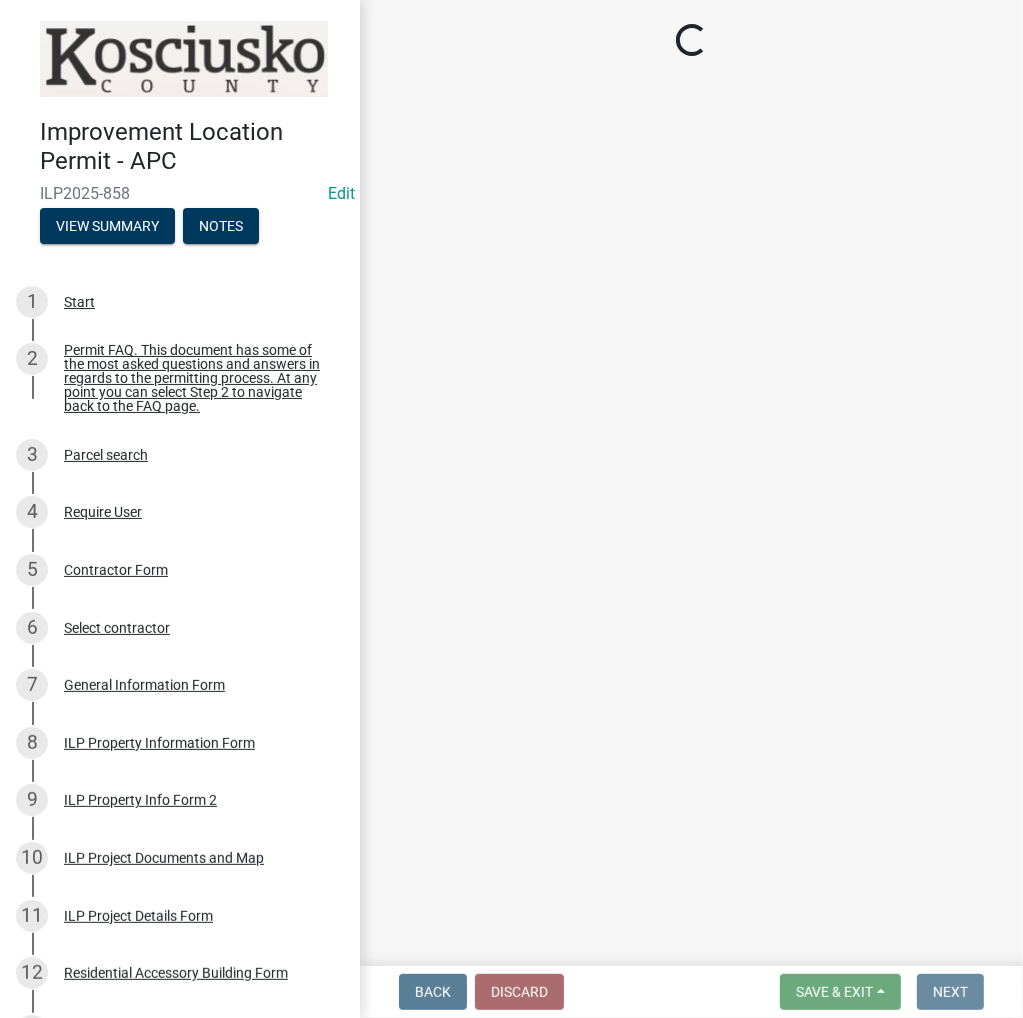 scroll, scrollTop: 0, scrollLeft: 0, axis: both 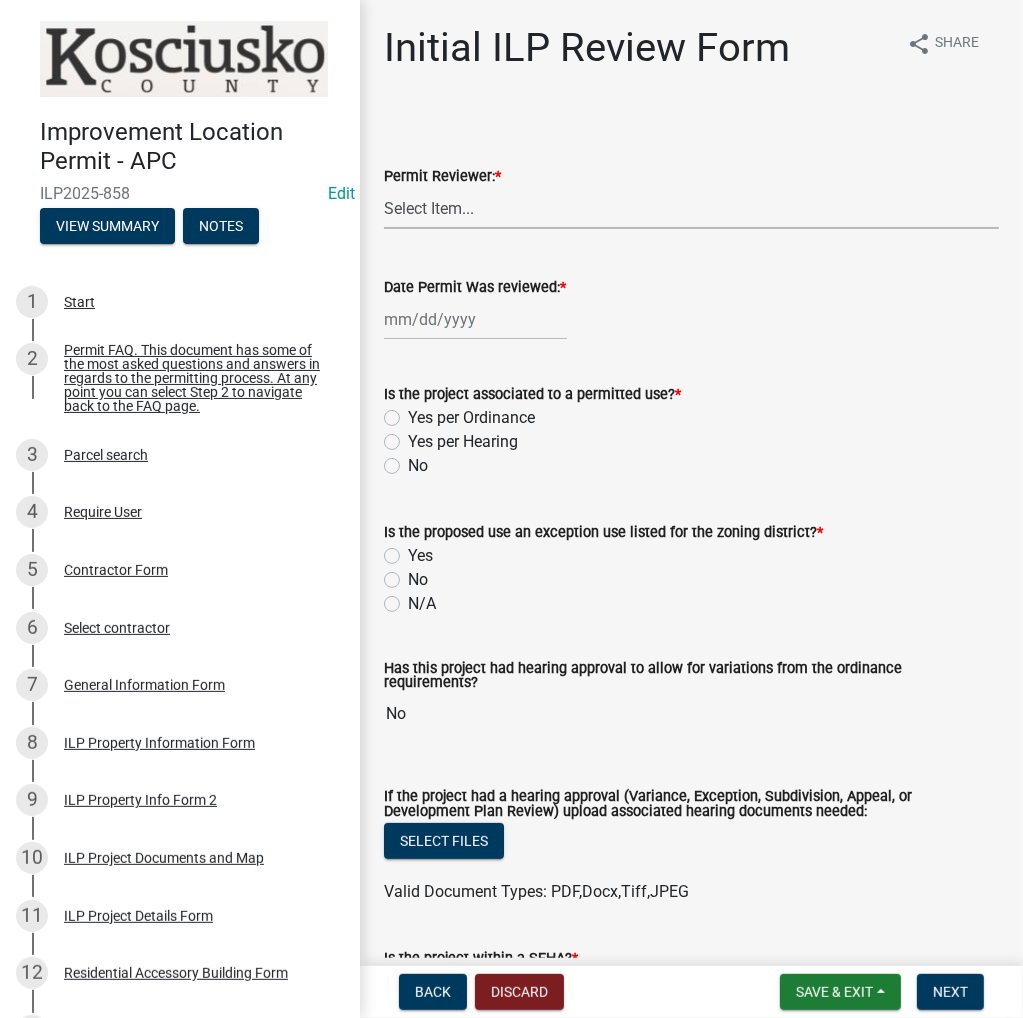 drag, startPoint x: 494, startPoint y: 197, endPoint x: 482, endPoint y: 220, distance: 25.942244 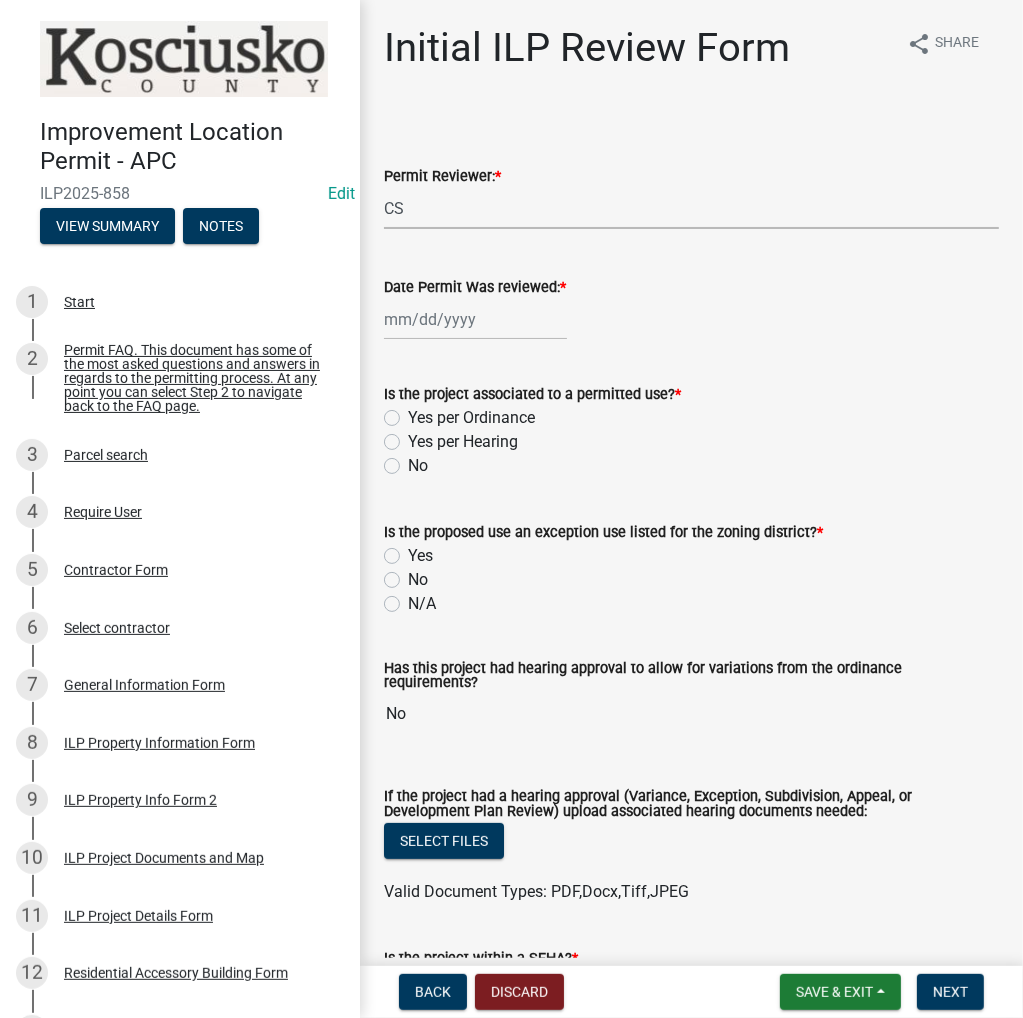 click on "Select Item...   MMS   LT   AT   CS   AH   Vacant" at bounding box center (691, 208) 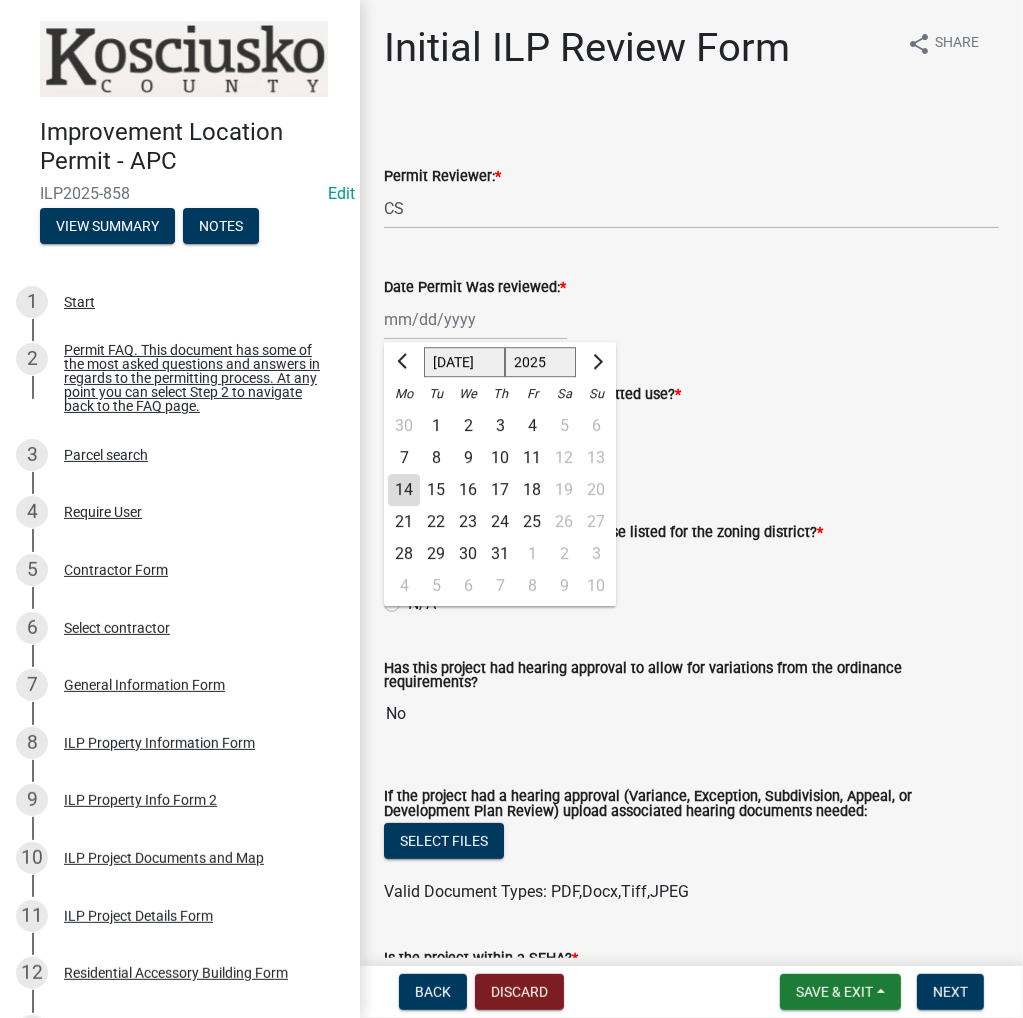 click on "14" 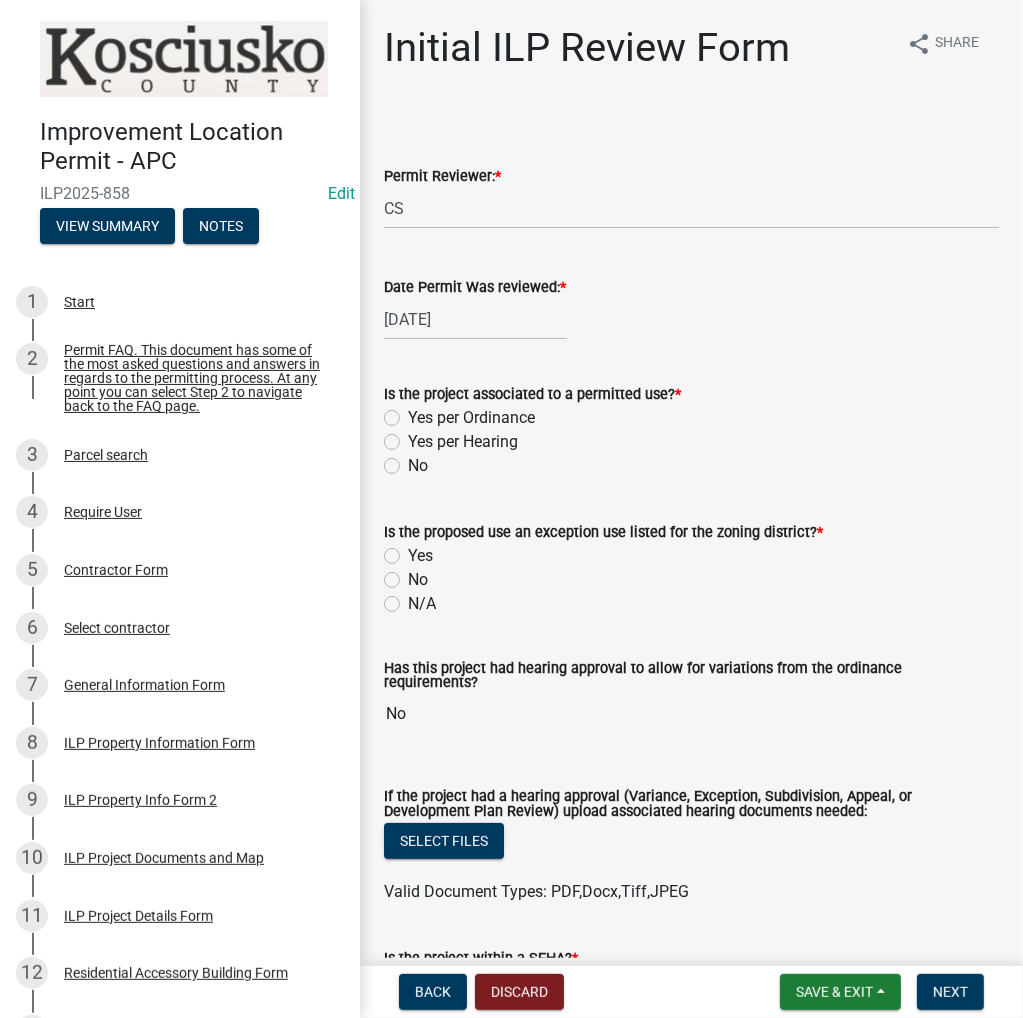 drag, startPoint x: 388, startPoint y: 414, endPoint x: 403, endPoint y: 461, distance: 49.335587 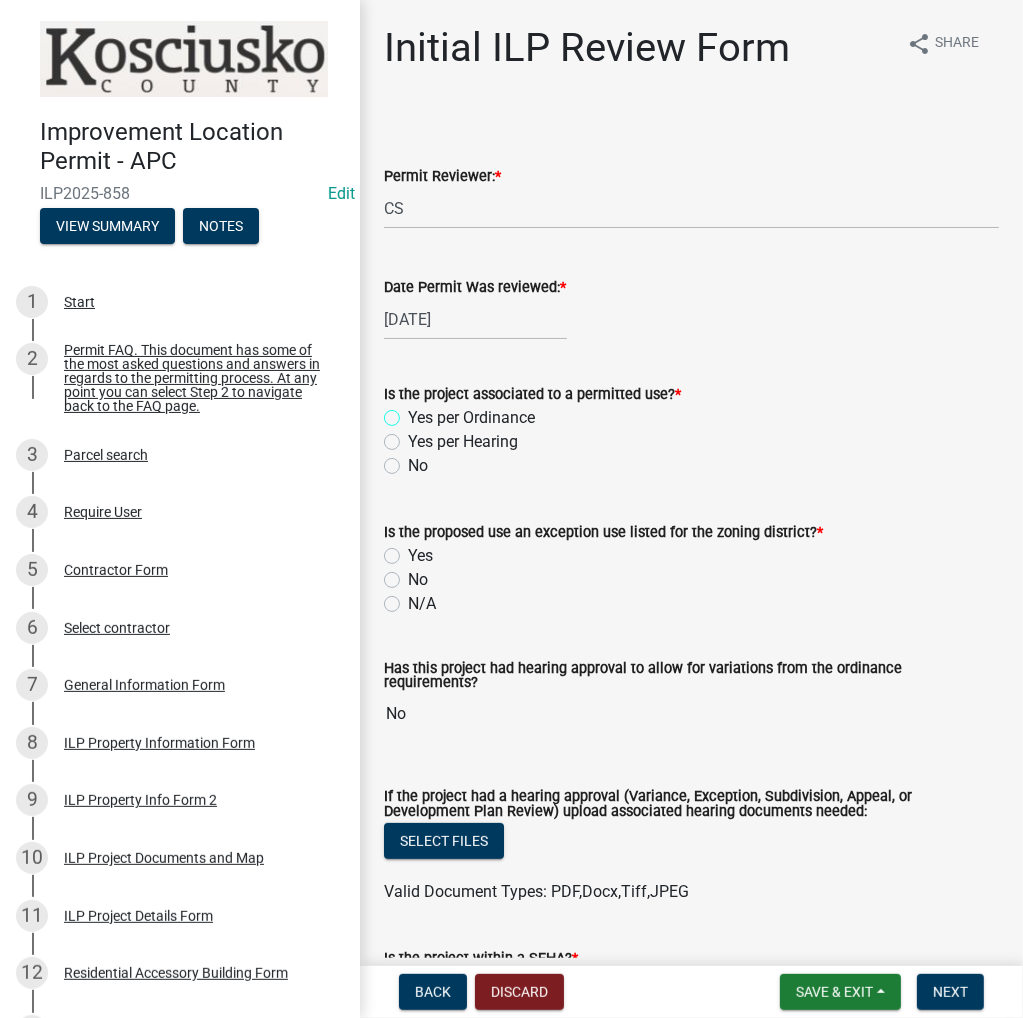 click on "Yes per Ordinance" at bounding box center (414, 412) 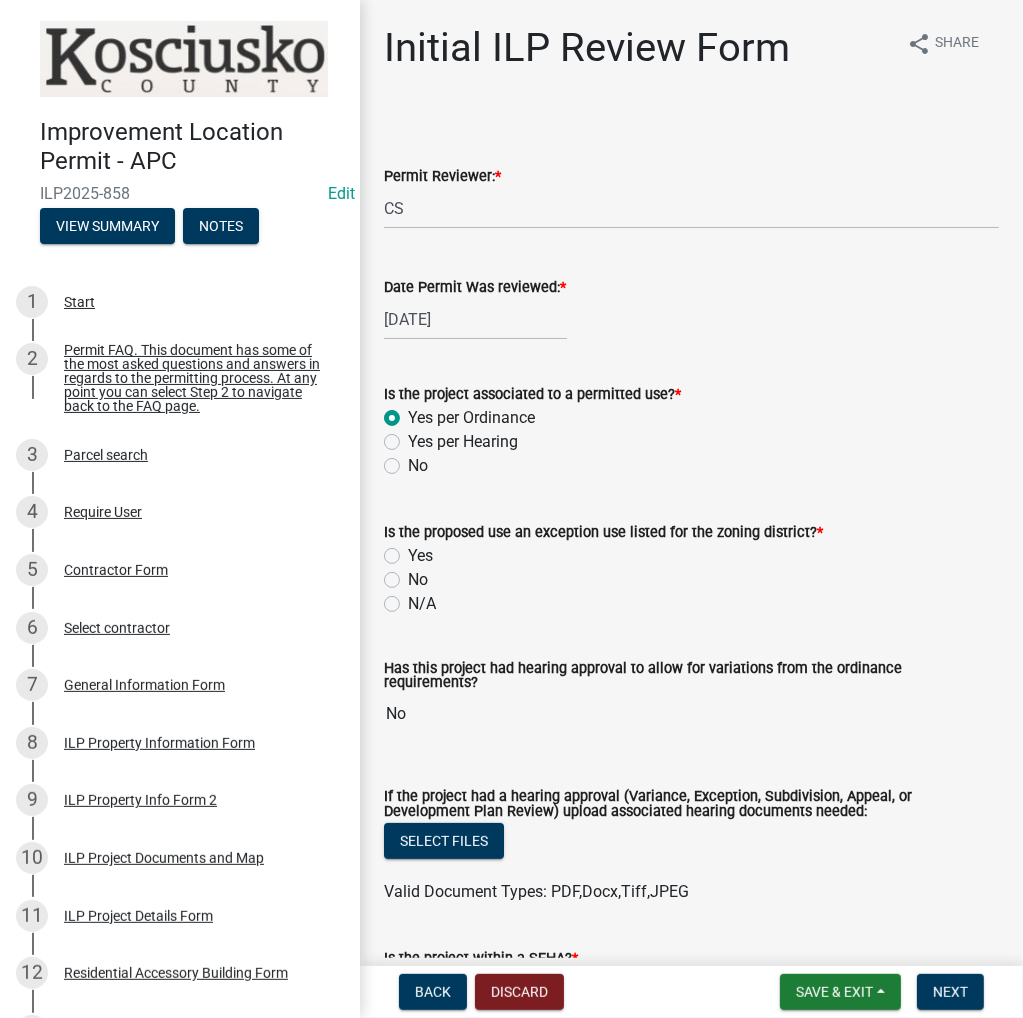radio on "true" 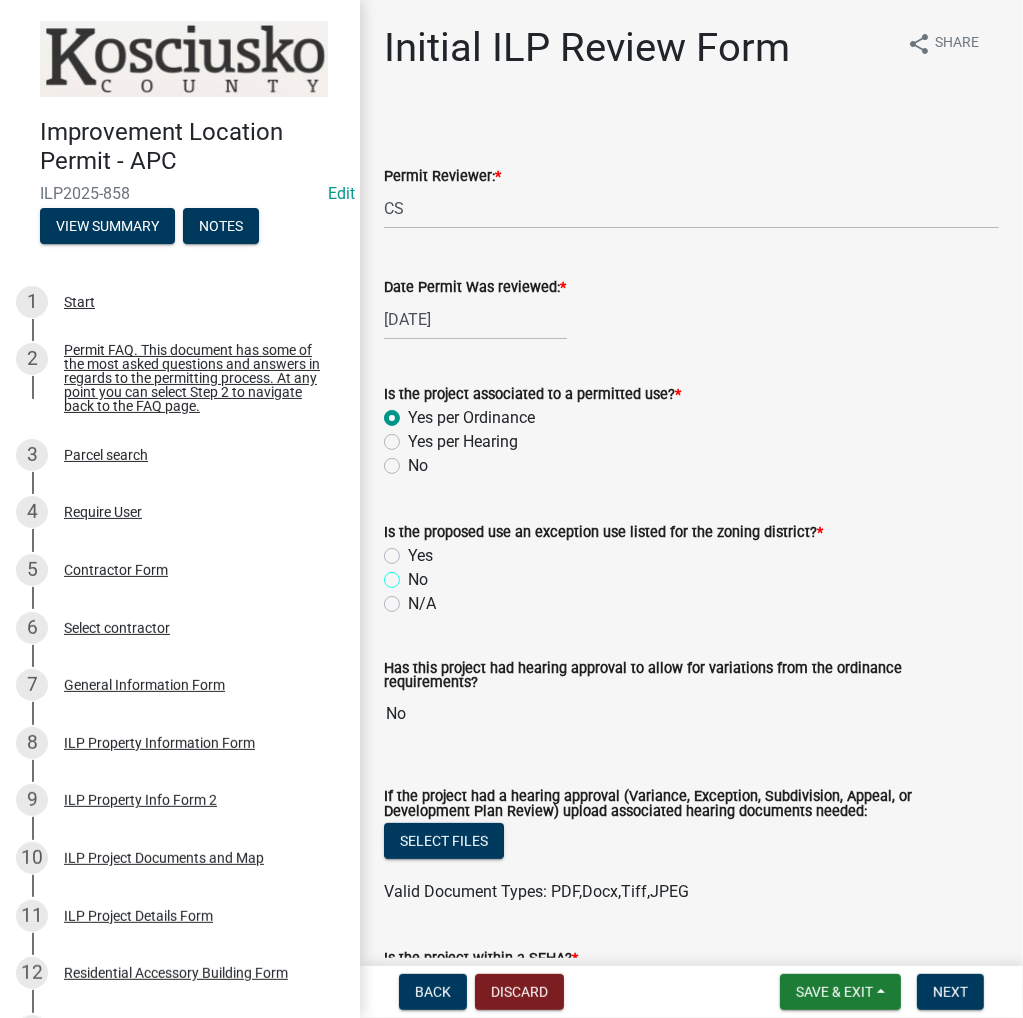click on "No" at bounding box center (414, 574) 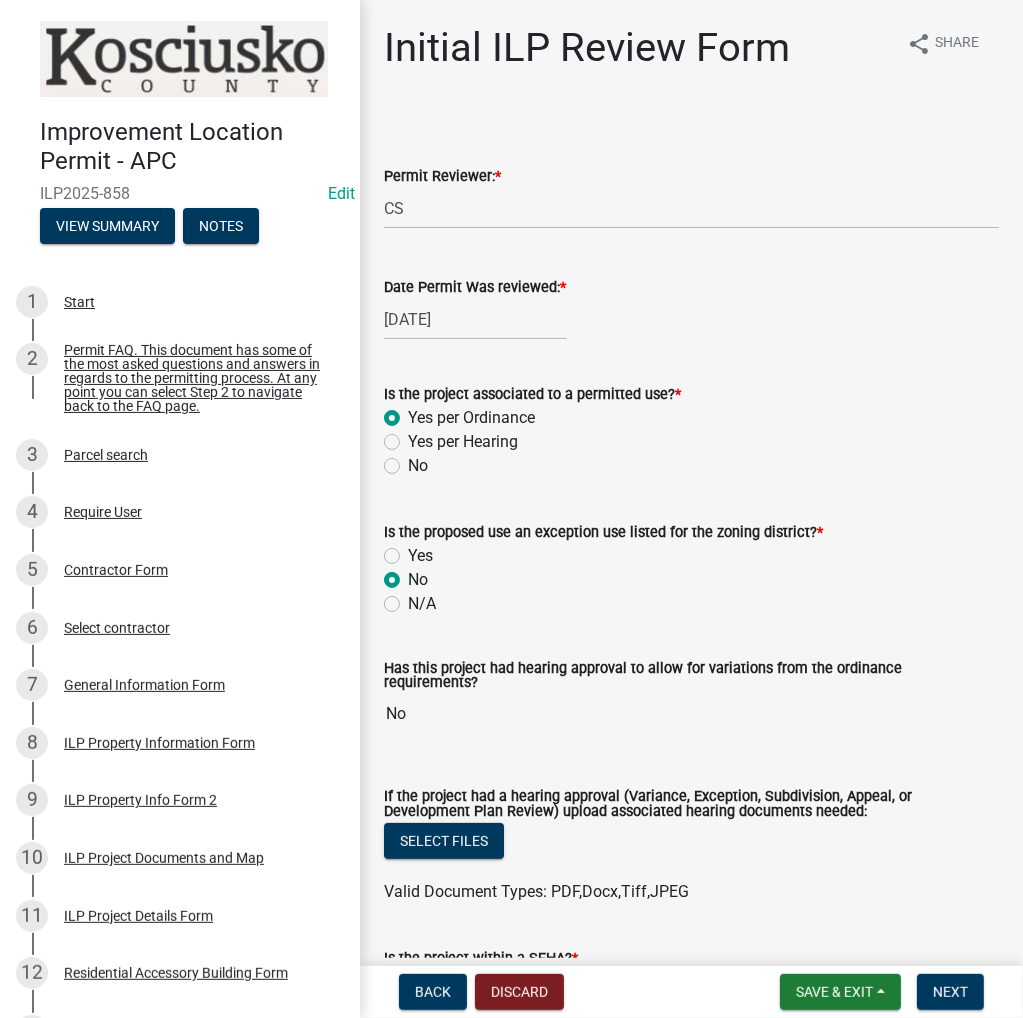 radio on "true" 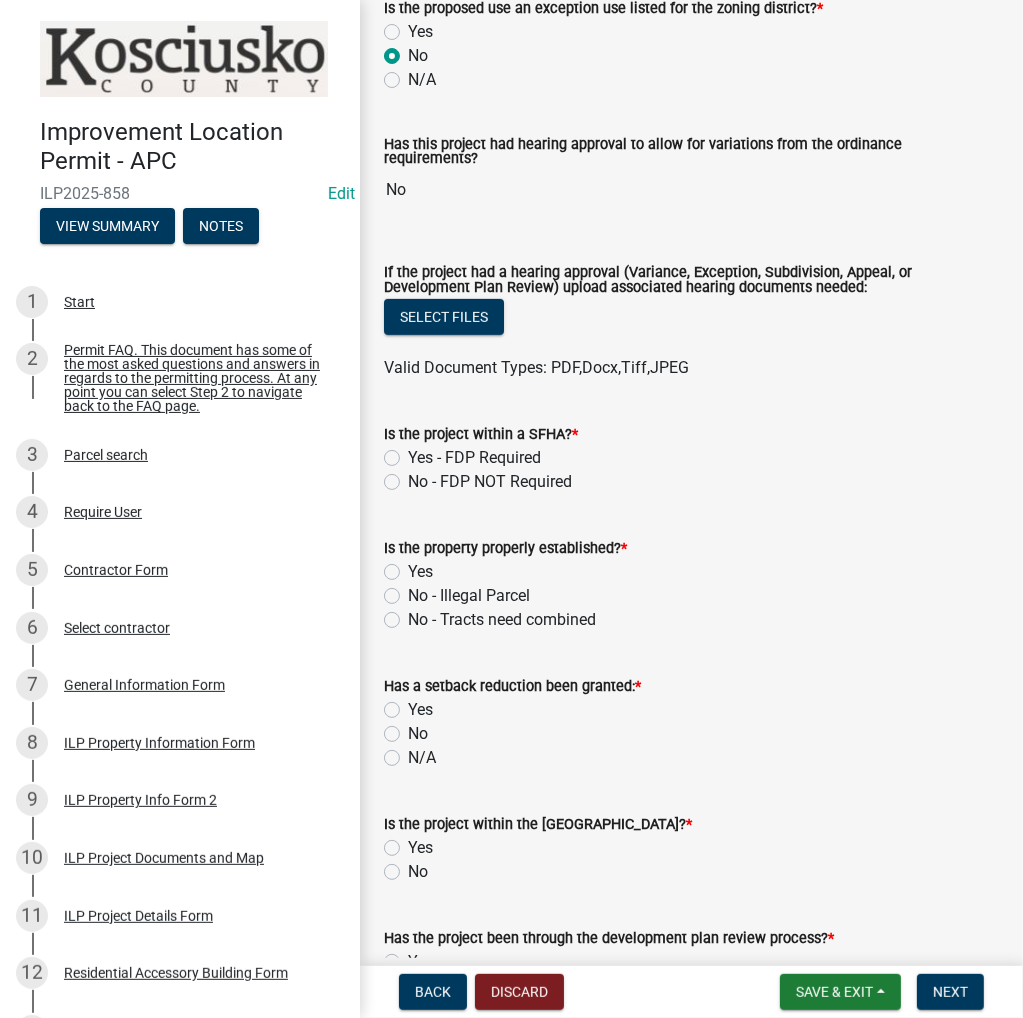 scroll, scrollTop: 600, scrollLeft: 0, axis: vertical 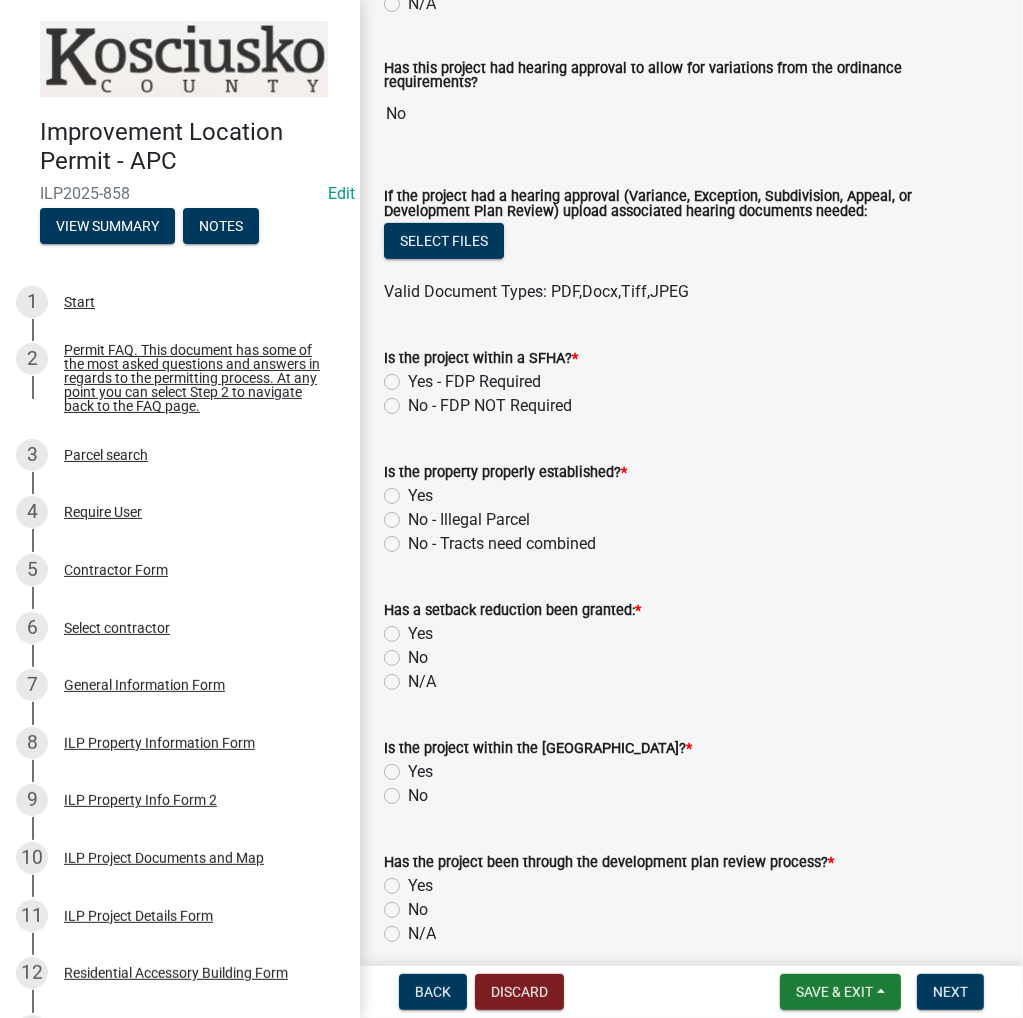 click on "No - FDP NOT Required" 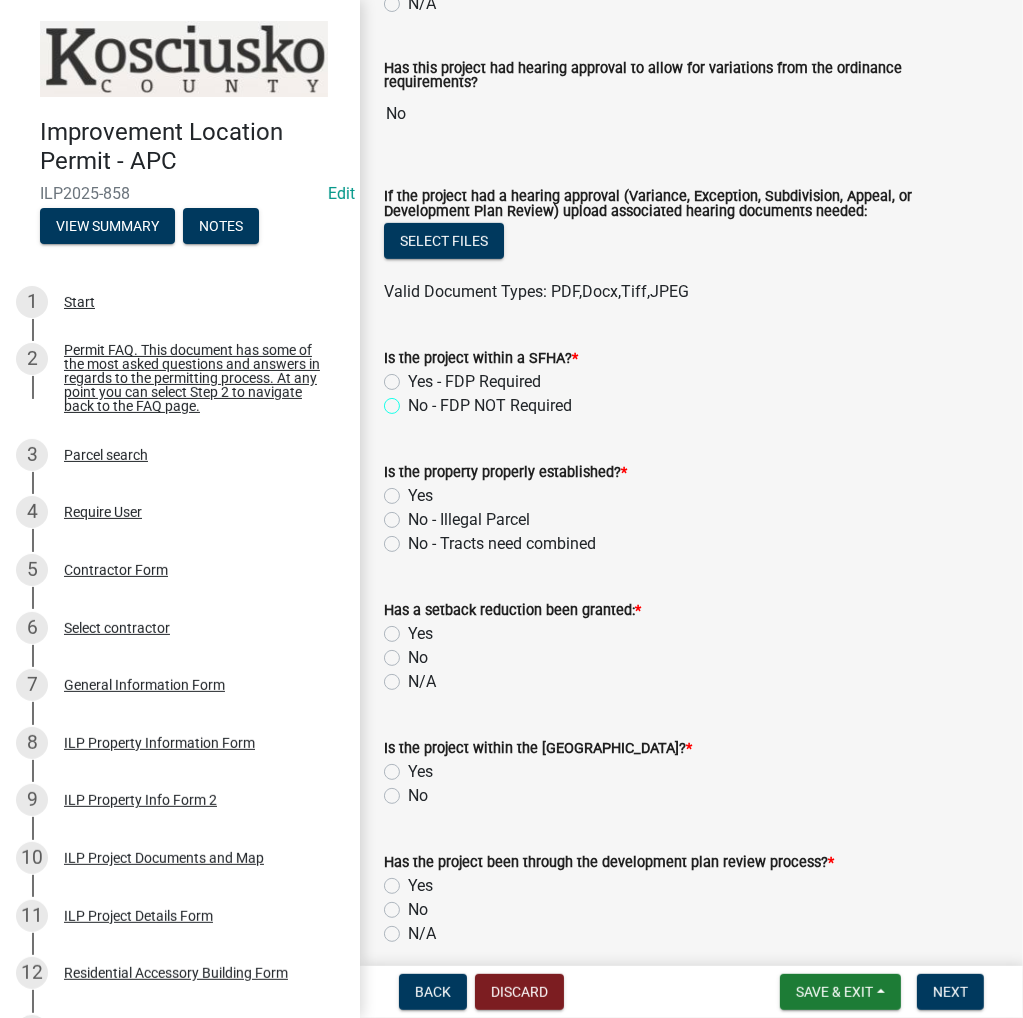 click on "No - FDP NOT Required" at bounding box center (414, 400) 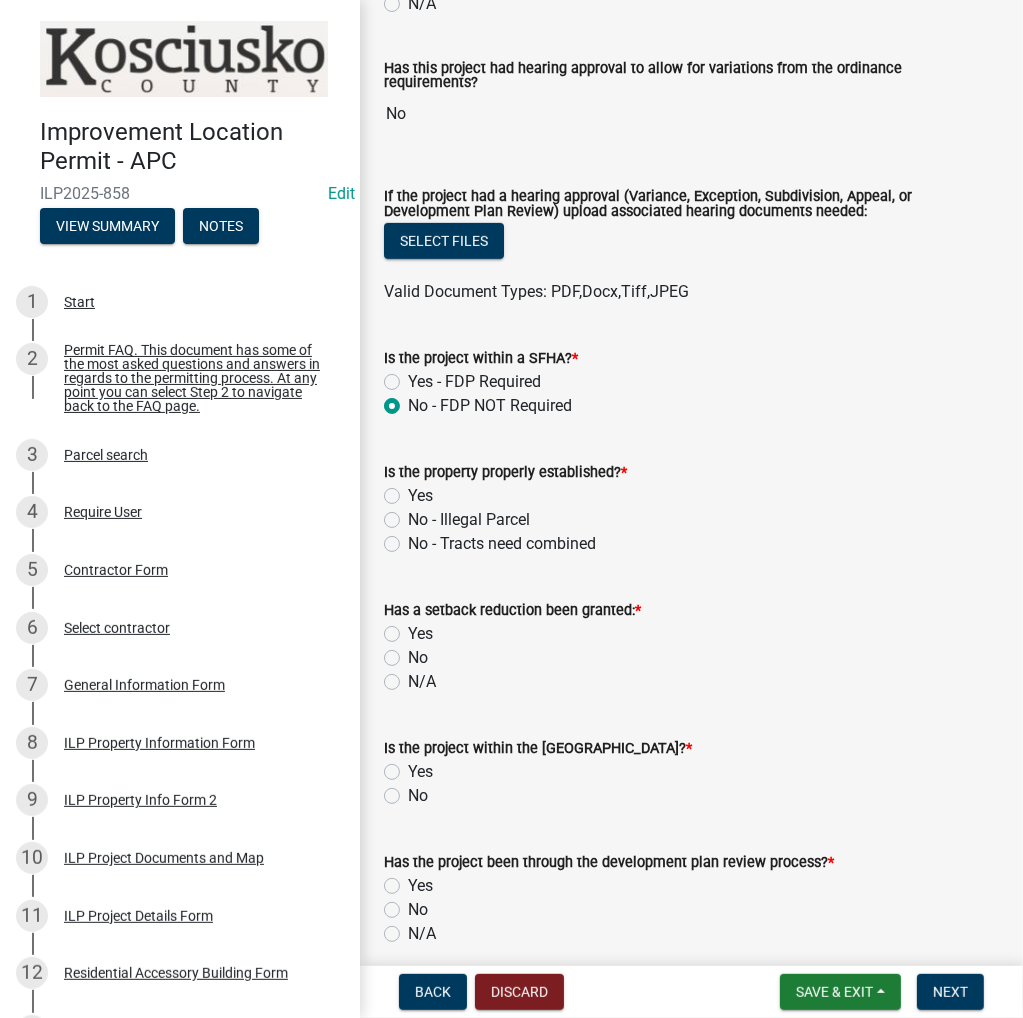 radio on "true" 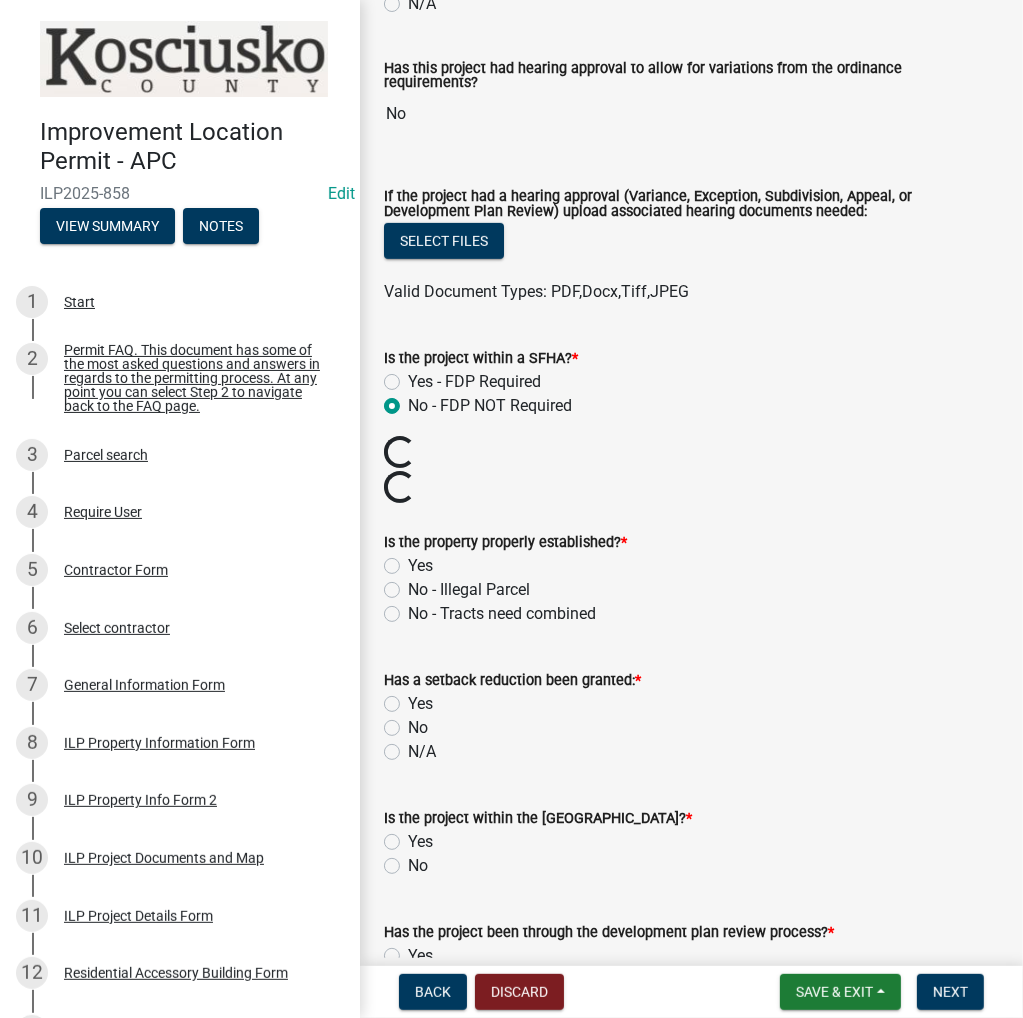 click on "Yes" 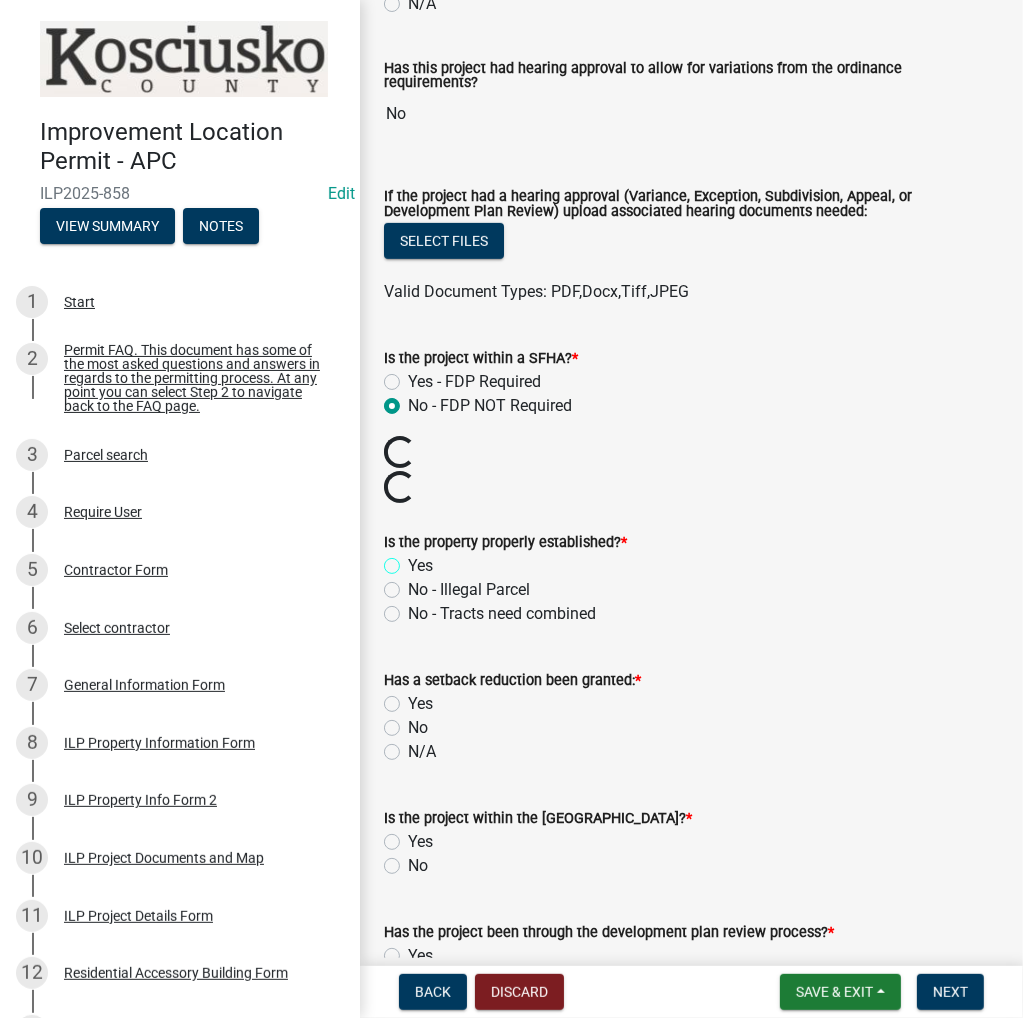 click on "Yes" at bounding box center [414, 560] 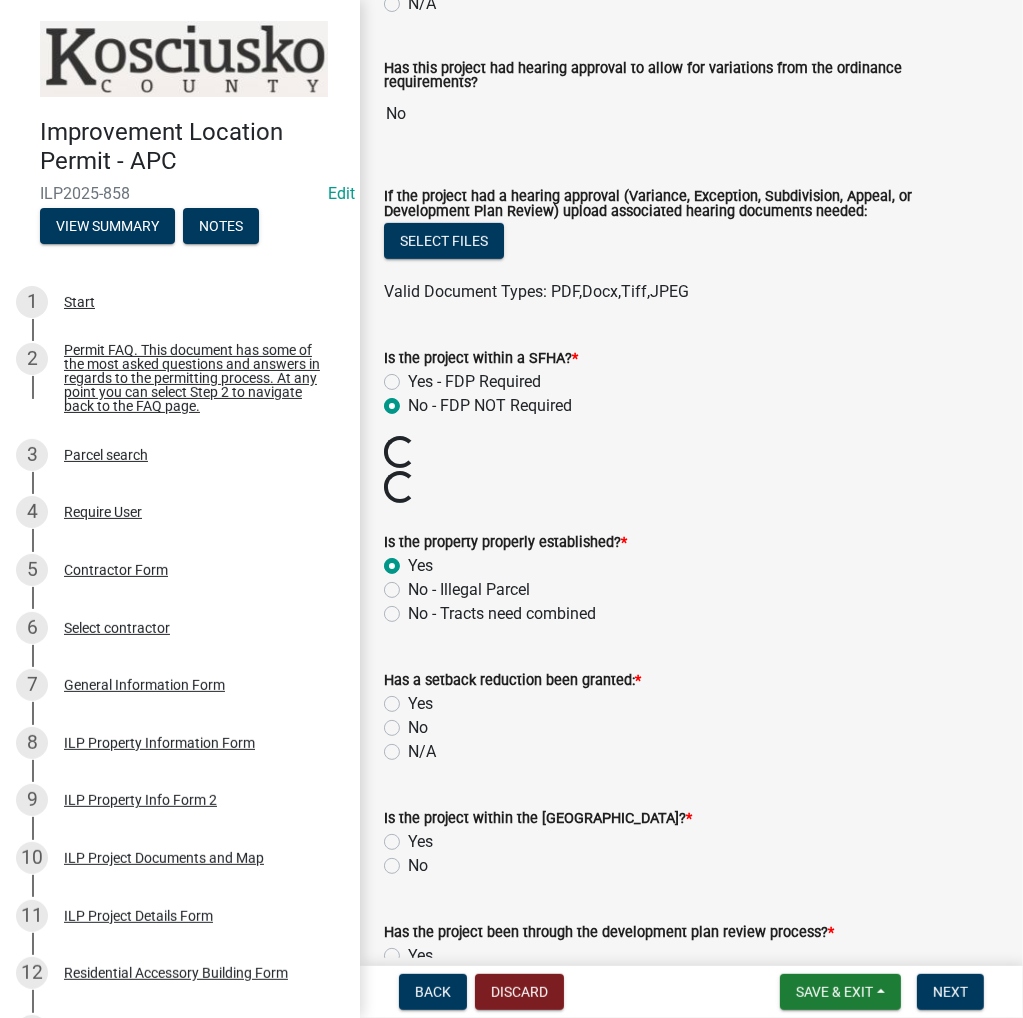 radio on "true" 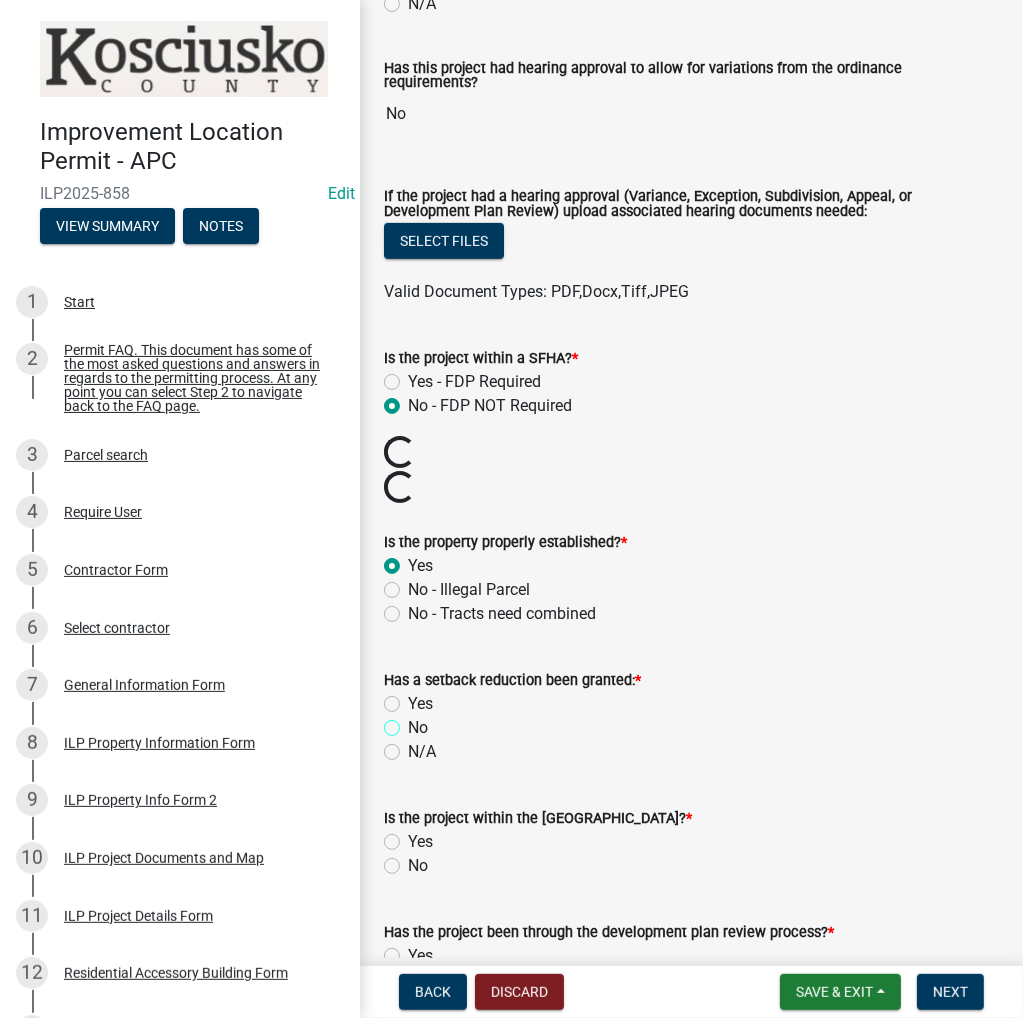 click on "No" at bounding box center [414, 722] 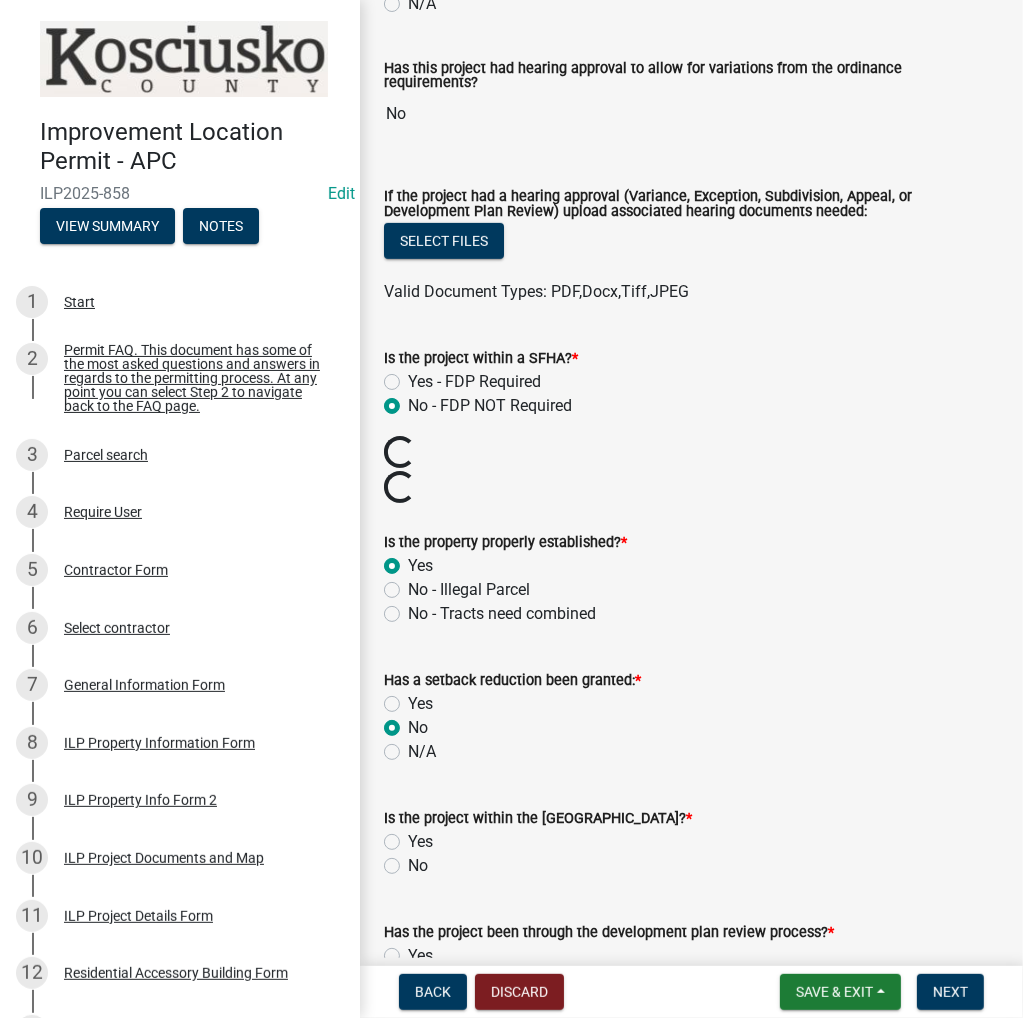 radio on "true" 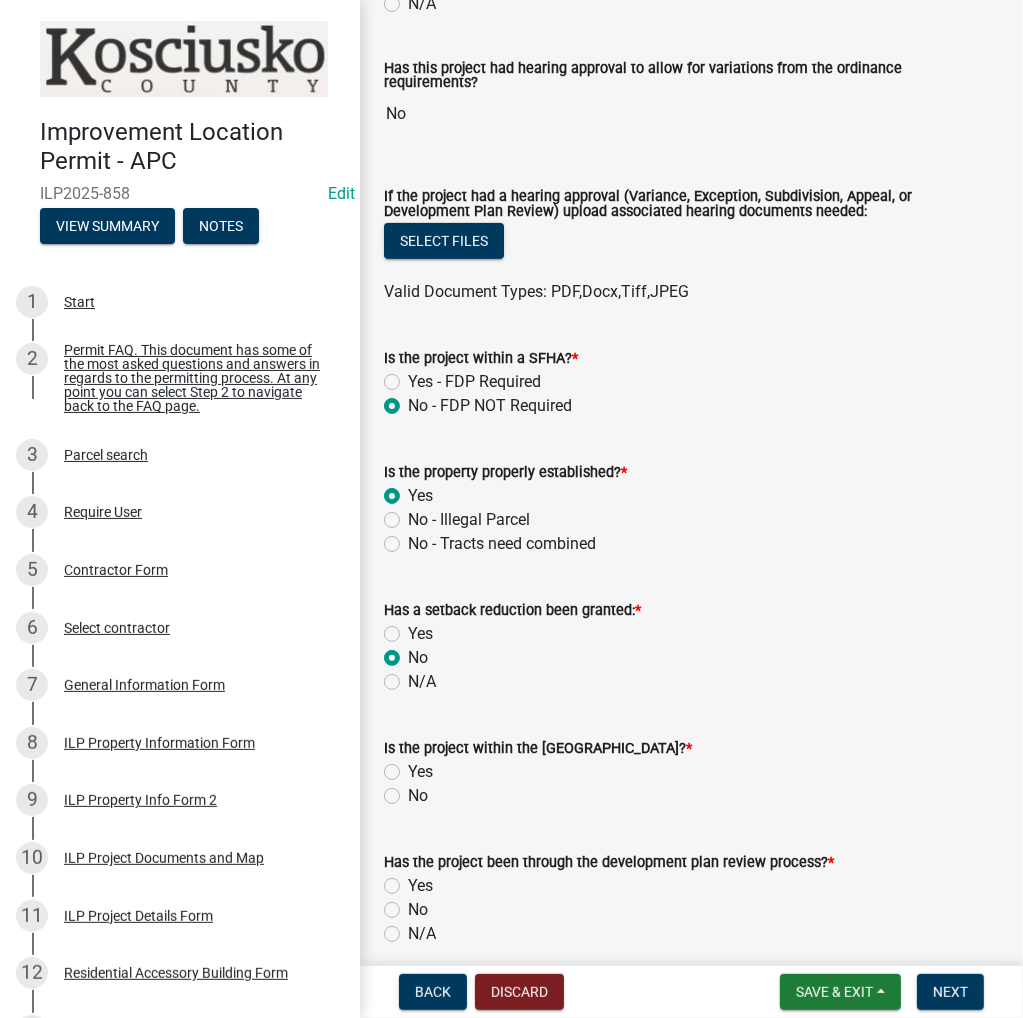 click on "No" 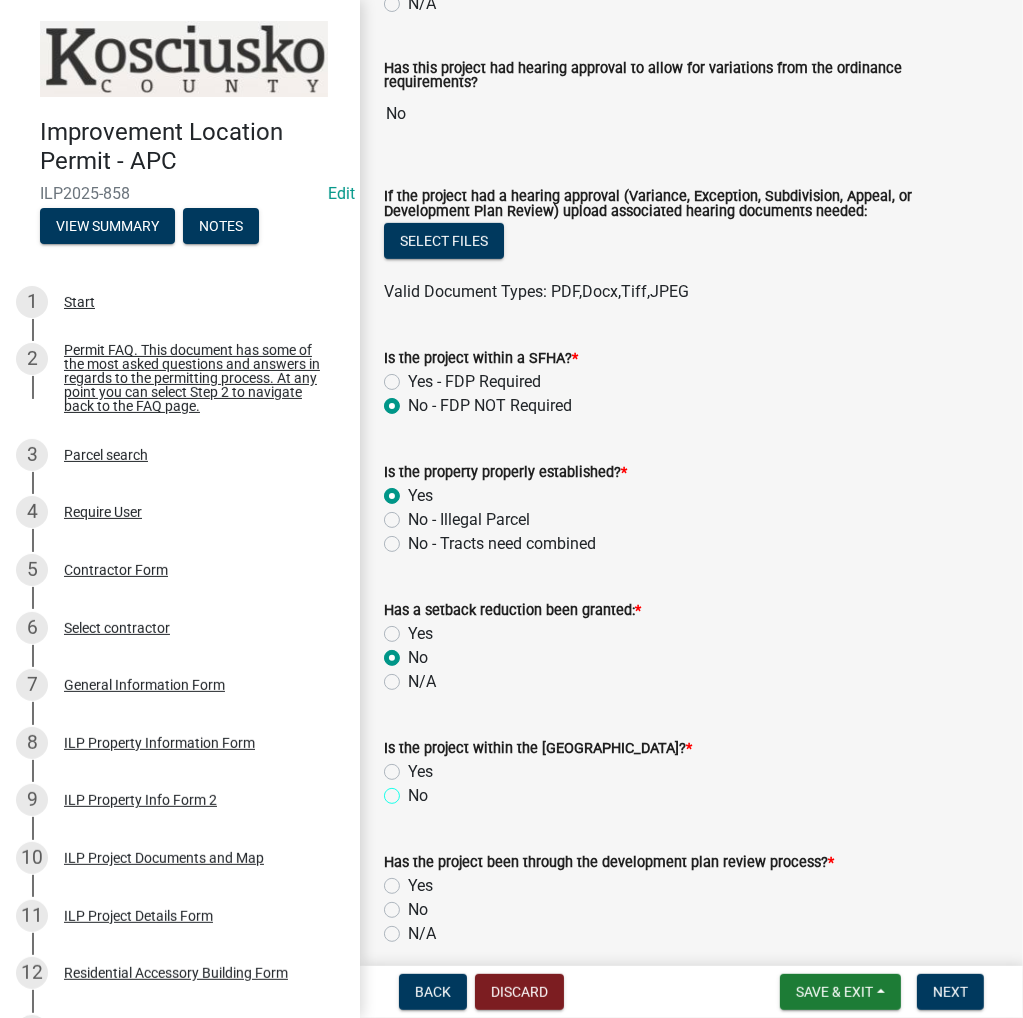 click on "No" at bounding box center [414, 790] 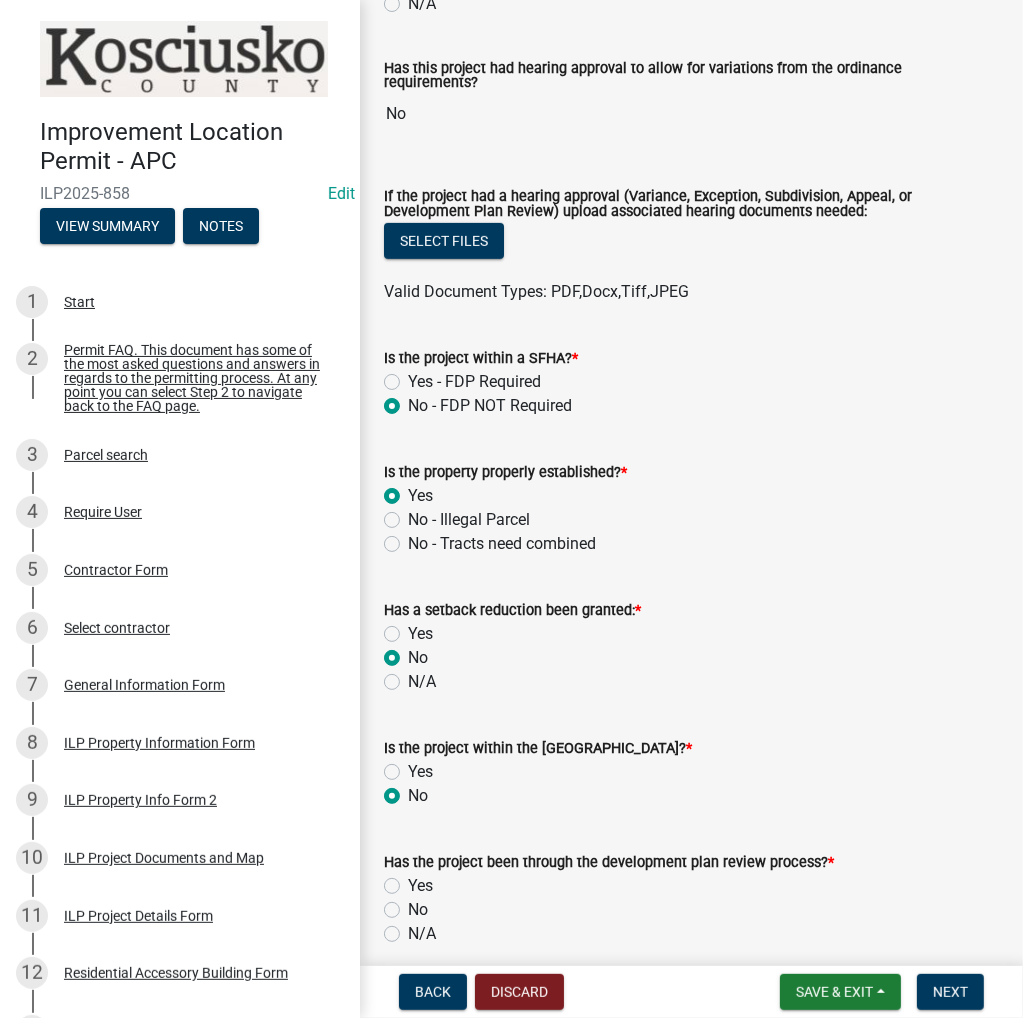 radio on "true" 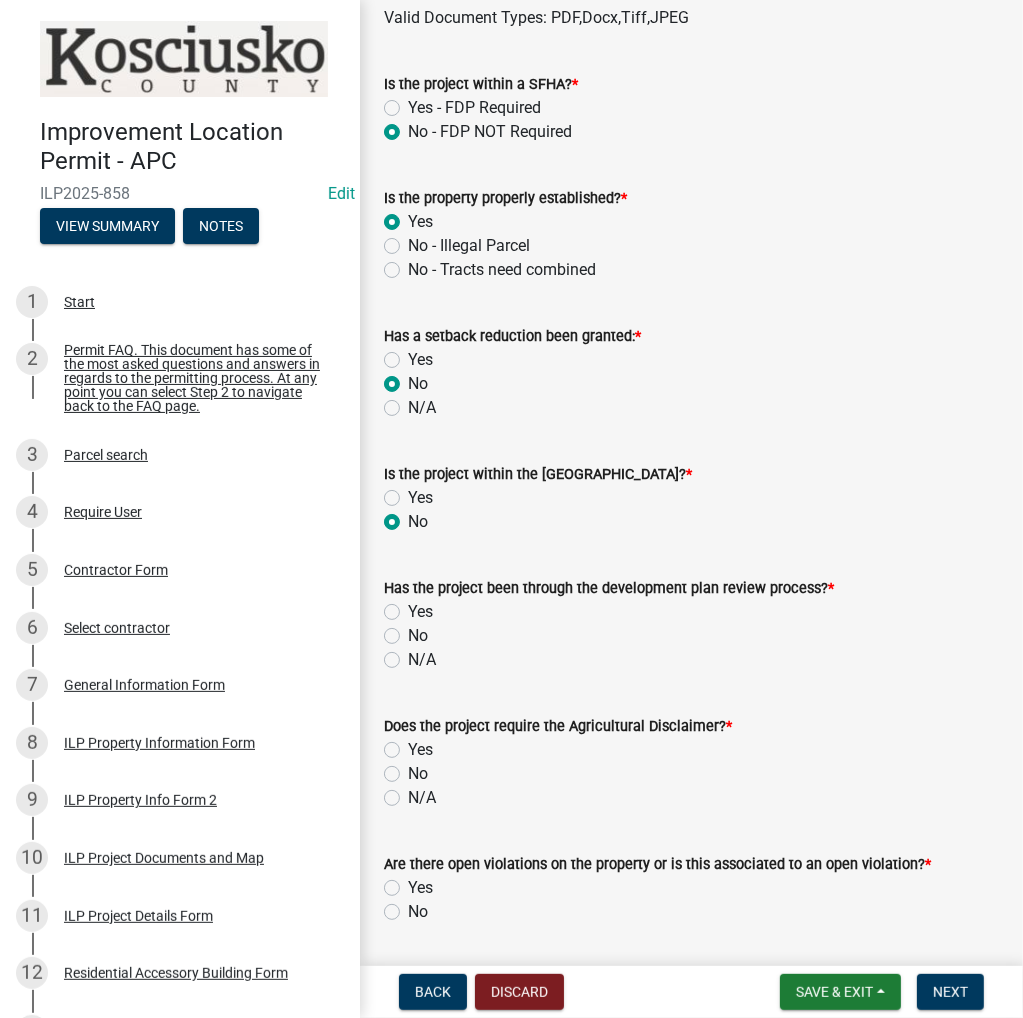 scroll, scrollTop: 1100, scrollLeft: 0, axis: vertical 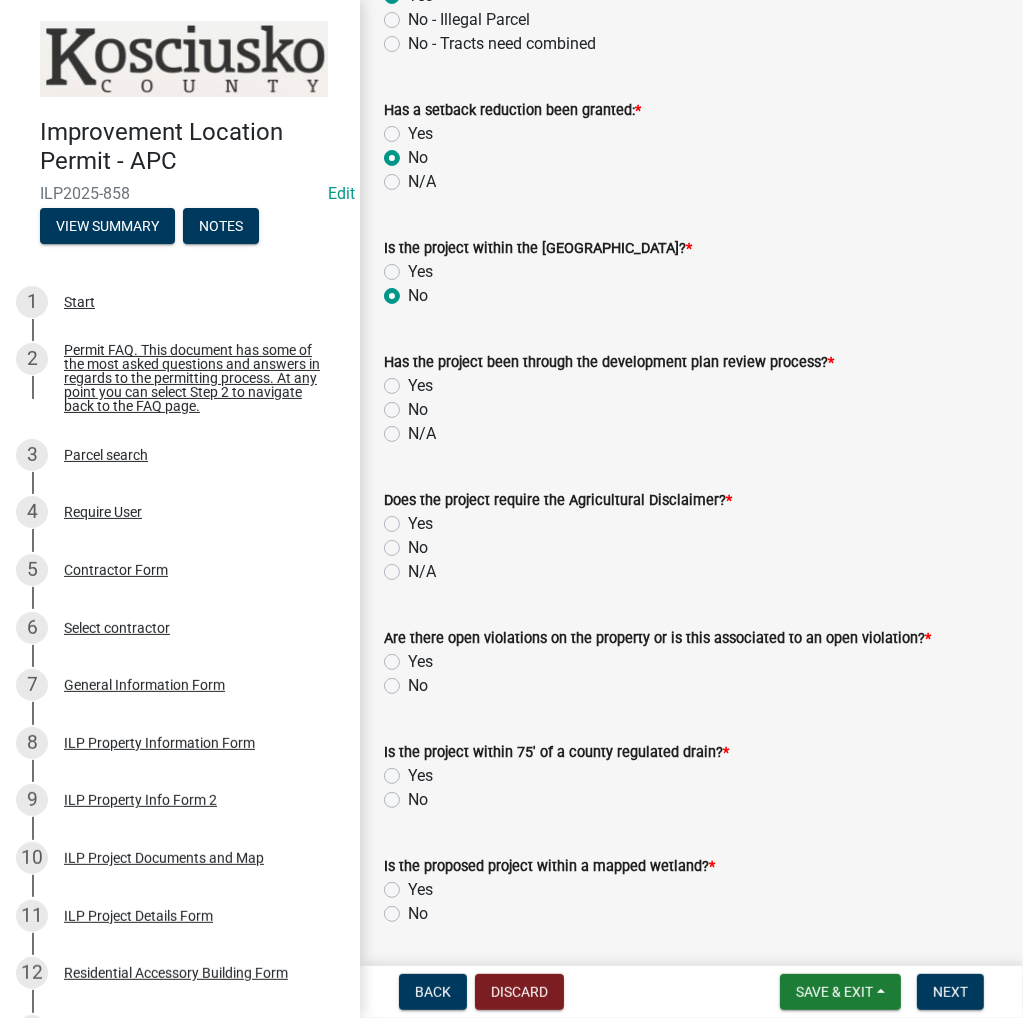 click on "No" 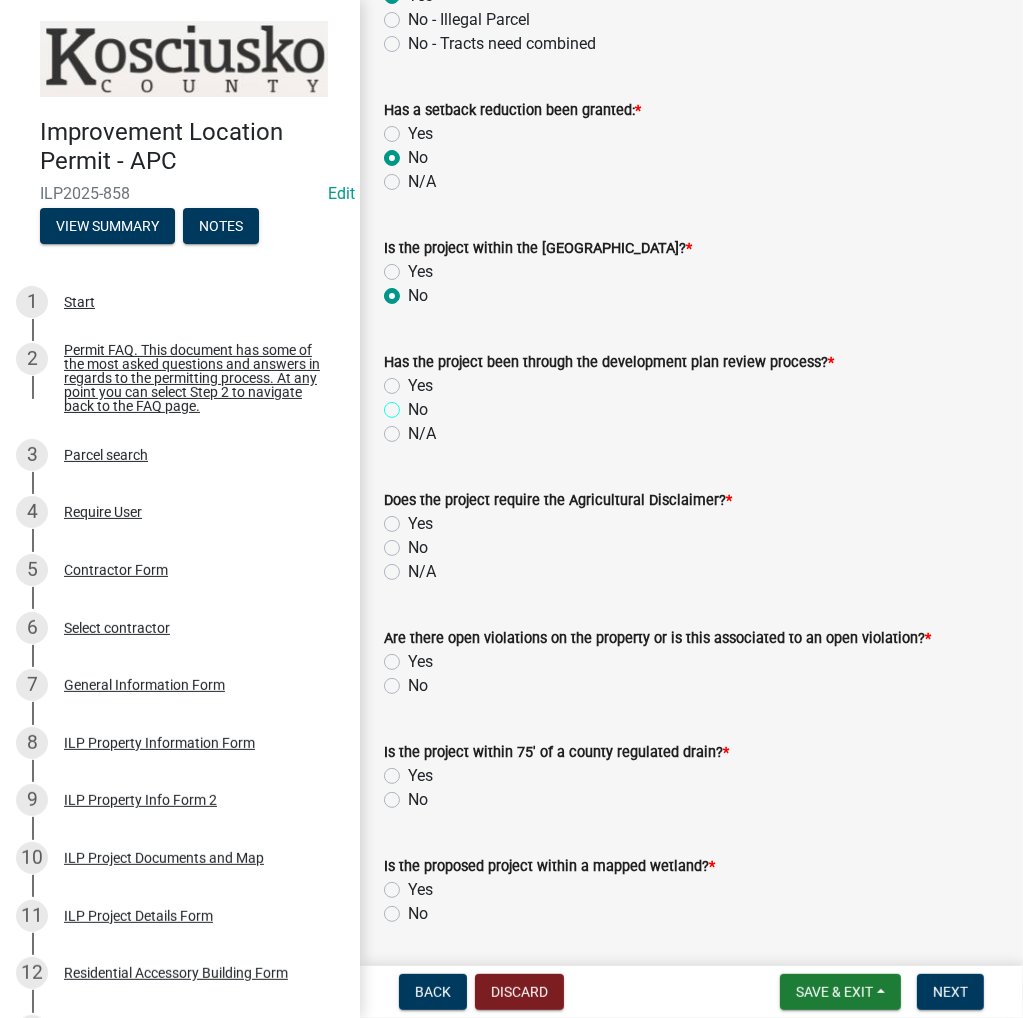 click on "No" at bounding box center [414, 404] 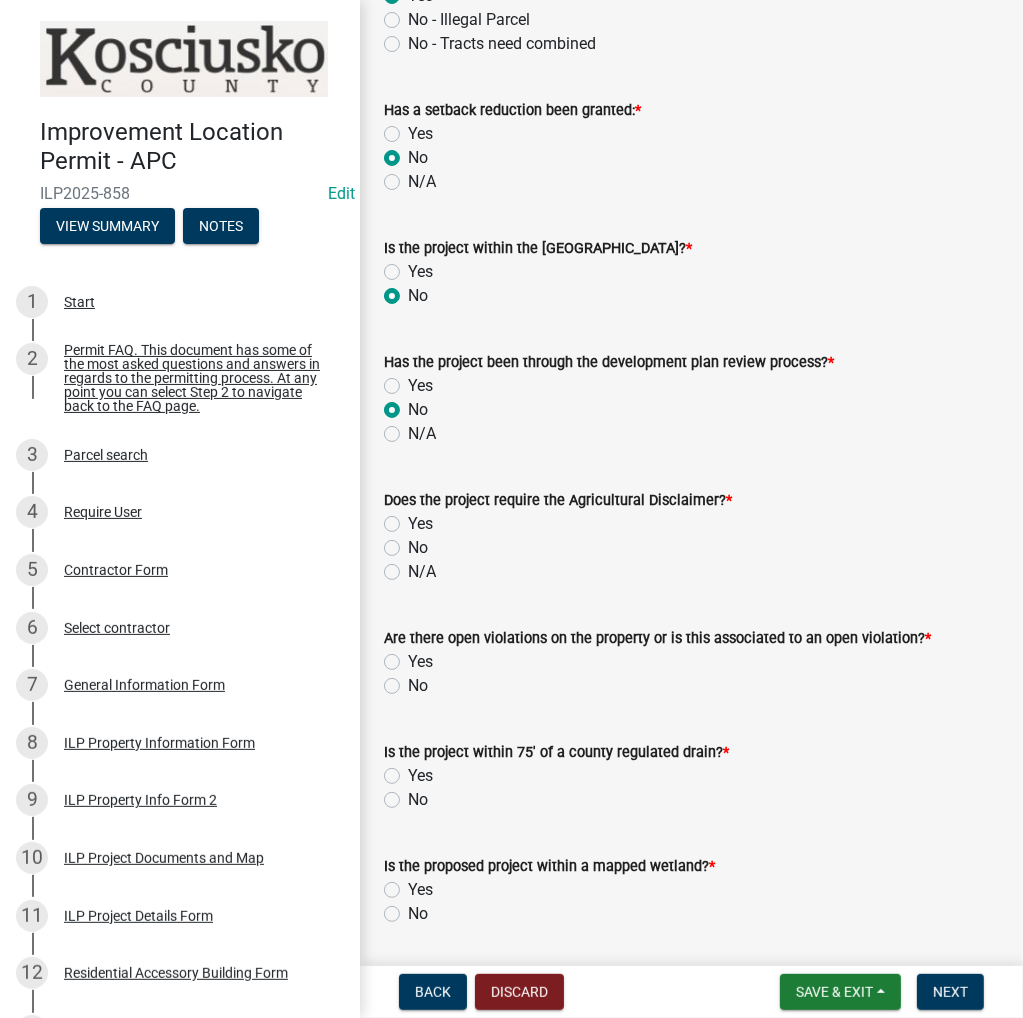 radio on "true" 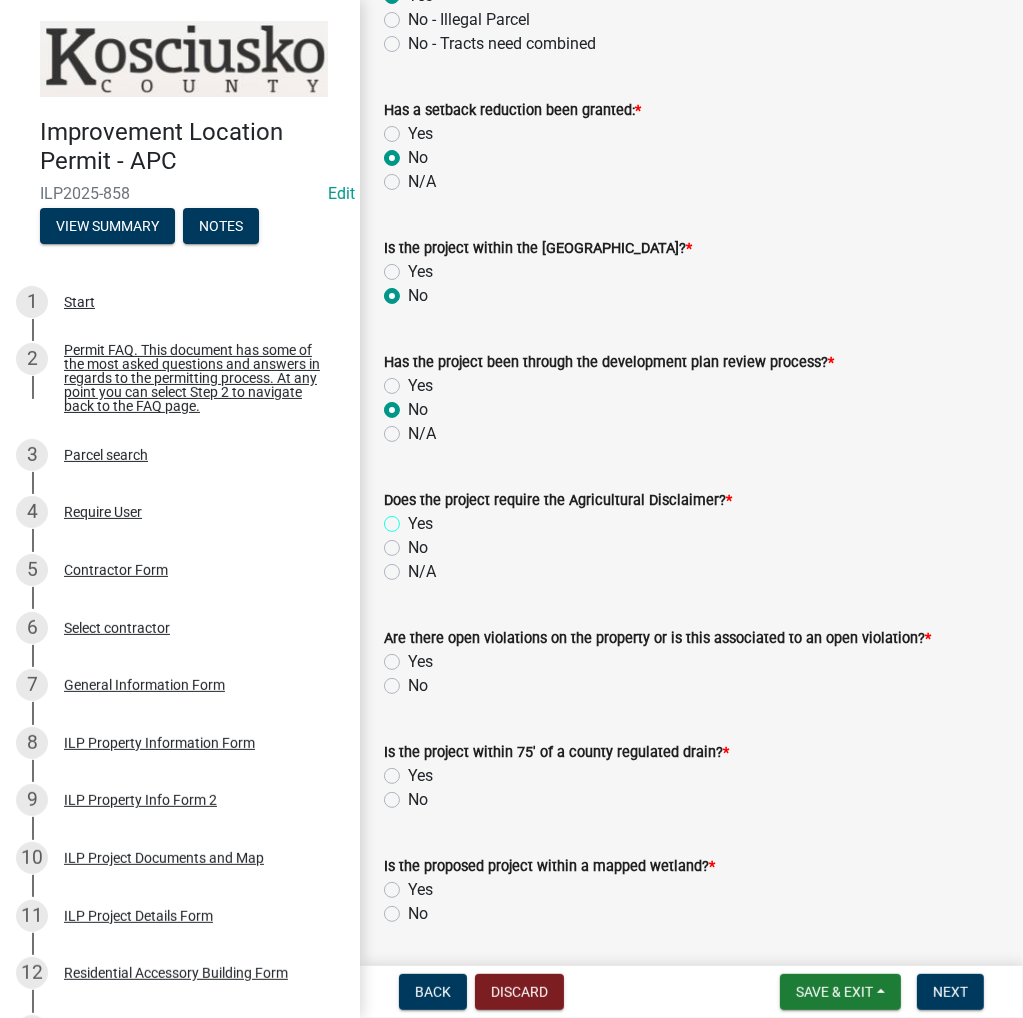 click on "Yes" at bounding box center [414, 518] 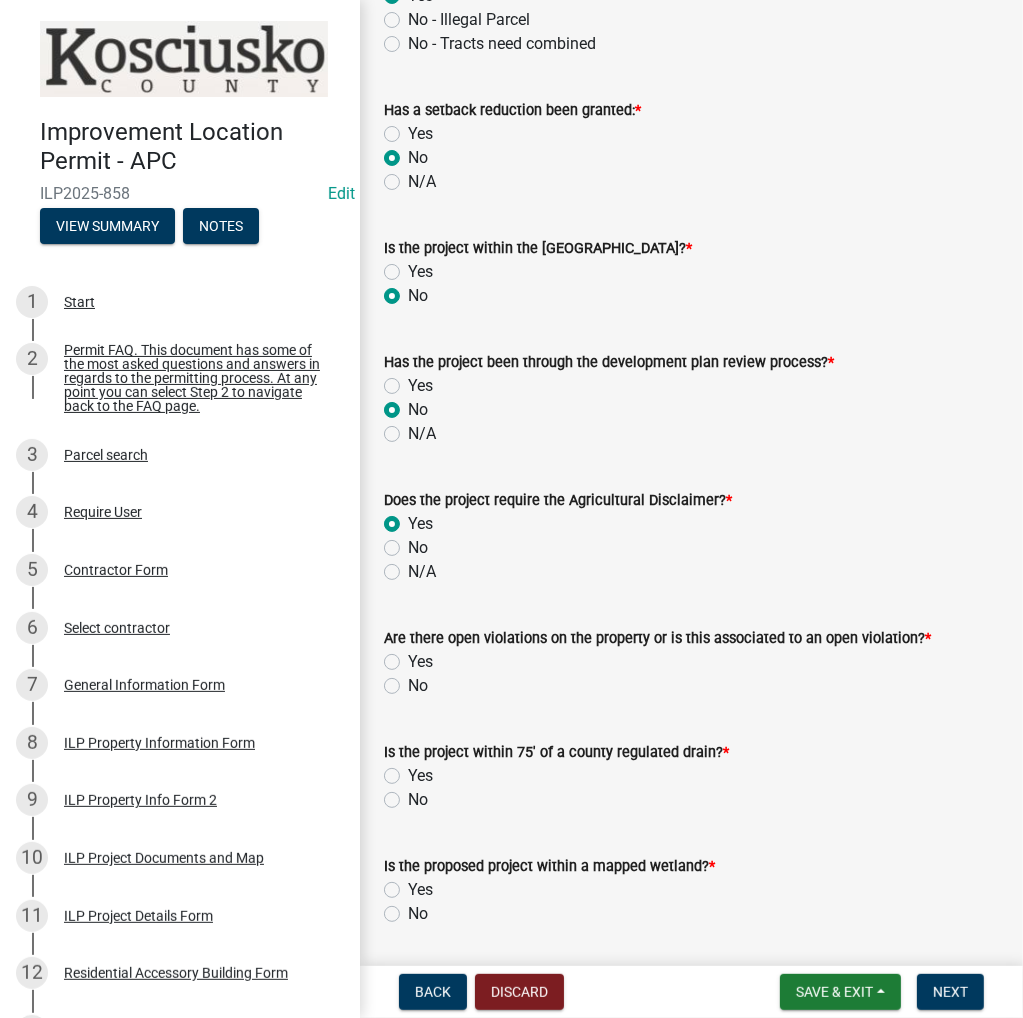 radio on "true" 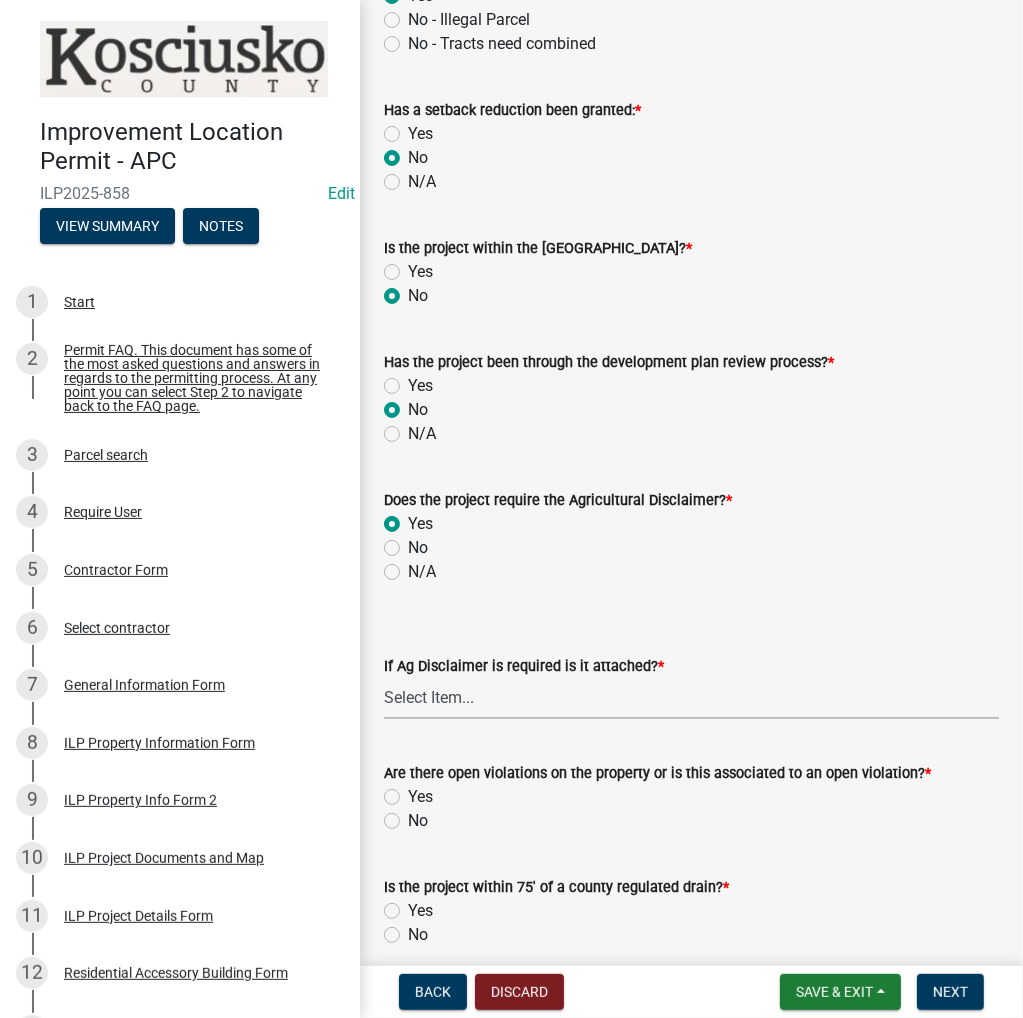 click on "Select Item...   Yes   No" at bounding box center (691, 698) 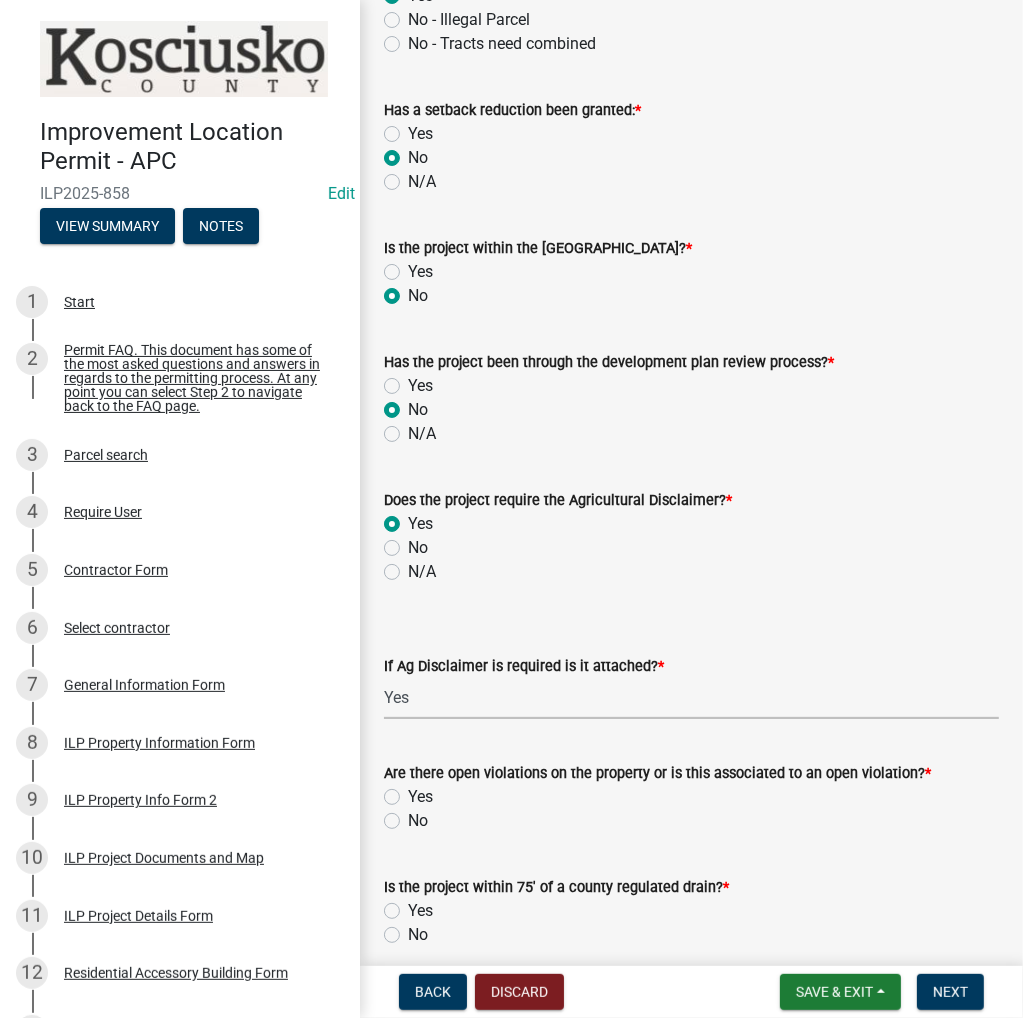click on "Select Item...   Yes   No" at bounding box center [691, 698] 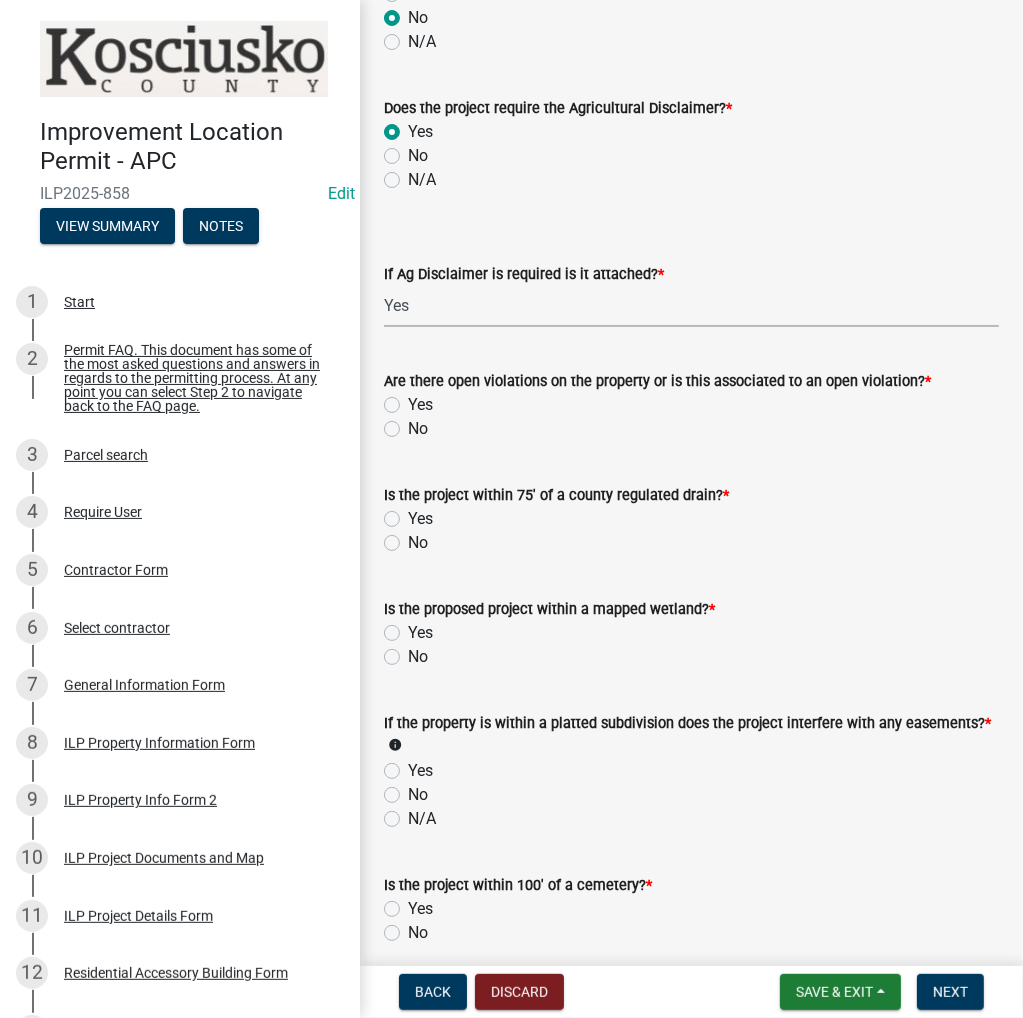 scroll, scrollTop: 1500, scrollLeft: 0, axis: vertical 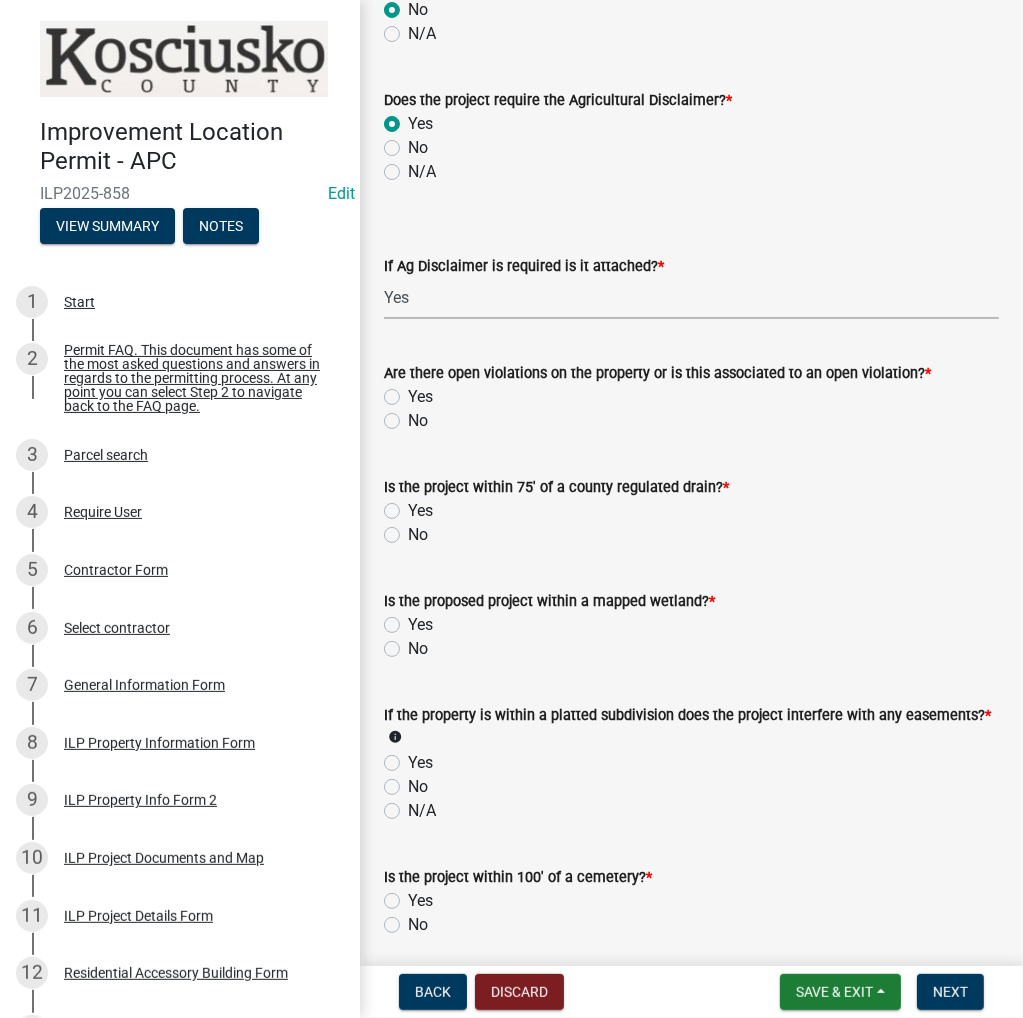 click on "No" 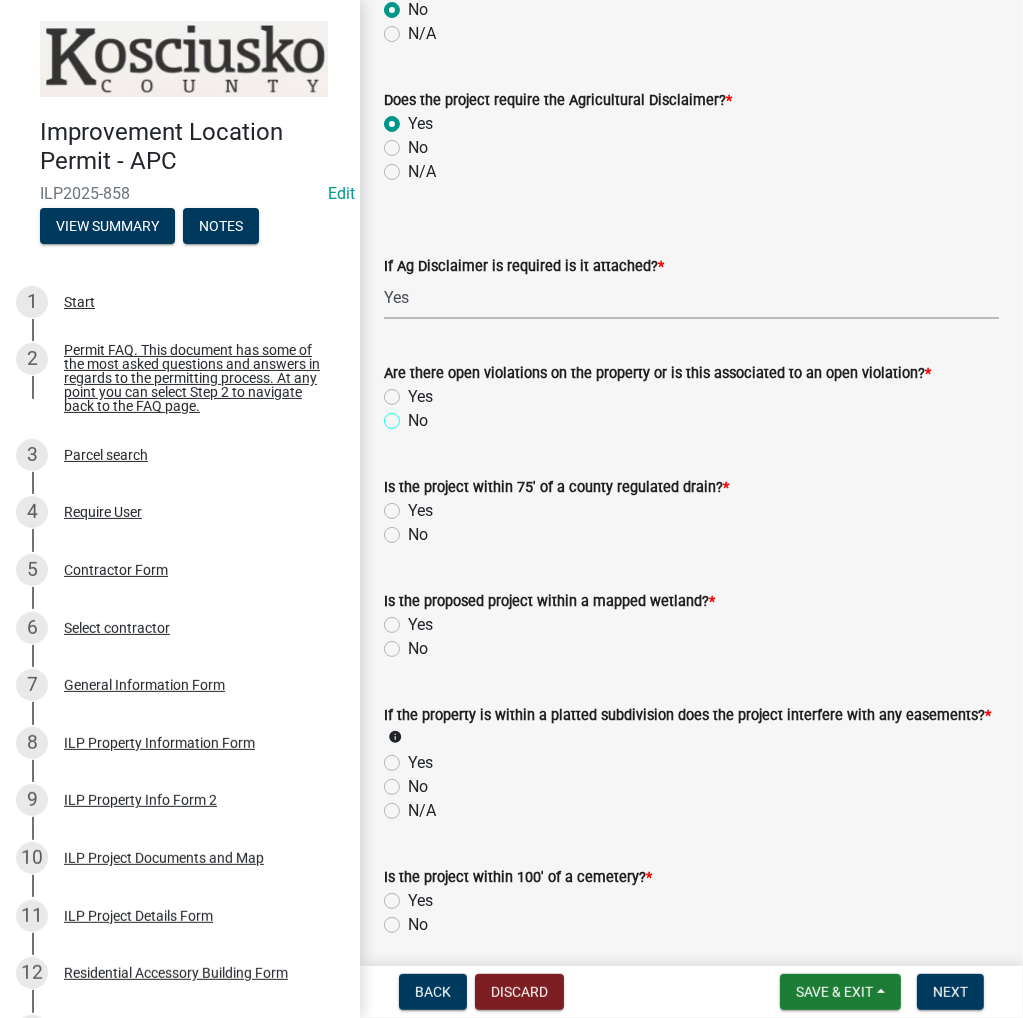 click on "No" at bounding box center [414, 415] 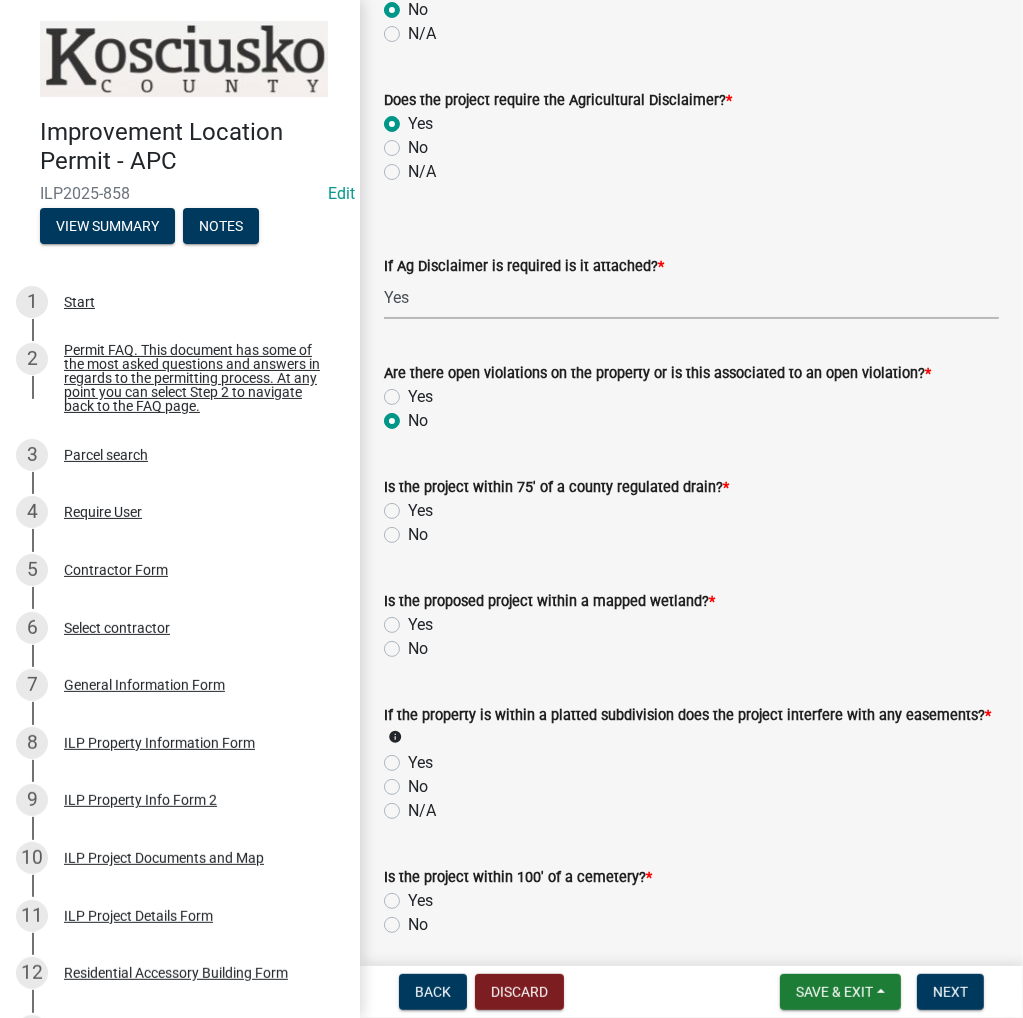 radio on "true" 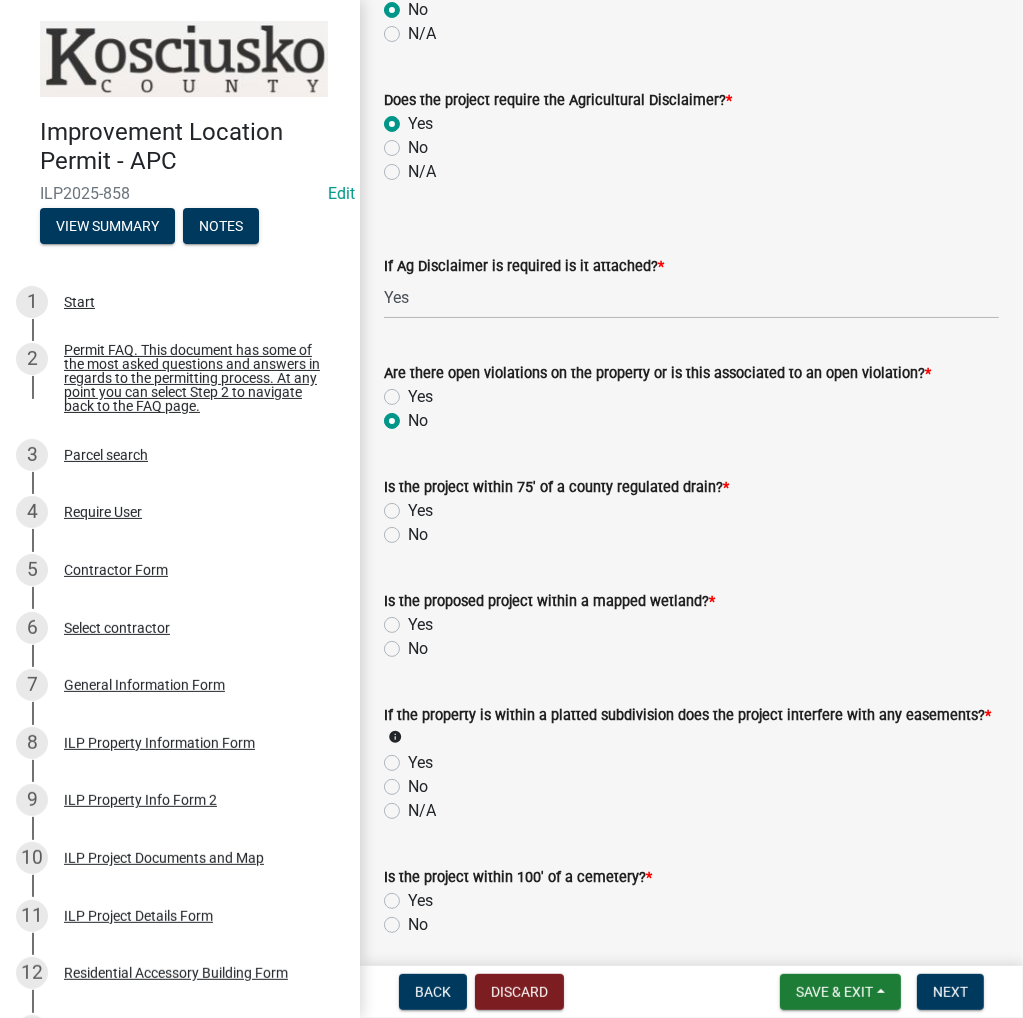 click on "No" 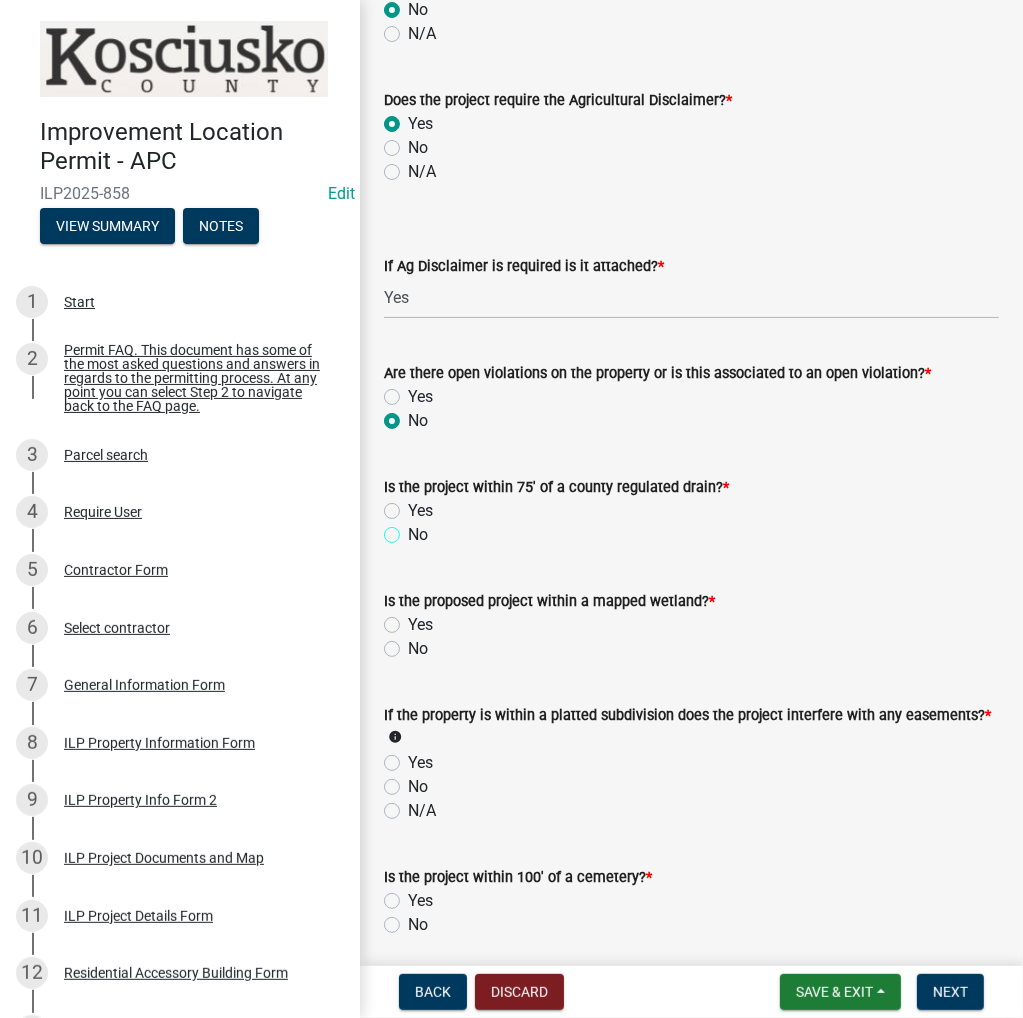 click on "No" at bounding box center (414, 529) 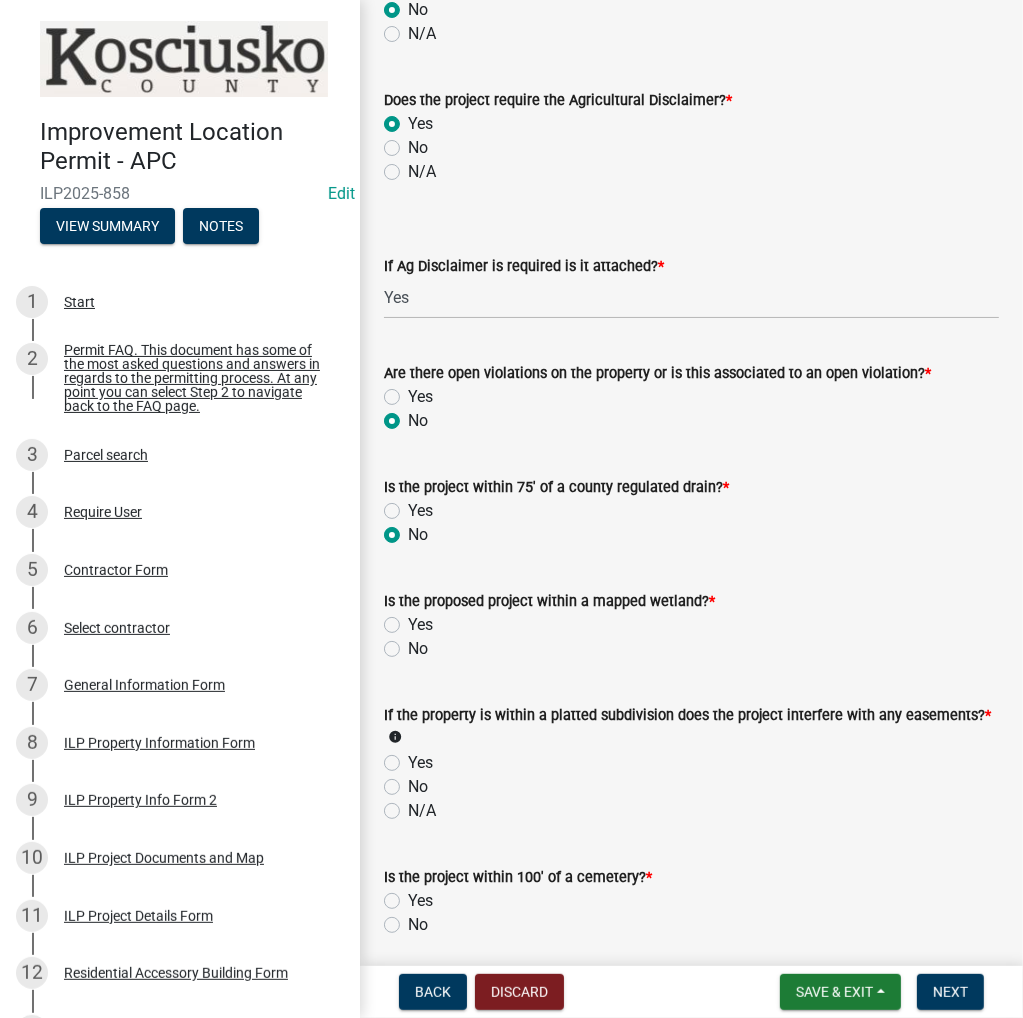 radio on "true" 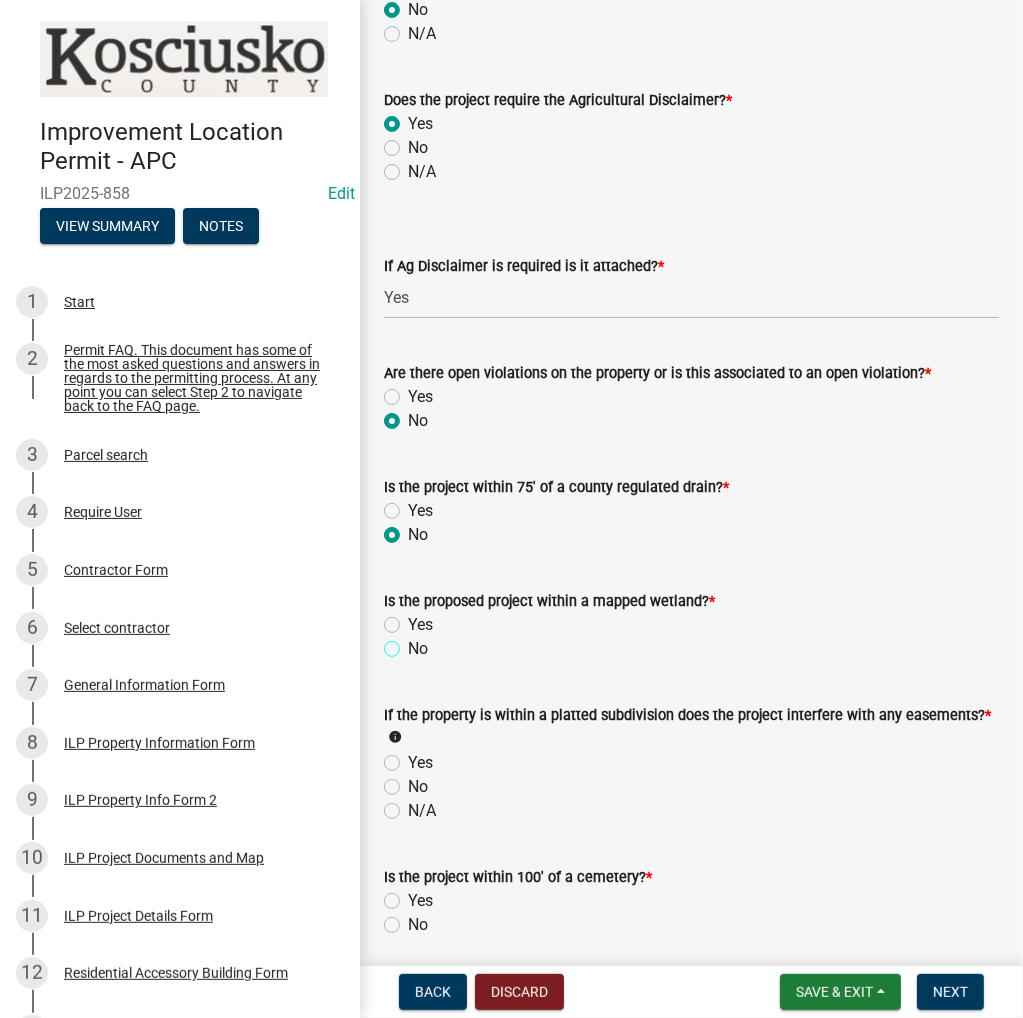 click on "No" at bounding box center [414, 643] 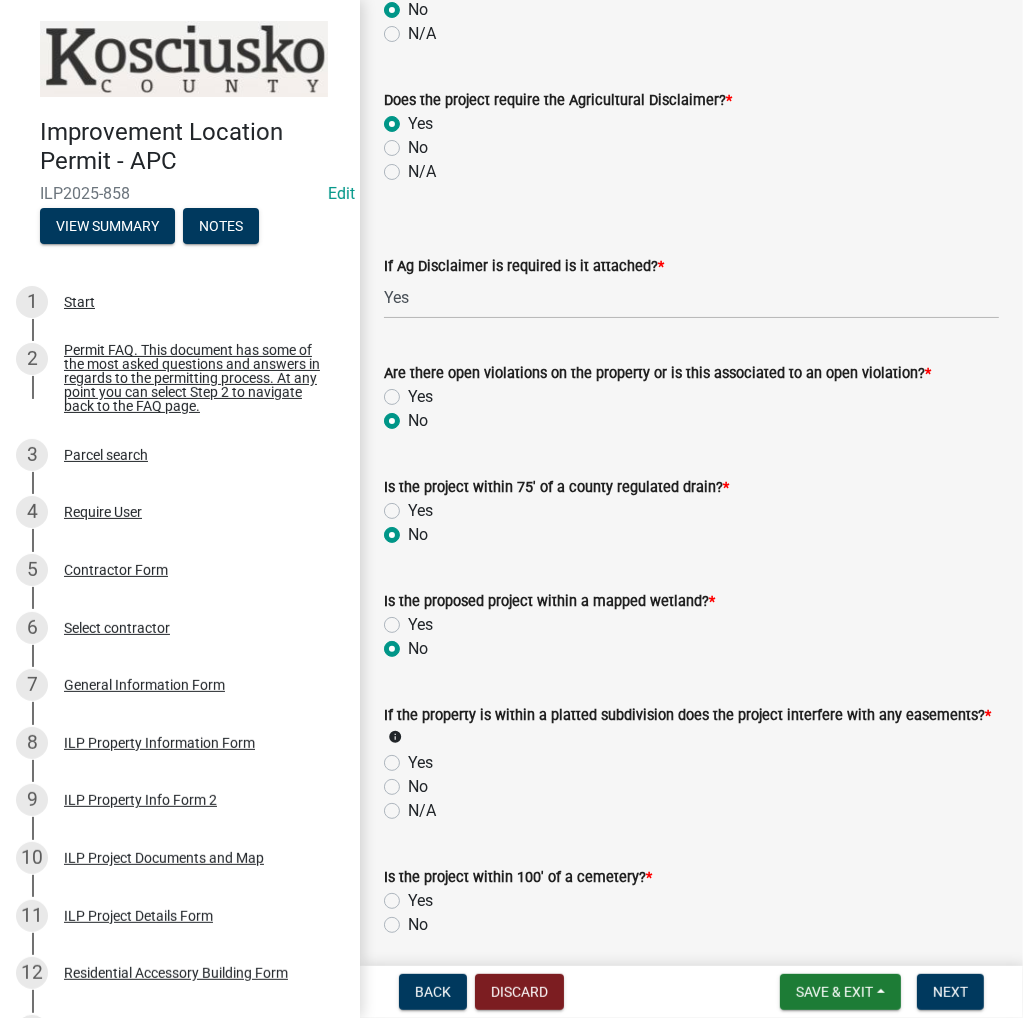 radio on "true" 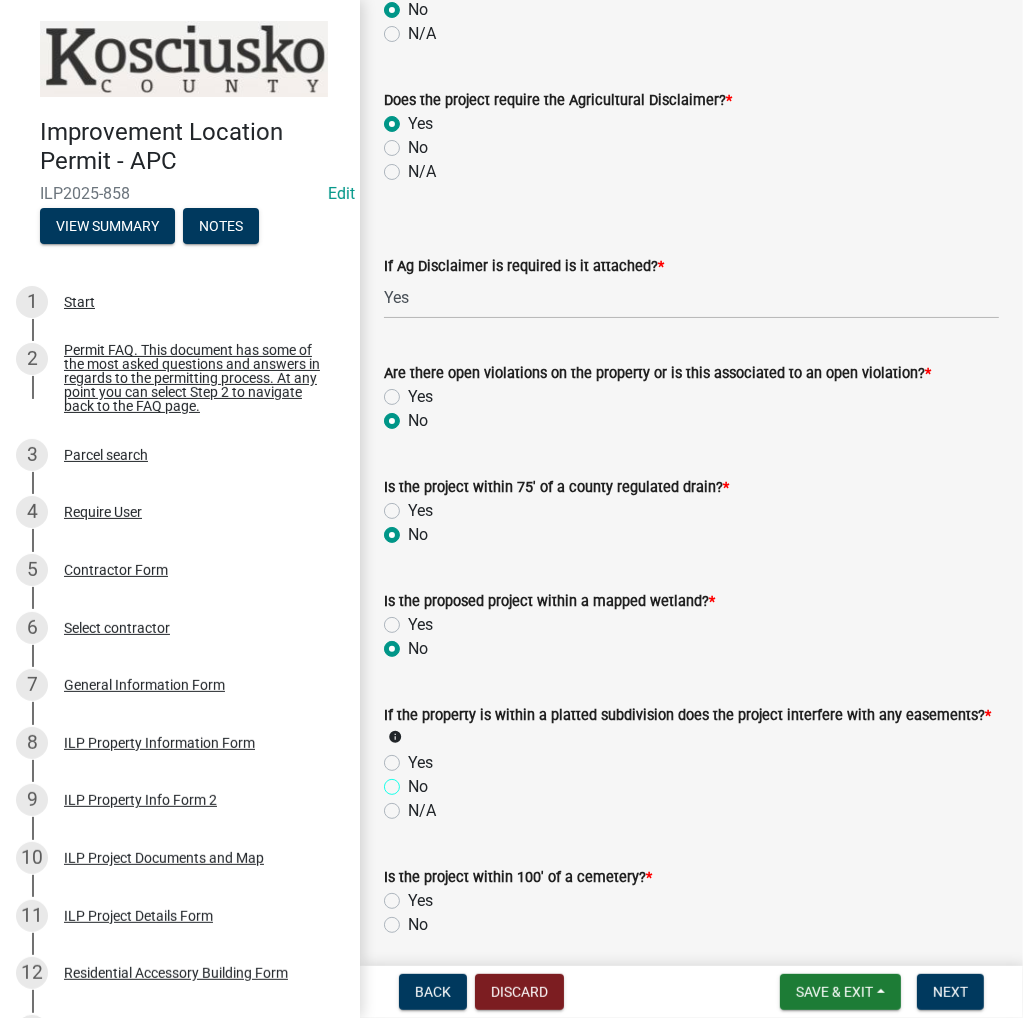 click on "No" at bounding box center [414, 781] 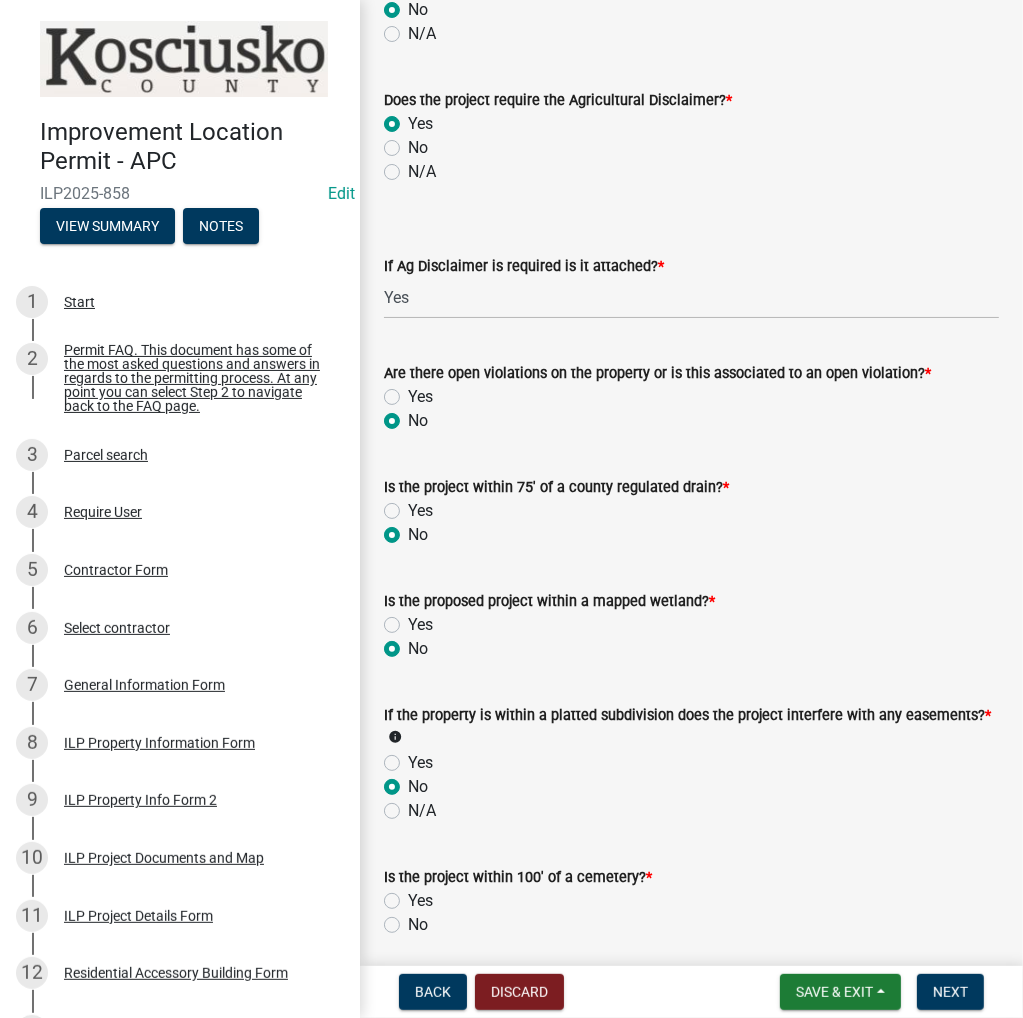 radio on "true" 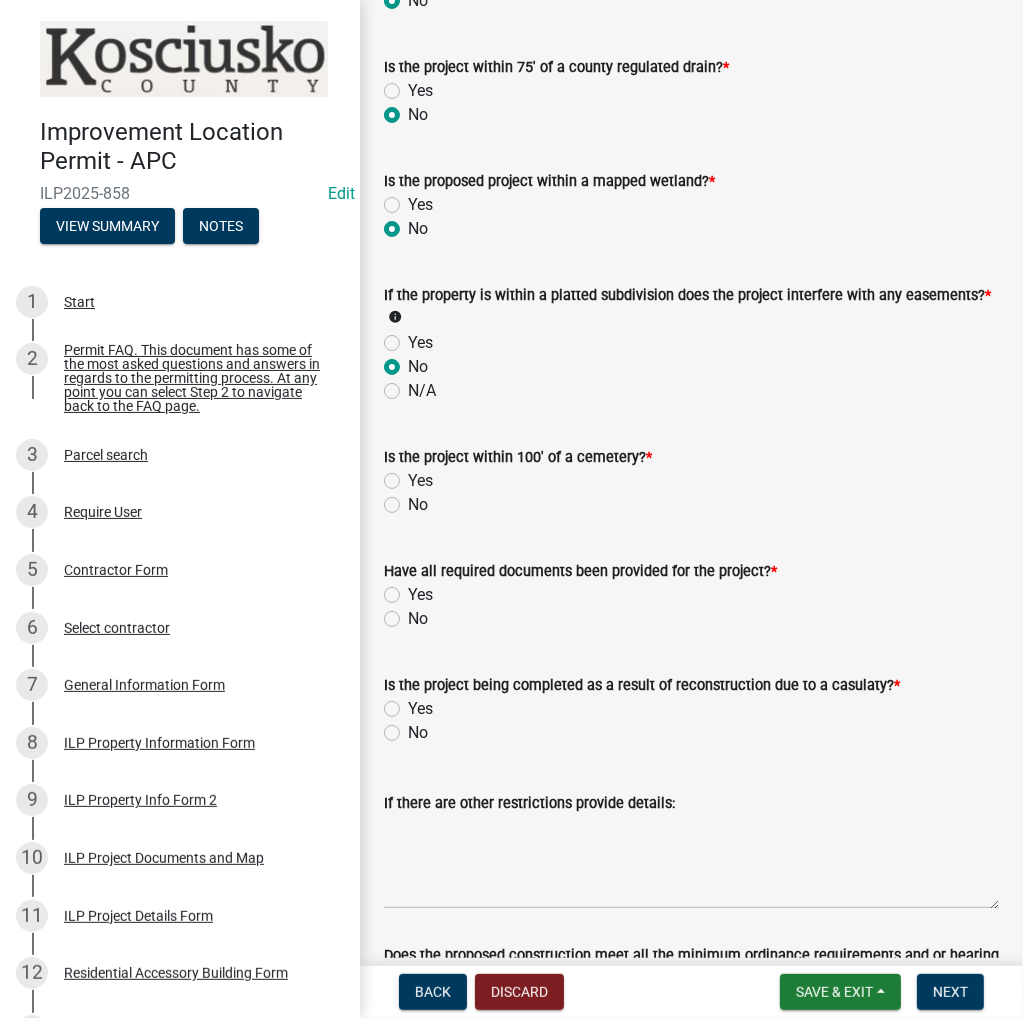 scroll, scrollTop: 2000, scrollLeft: 0, axis: vertical 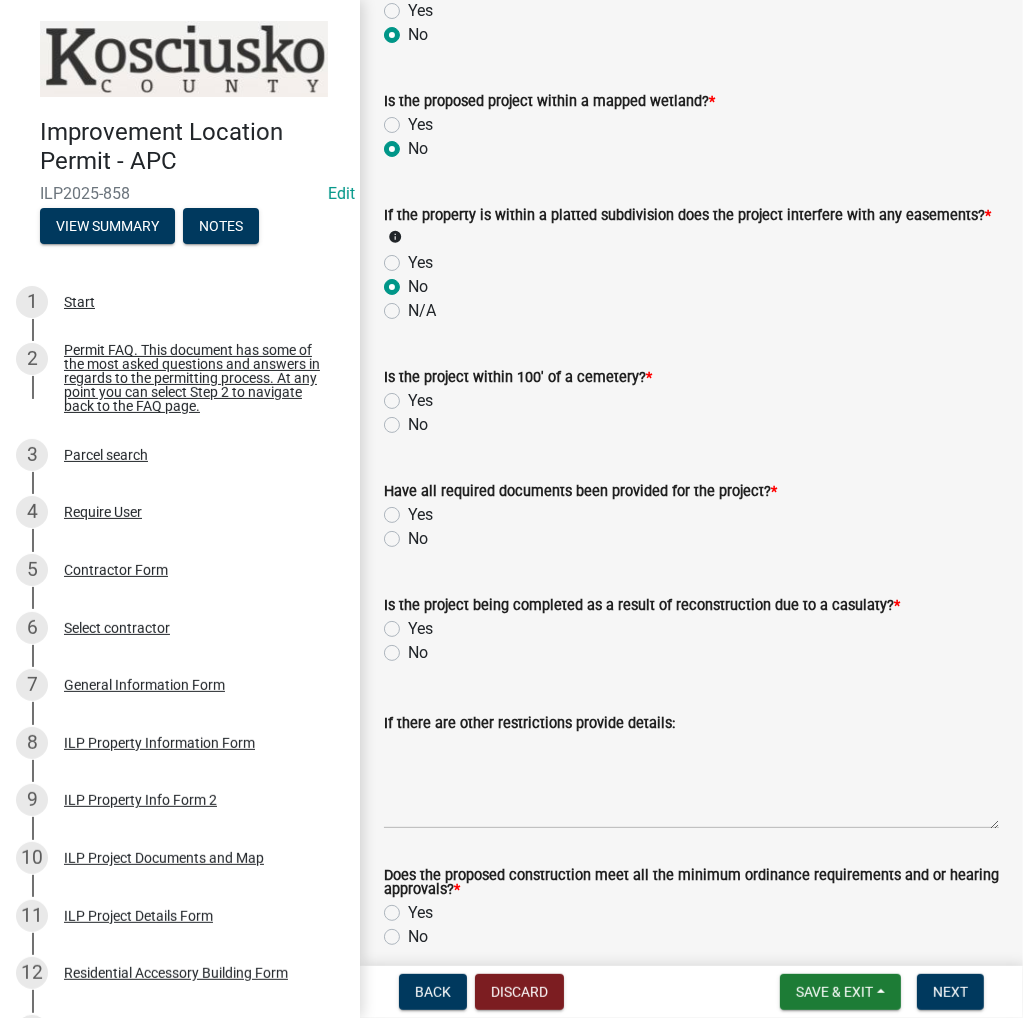 click on "No" 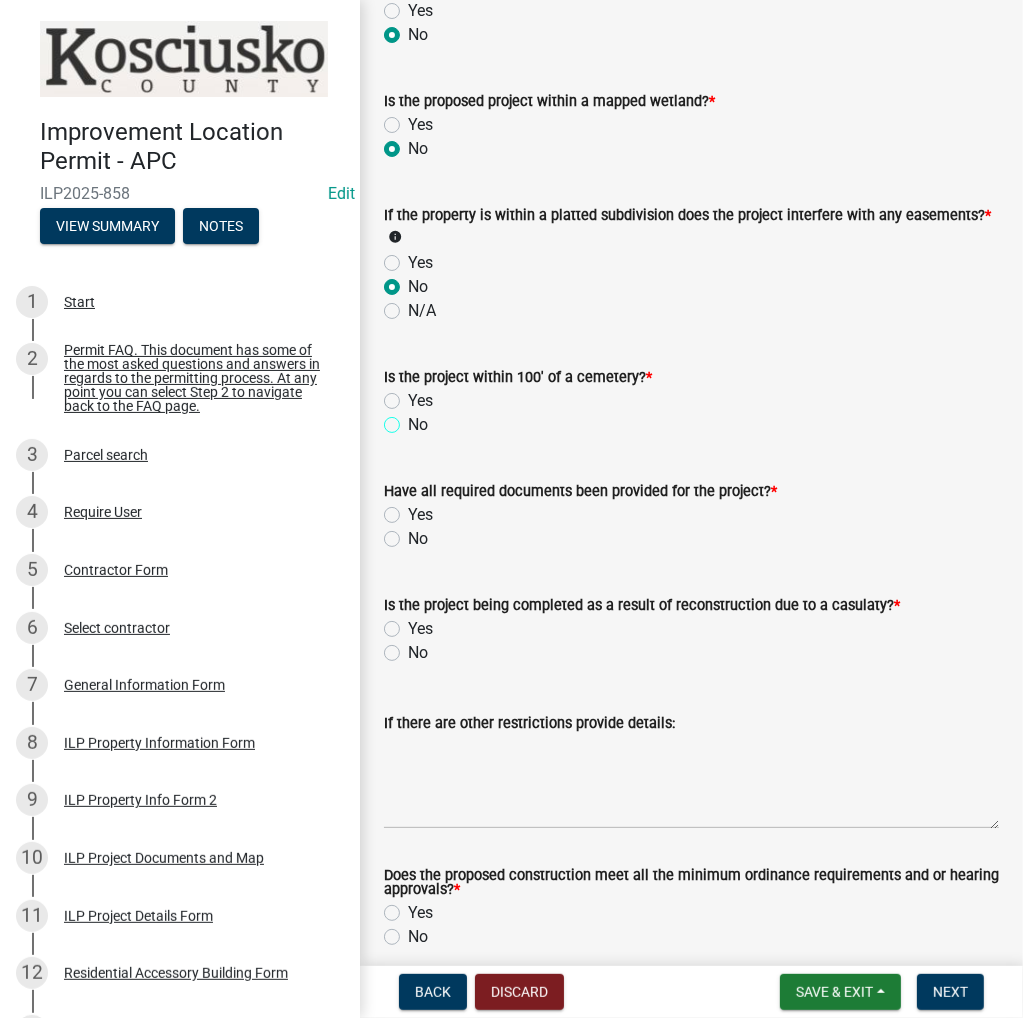 click on "No" at bounding box center [414, 419] 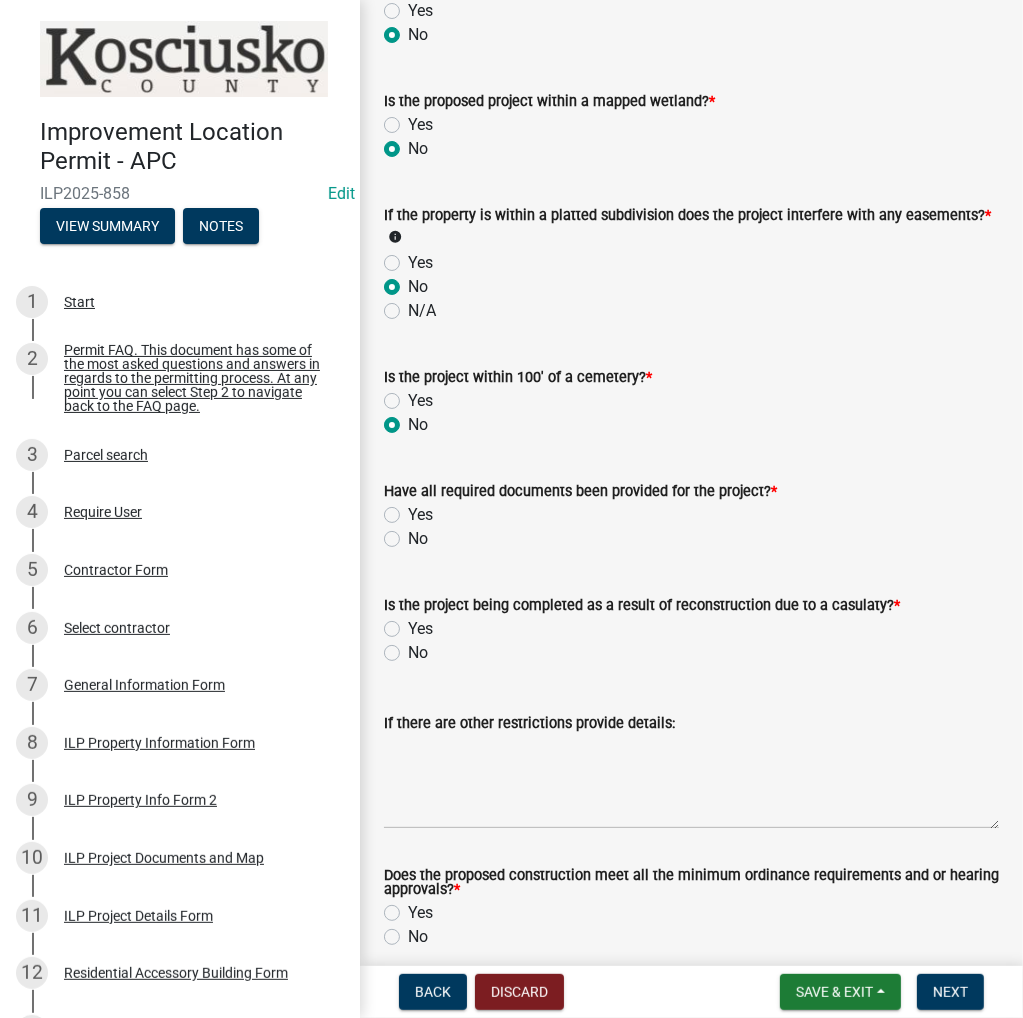 radio on "true" 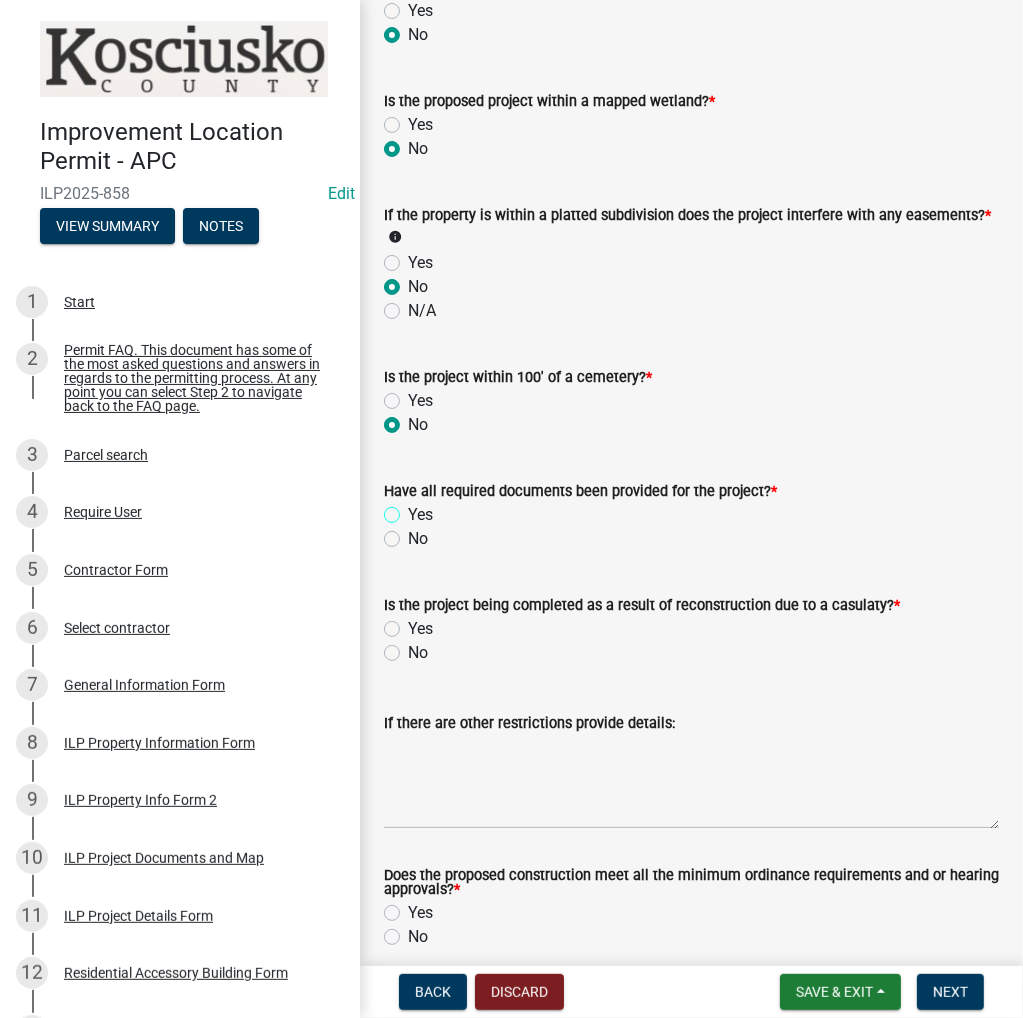 click on "Yes" at bounding box center [414, 509] 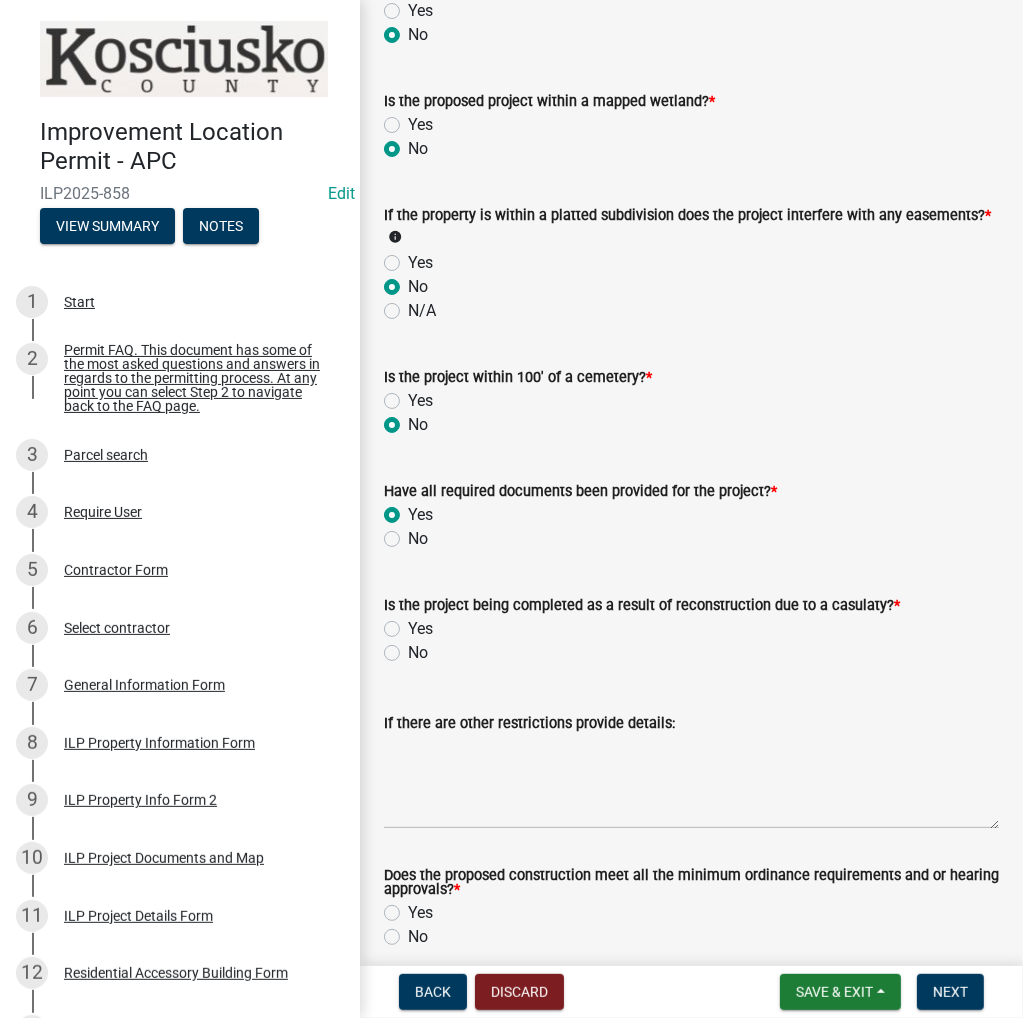 radio on "true" 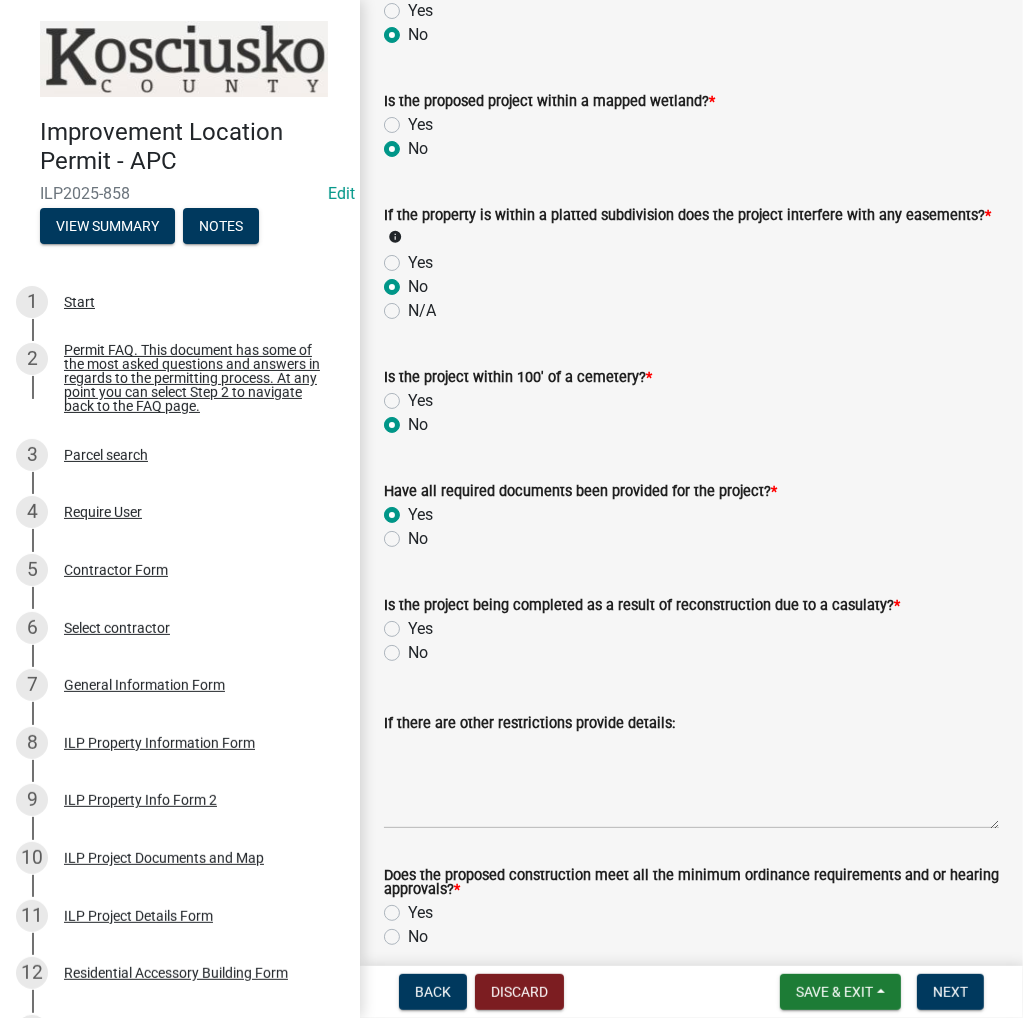 scroll, scrollTop: 2088, scrollLeft: 0, axis: vertical 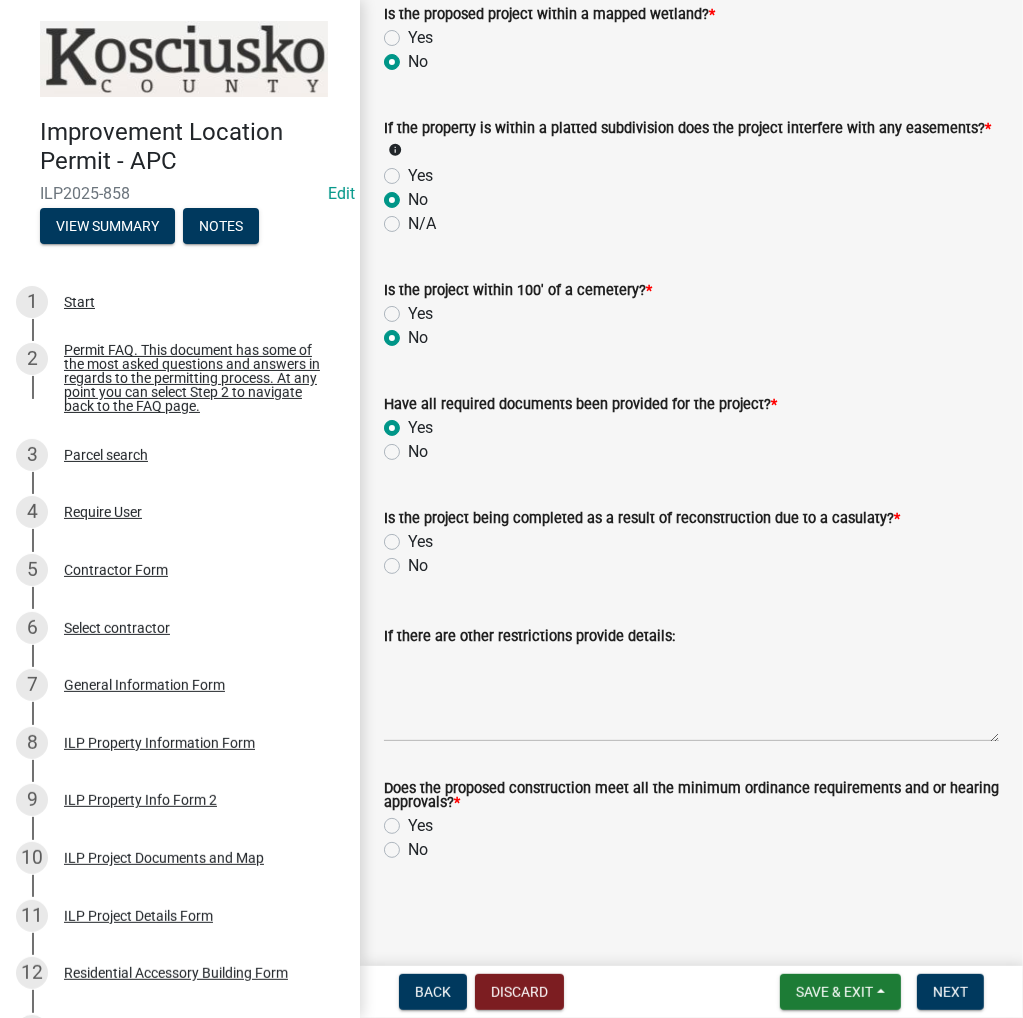 click on "No" 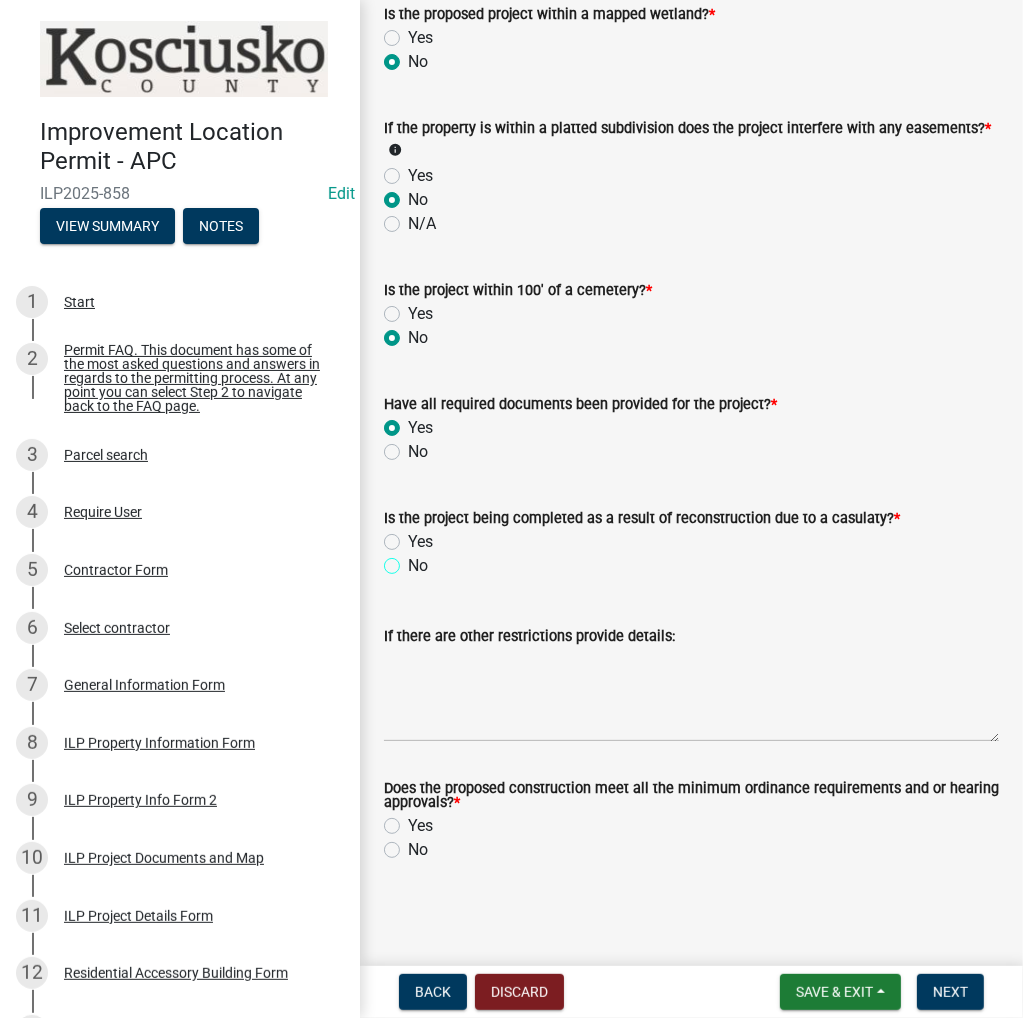 click on "No" at bounding box center [414, 560] 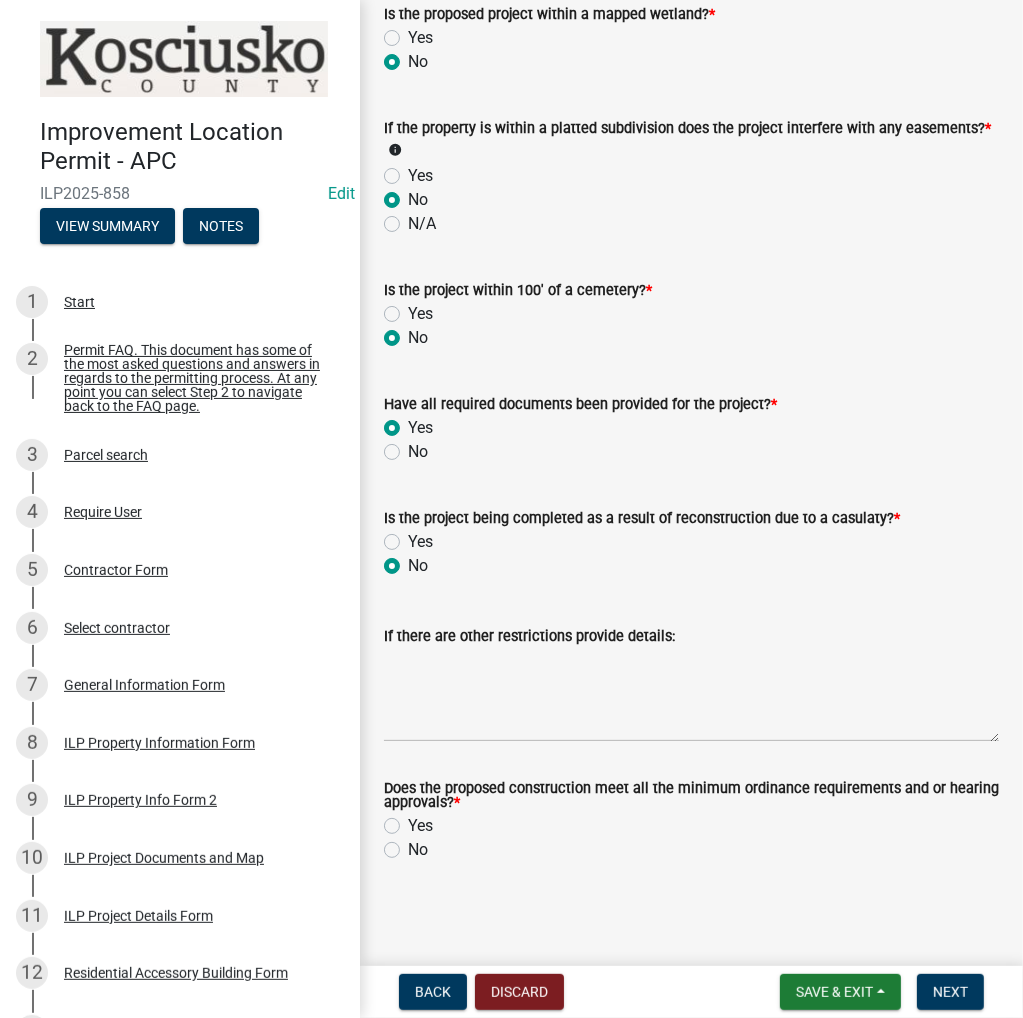radio on "true" 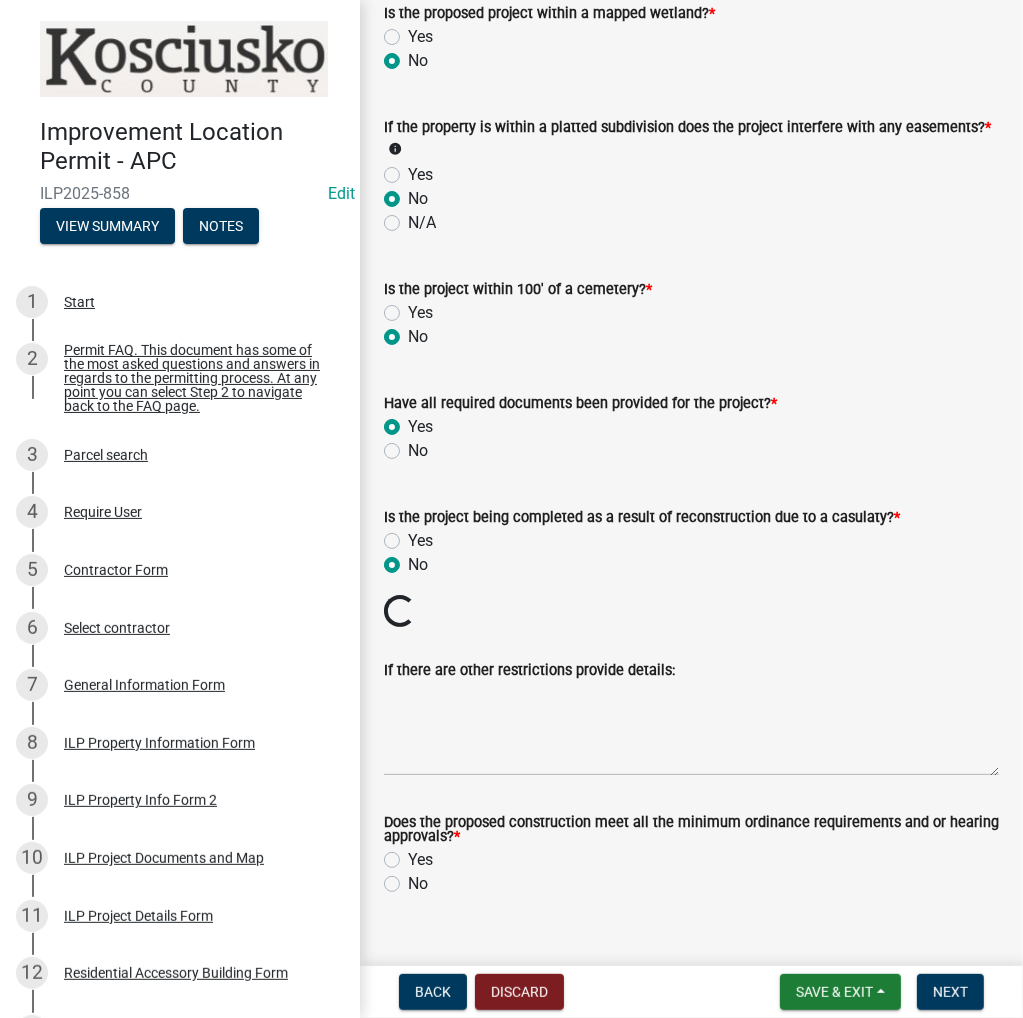 click on "Yes" 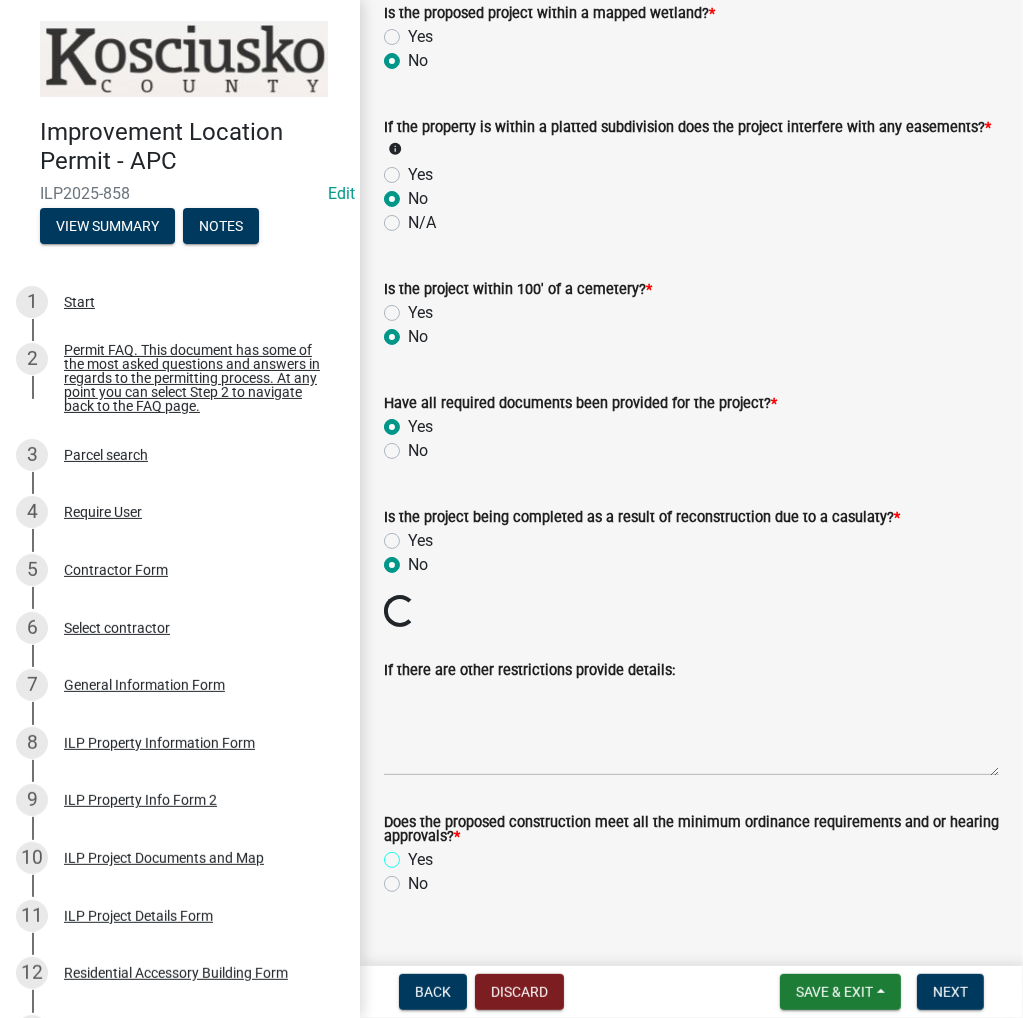 click on "Yes" at bounding box center (414, 854) 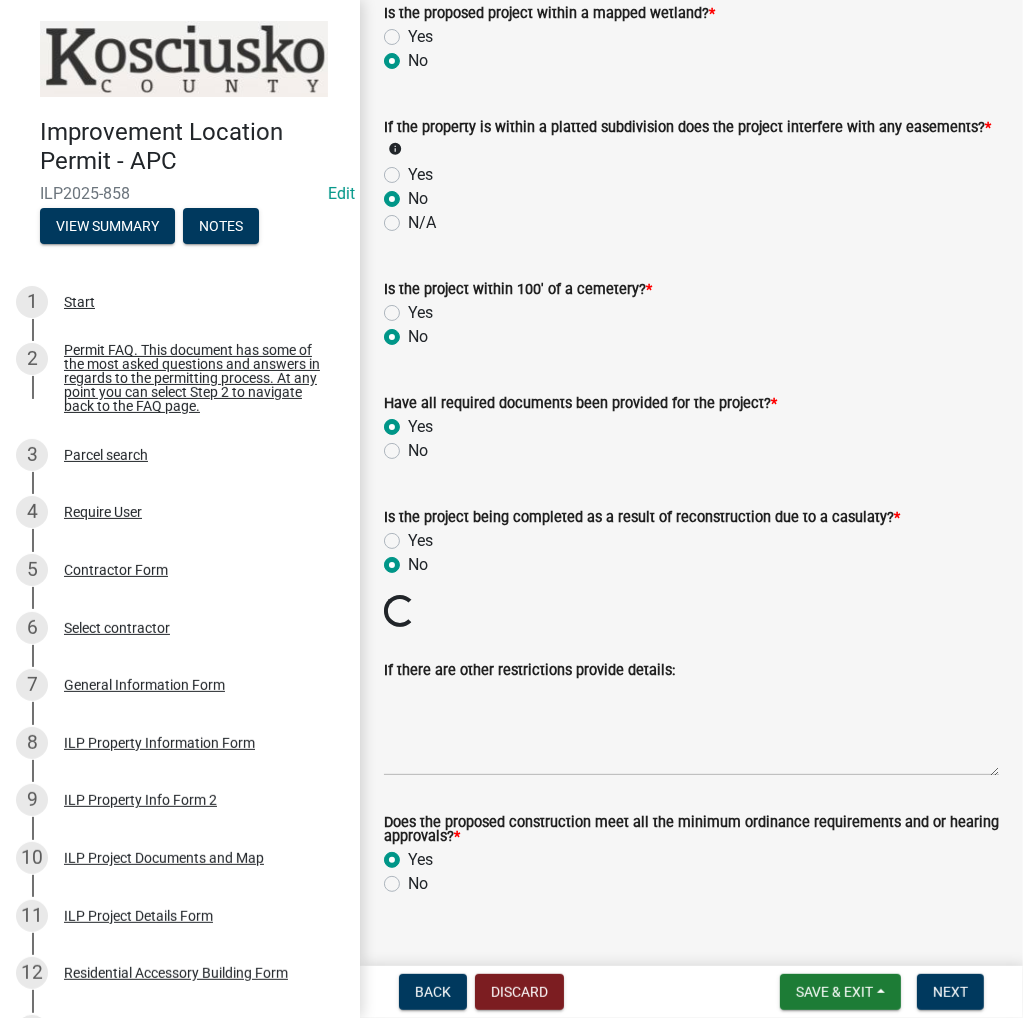 radio on "true" 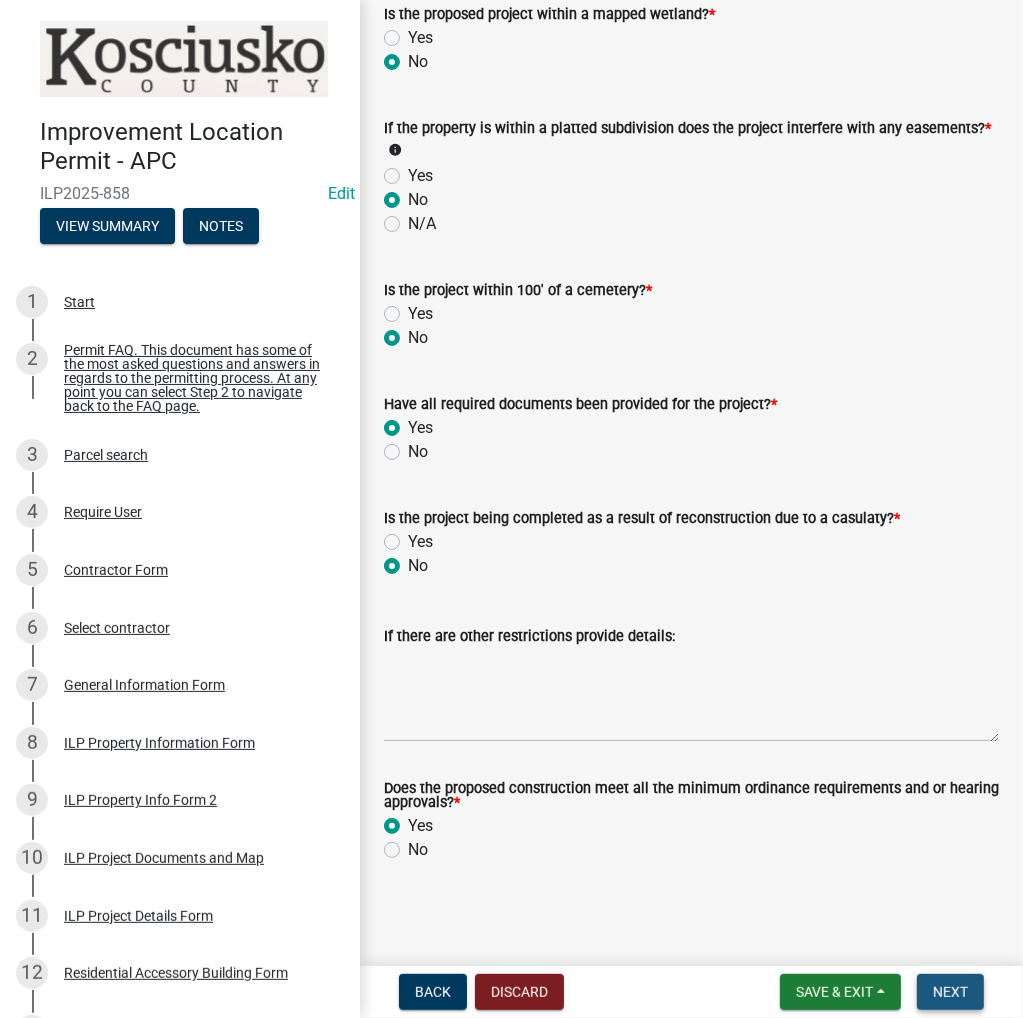 click on "Next" at bounding box center (950, 992) 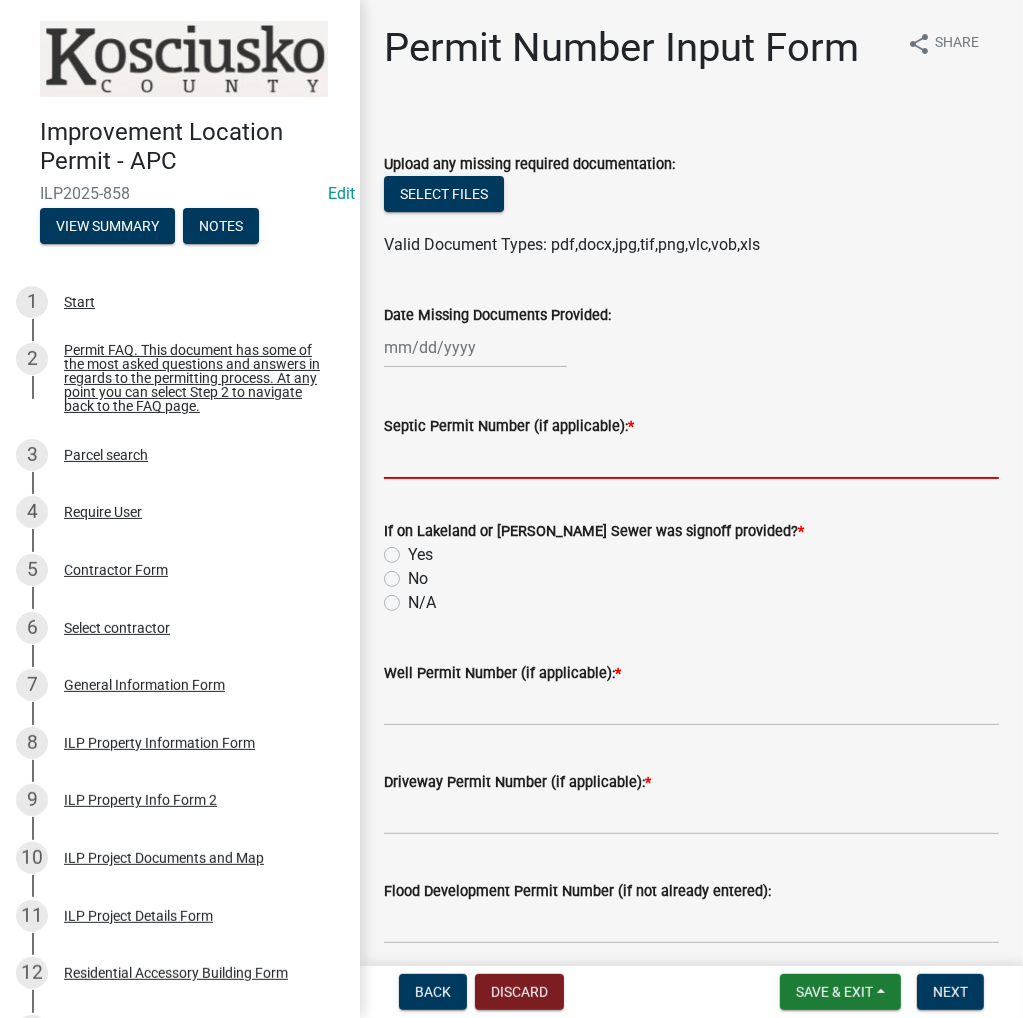 click on "Septic Permit Number (if applicable):  *" at bounding box center (691, 458) 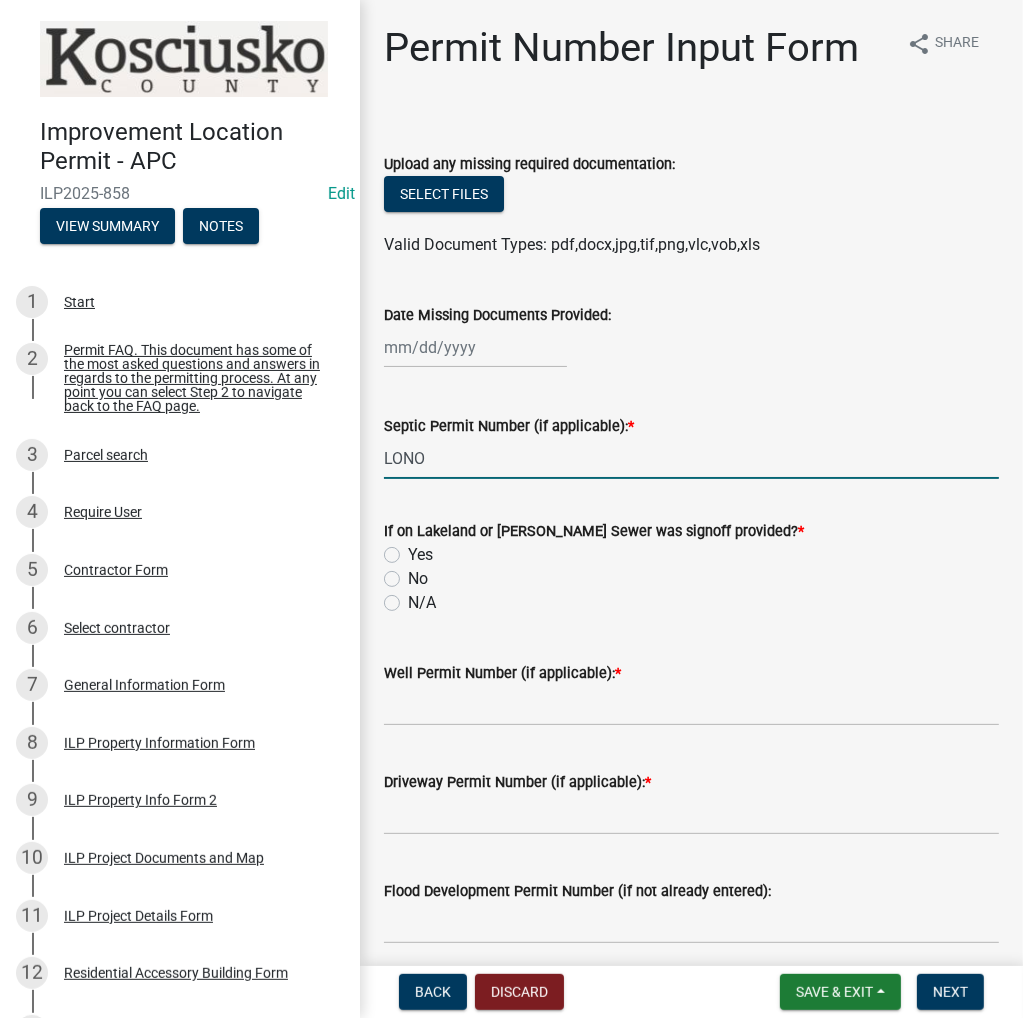 type on "LONO" 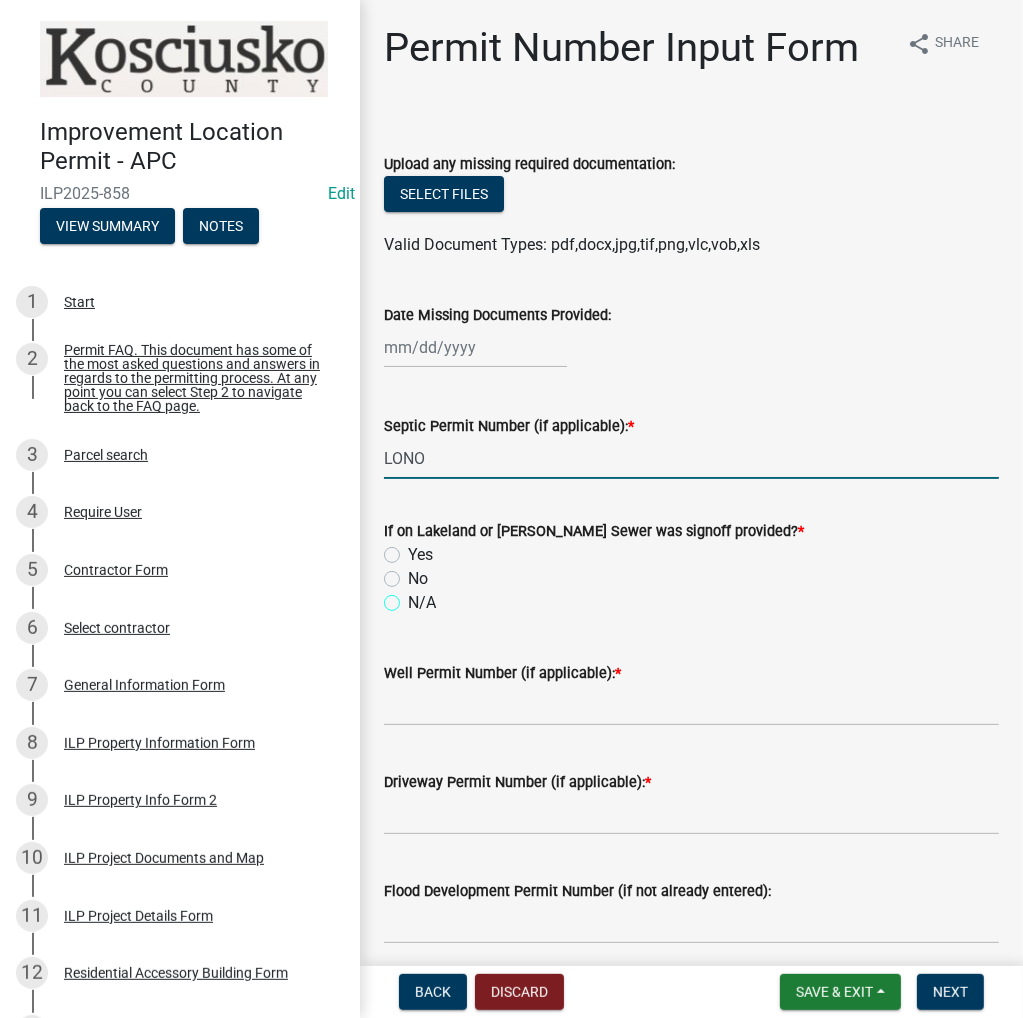 click on "N/A" at bounding box center (414, 597) 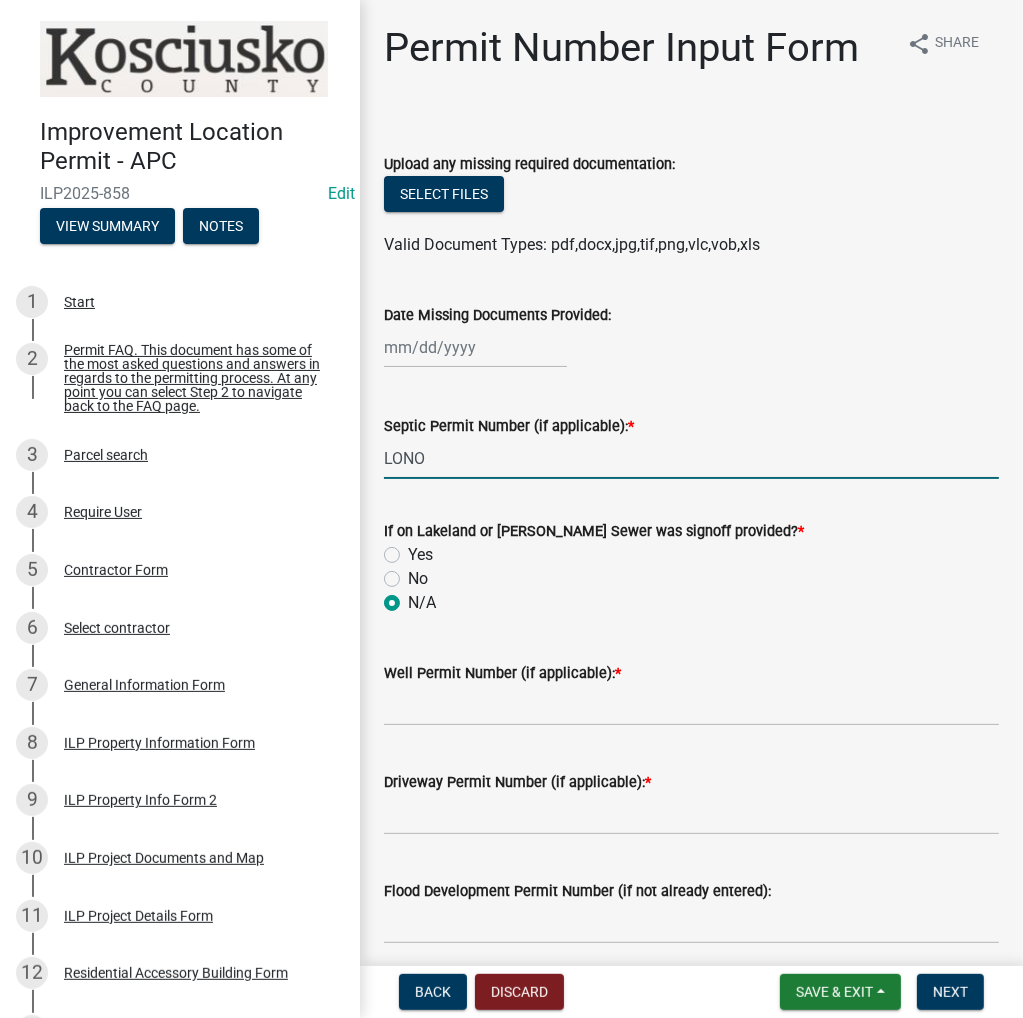 radio on "true" 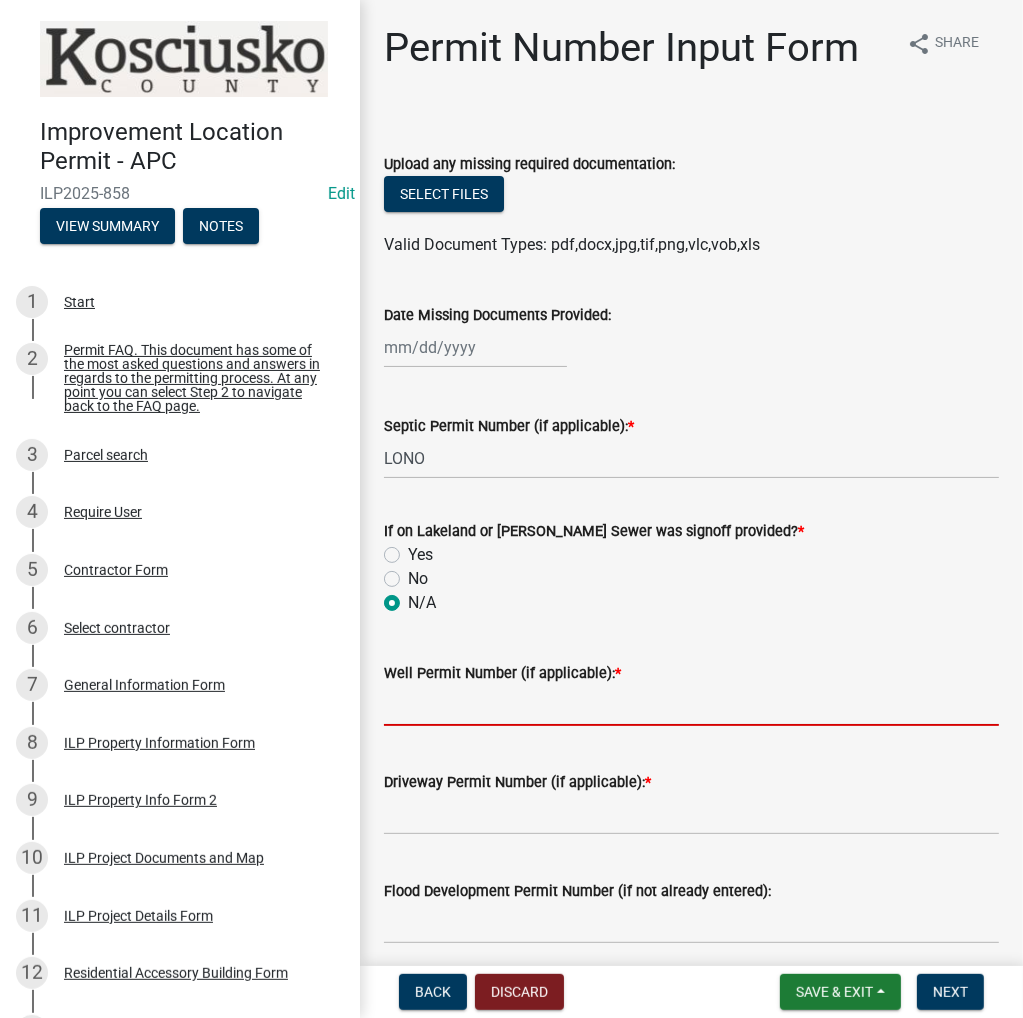 click on "Well Permit Number (if applicable):  *" at bounding box center (691, 705) 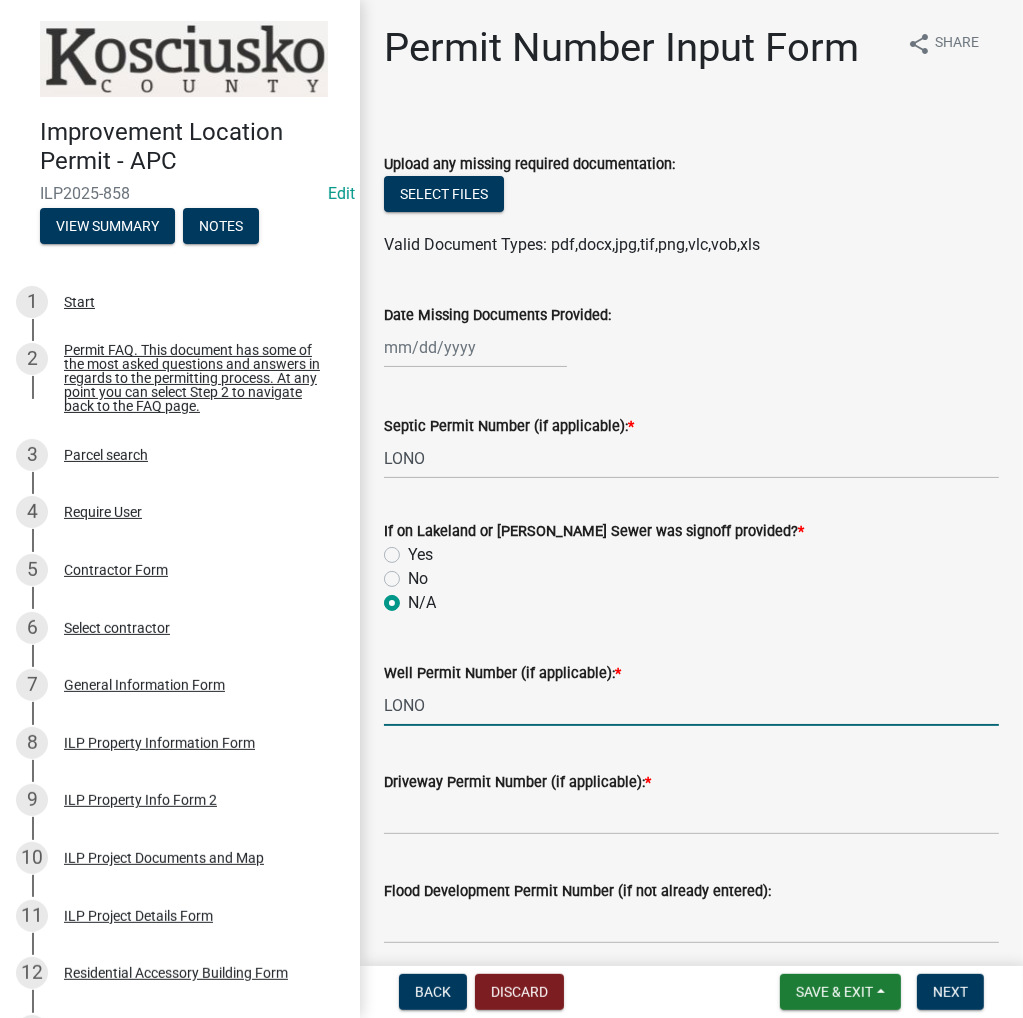 type on "LONO" 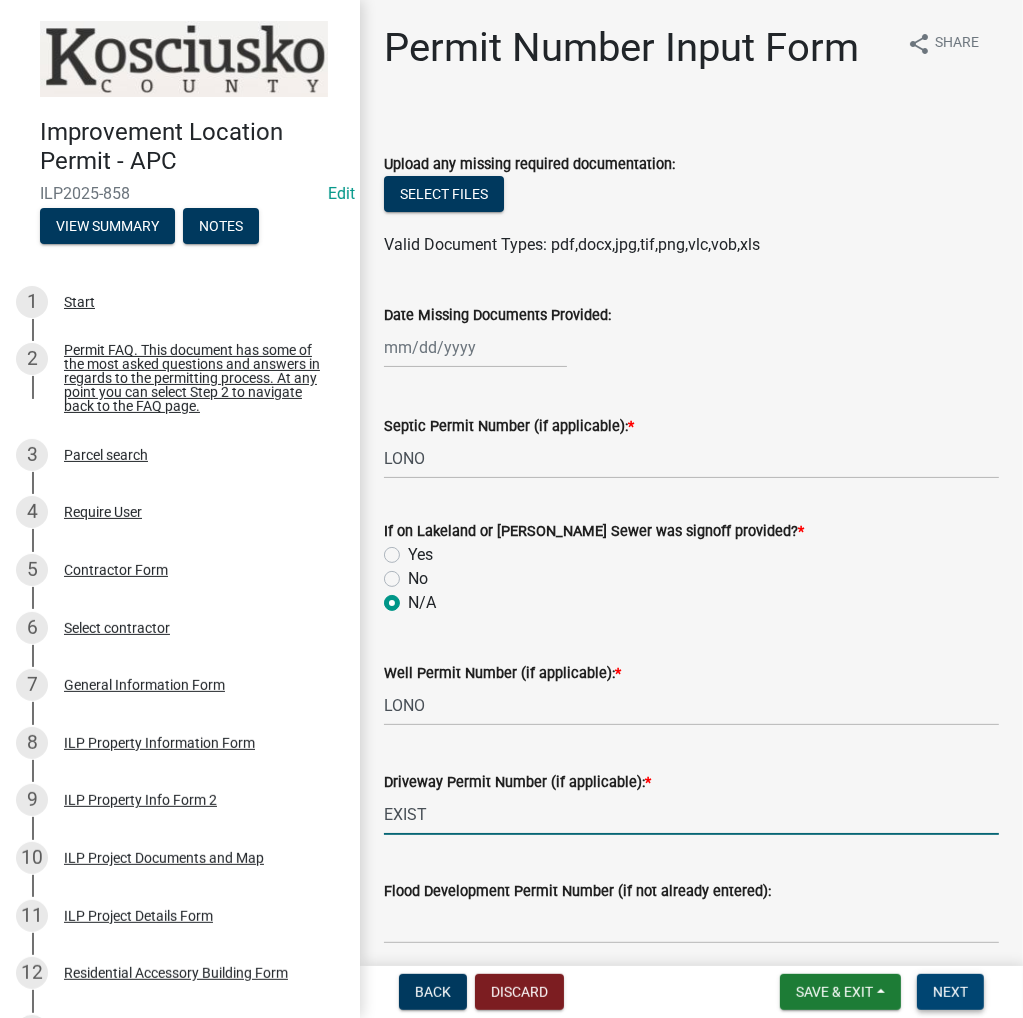 type on "EXIST" 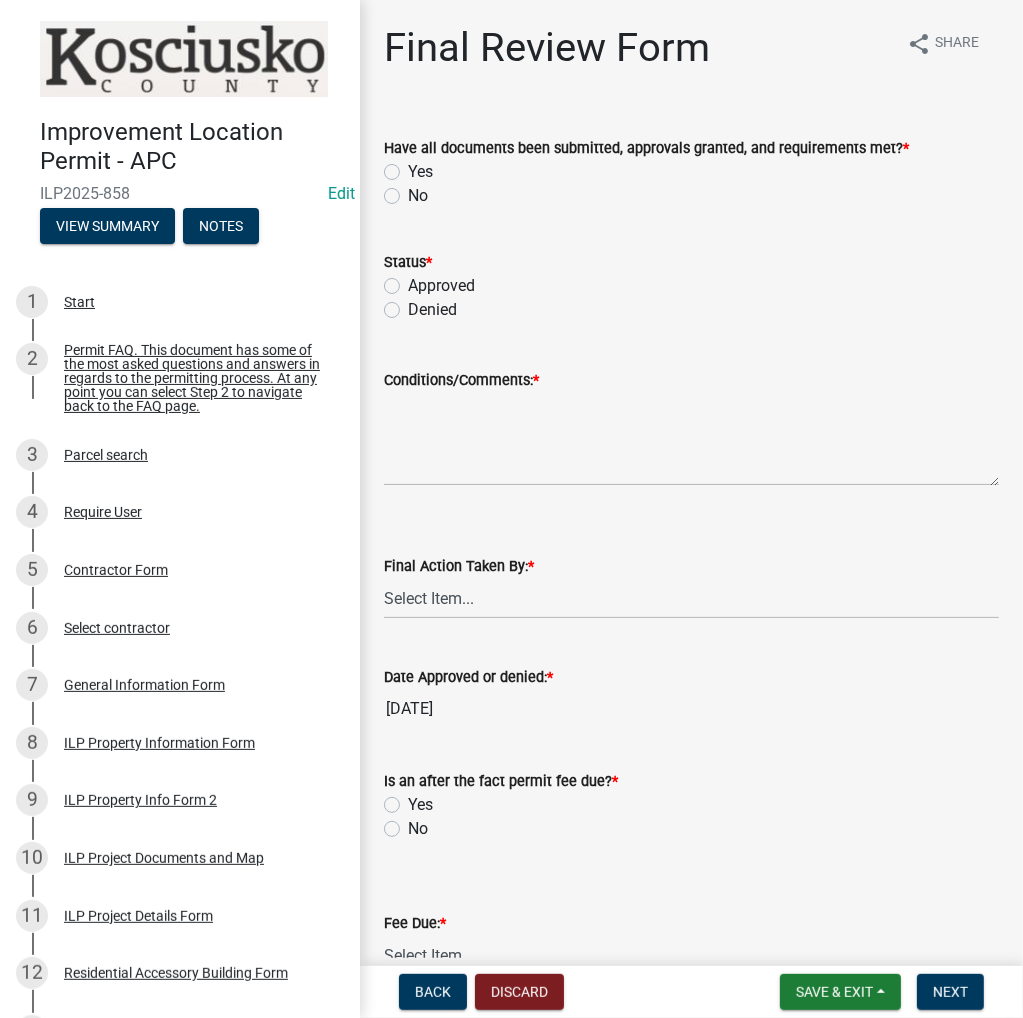 click on "Yes" 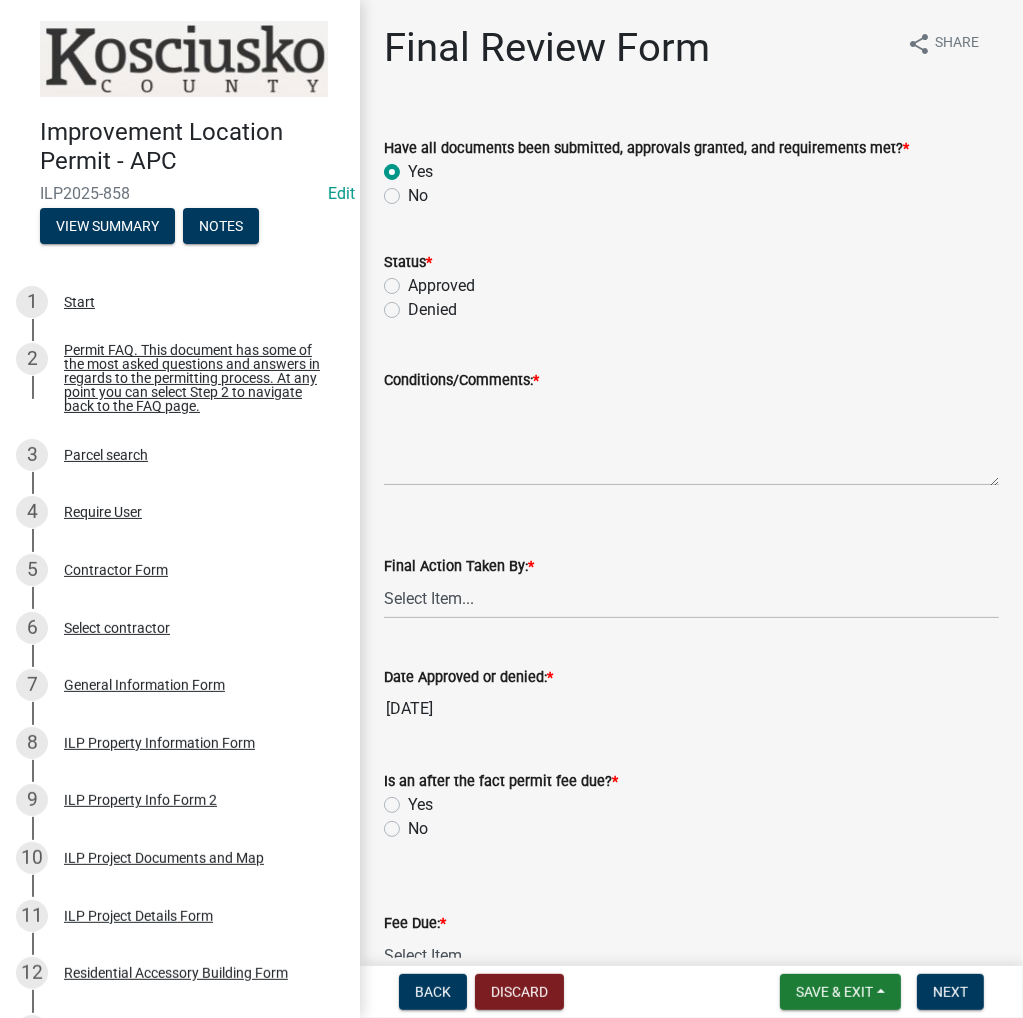 radio on "true" 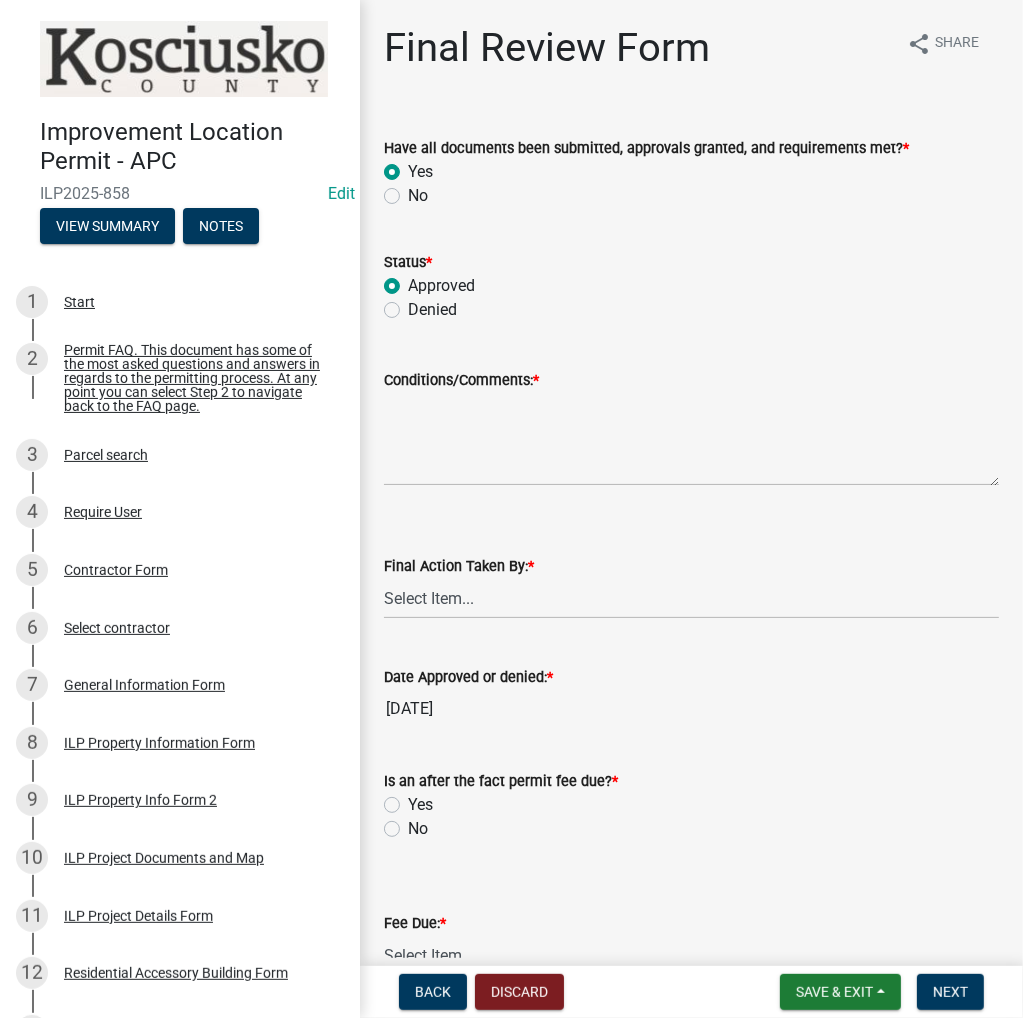 radio on "true" 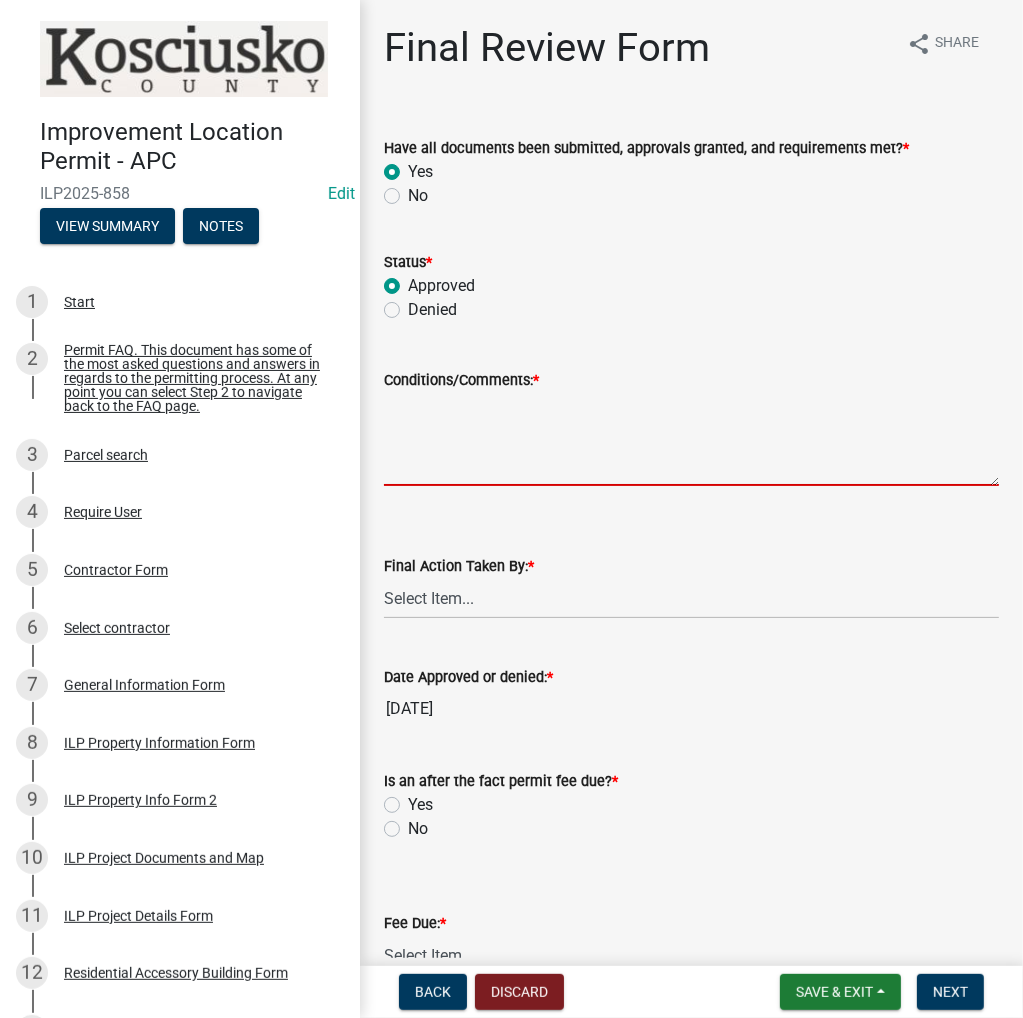 click on "Conditions/Comments:  *" at bounding box center [691, 439] 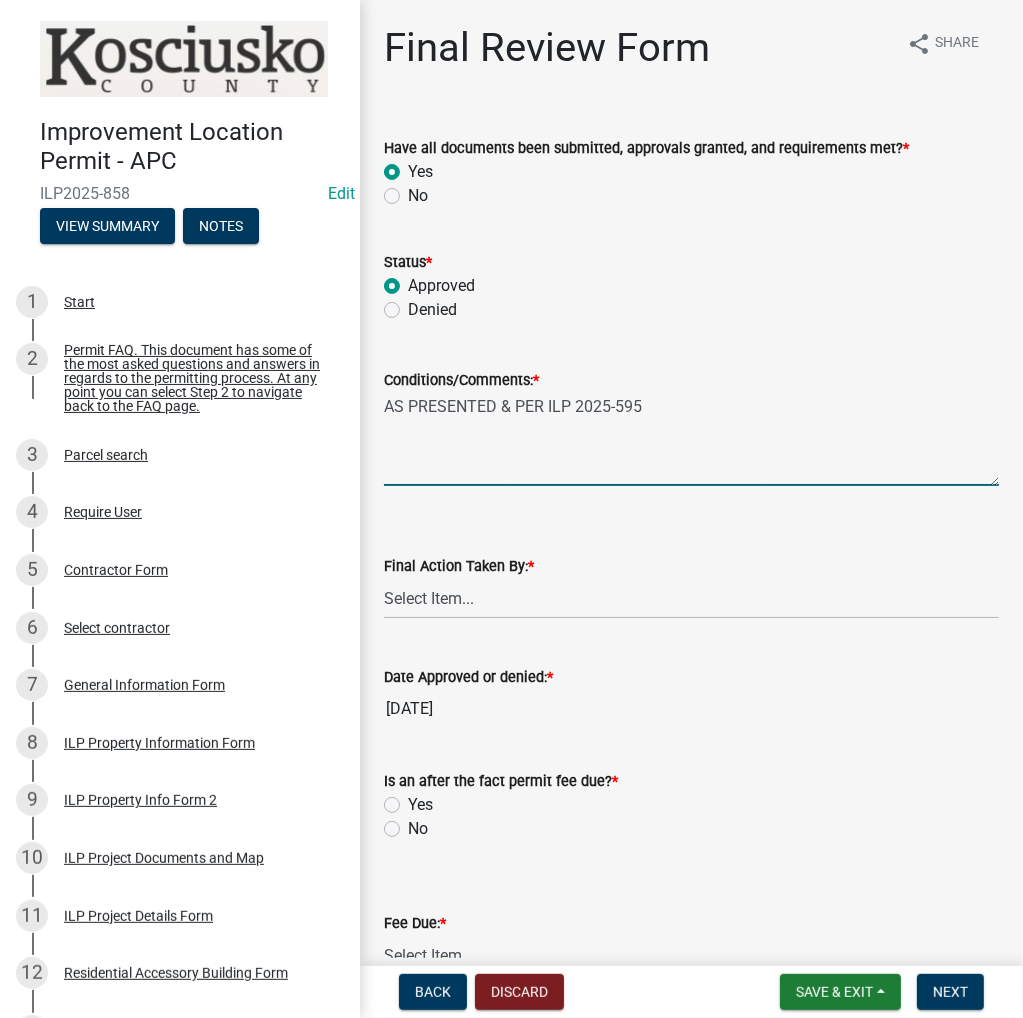 type on "AS PRESENTED & PER ILP 2025-595" 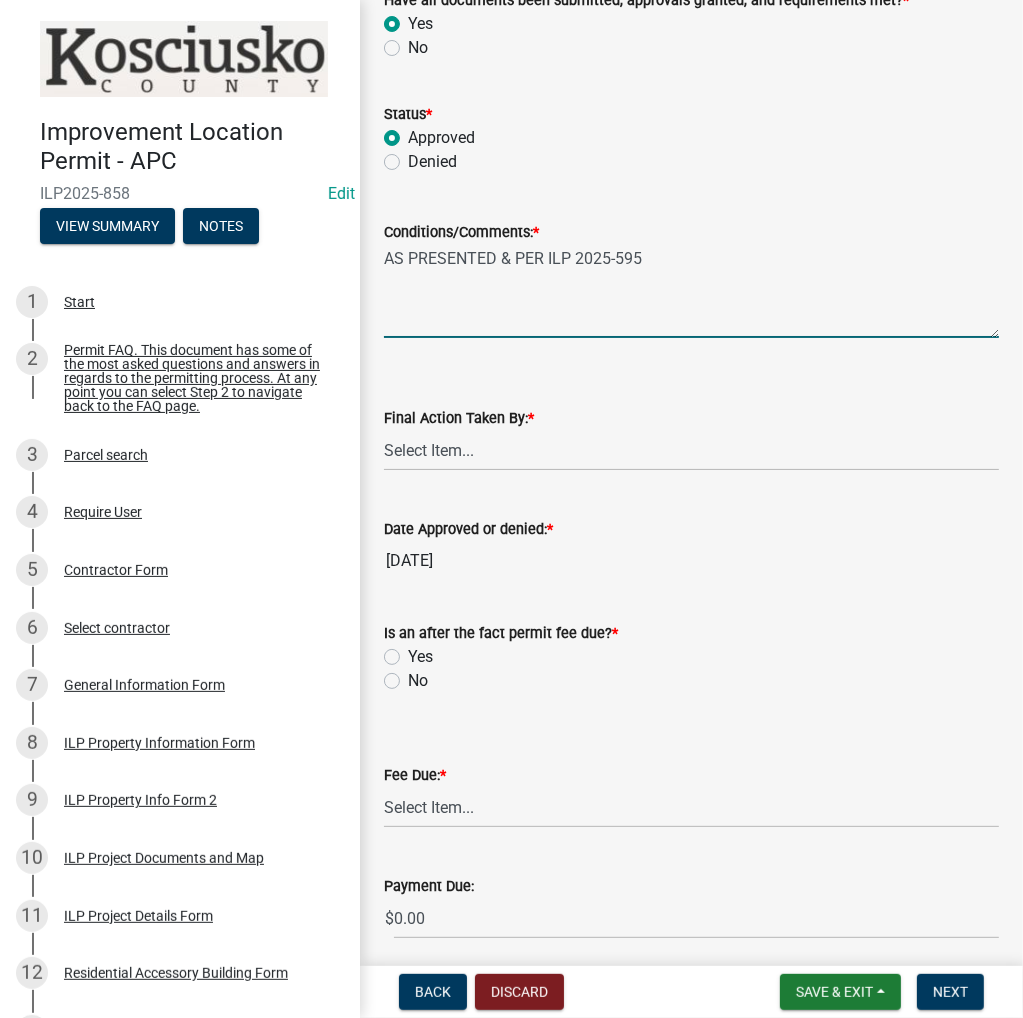 scroll, scrollTop: 300, scrollLeft: 0, axis: vertical 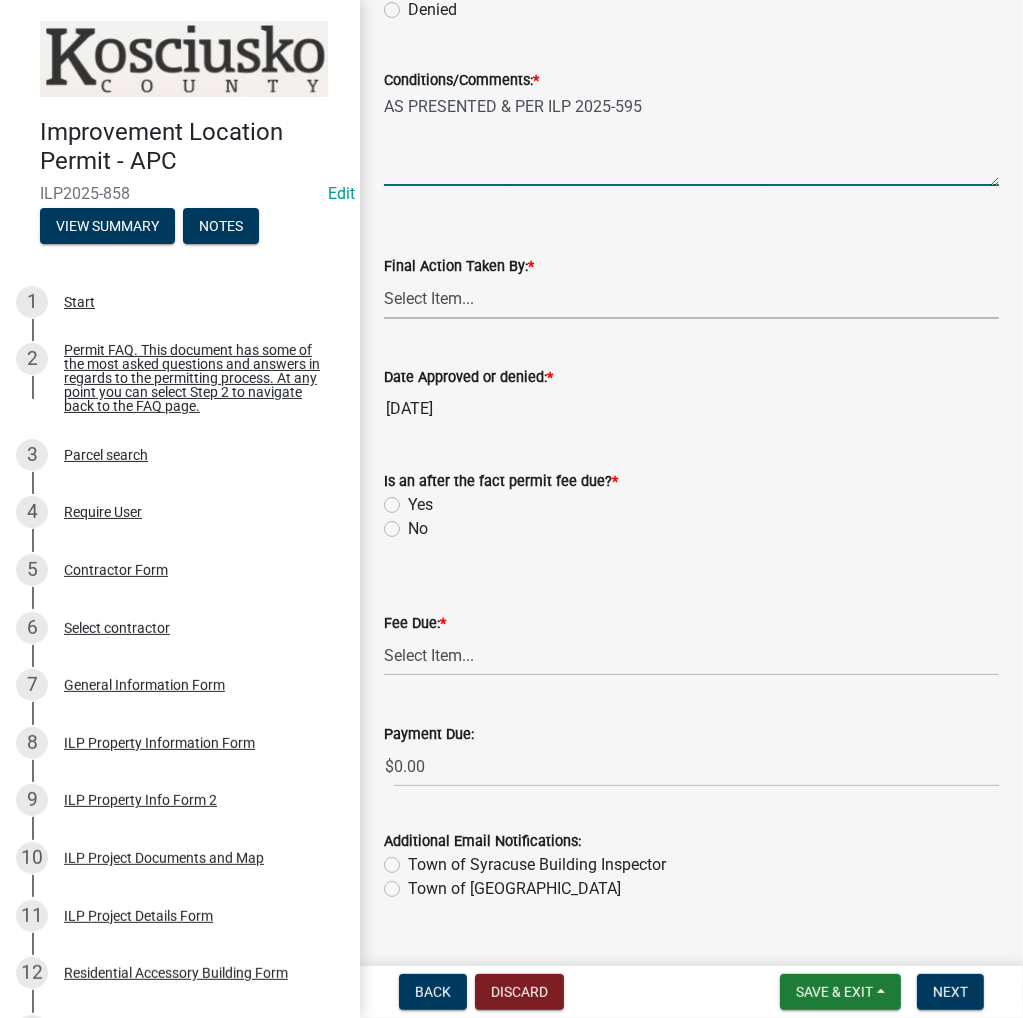 drag, startPoint x: 424, startPoint y: 289, endPoint x: 432, endPoint y: 314, distance: 26.24881 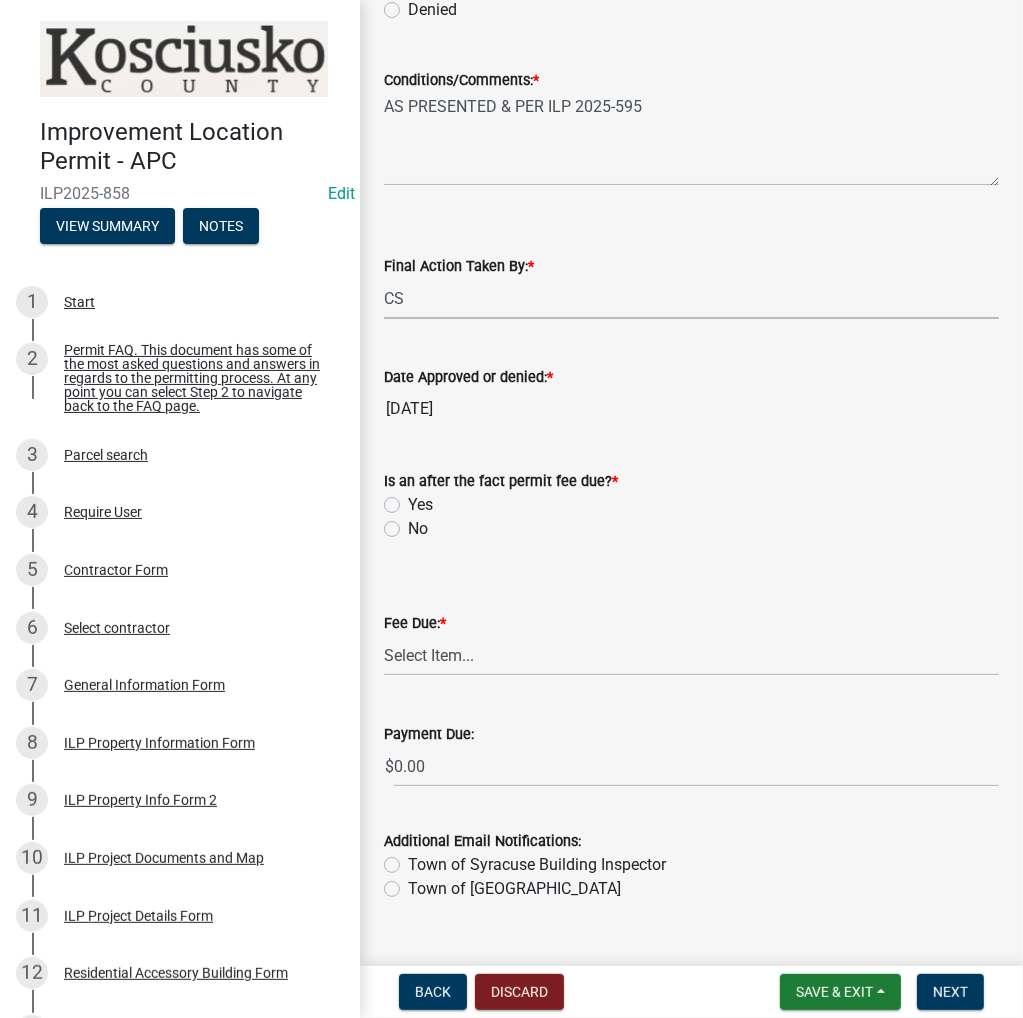click on "Select Item...   MMS   LT   AT   CS   AH   Vacant" at bounding box center (691, 298) 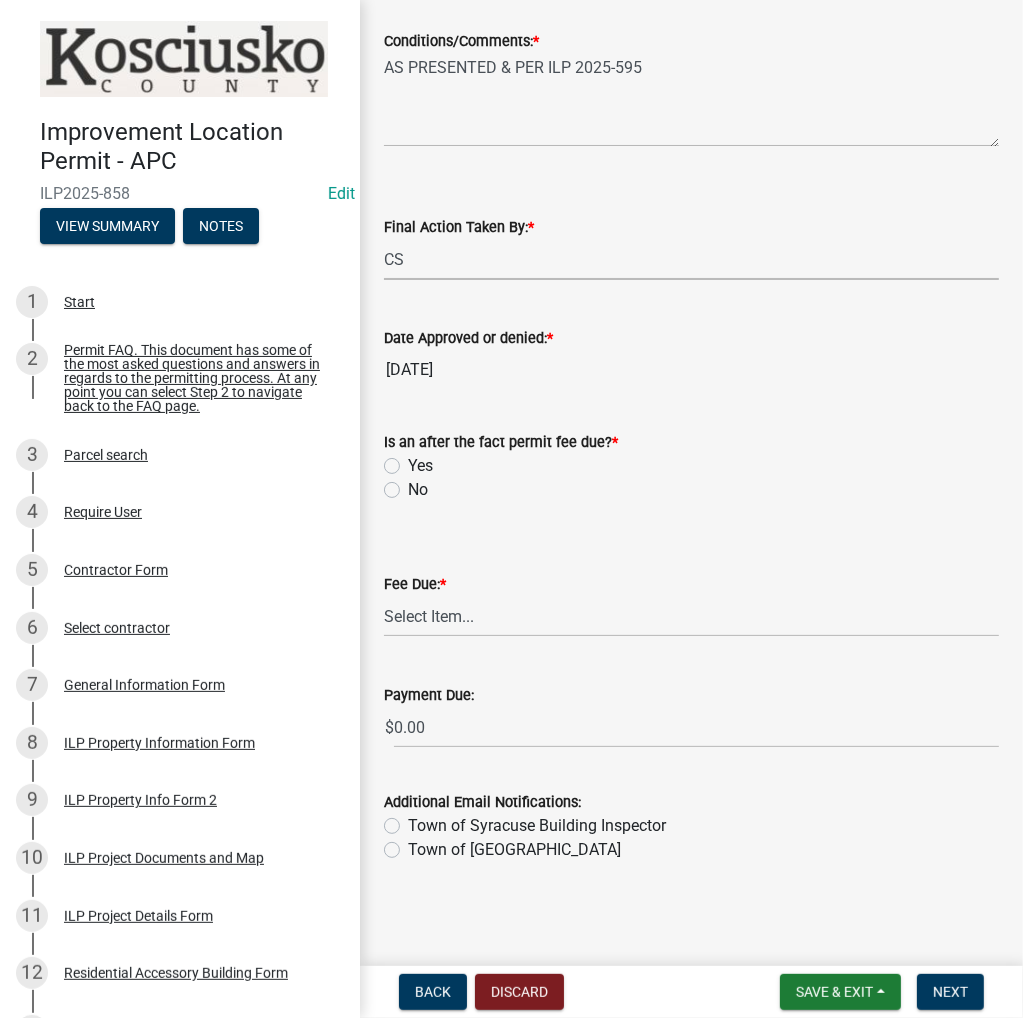 click on "No" 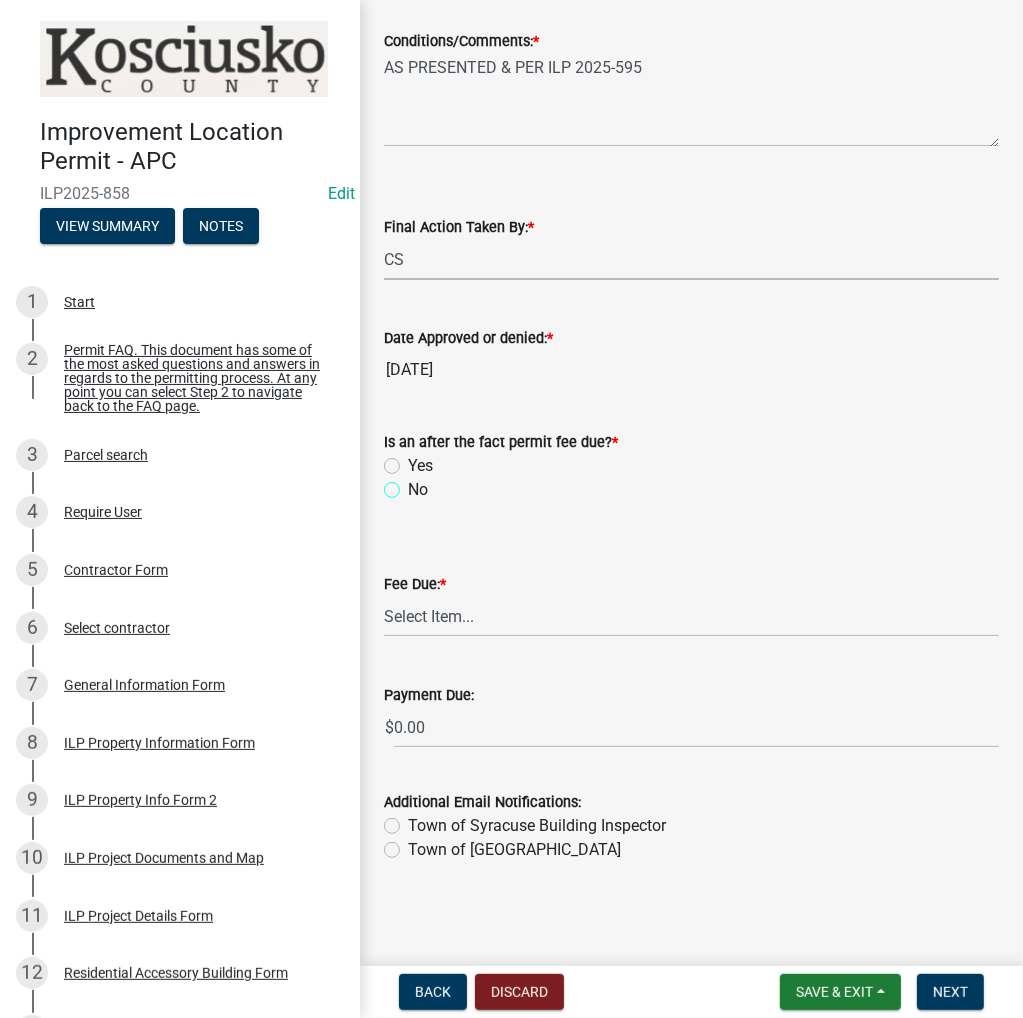 click on "No" at bounding box center [414, 484] 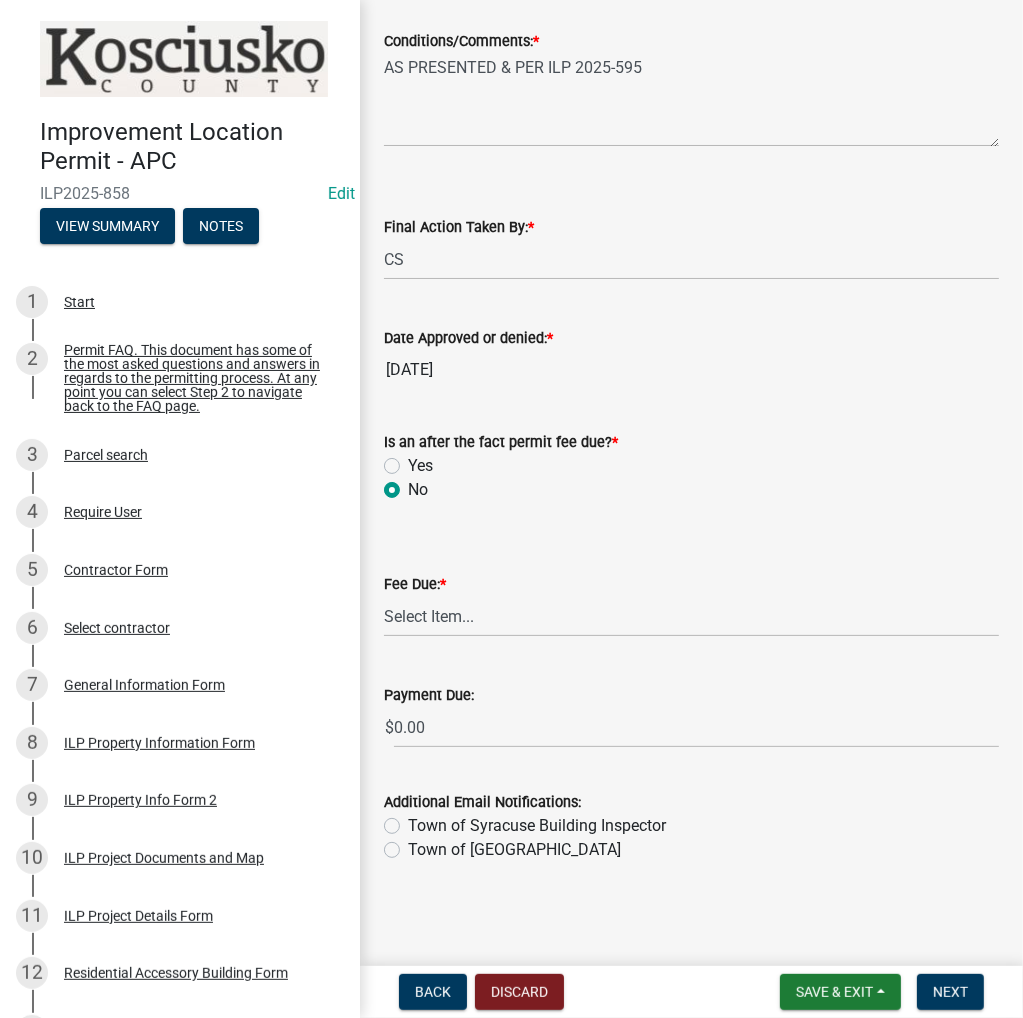 radio on "true" 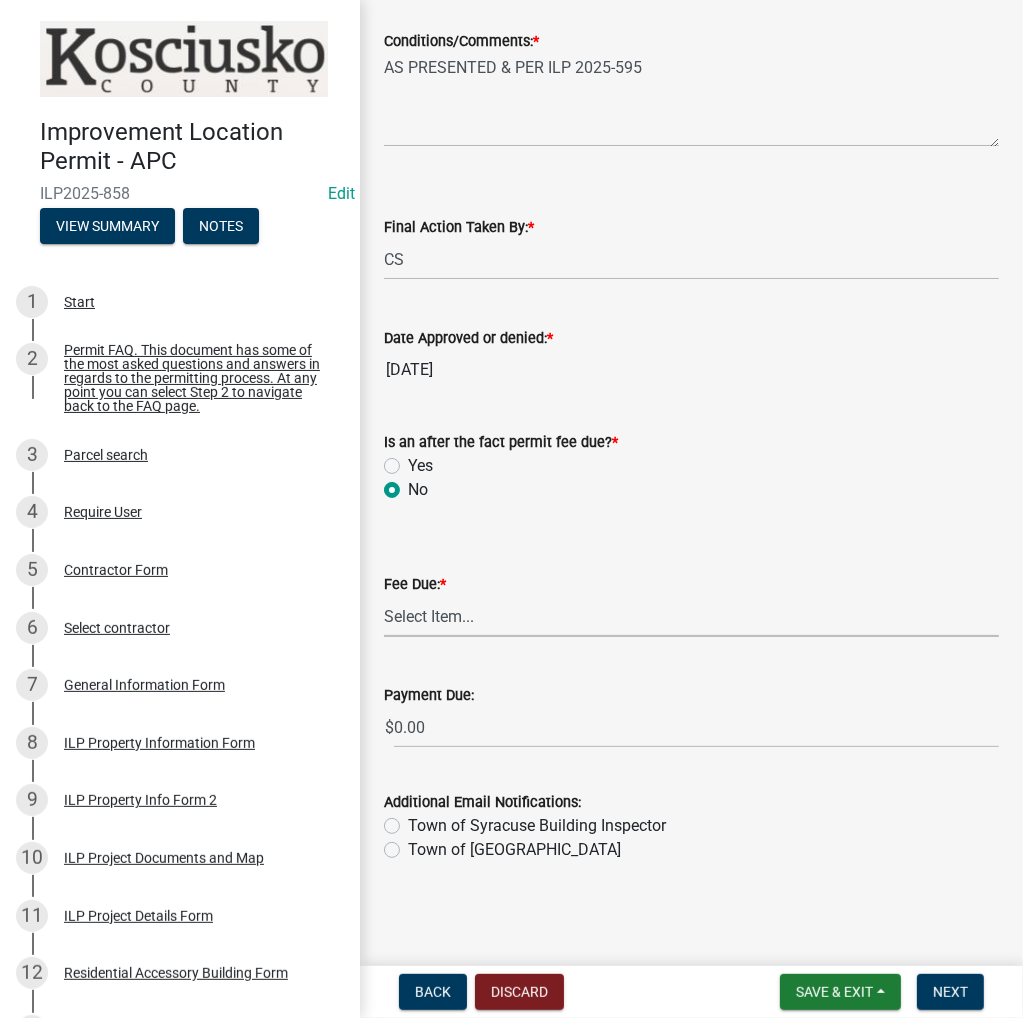 click on "Select Item...   N/A   $10.00   $25.00   $125.00   $250   $500   $500 + $10.00 for every 10 sq. ft. over 5000   $1000" at bounding box center (691, 616) 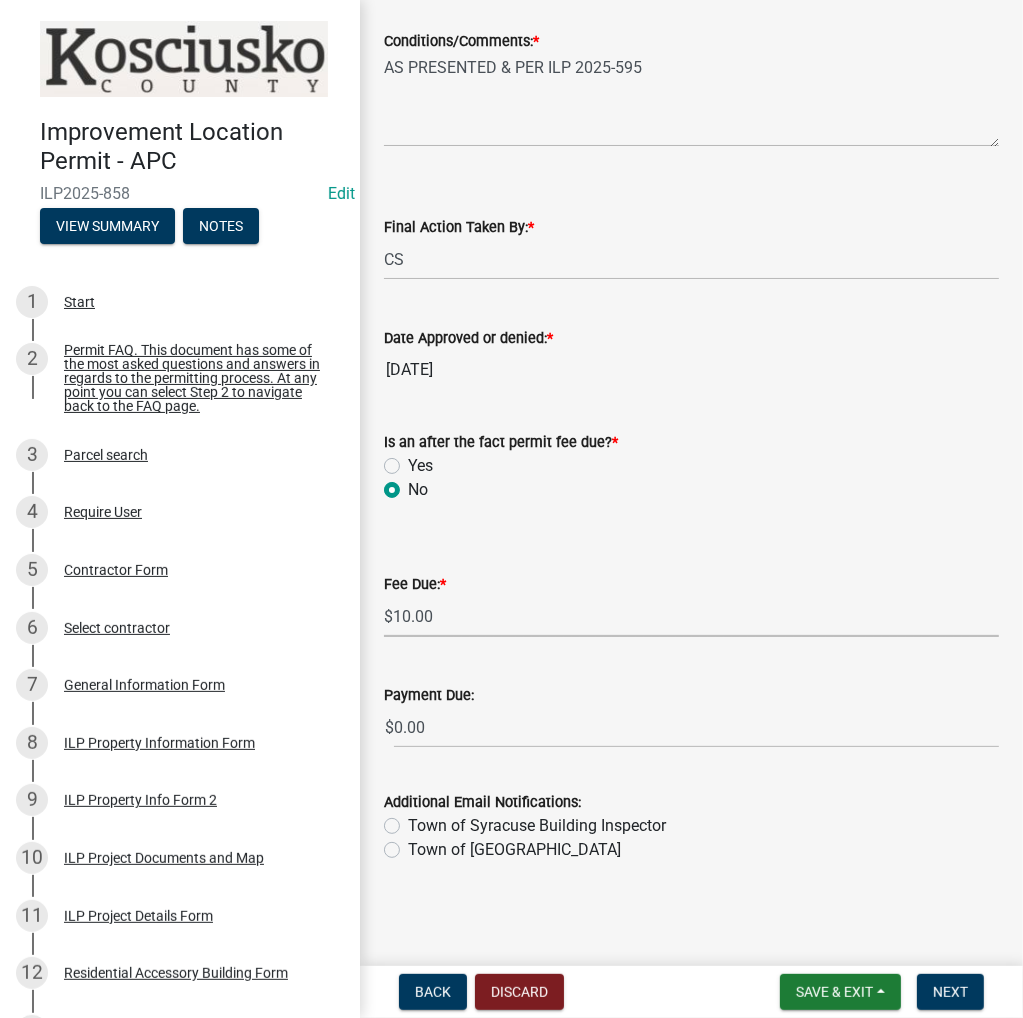 click on "Select Item...   N/A   $10.00   $25.00   $125.00   $250   $500   $500 + $10.00 for every 10 sq. ft. over 5000   $1000" at bounding box center [691, 616] 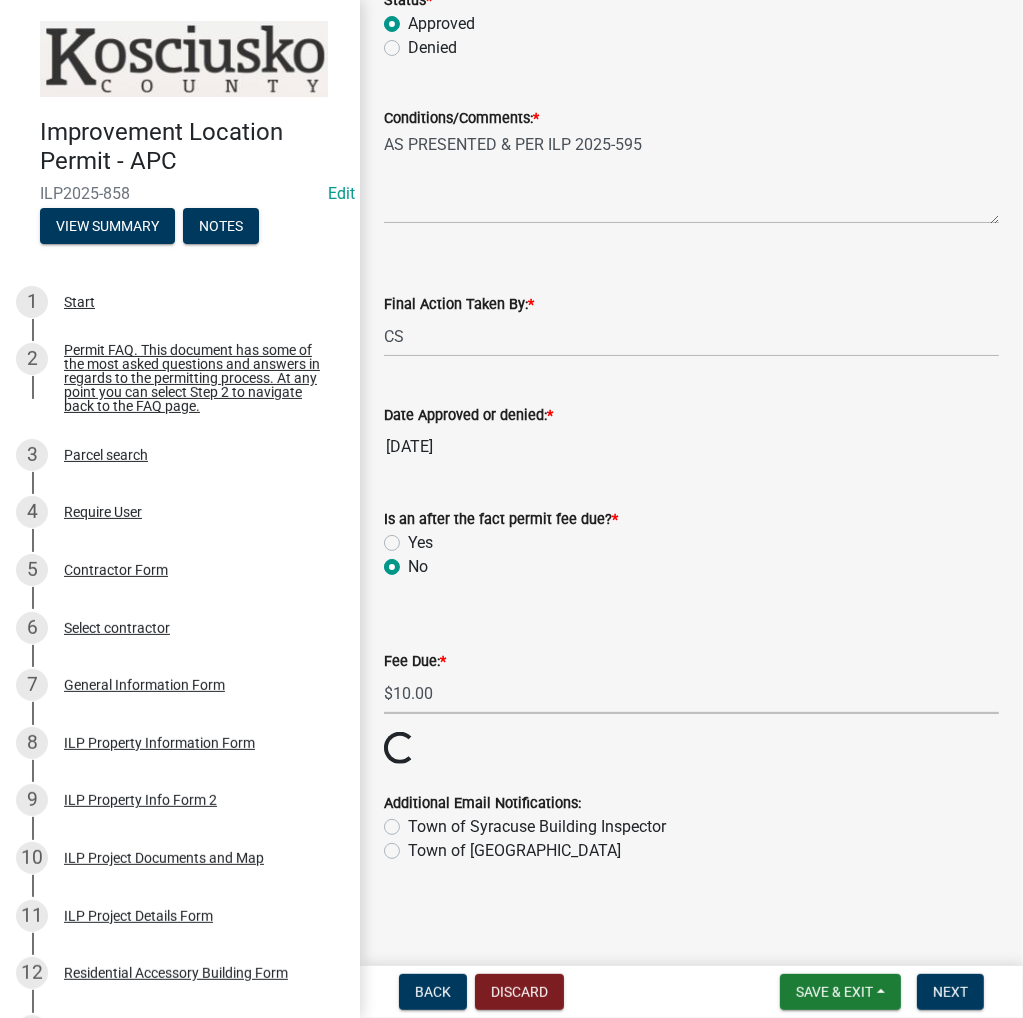 scroll, scrollTop: 339, scrollLeft: 0, axis: vertical 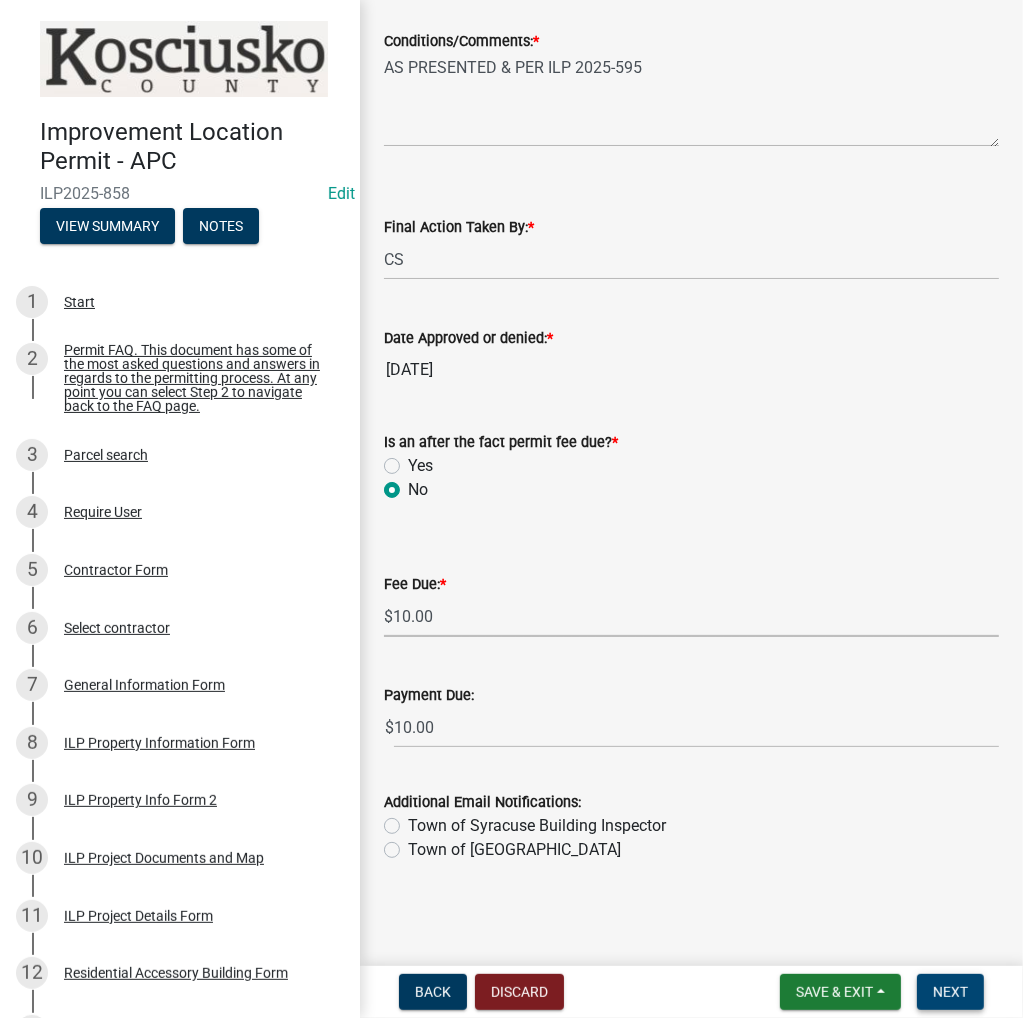 click on "Next" at bounding box center (950, 992) 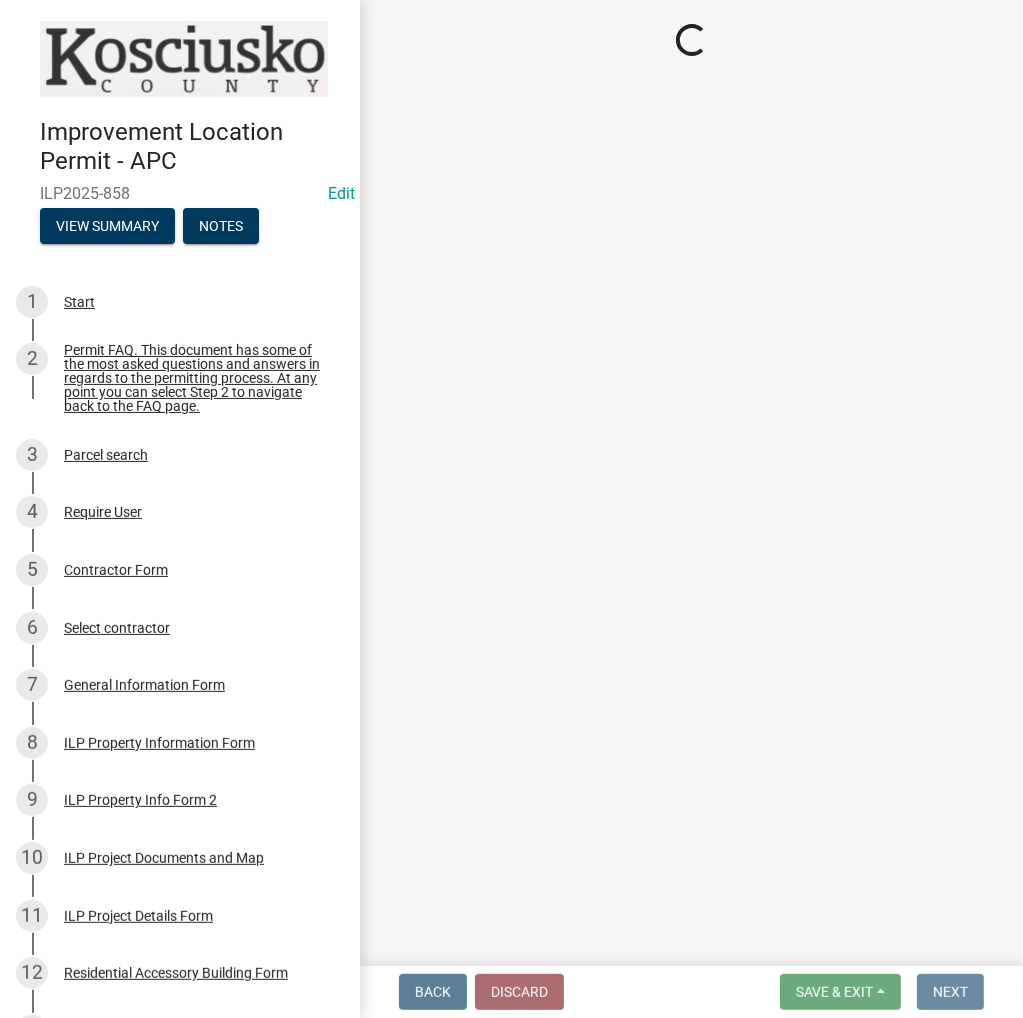 scroll, scrollTop: 0, scrollLeft: 0, axis: both 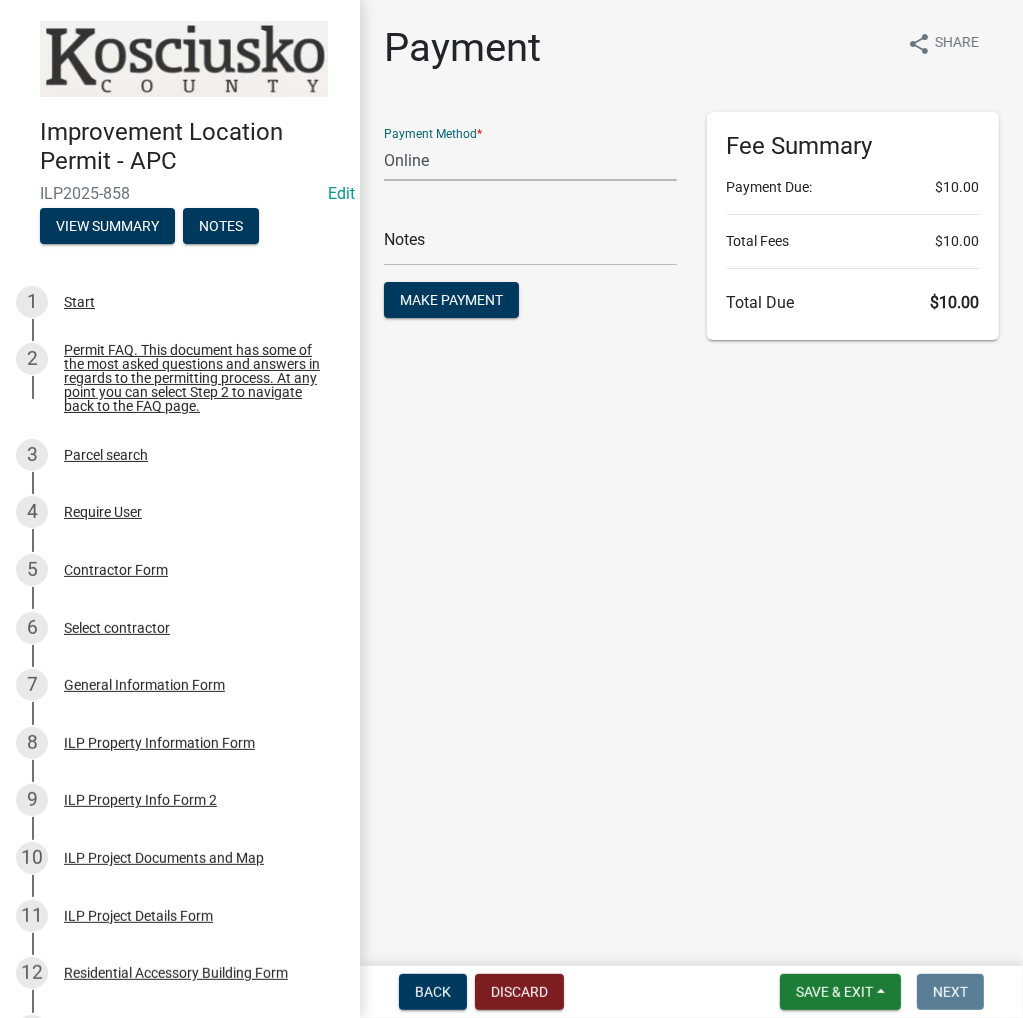 click on "Credit Card POS Check Cash Online" 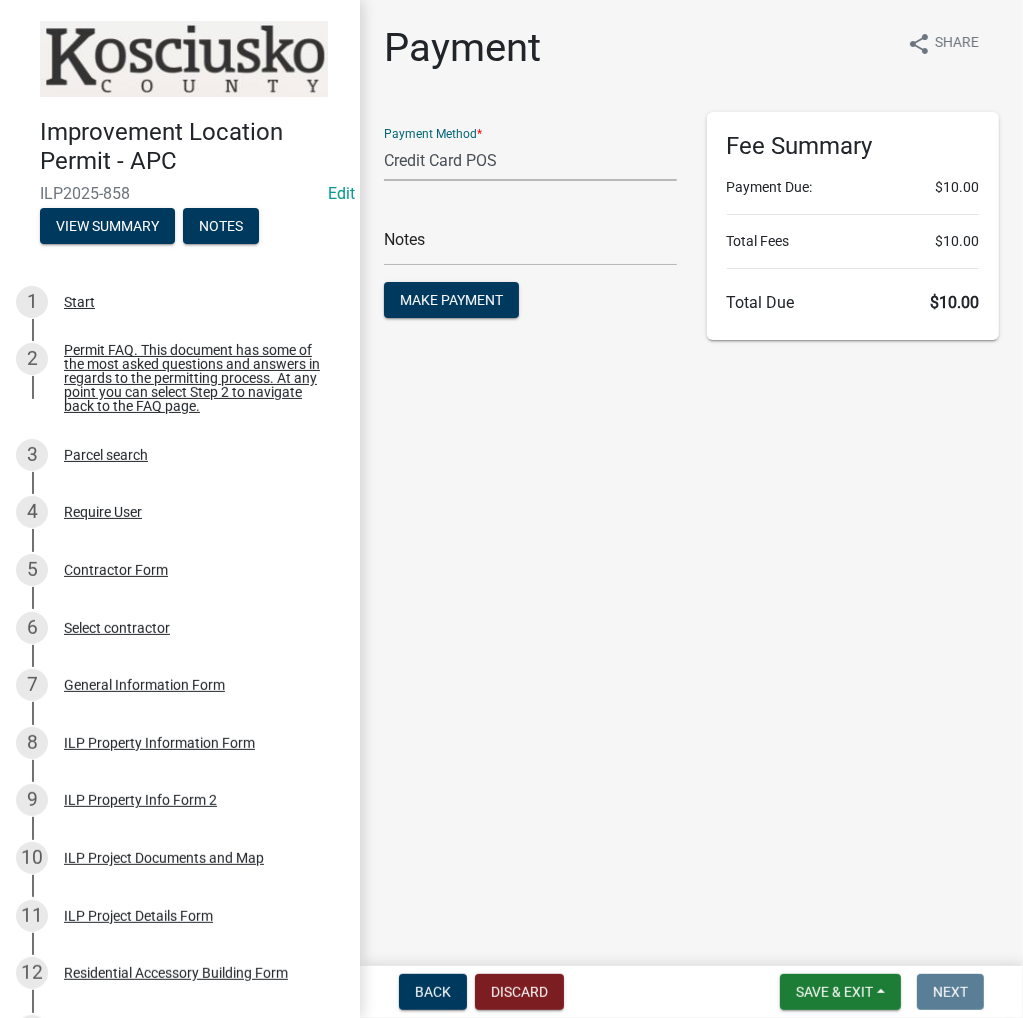 click on "Credit Card POS Check Cash Online" 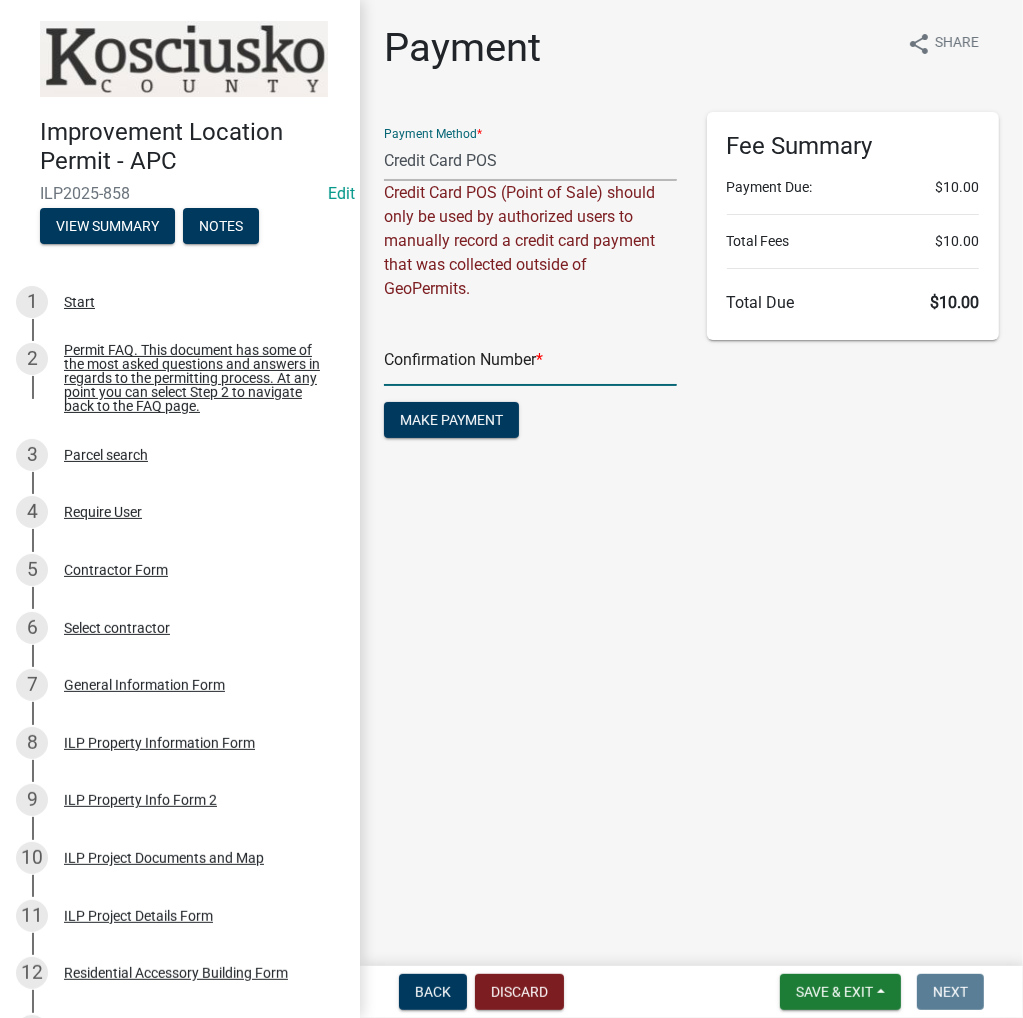 click 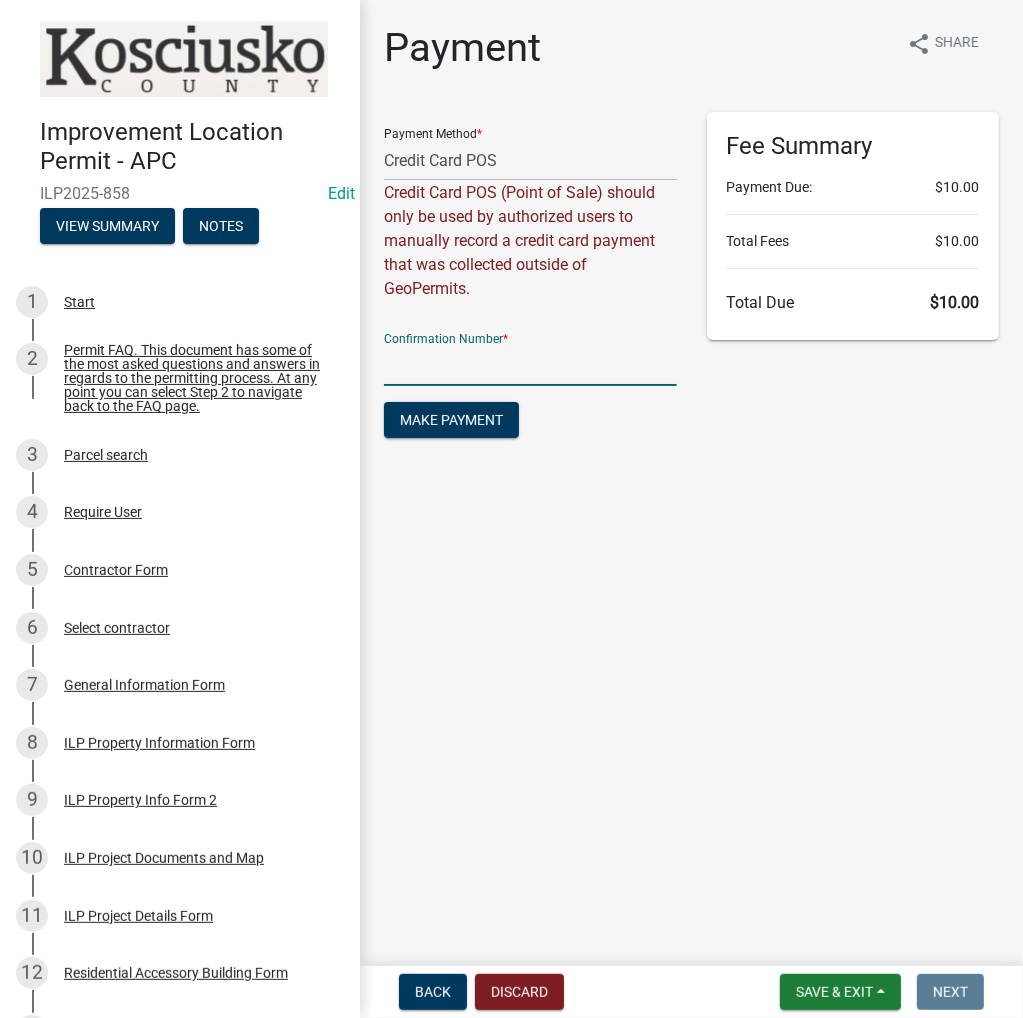 paste on "14658695" 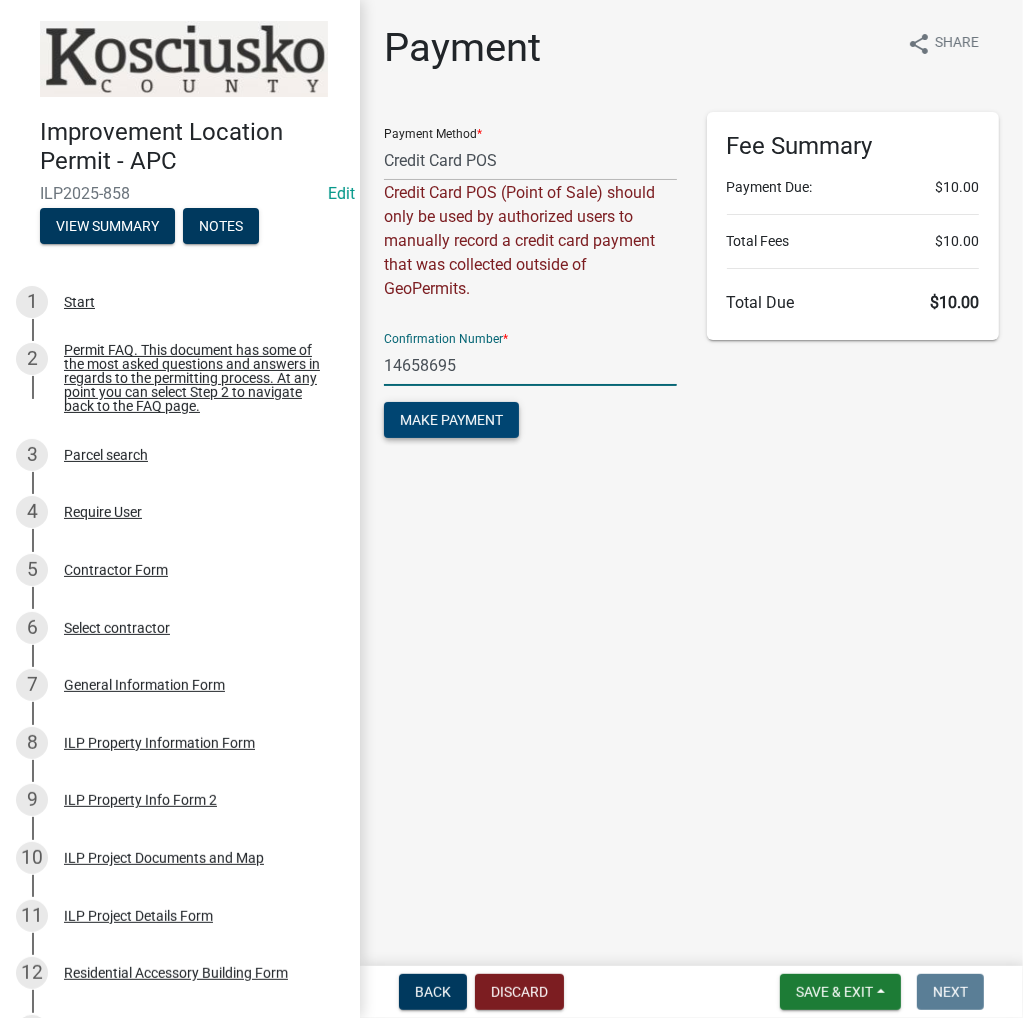 type on "14658695" 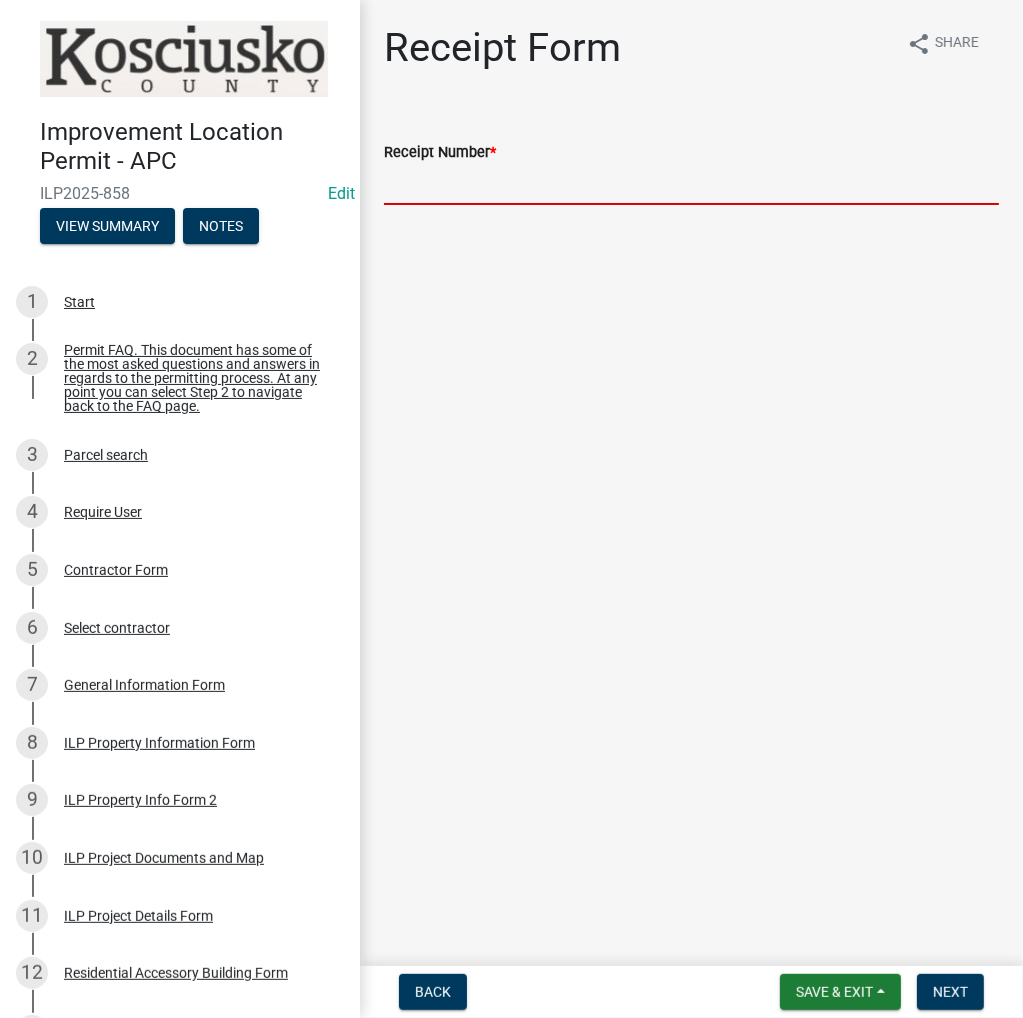 click on "Receipt Number  *" at bounding box center (691, 184) 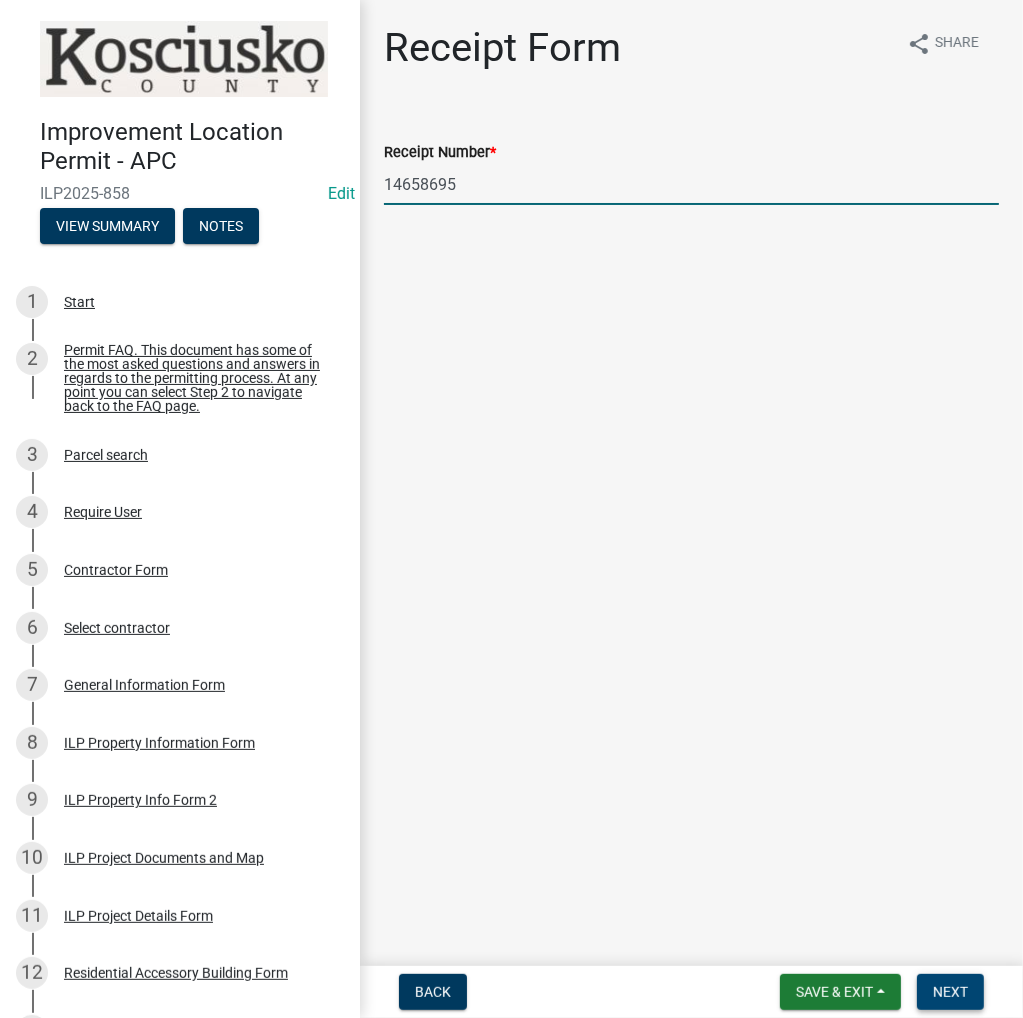 type on "14658695" 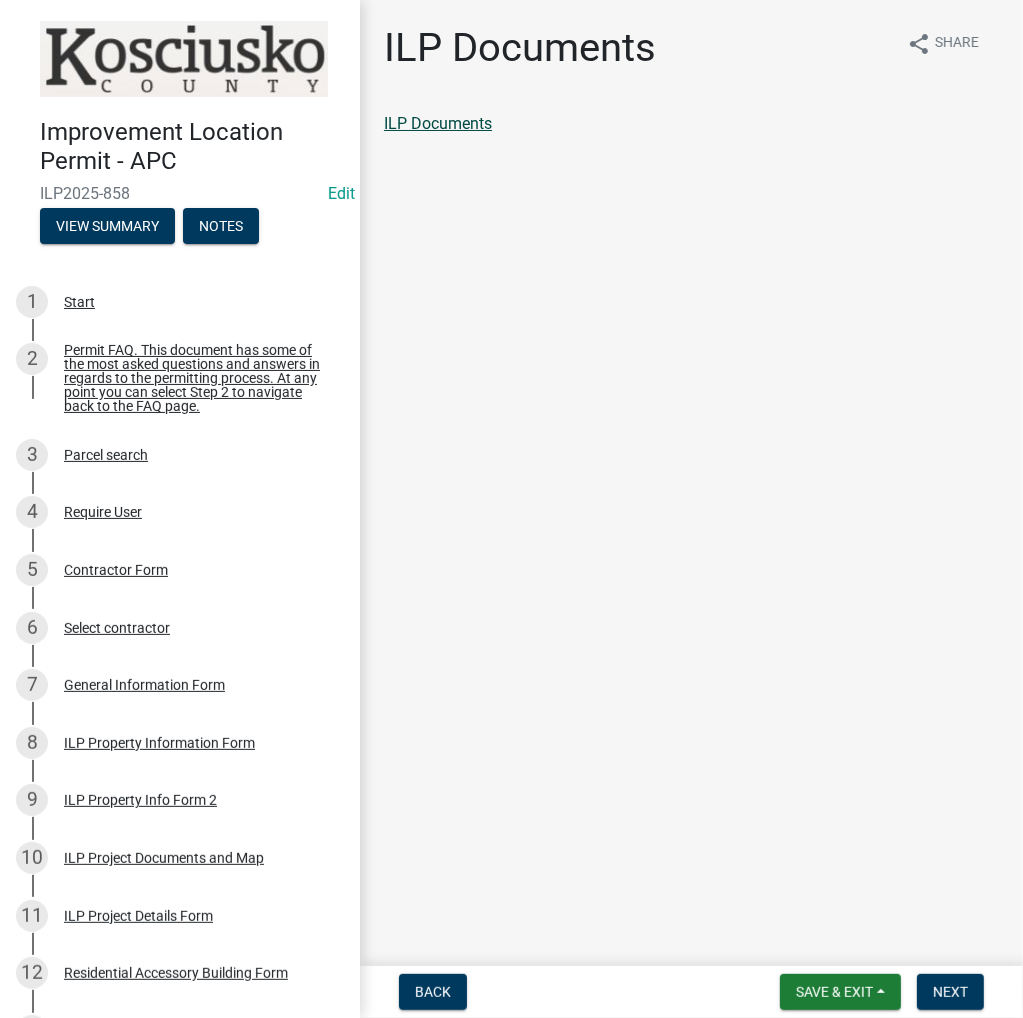click on "ILP Documents" 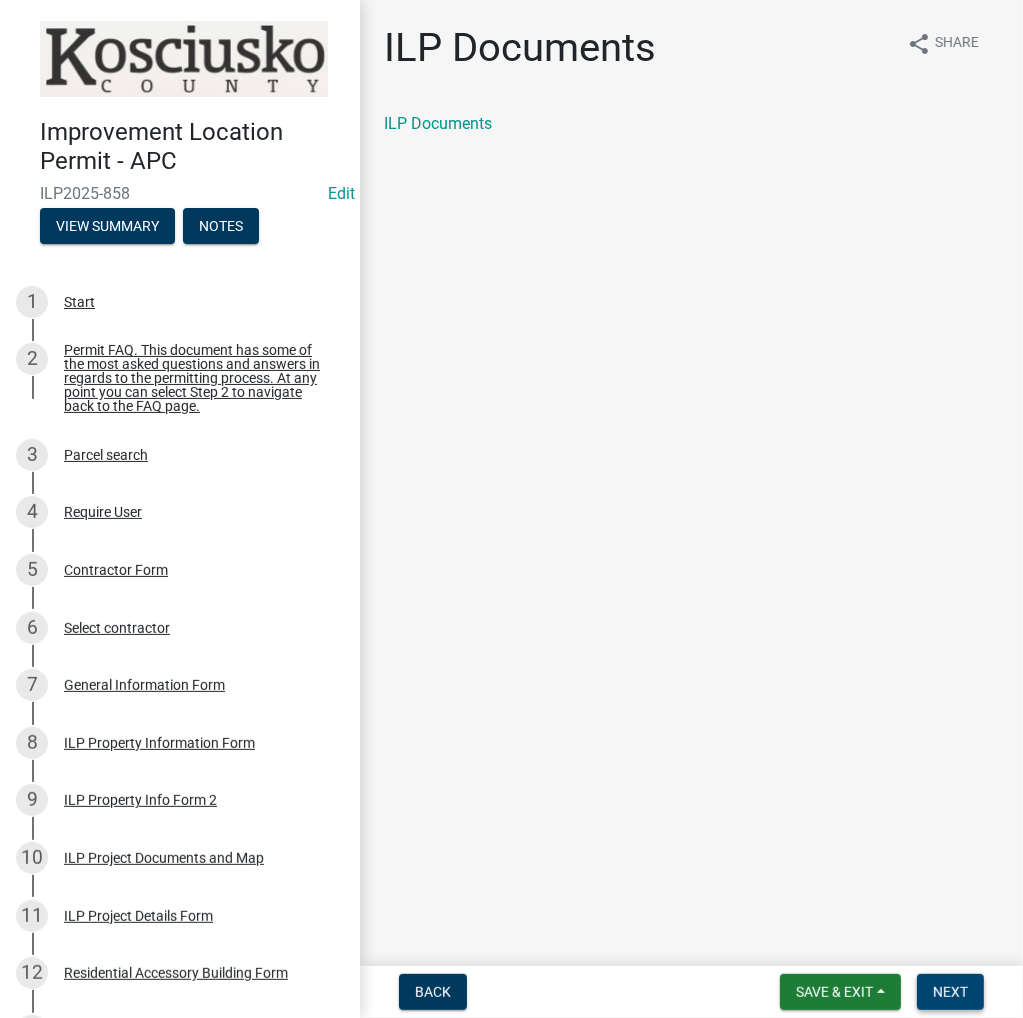 click on "Next" at bounding box center [950, 992] 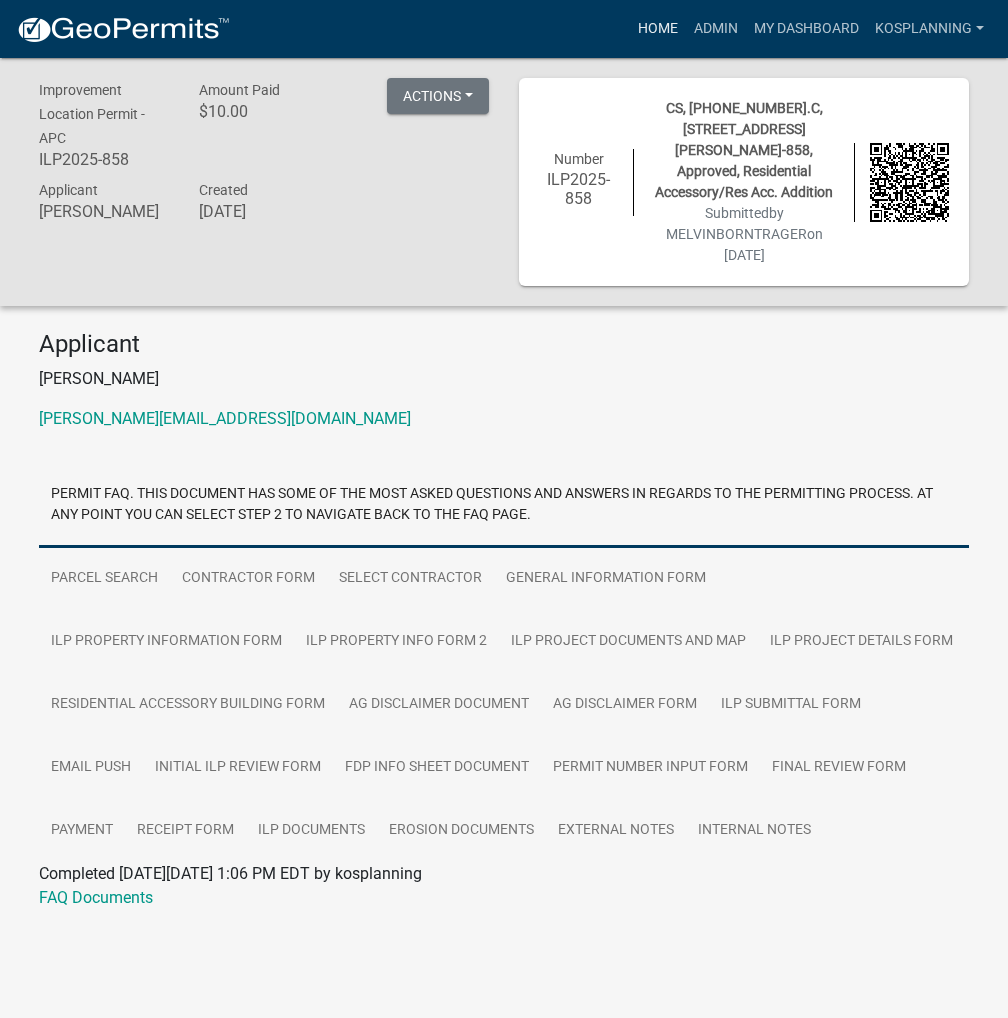 click on "Home" at bounding box center (658, 29) 